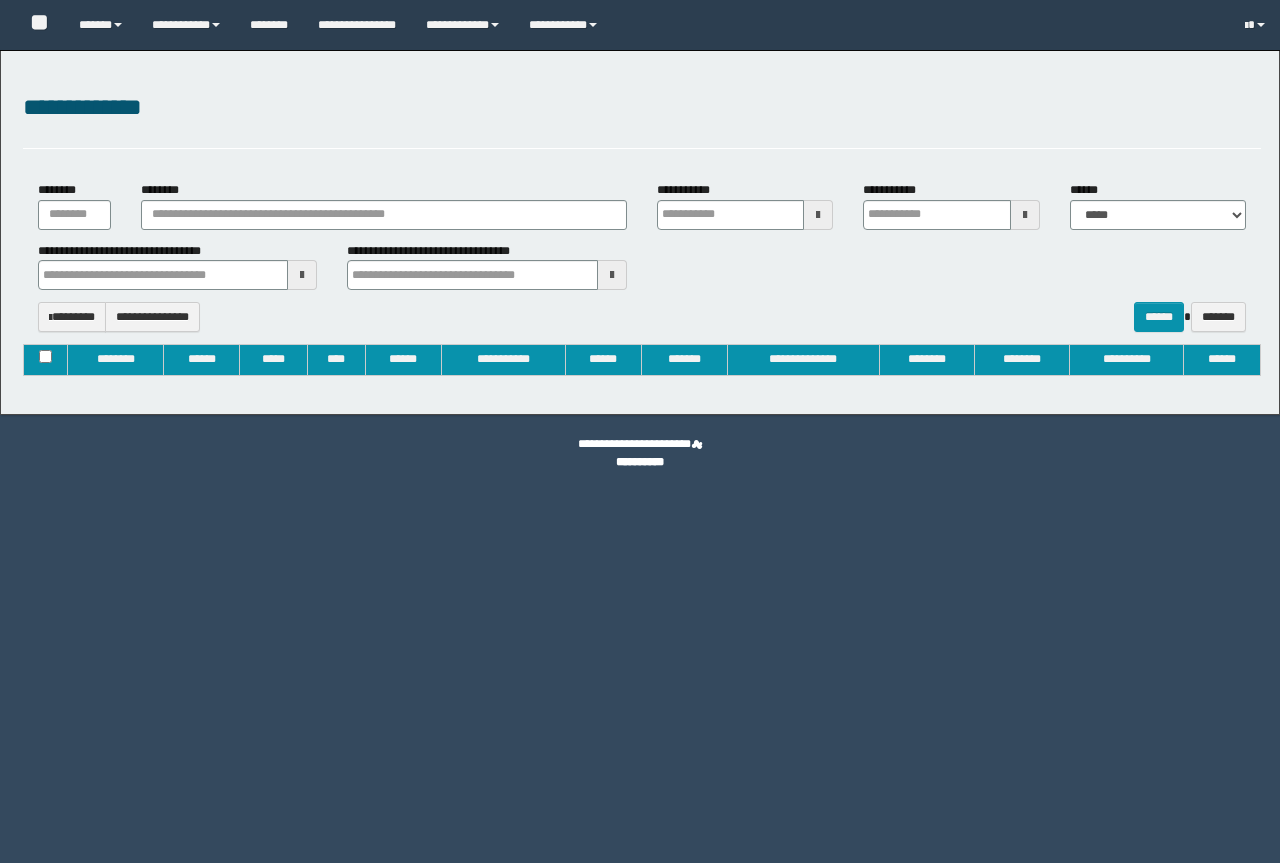 type on "**********" 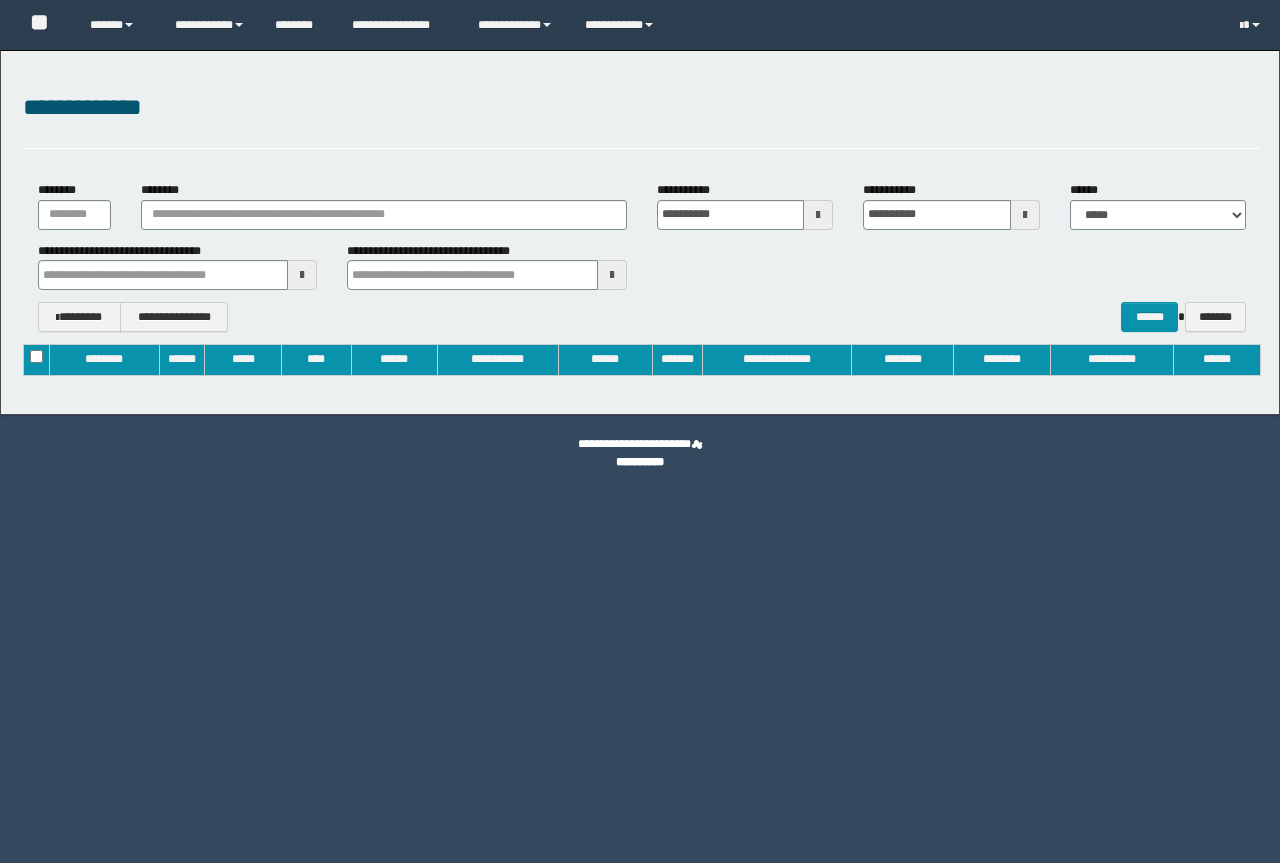 scroll, scrollTop: 0, scrollLeft: 0, axis: both 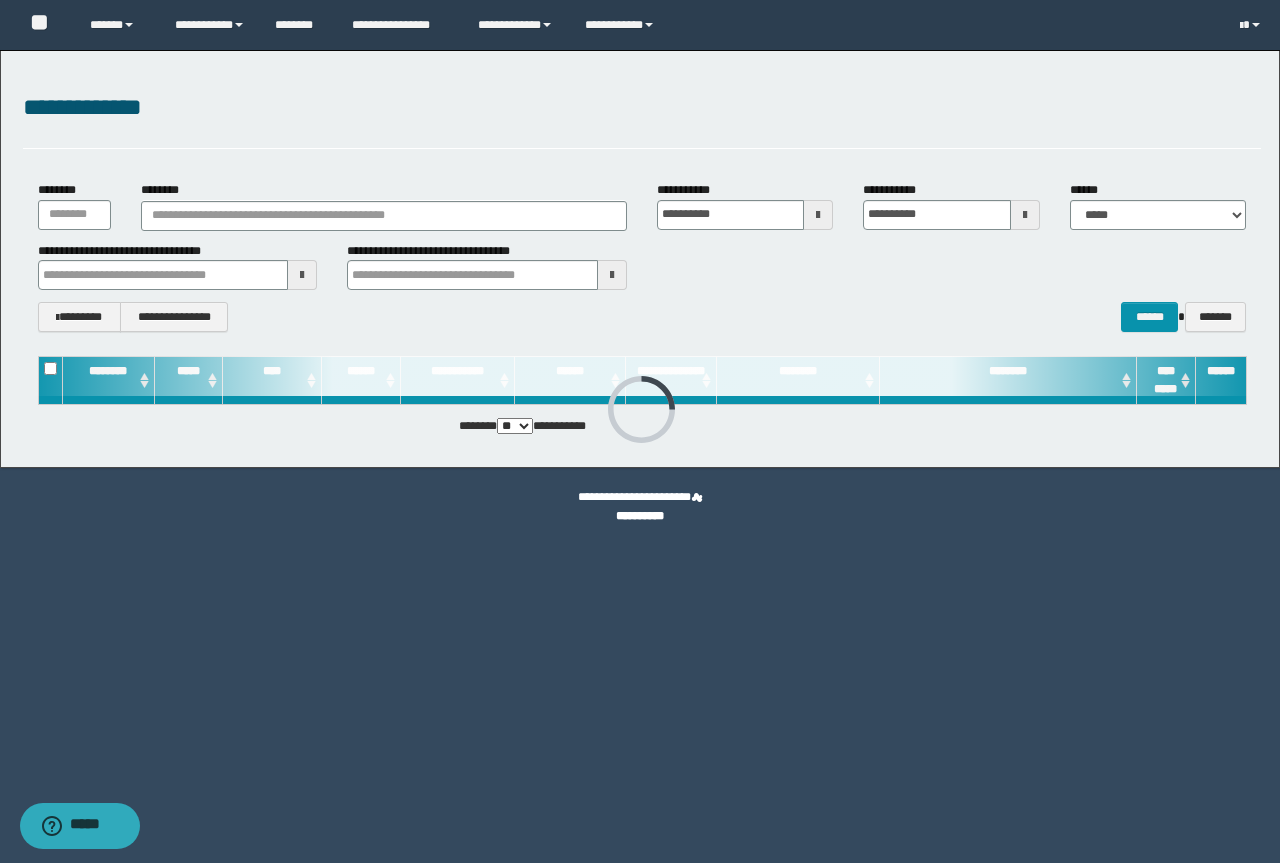 type 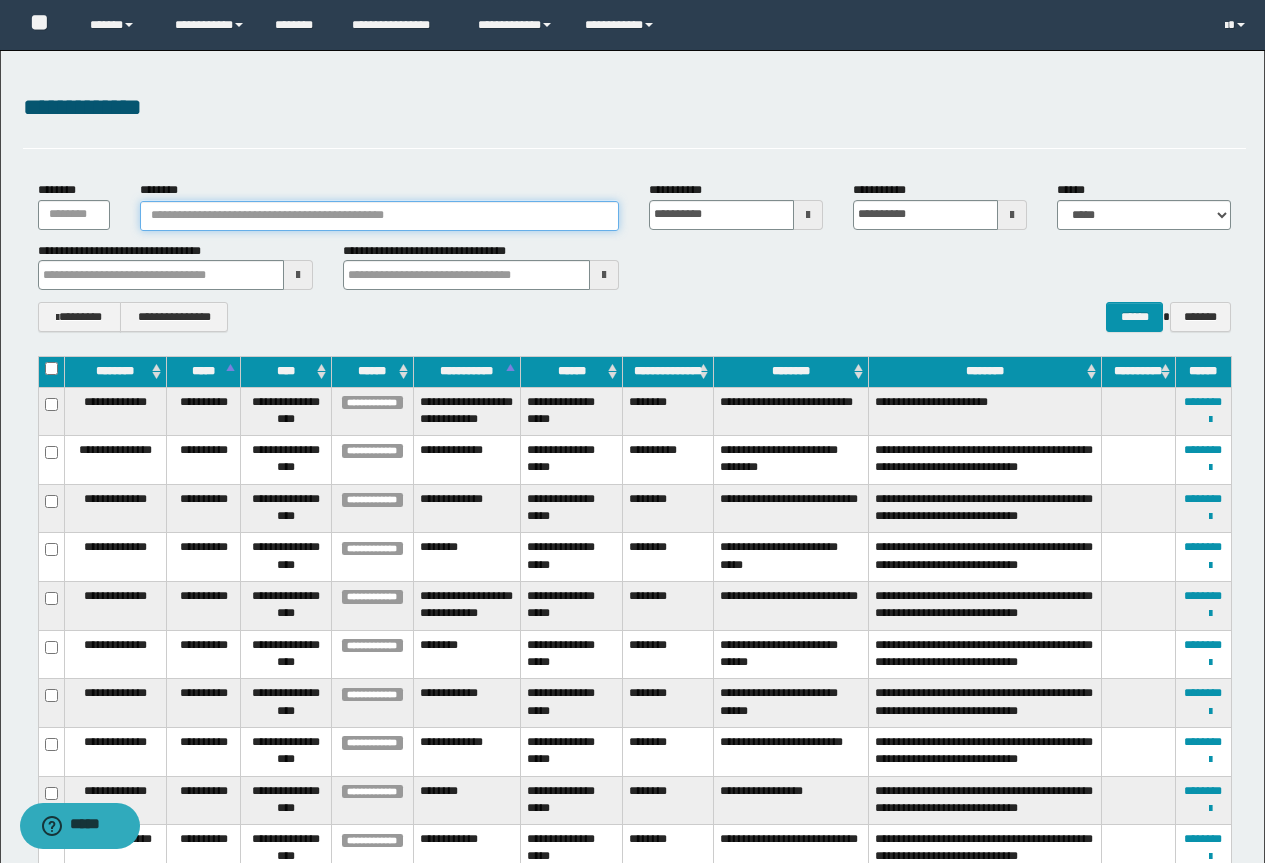 type 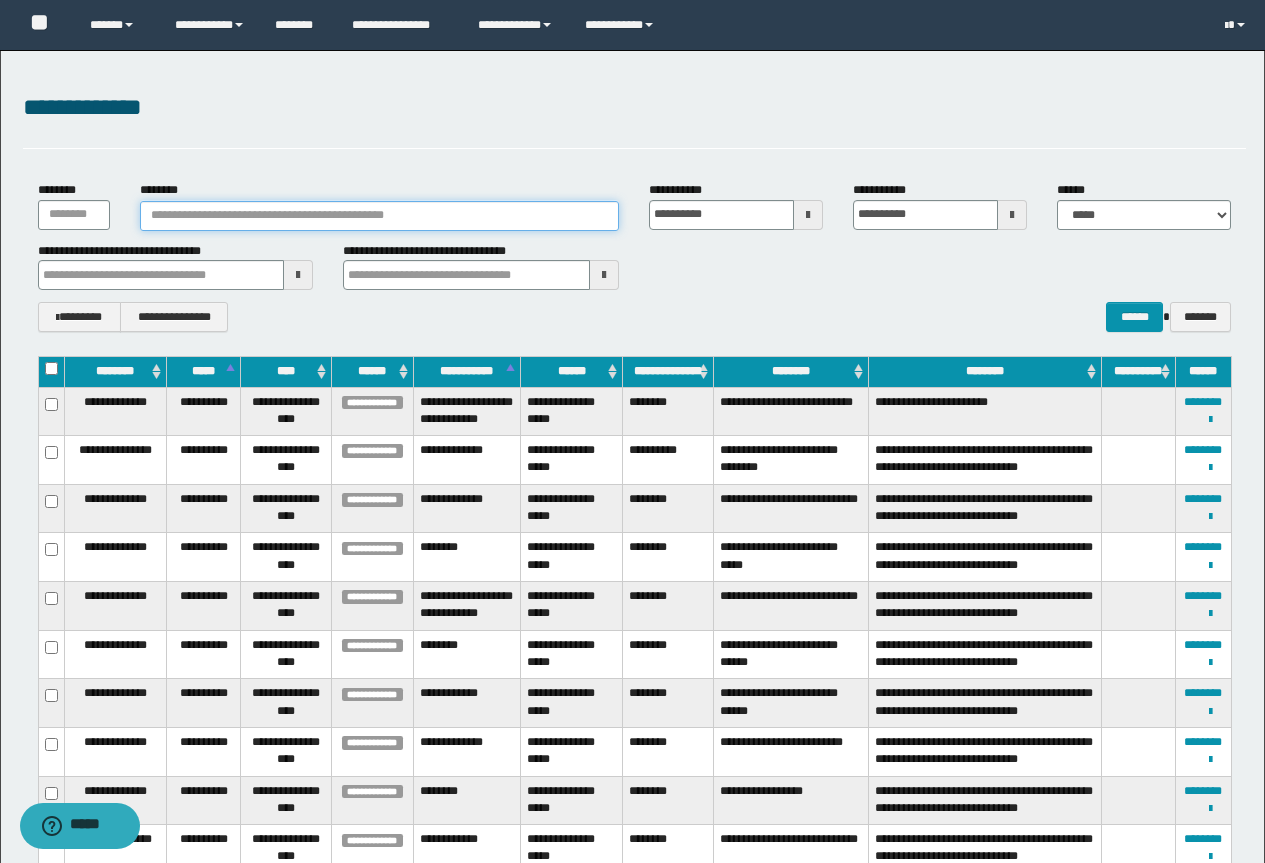 type 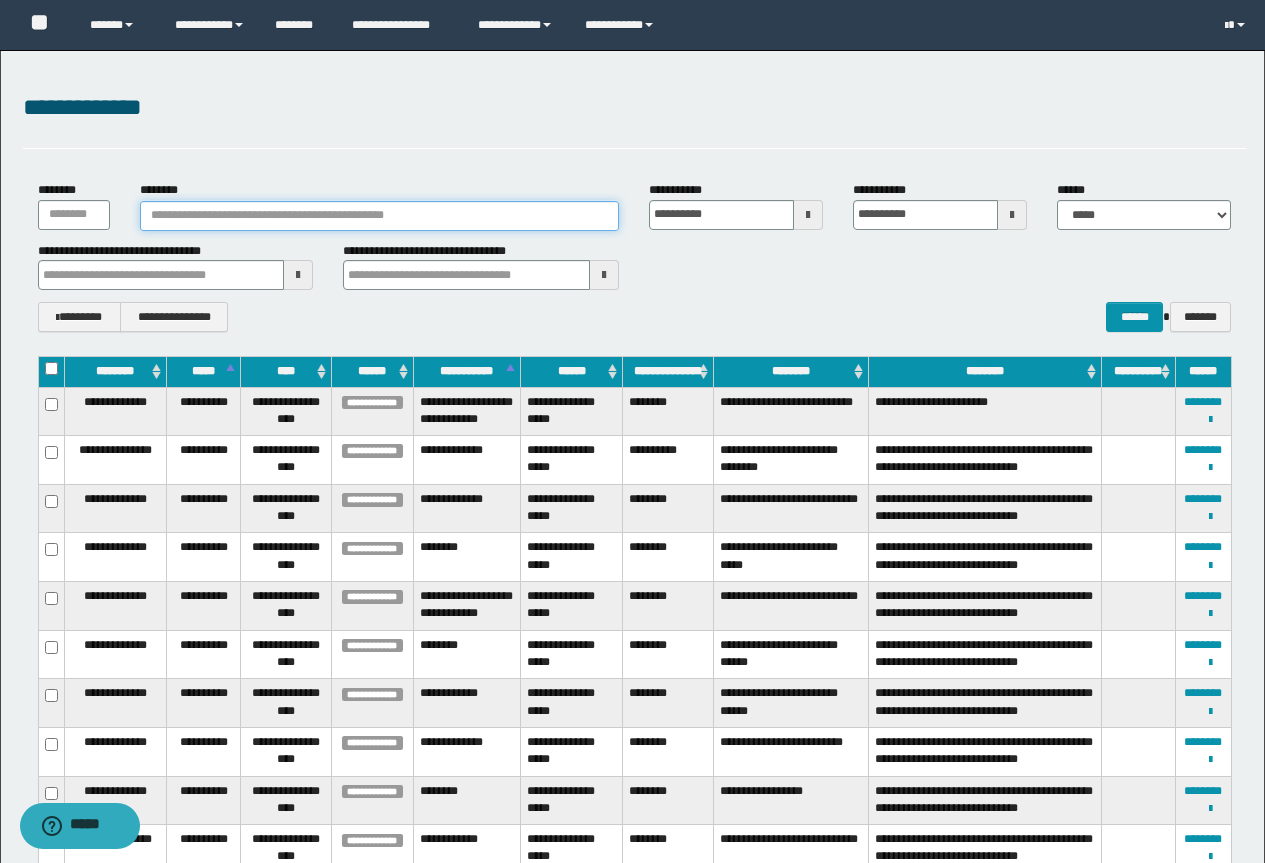 type 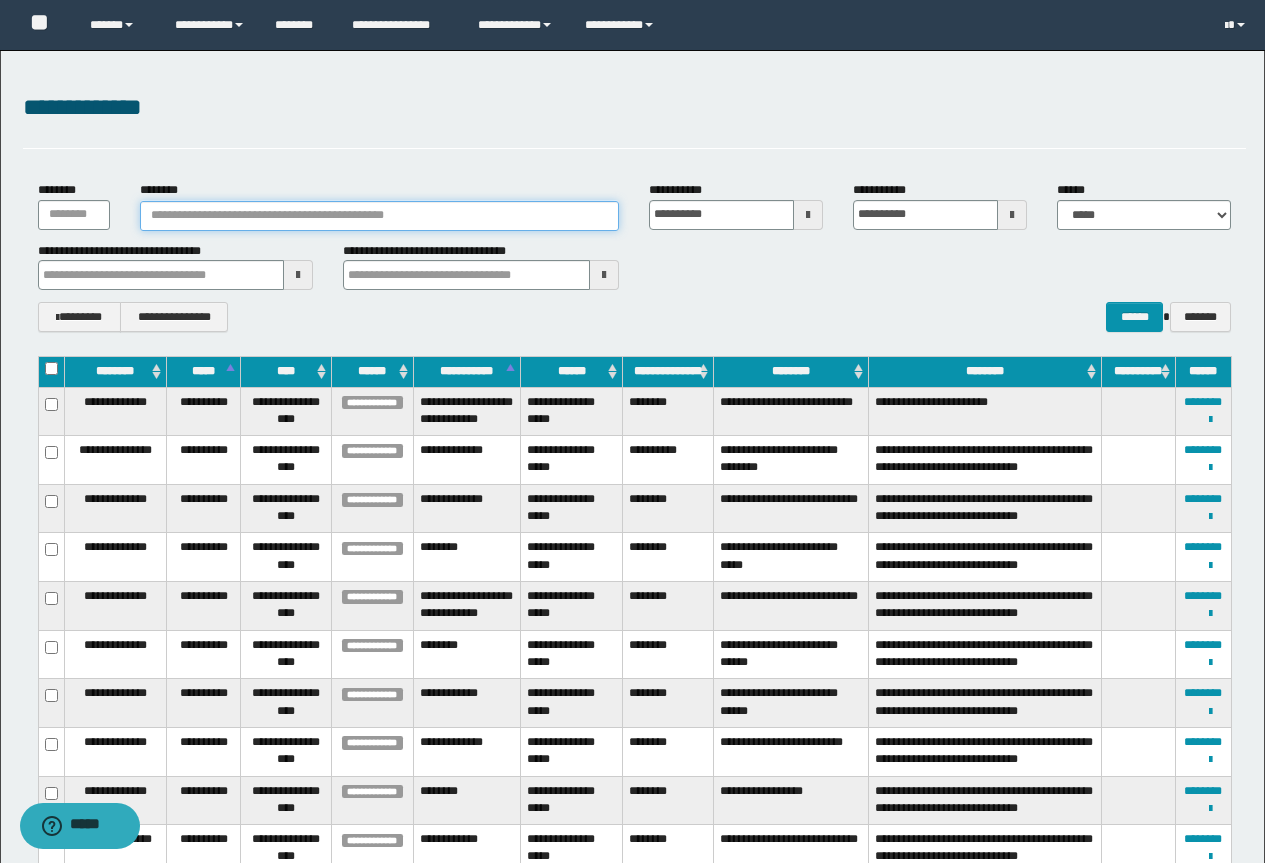 type 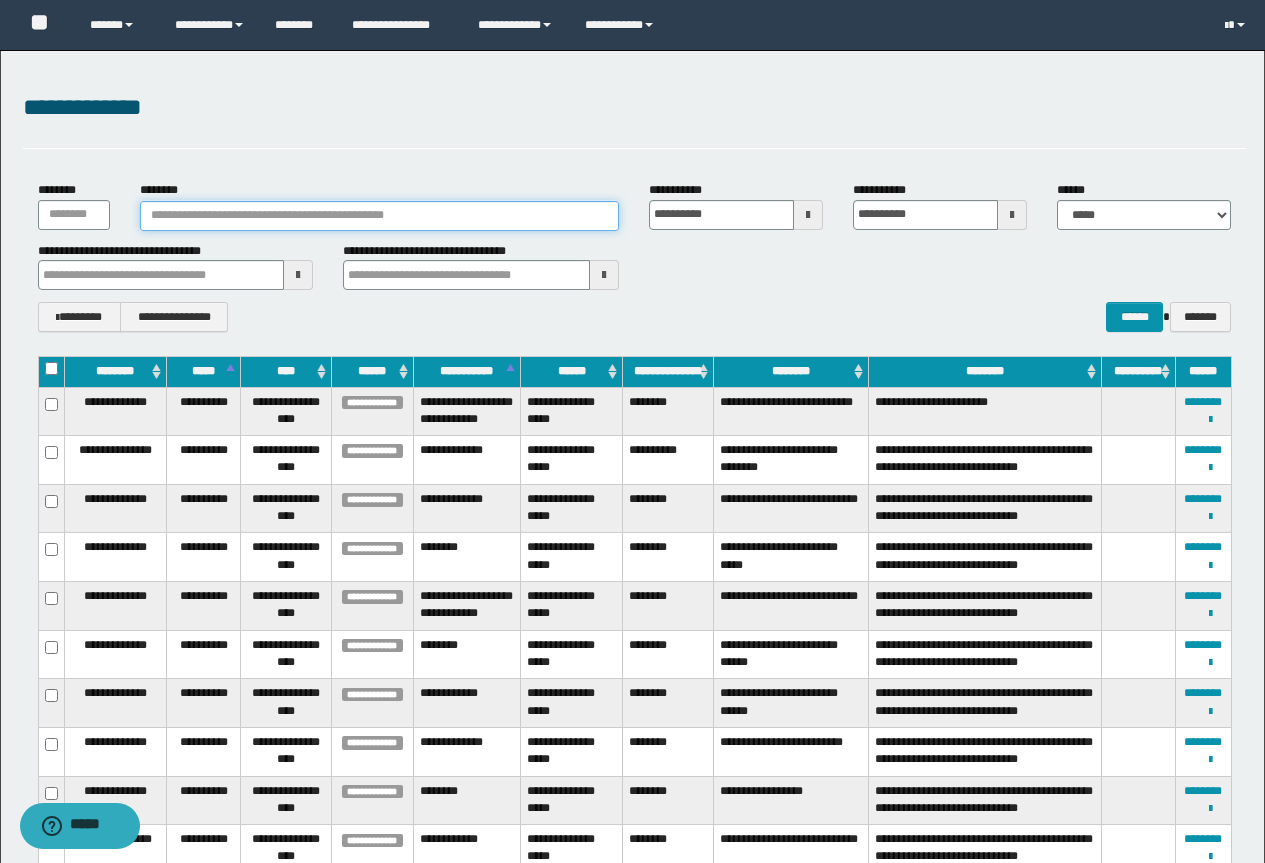 type 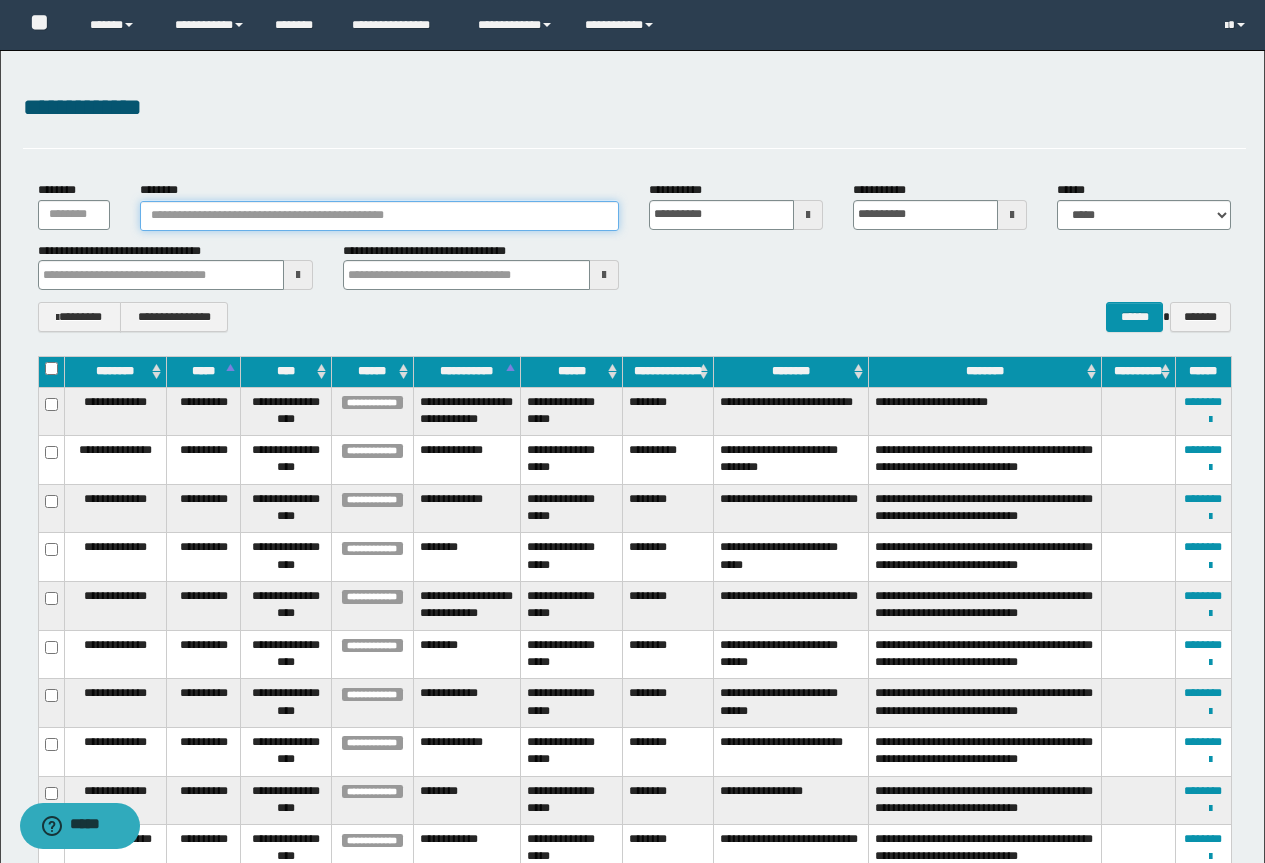 type 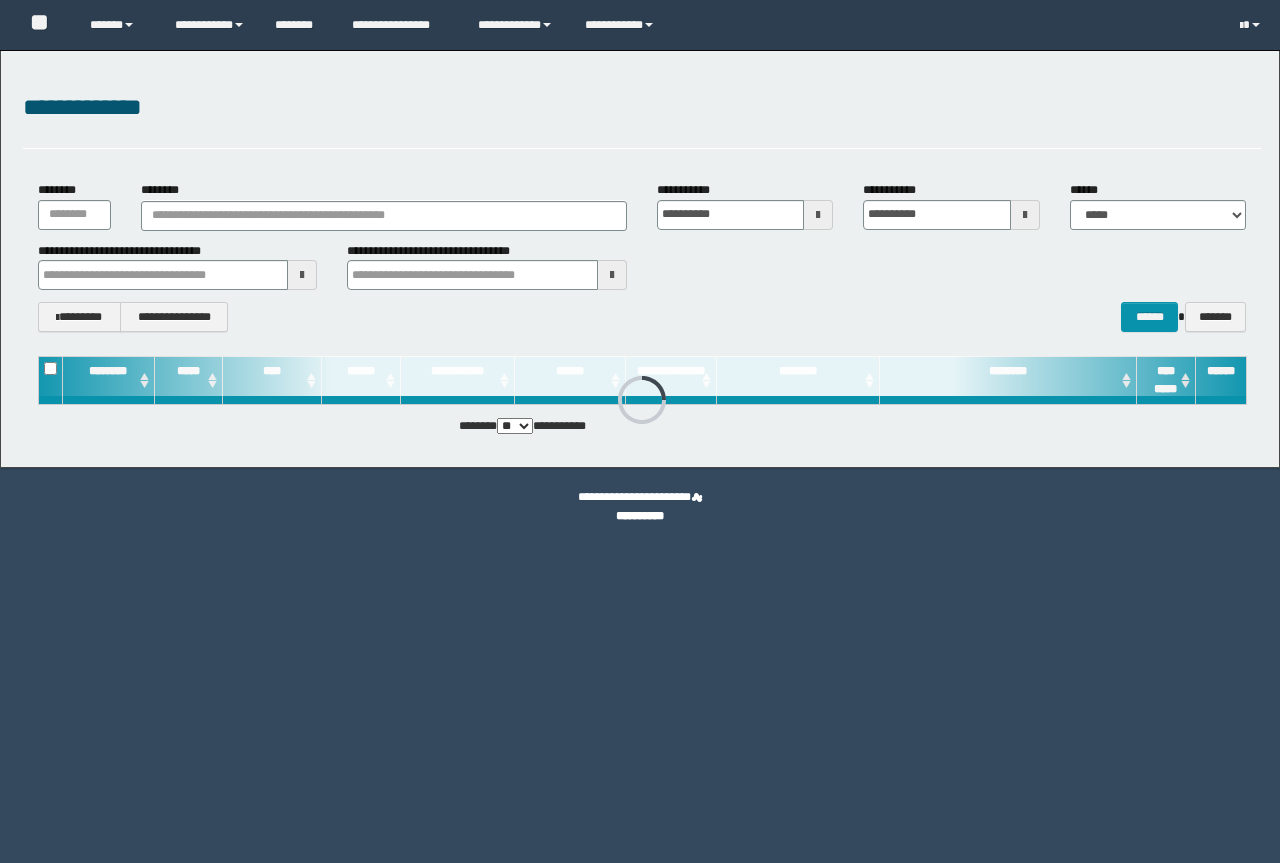 scroll, scrollTop: 0, scrollLeft: 0, axis: both 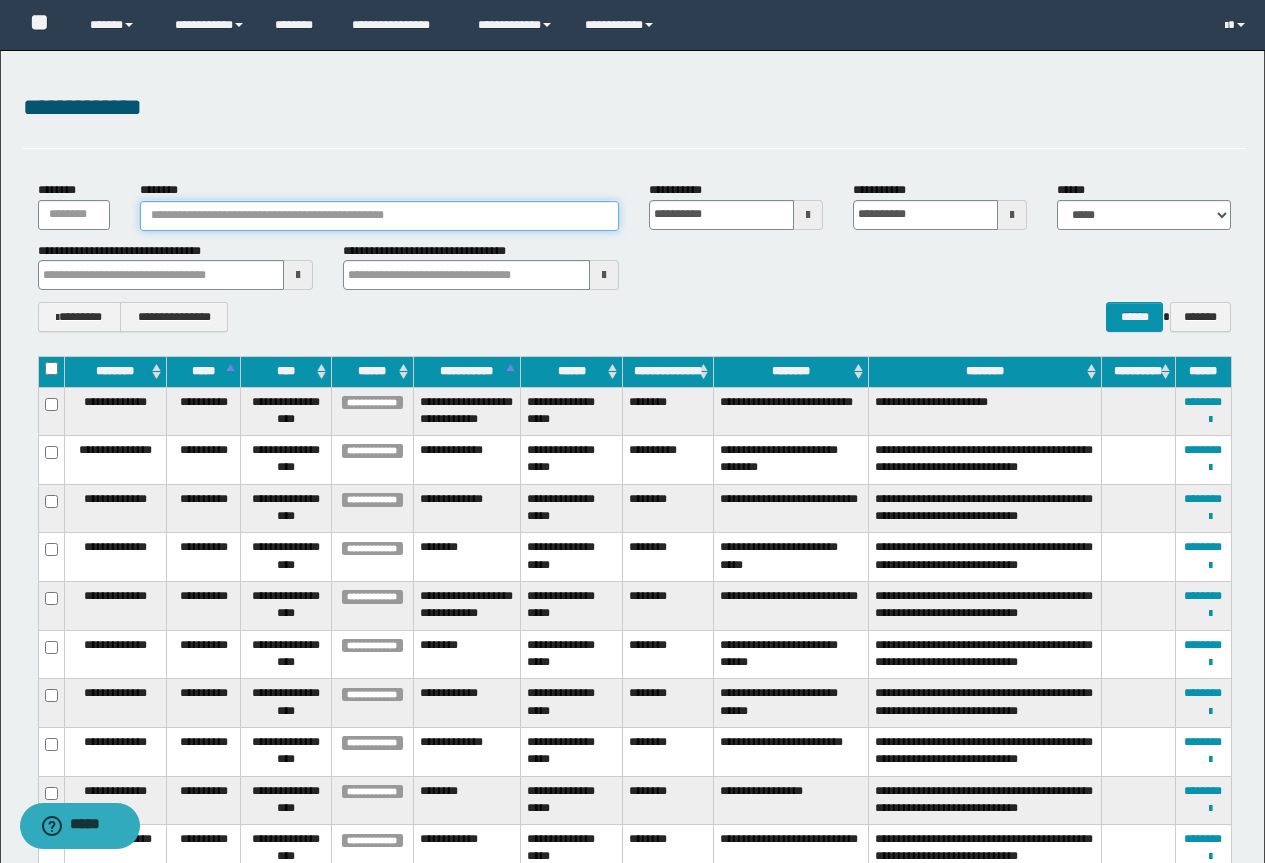 click on "********" at bounding box center (380, 216) 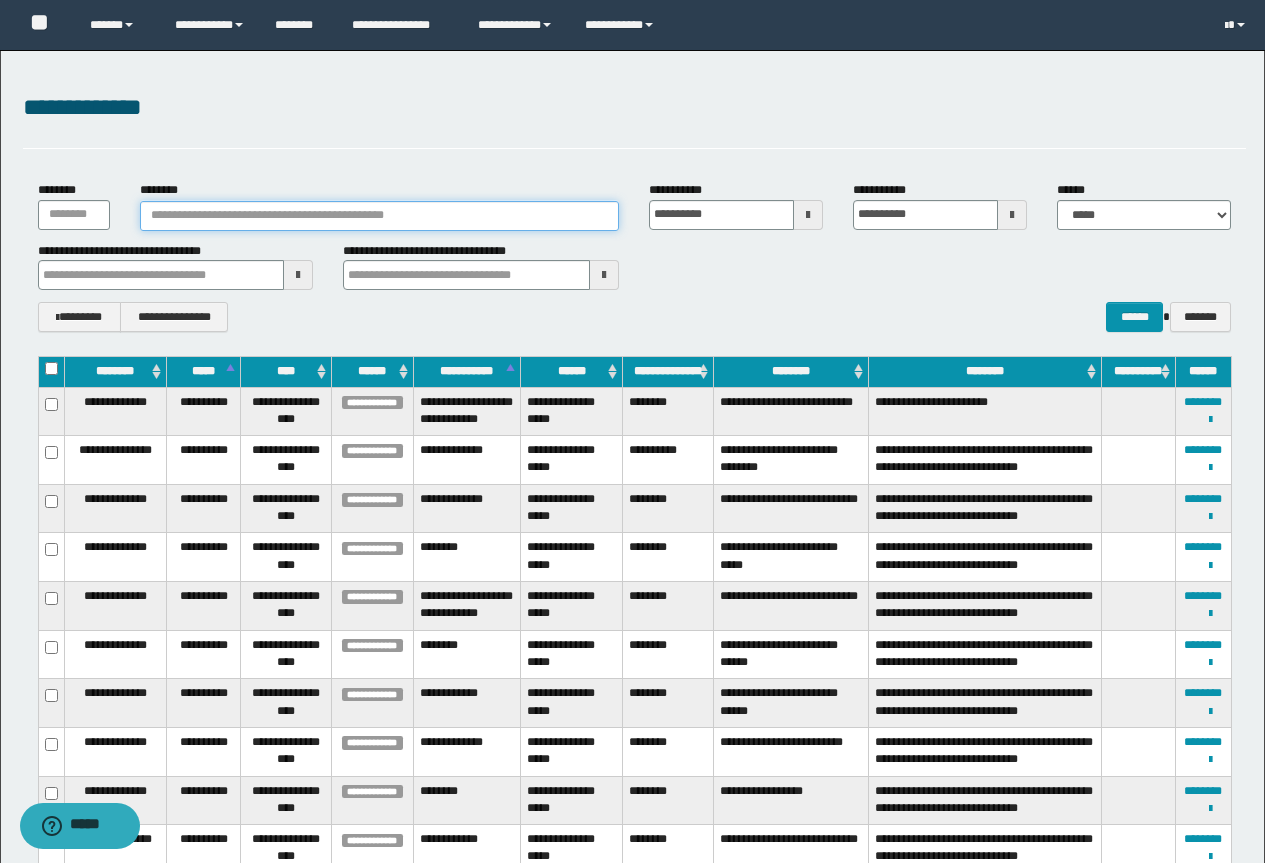 click on "********" at bounding box center [380, 216] 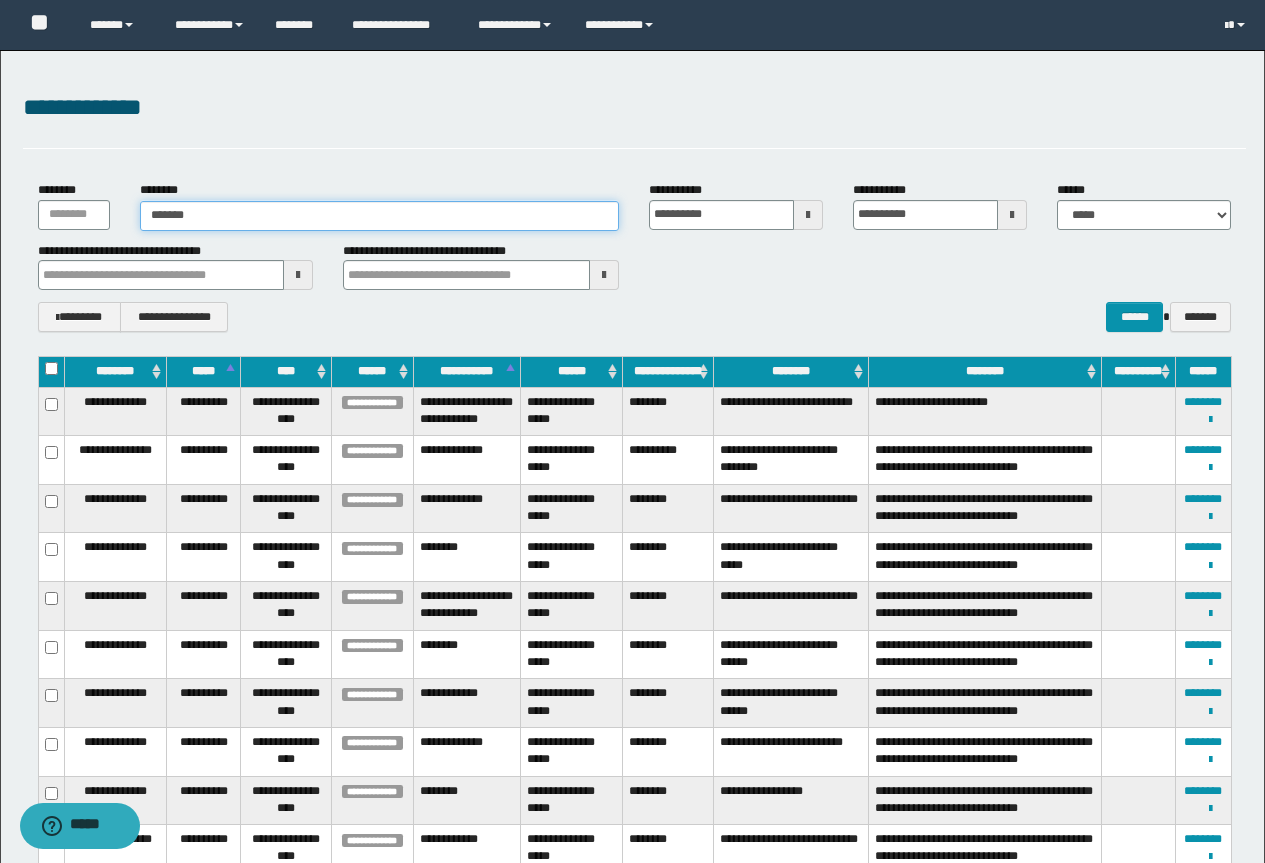 type on "*******" 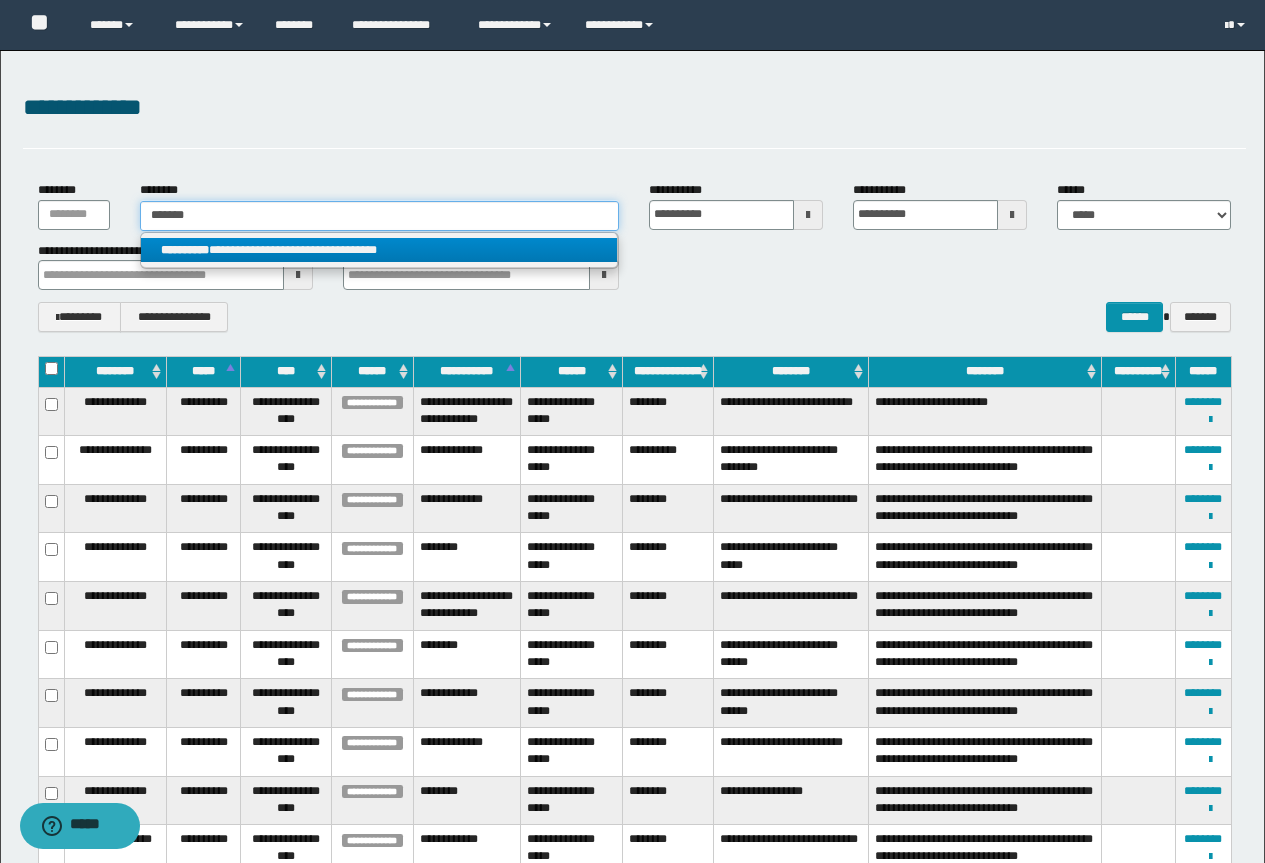 type on "*******" 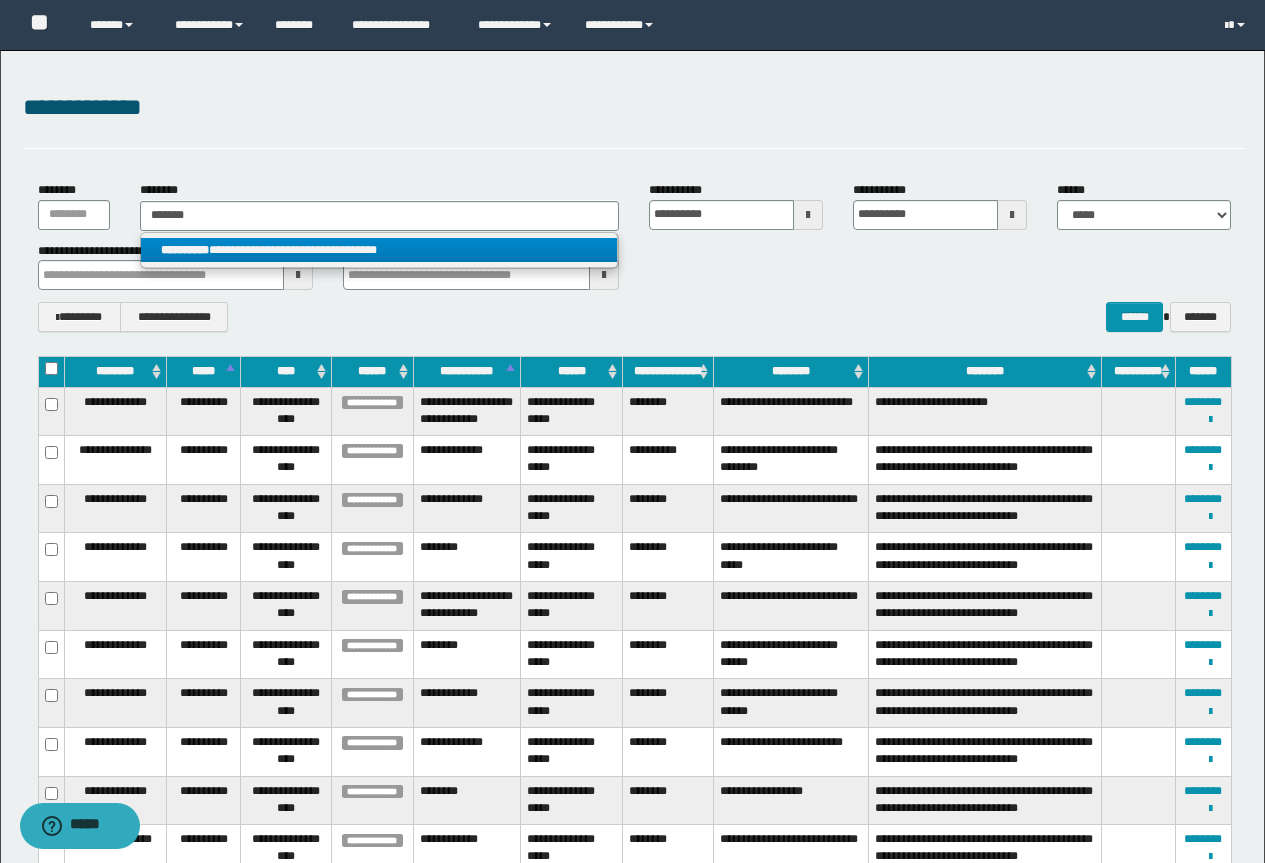 click on "**********" at bounding box center [379, 250] 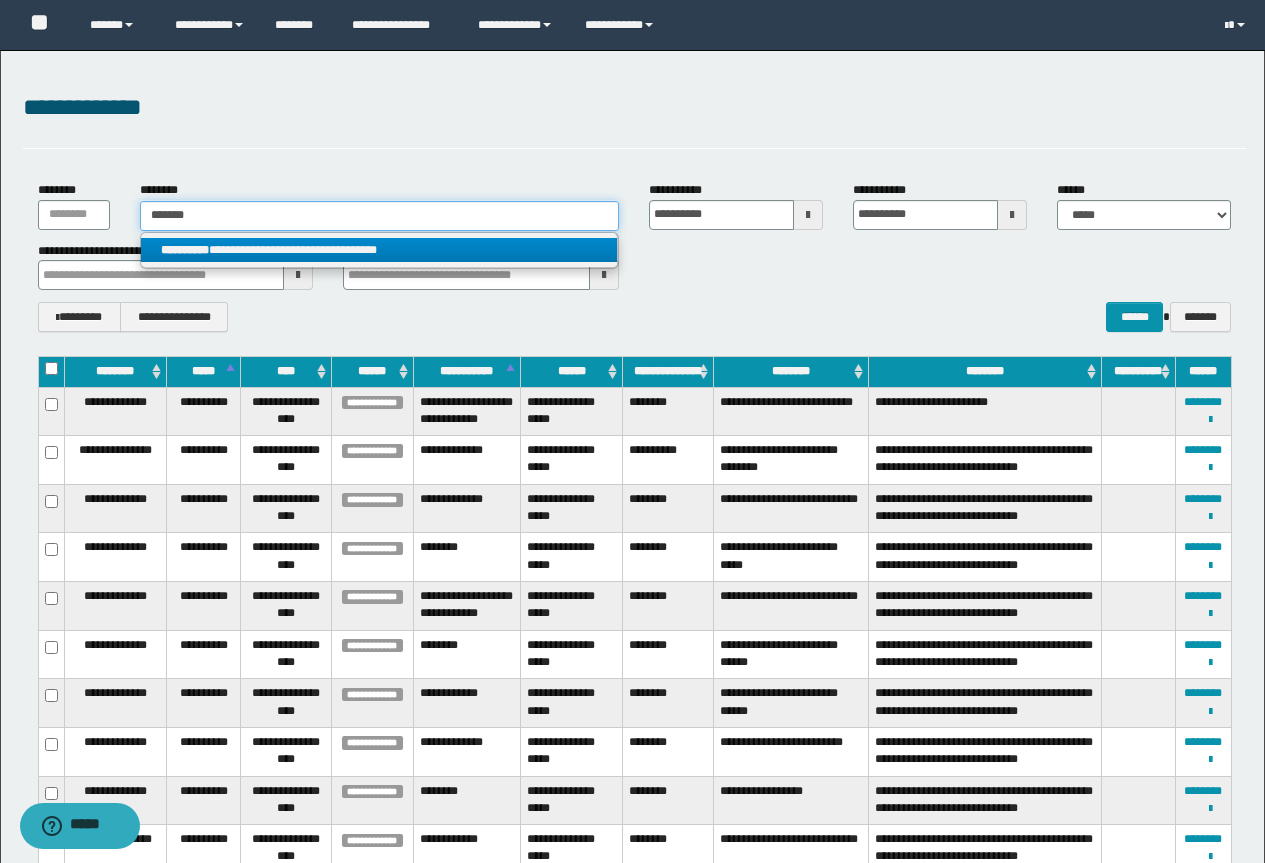 type 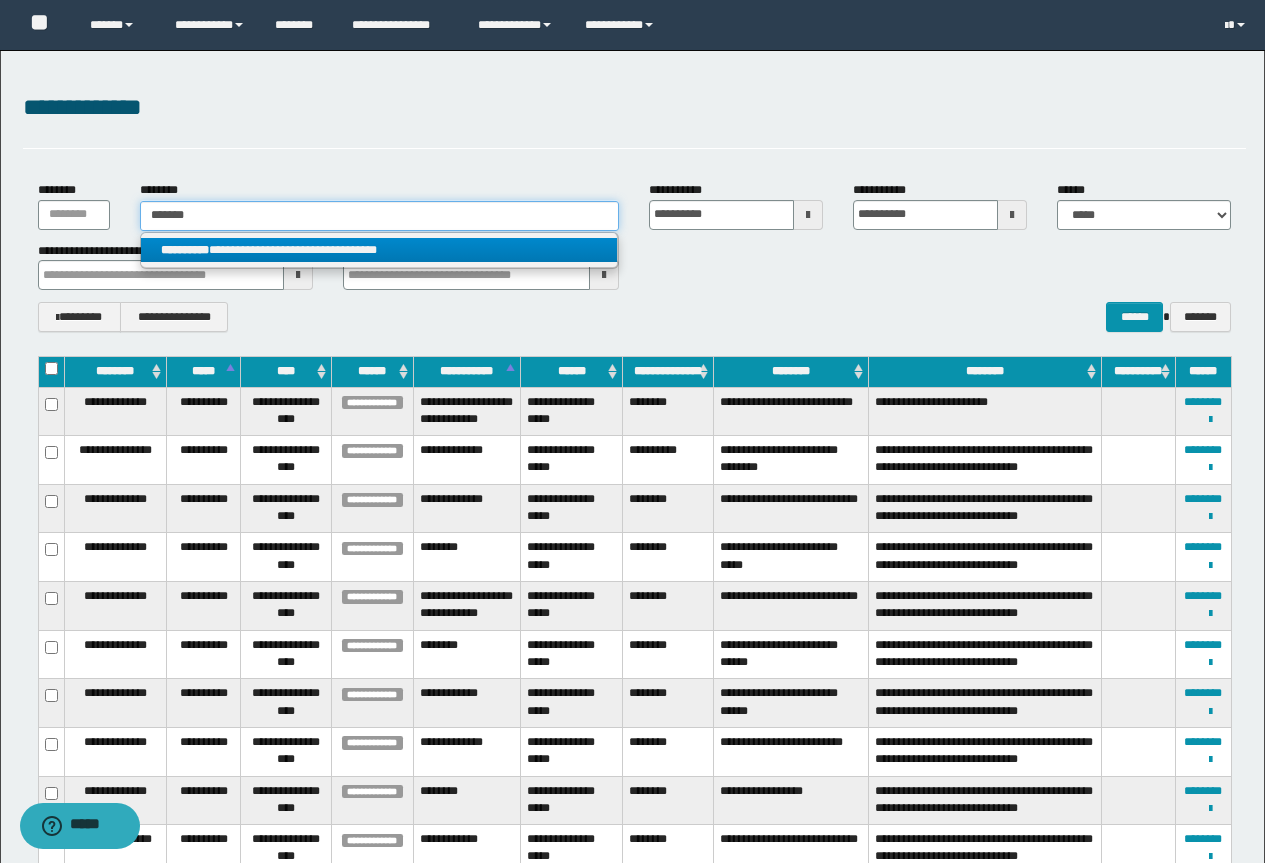 type on "**********" 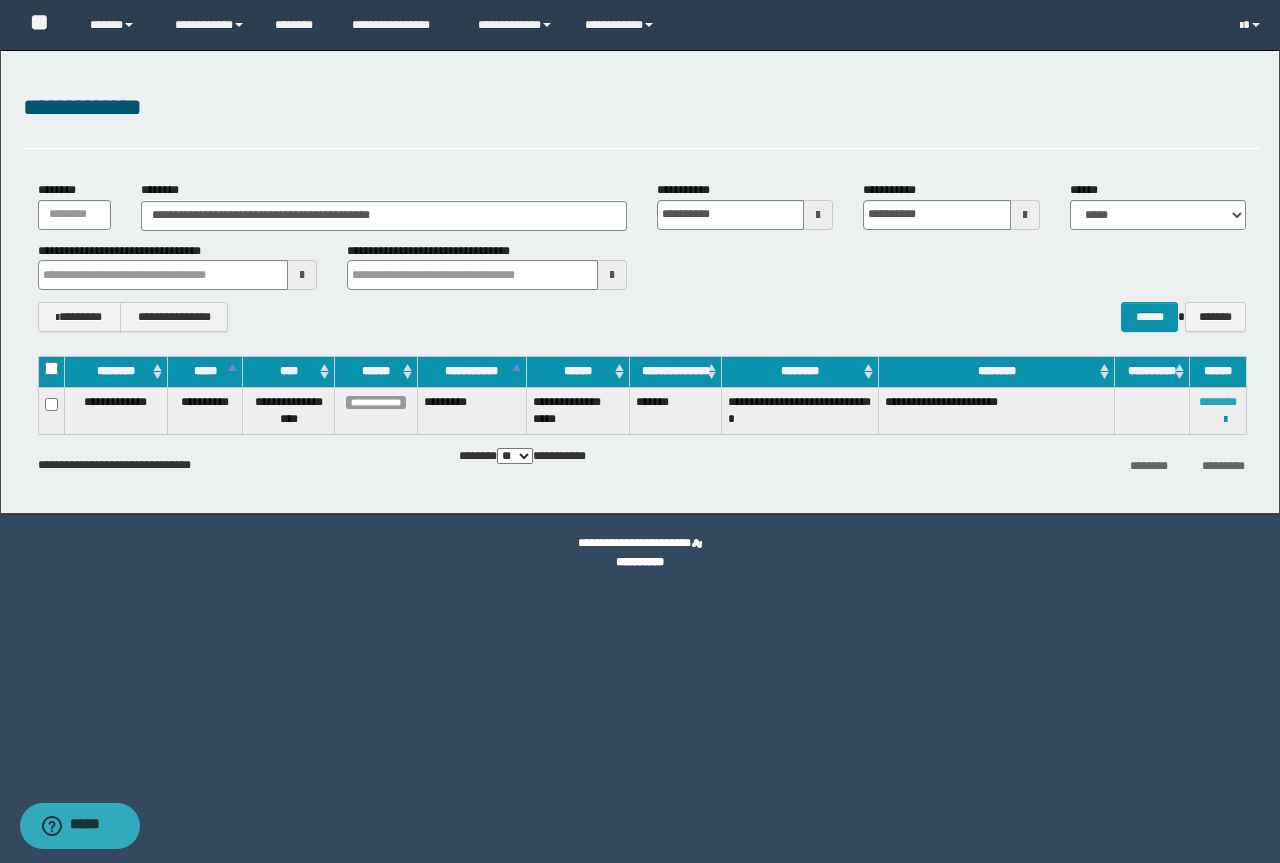 click on "********" at bounding box center (1218, 402) 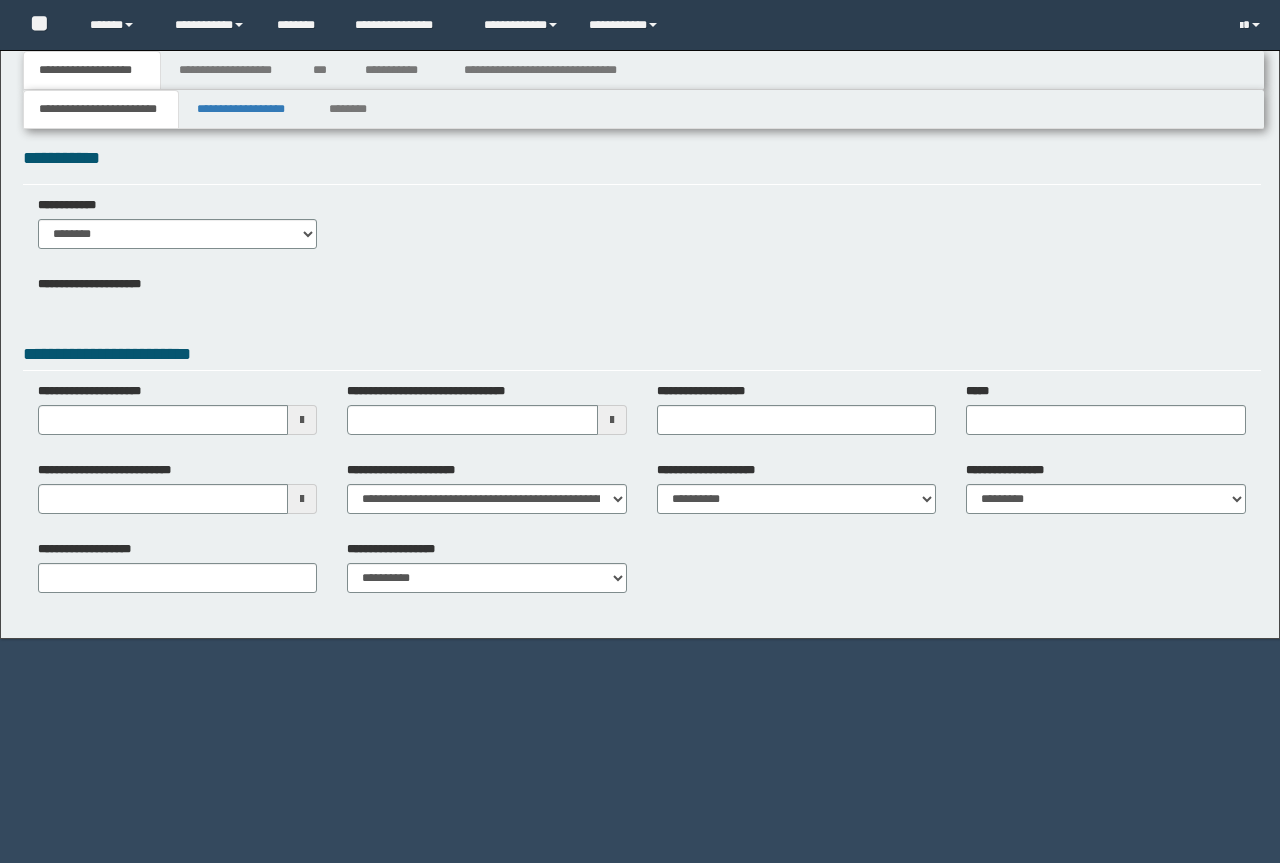 scroll, scrollTop: 0, scrollLeft: 0, axis: both 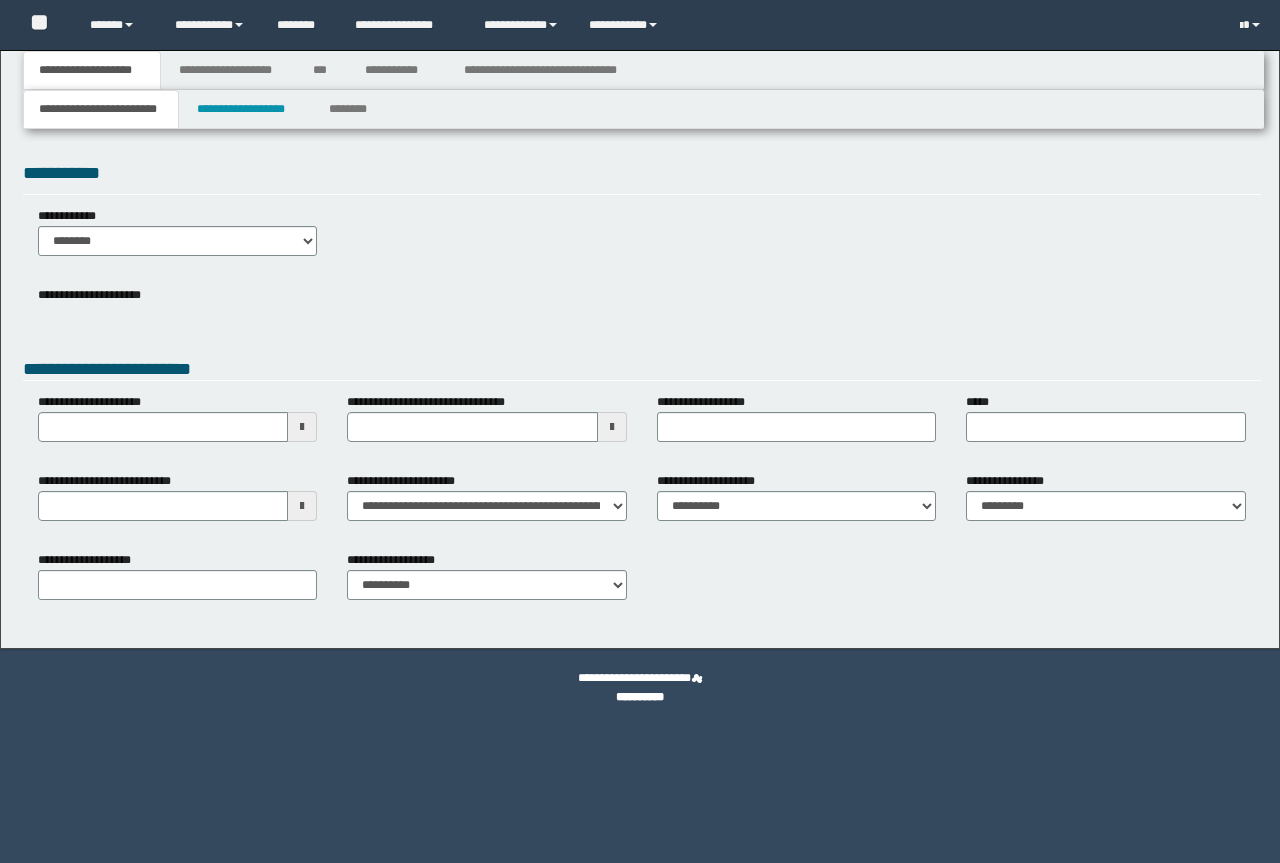 type 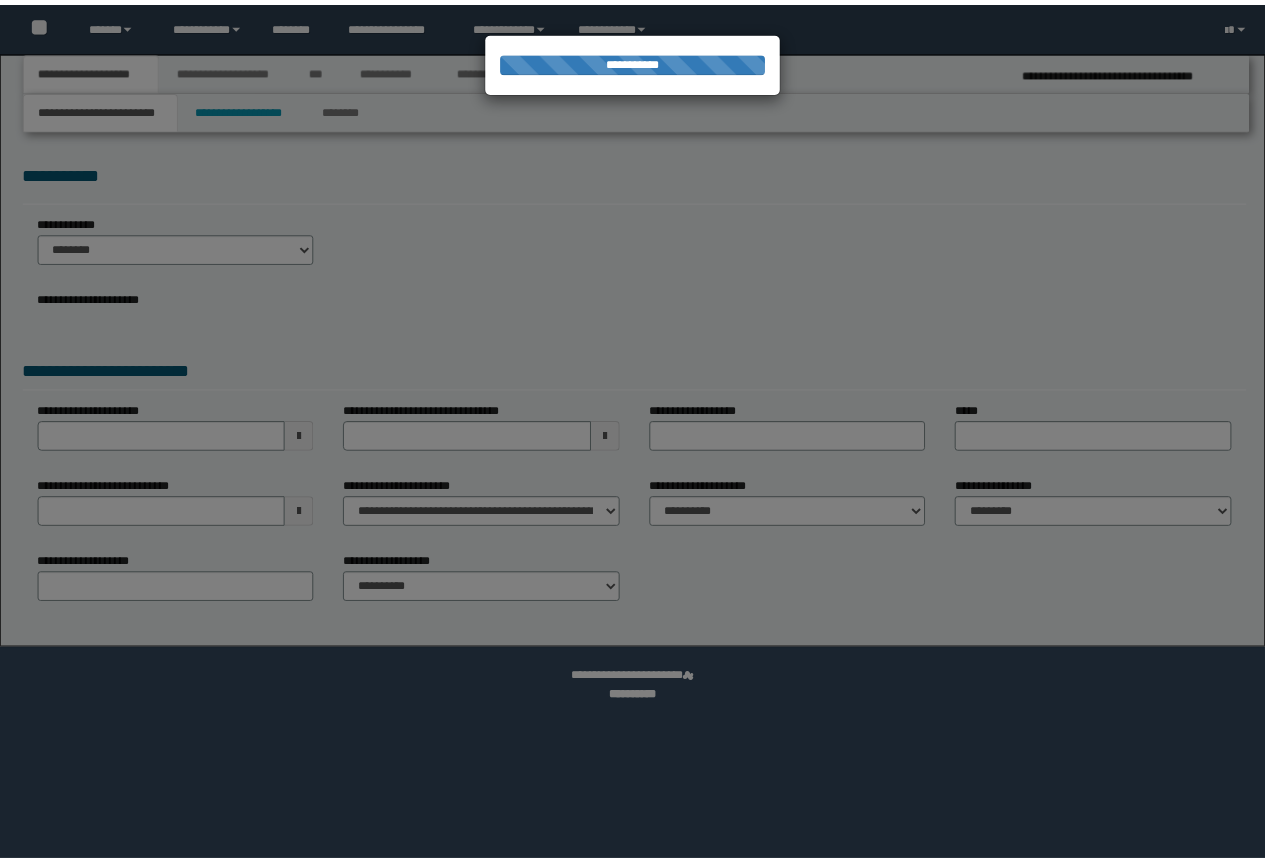 scroll, scrollTop: 0, scrollLeft: 0, axis: both 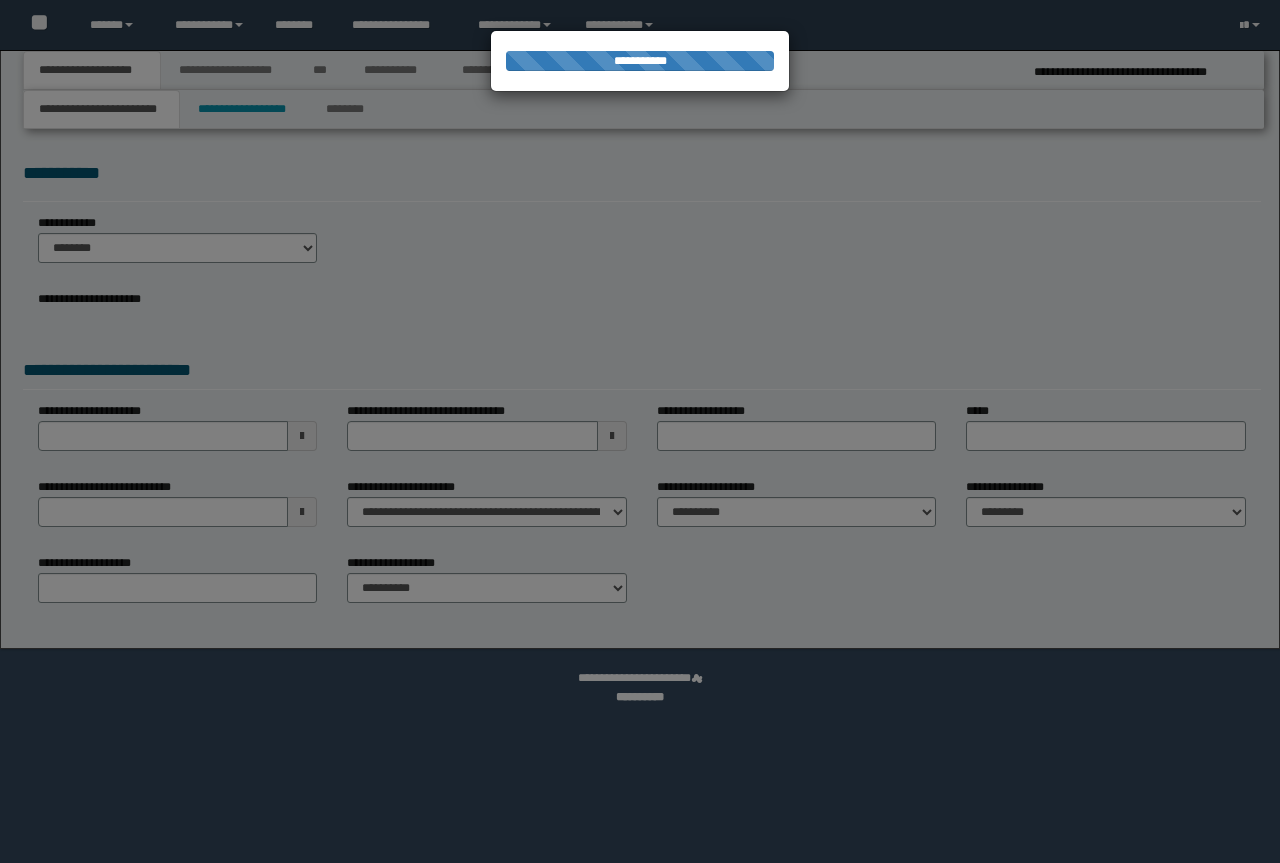 type on "**********" 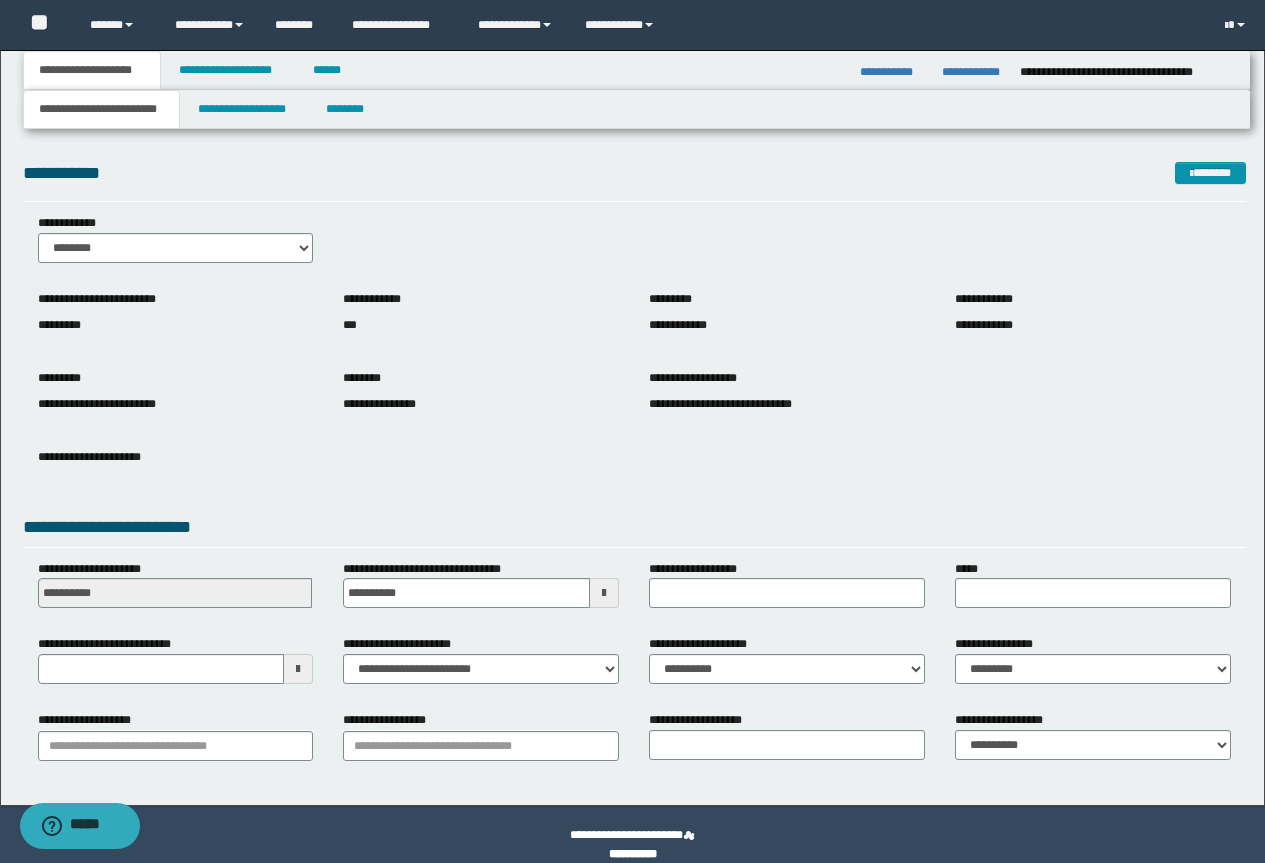 scroll, scrollTop: 21, scrollLeft: 0, axis: vertical 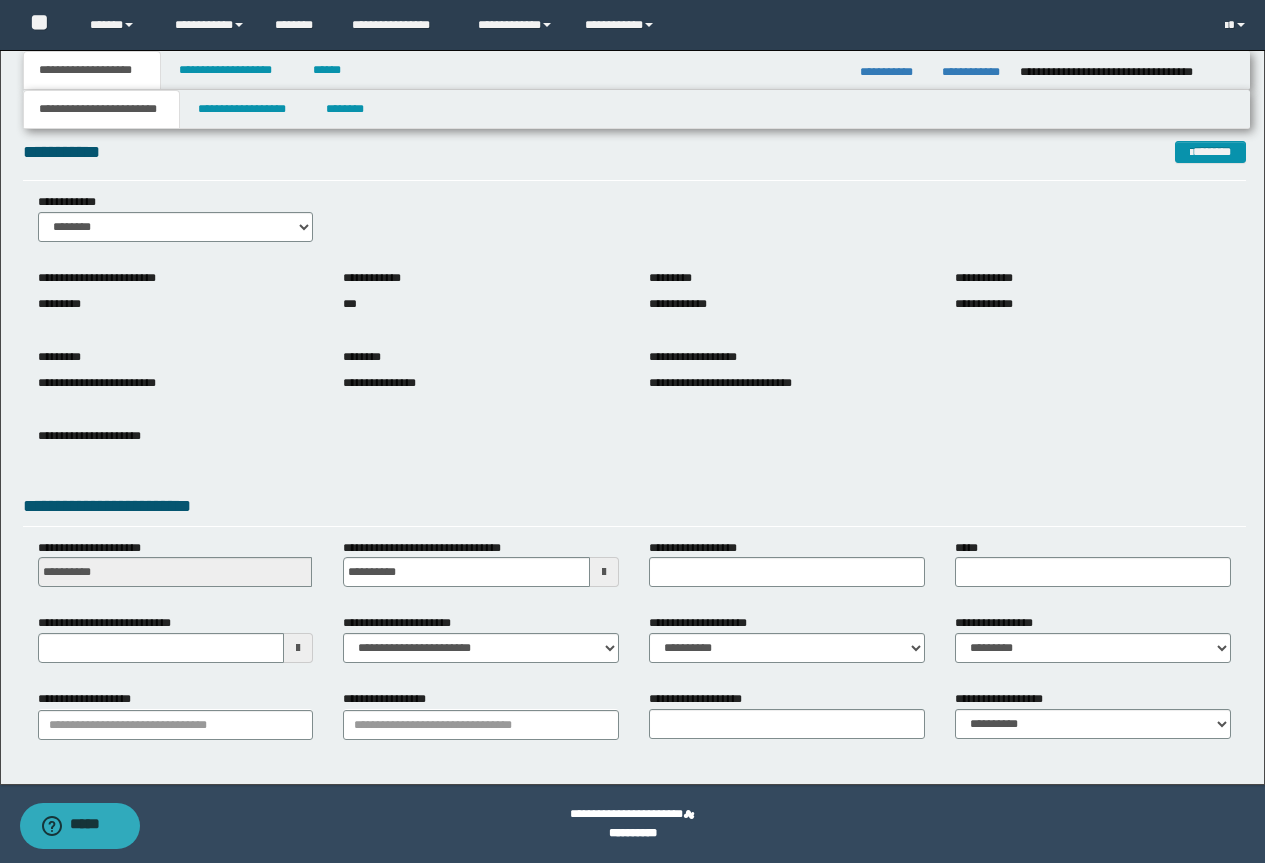 type 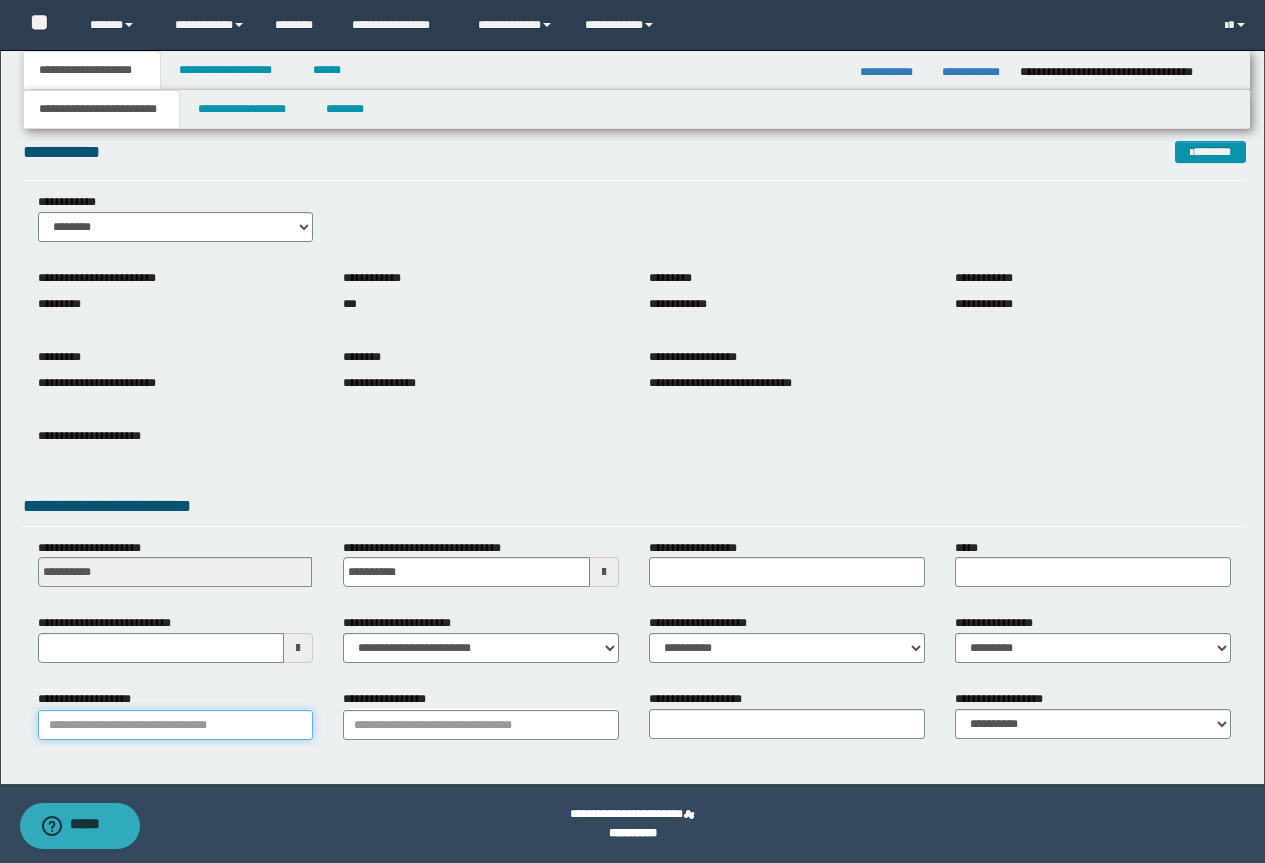 click on "**********" at bounding box center [176, 725] 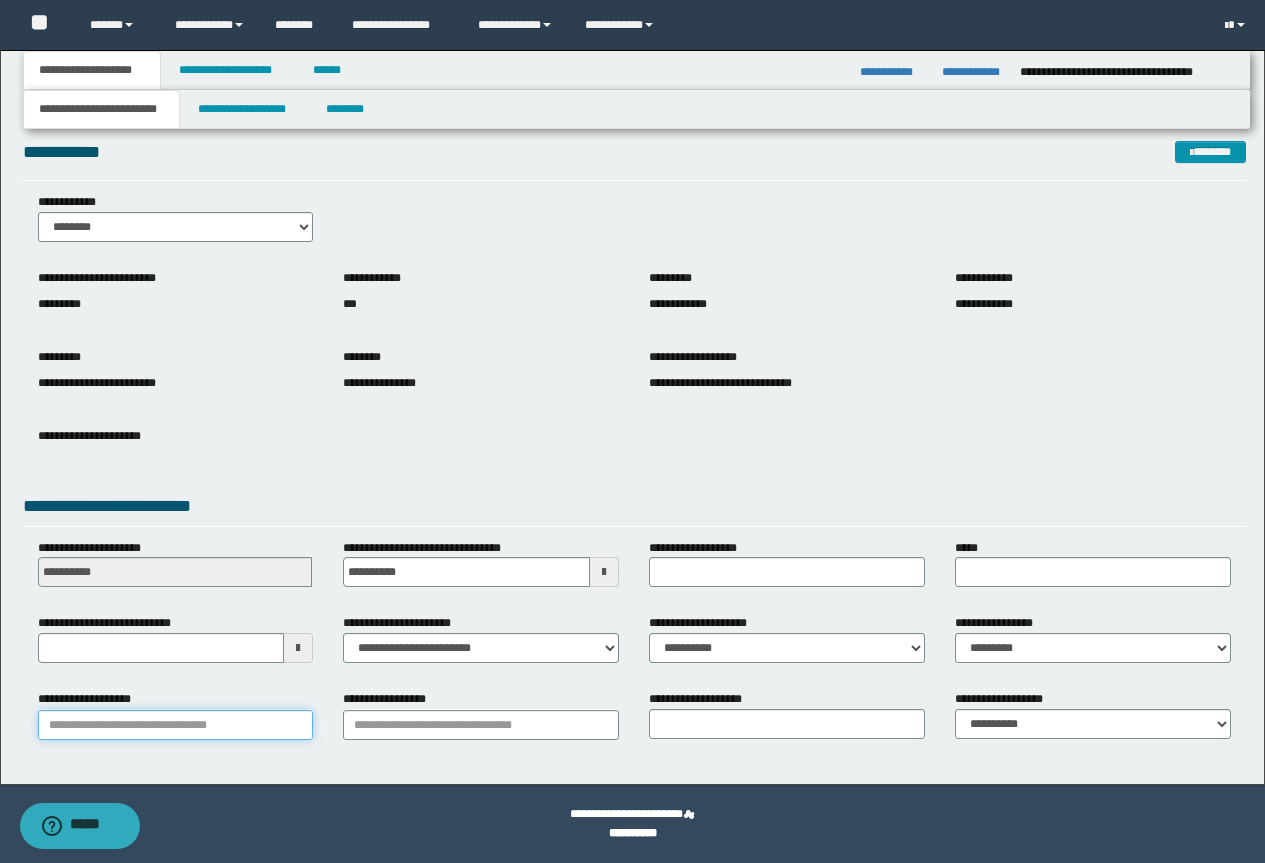 click on "**********" at bounding box center (176, 725) 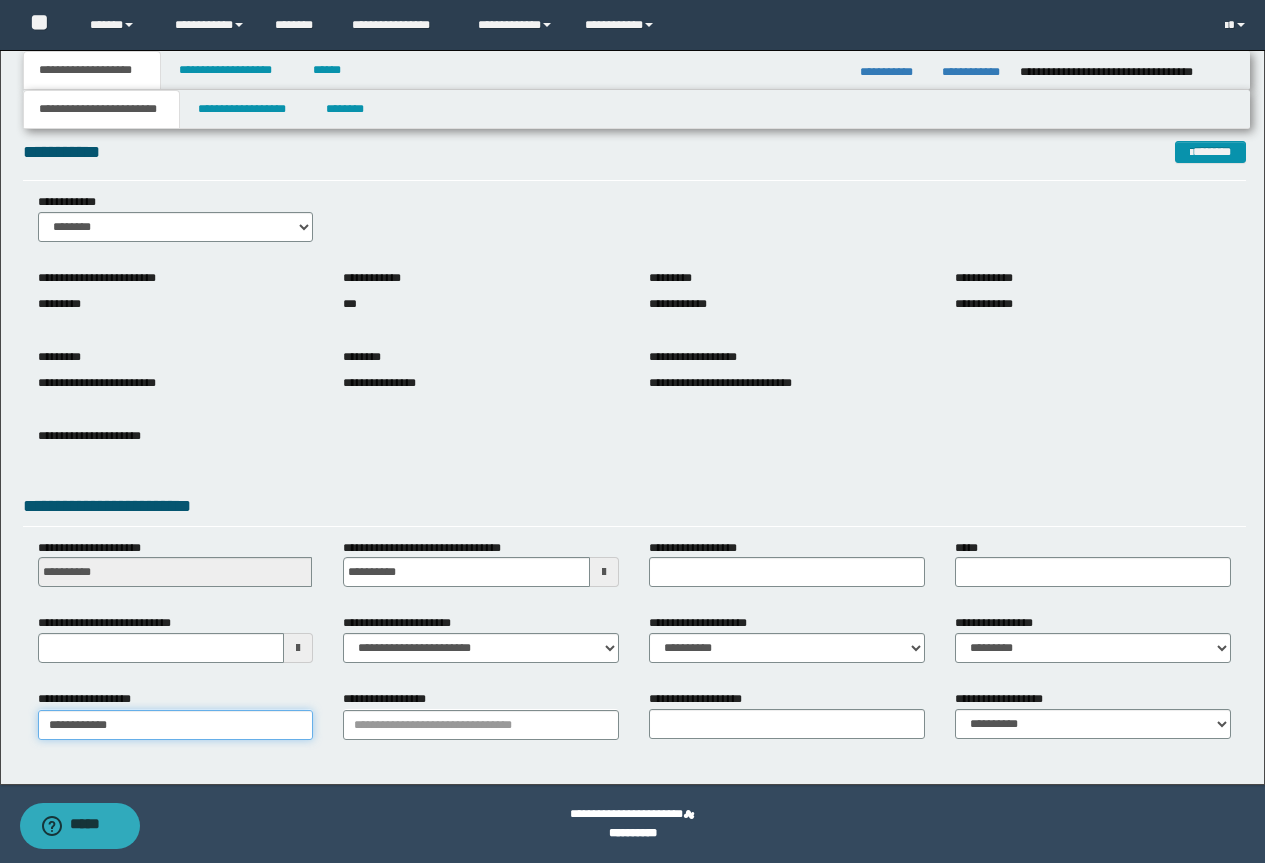 type on "**********" 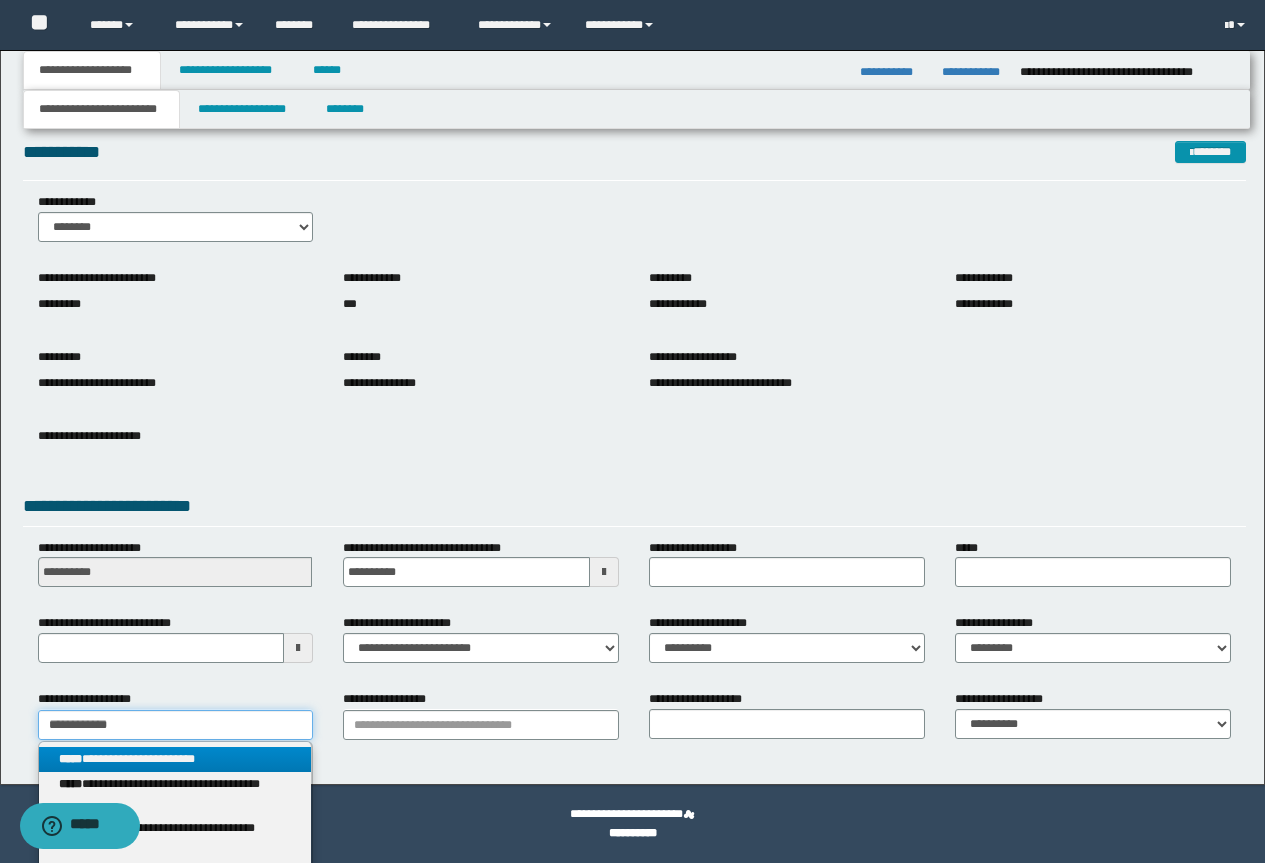 type on "**********" 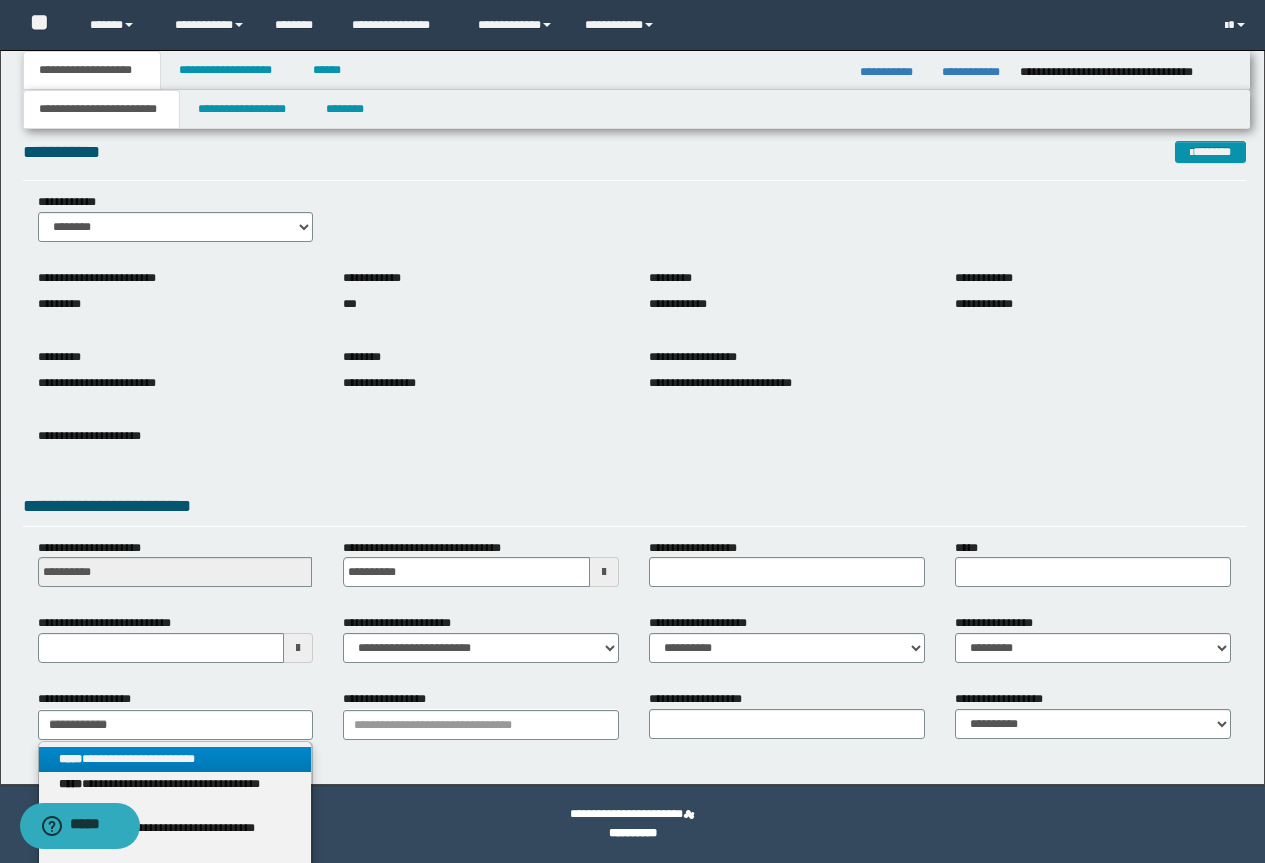 click on "**********" at bounding box center [175, 759] 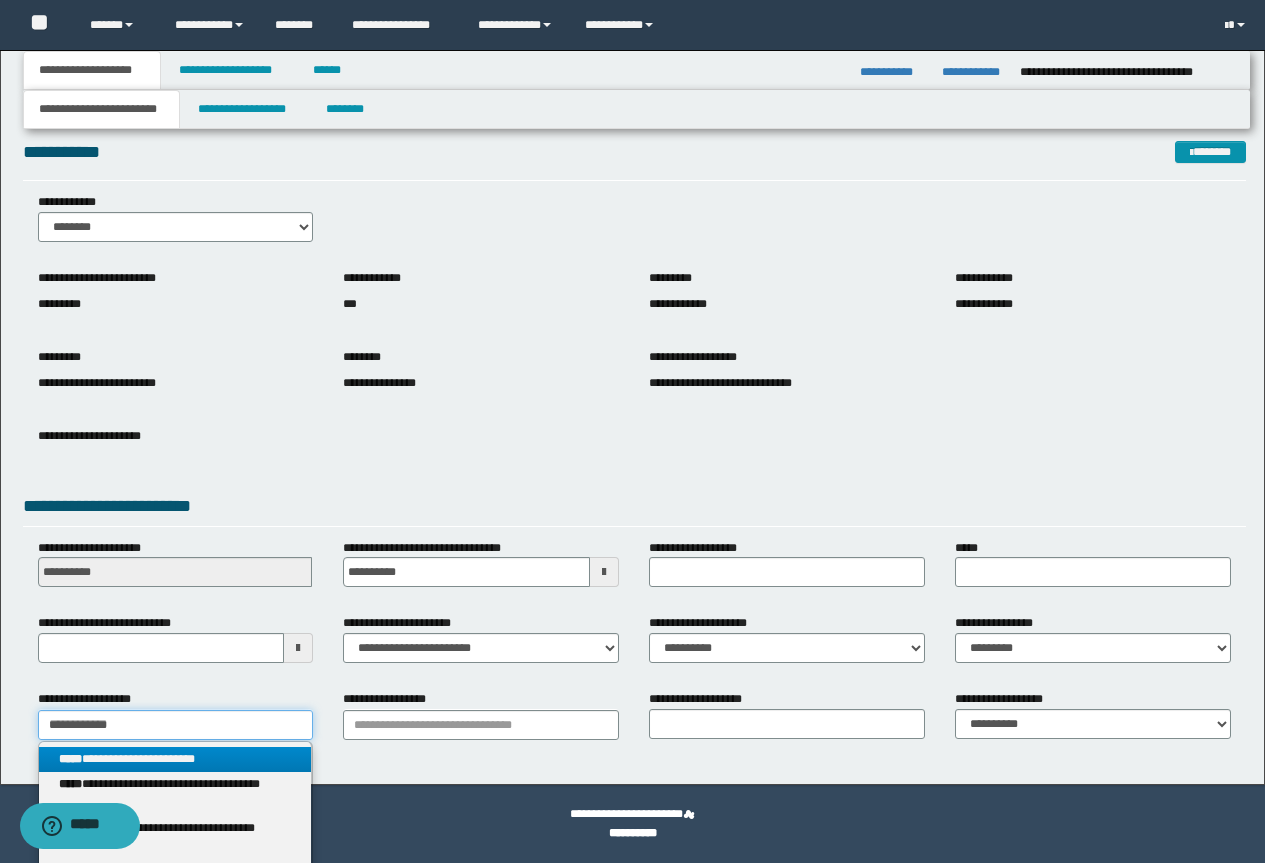 type 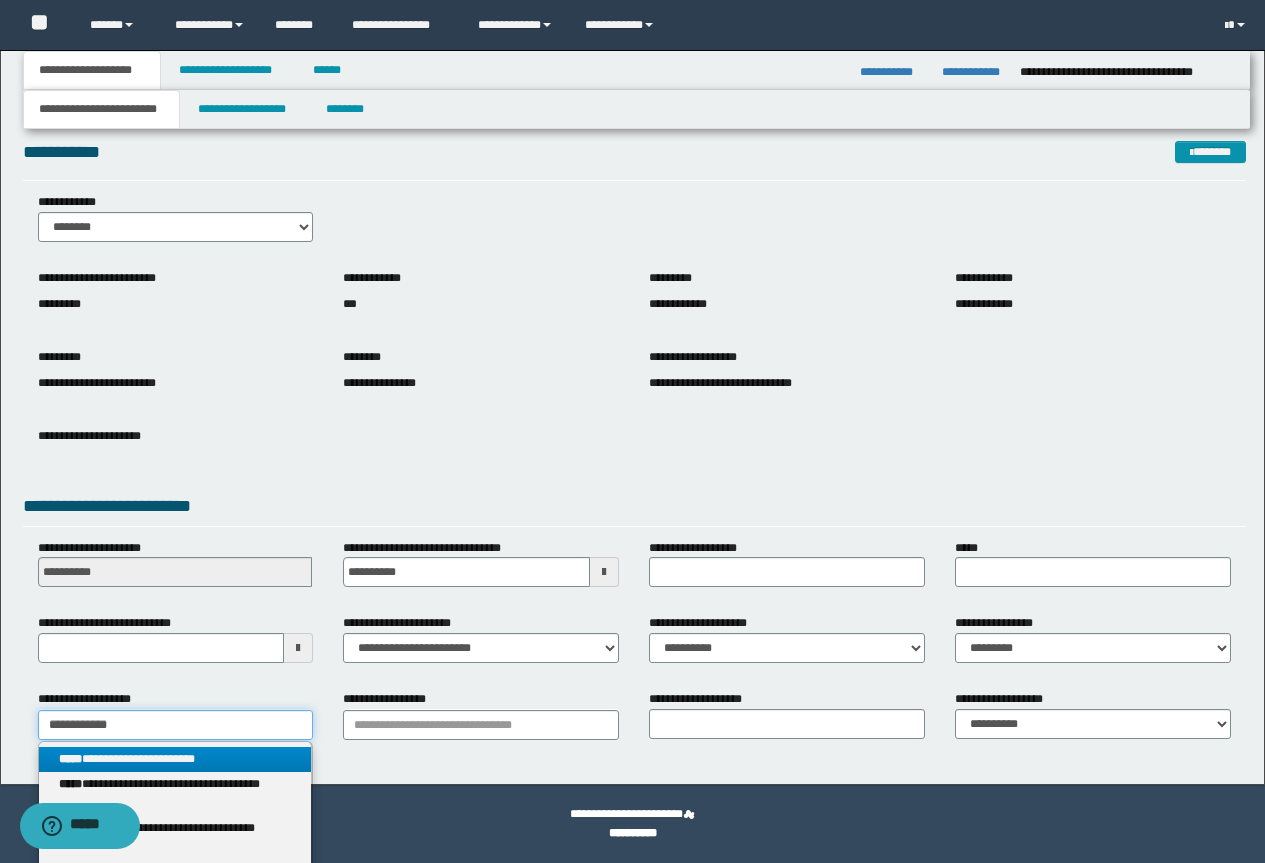 type on "**********" 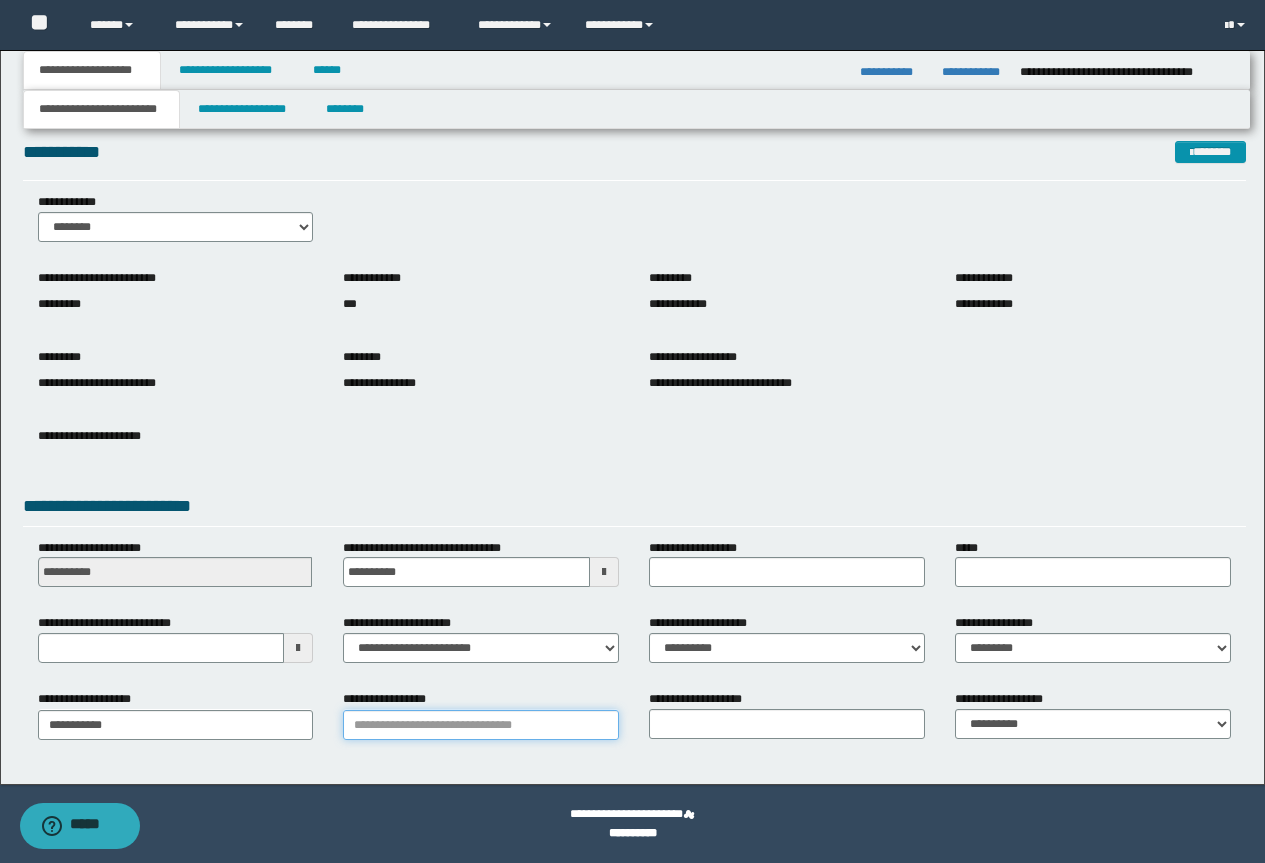 click on "**********" at bounding box center [481, 725] 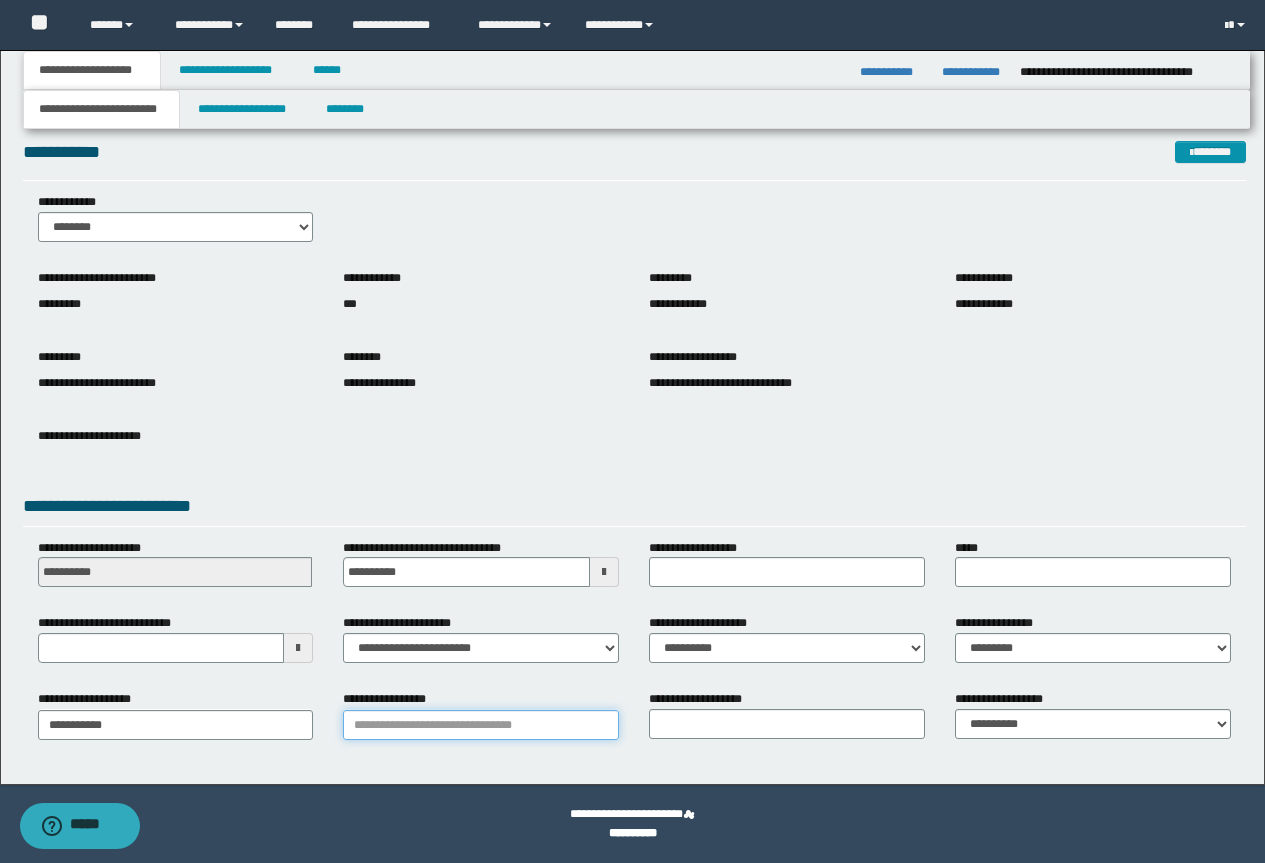 paste on "**********" 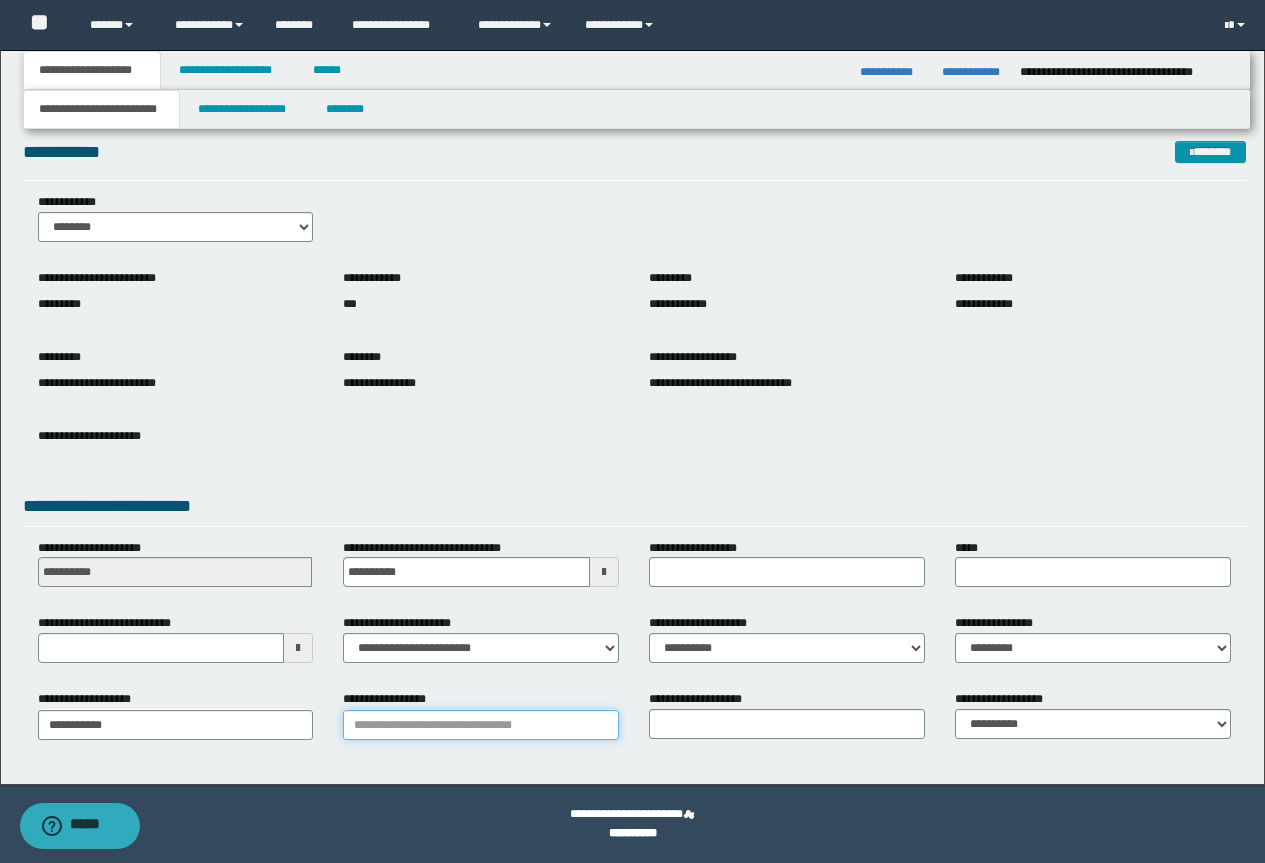 type on "**********" 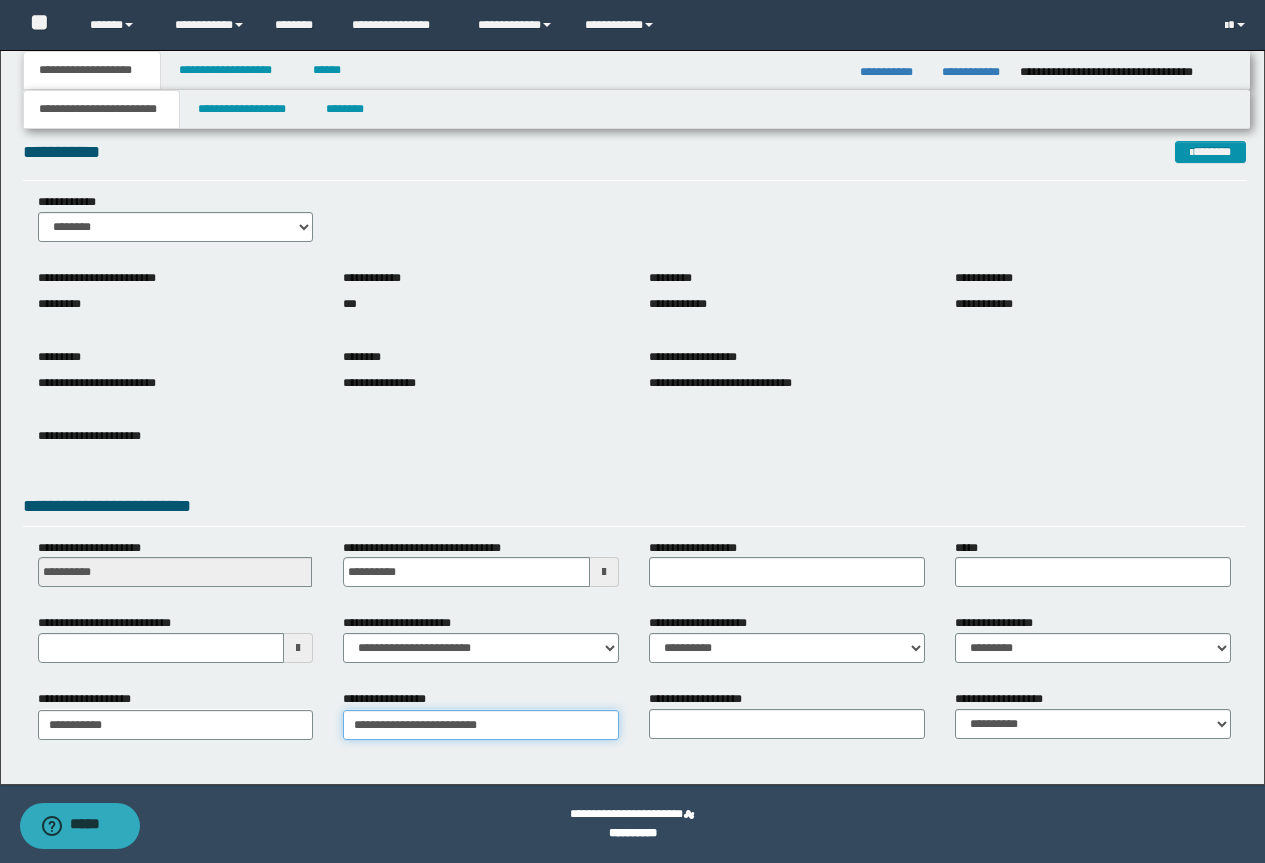type on "**********" 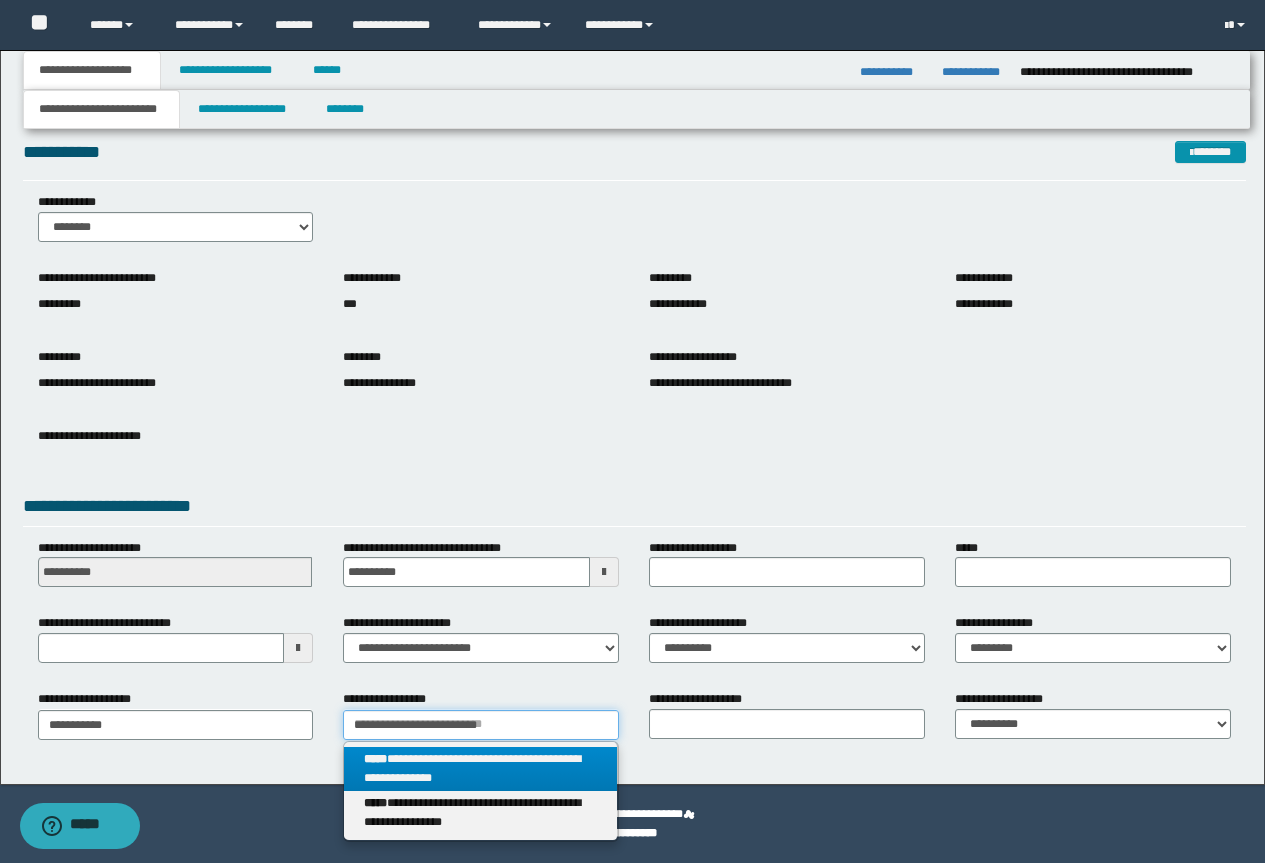 type on "**********" 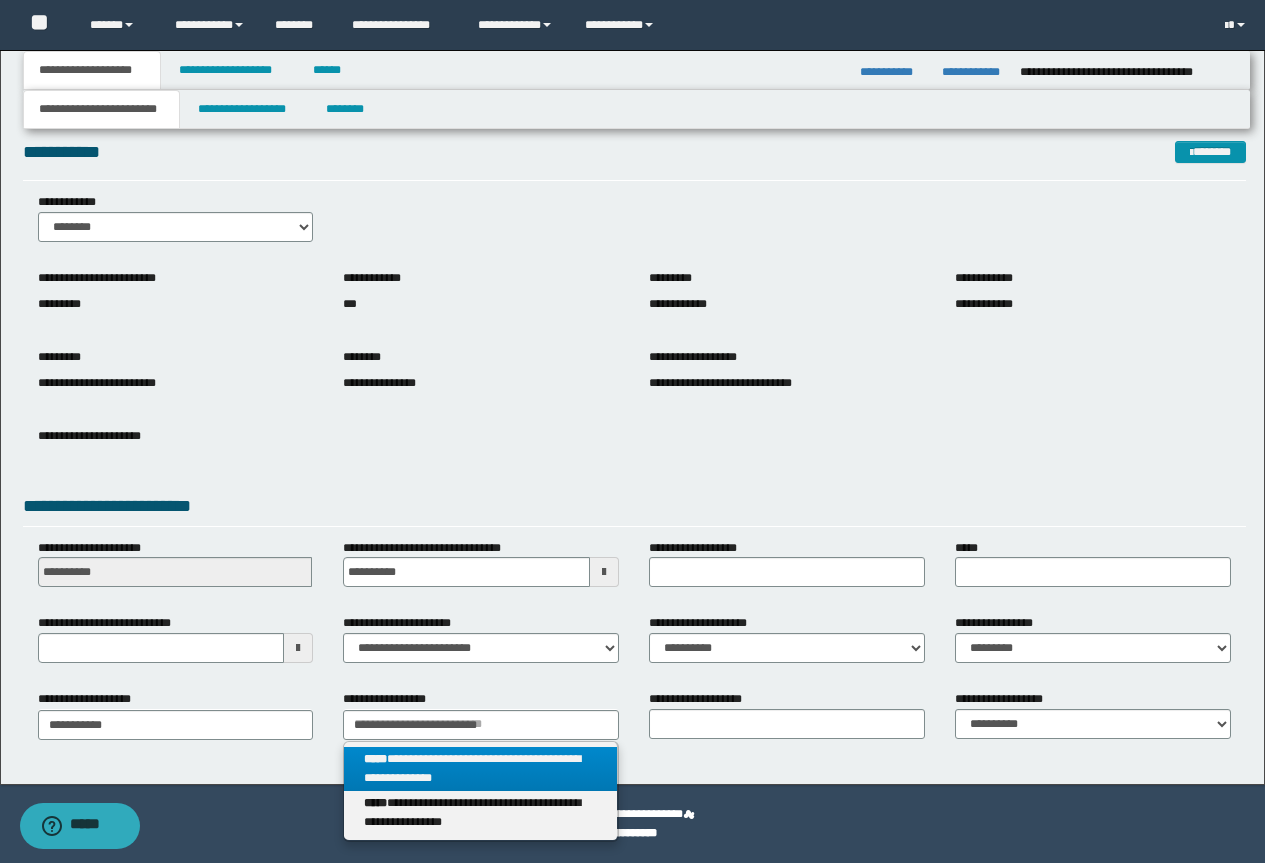 click on "**********" at bounding box center [480, 769] 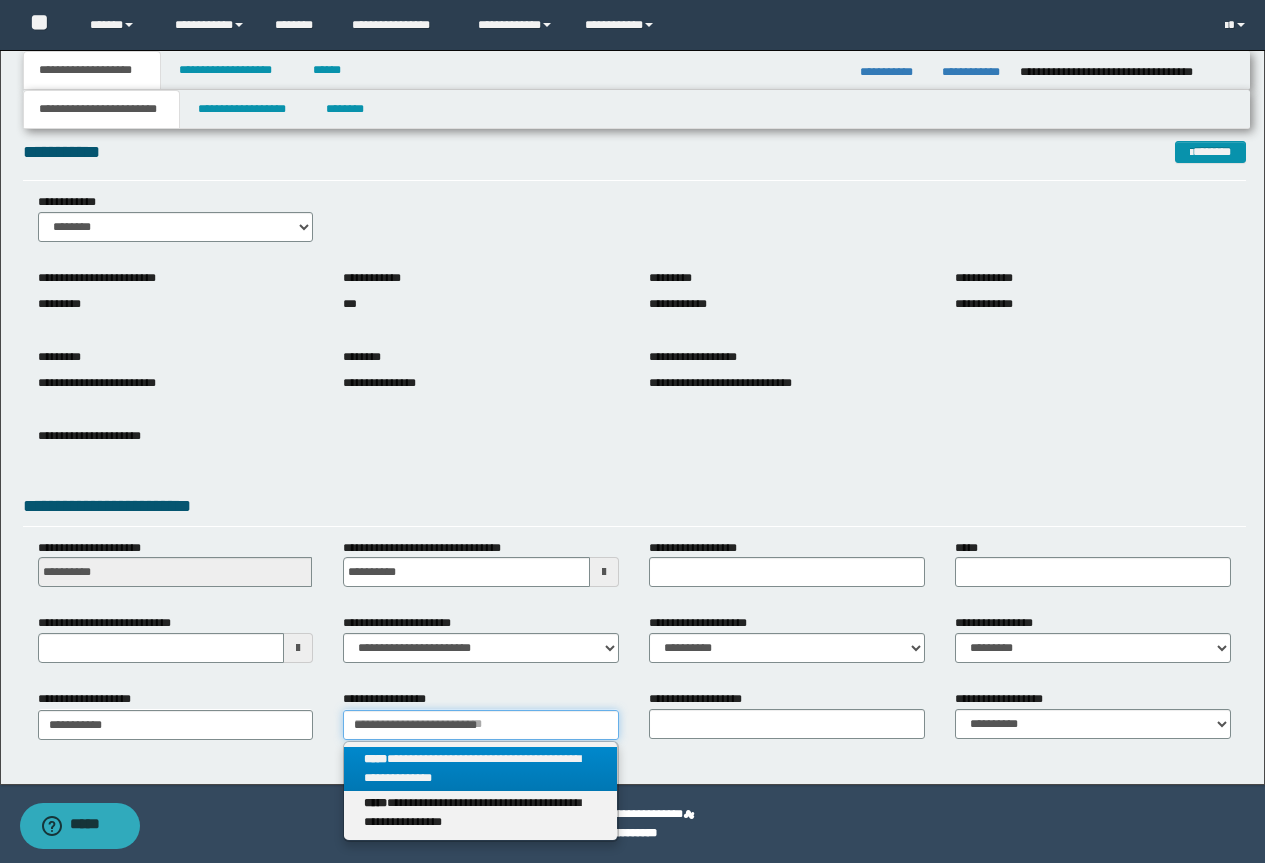 type 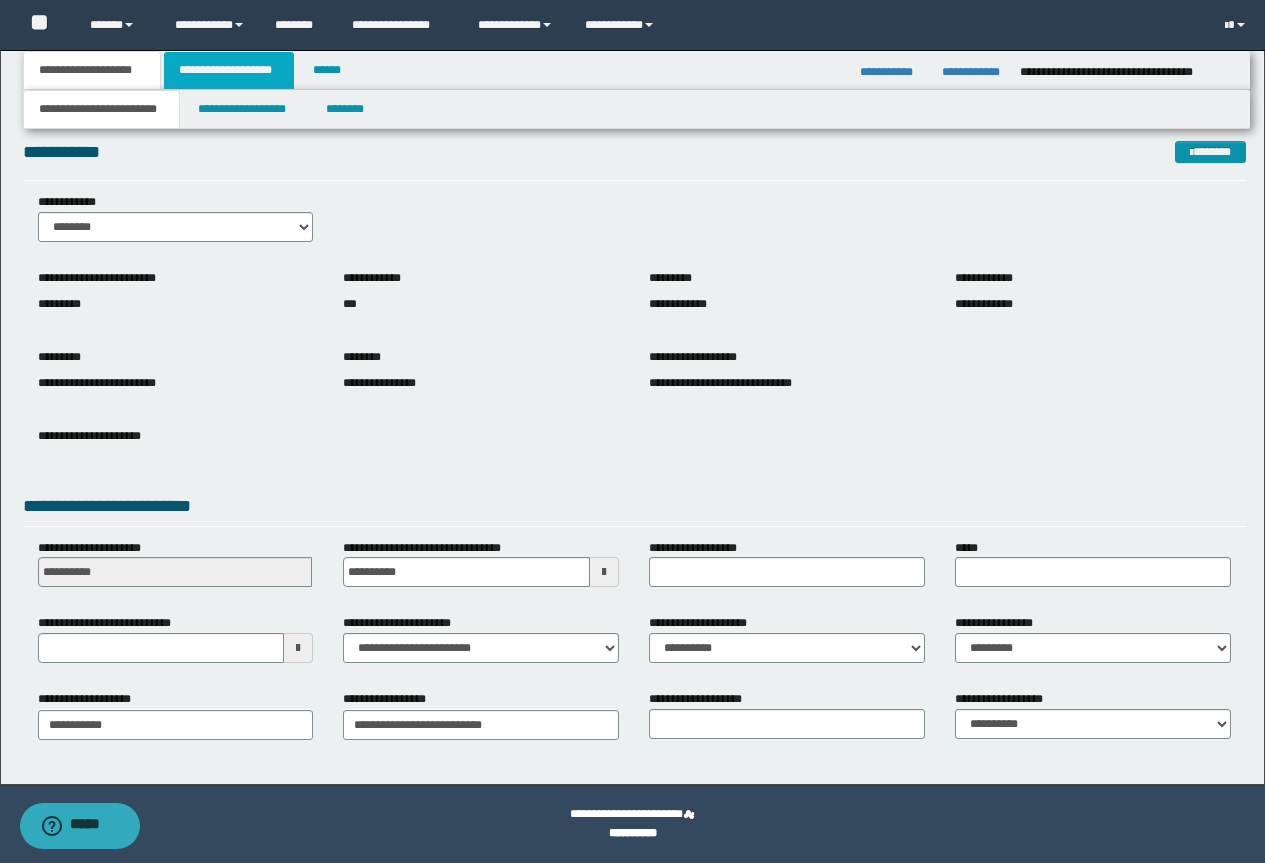 click on "**********" at bounding box center [229, 70] 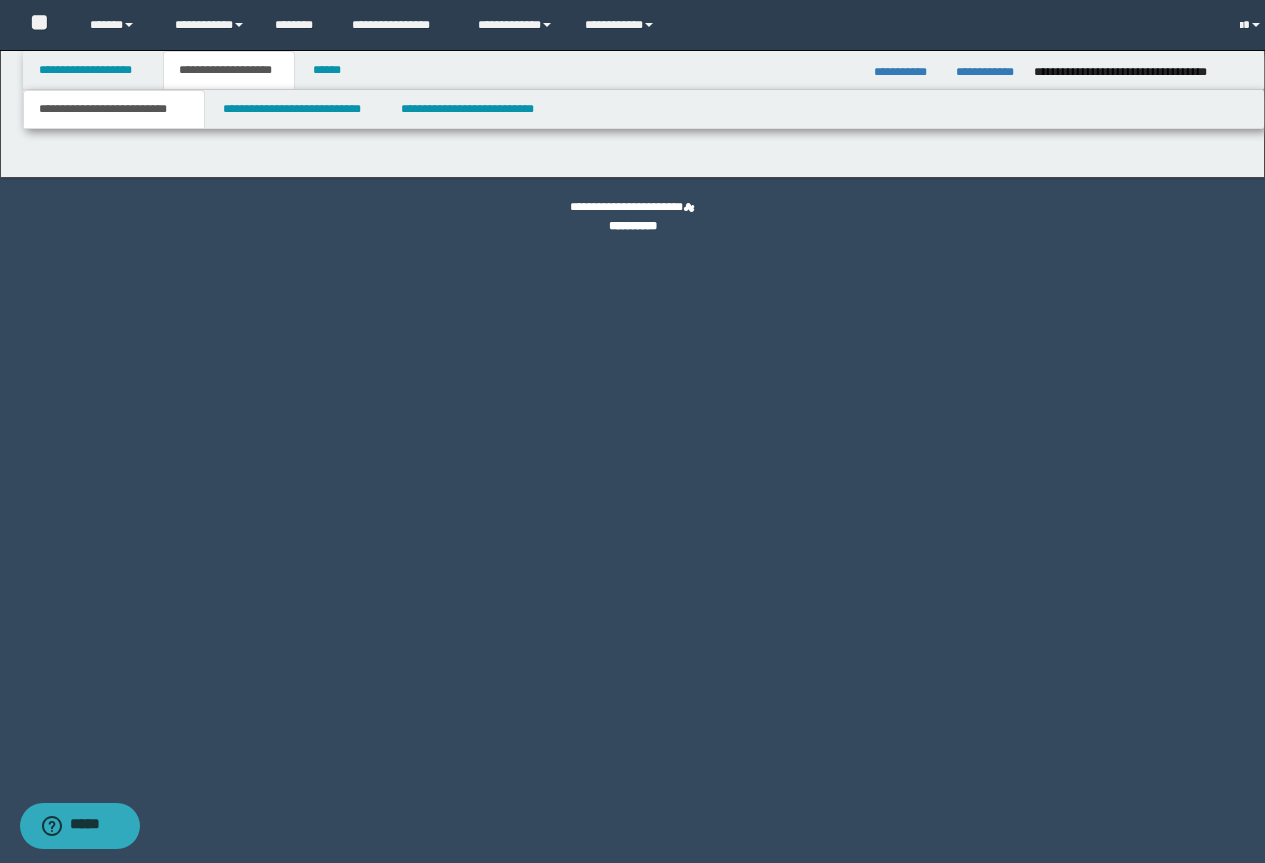 scroll, scrollTop: 0, scrollLeft: 0, axis: both 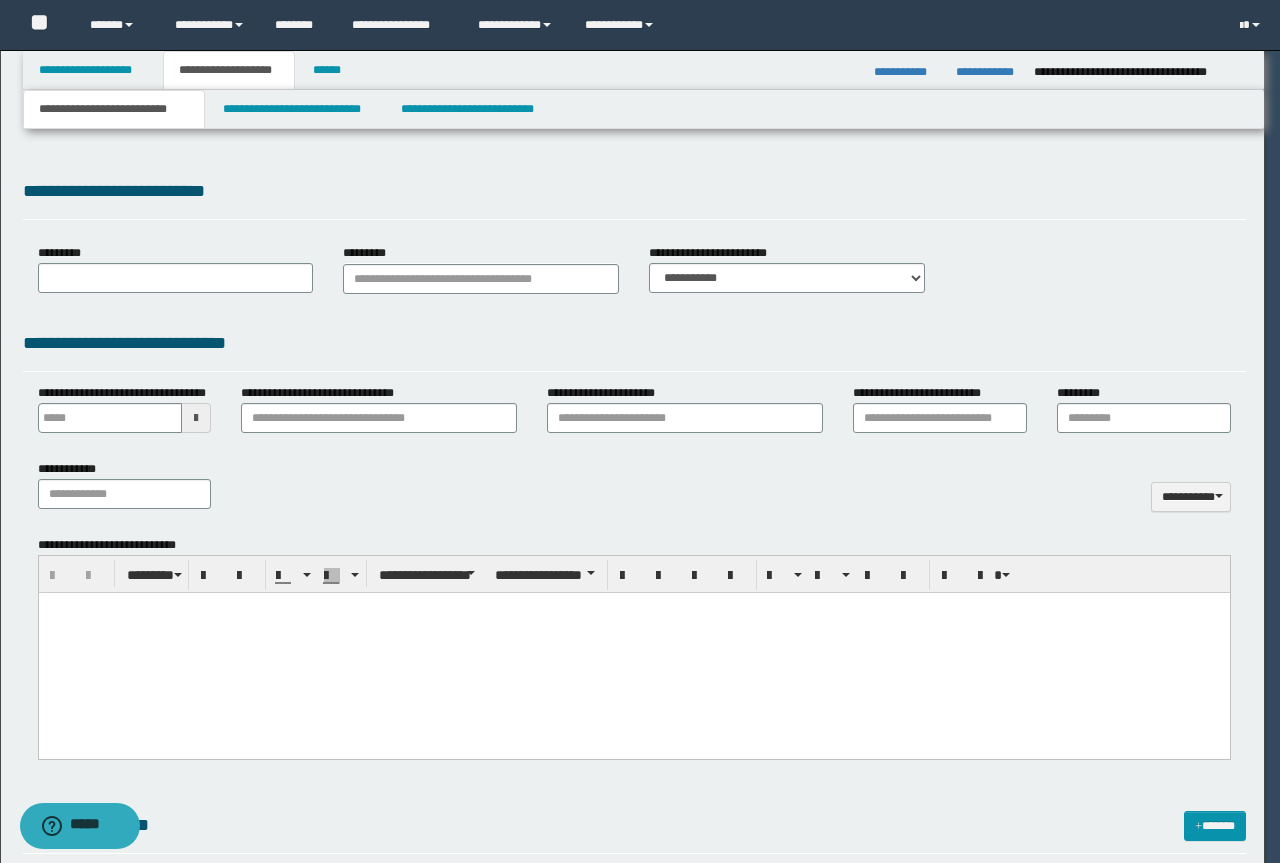 type 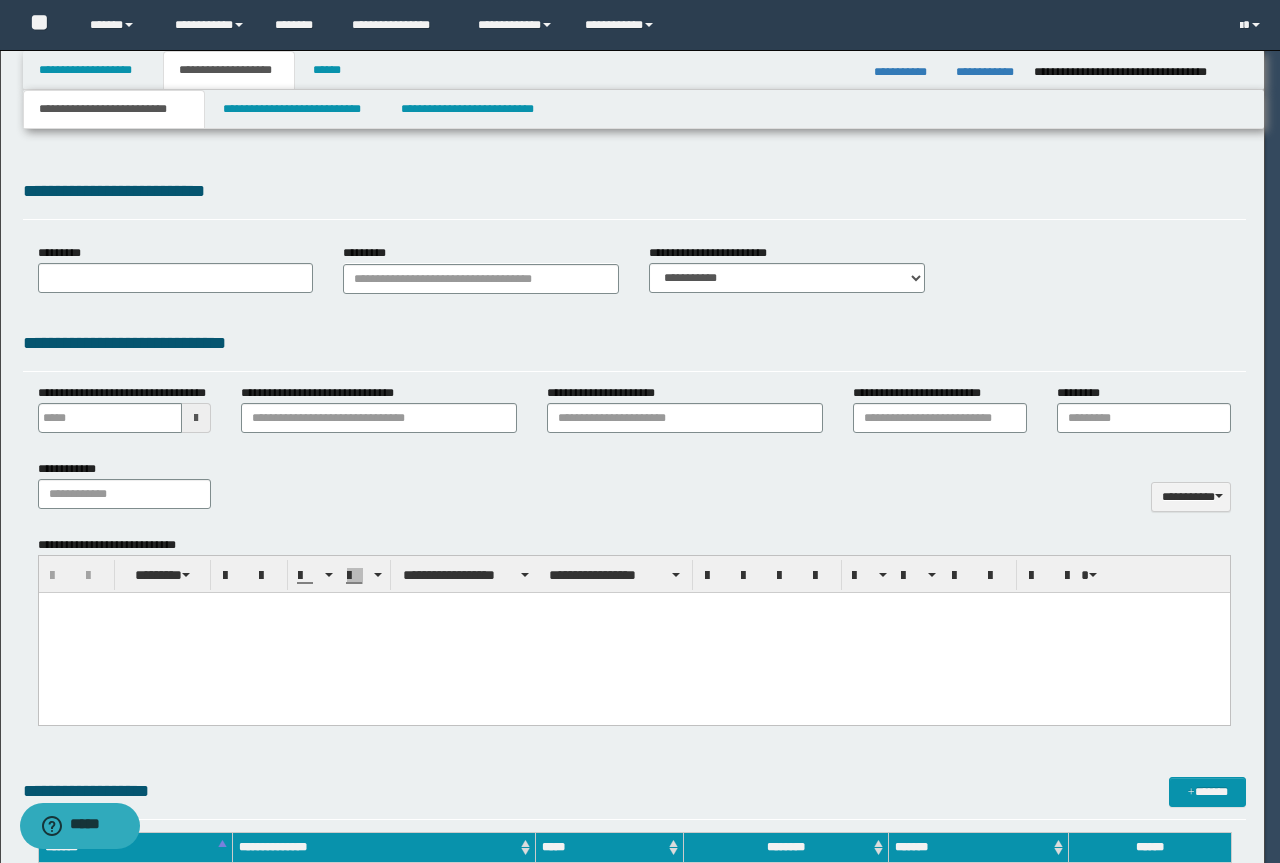 scroll, scrollTop: 0, scrollLeft: 0, axis: both 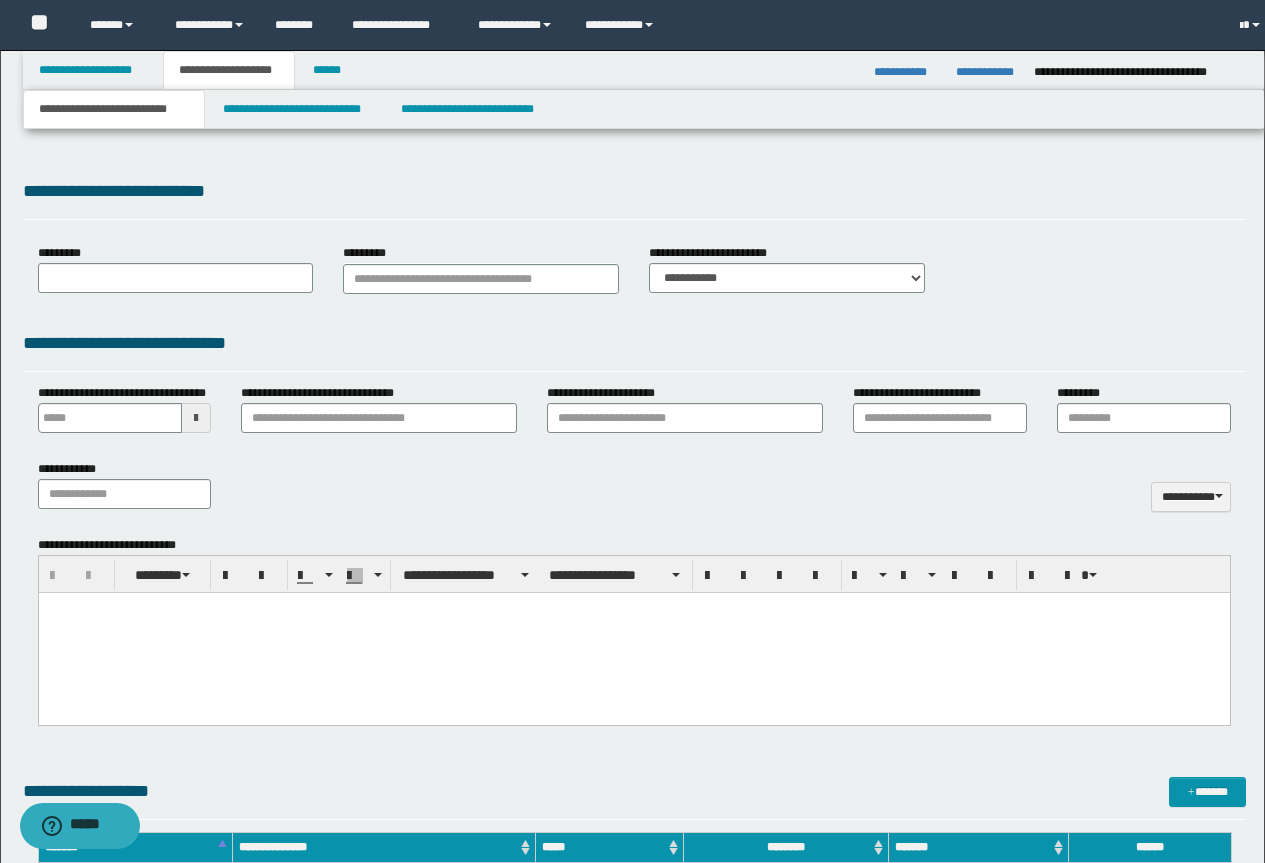 select on "*" 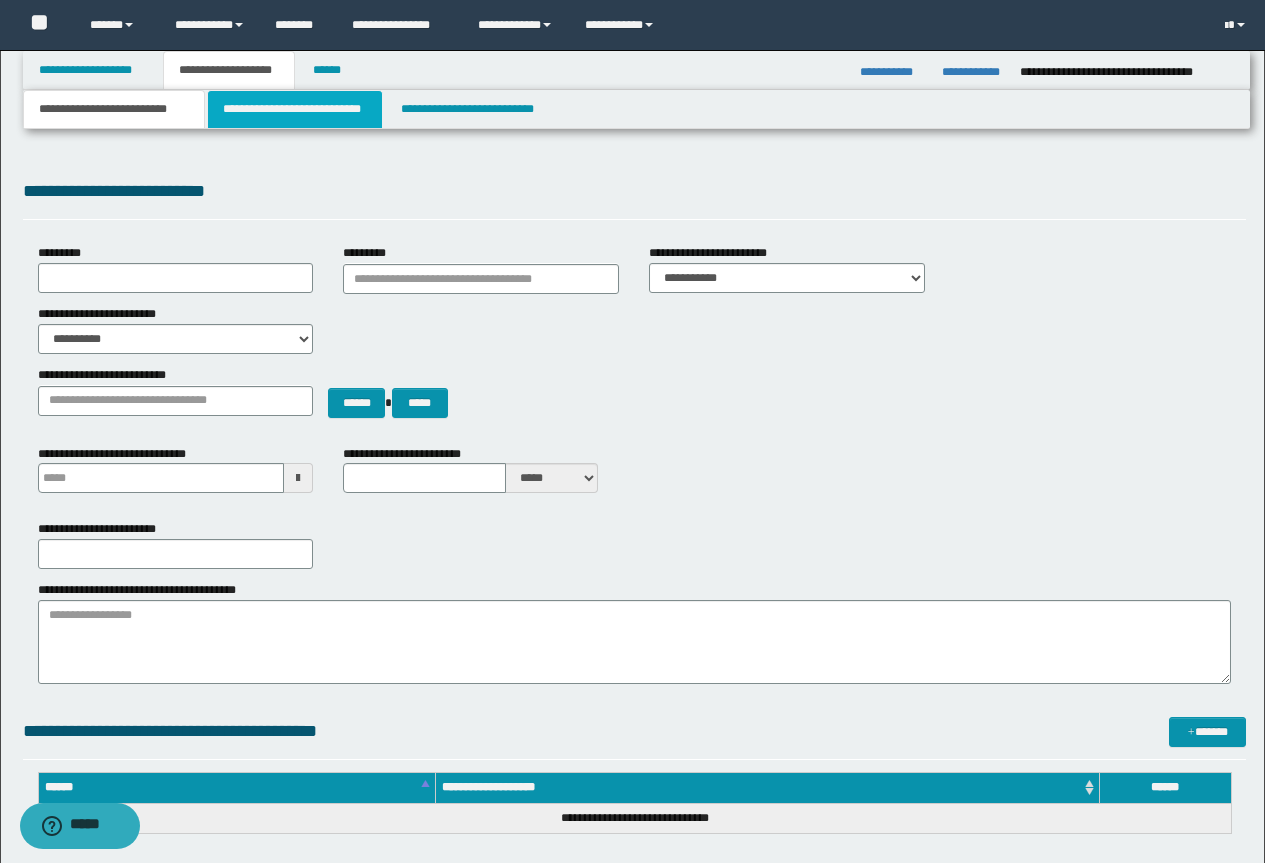 click on "**********" at bounding box center (295, 109) 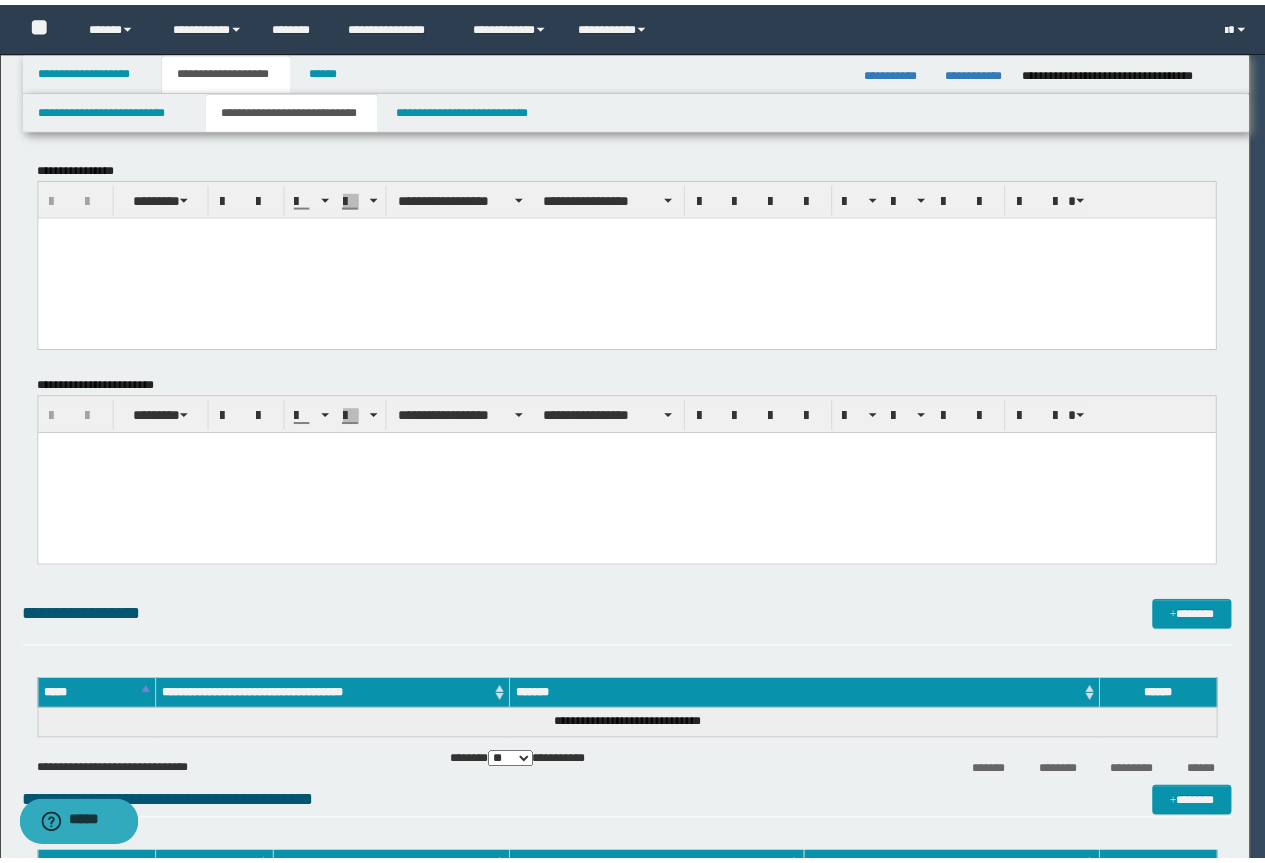 scroll, scrollTop: 0, scrollLeft: 0, axis: both 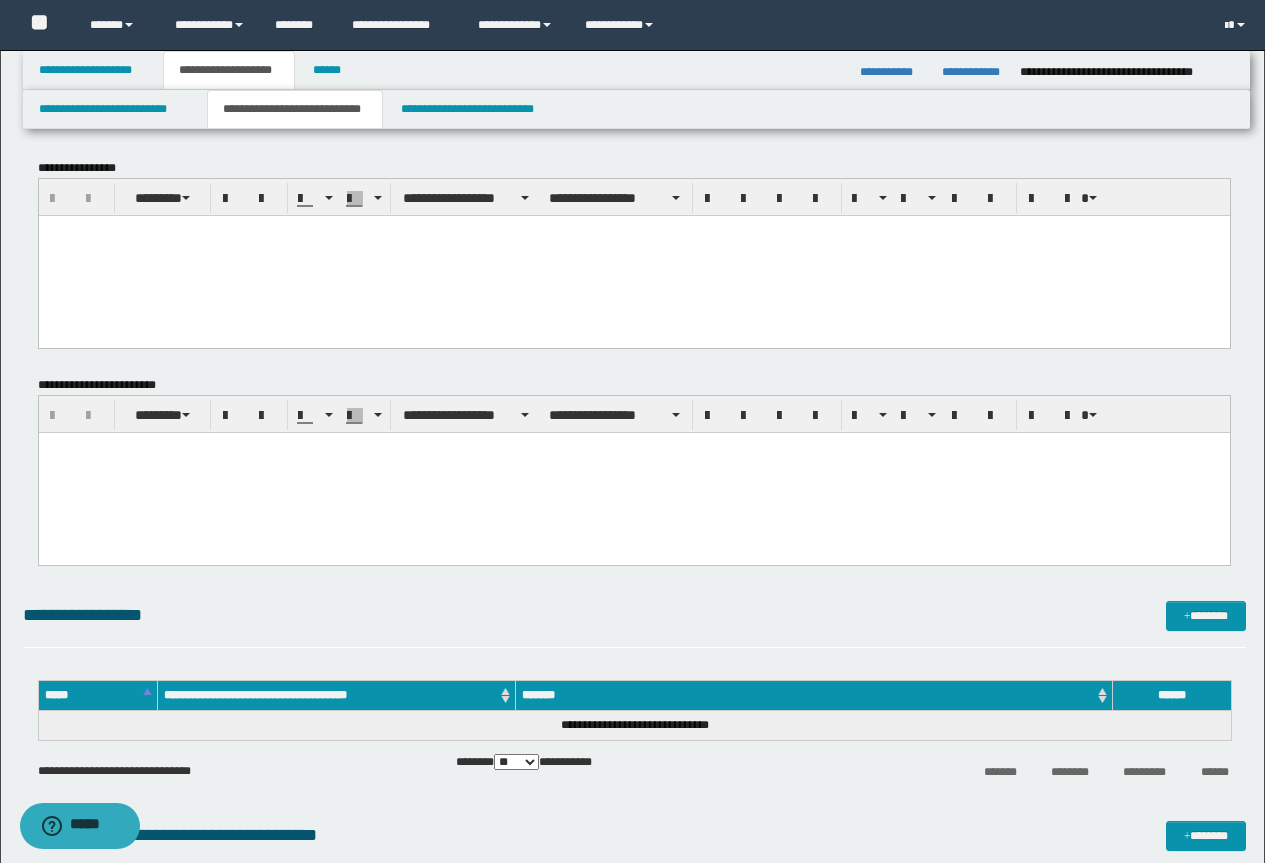 click at bounding box center (633, 255) 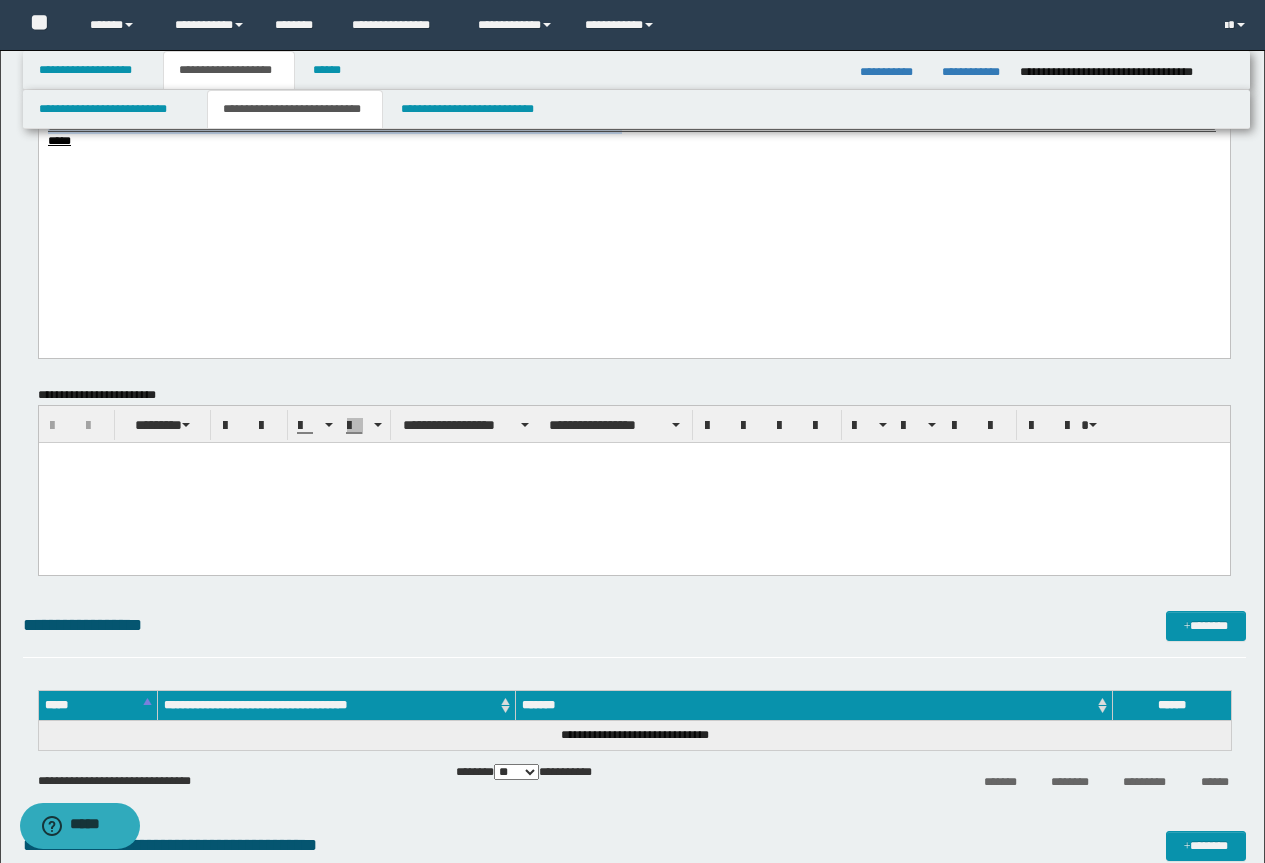 scroll, scrollTop: 800, scrollLeft: 0, axis: vertical 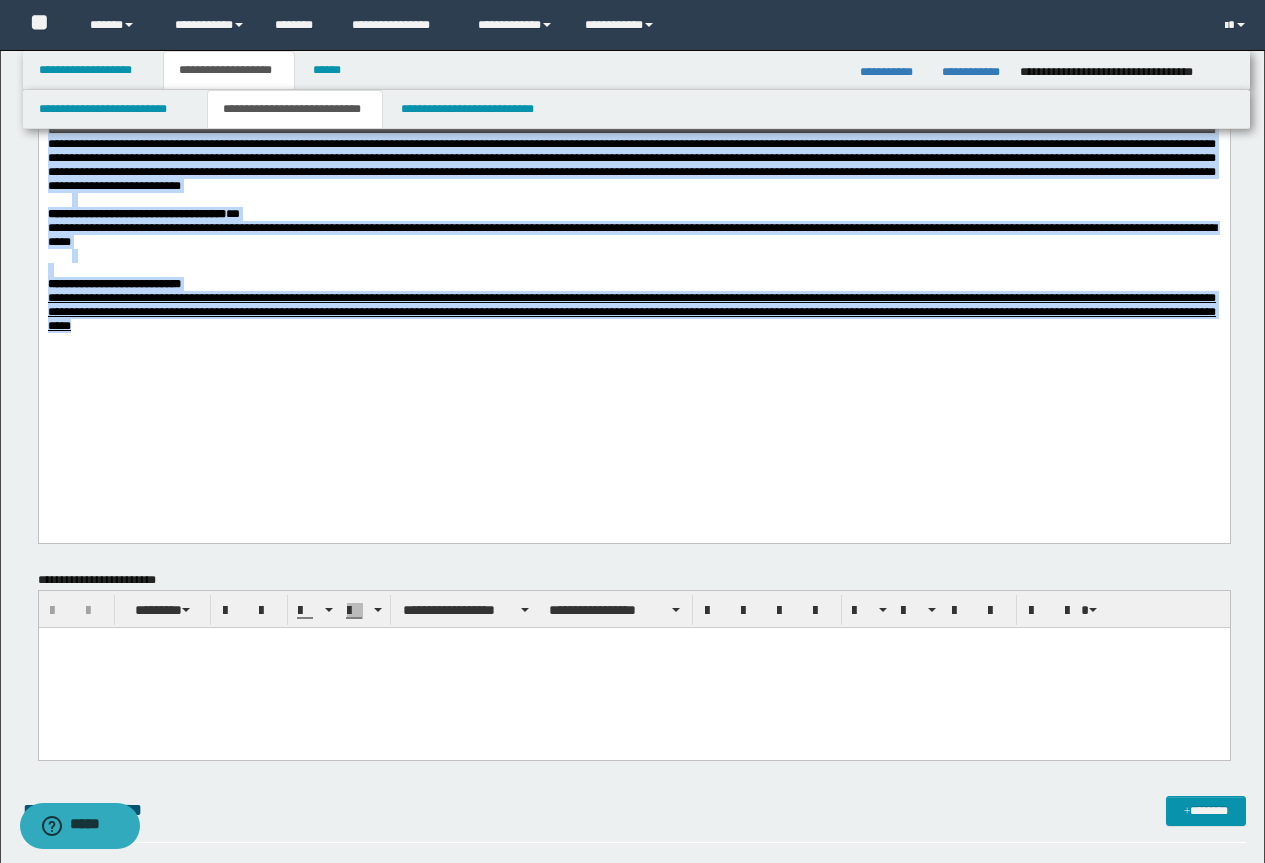 drag, startPoint x: 47, startPoint y: -565, endPoint x: 1214, endPoint y: 488, distance: 1571.8455 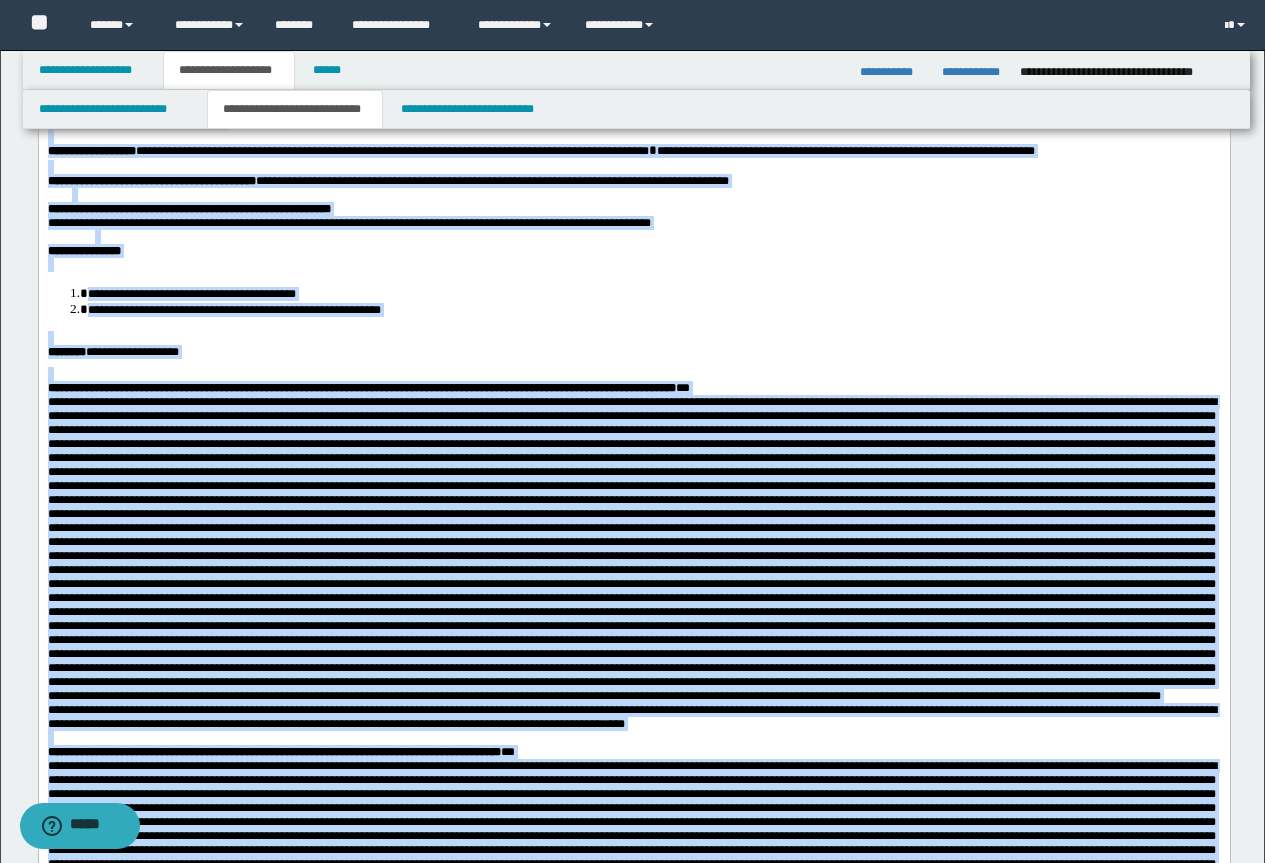 scroll, scrollTop: 0, scrollLeft: 0, axis: both 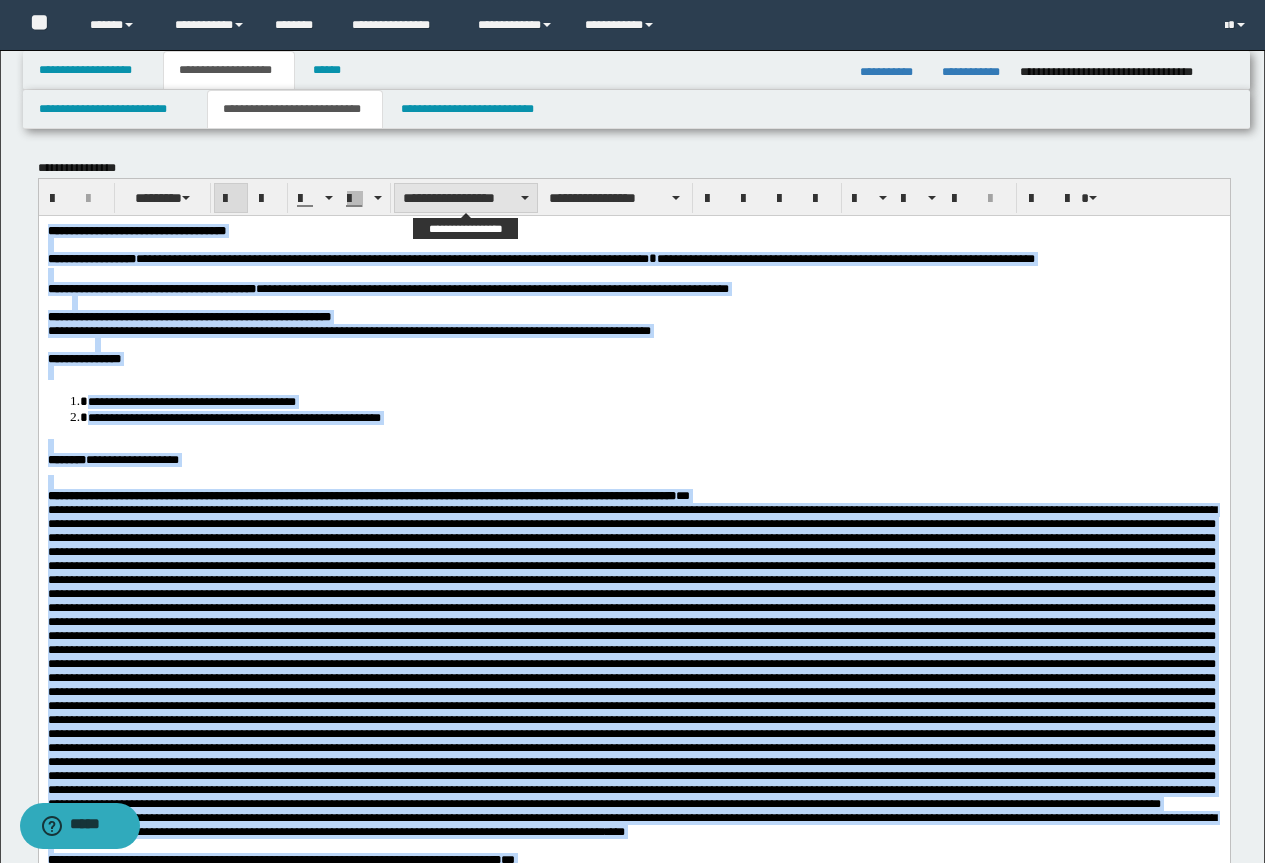 click on "**********" at bounding box center (466, 198) 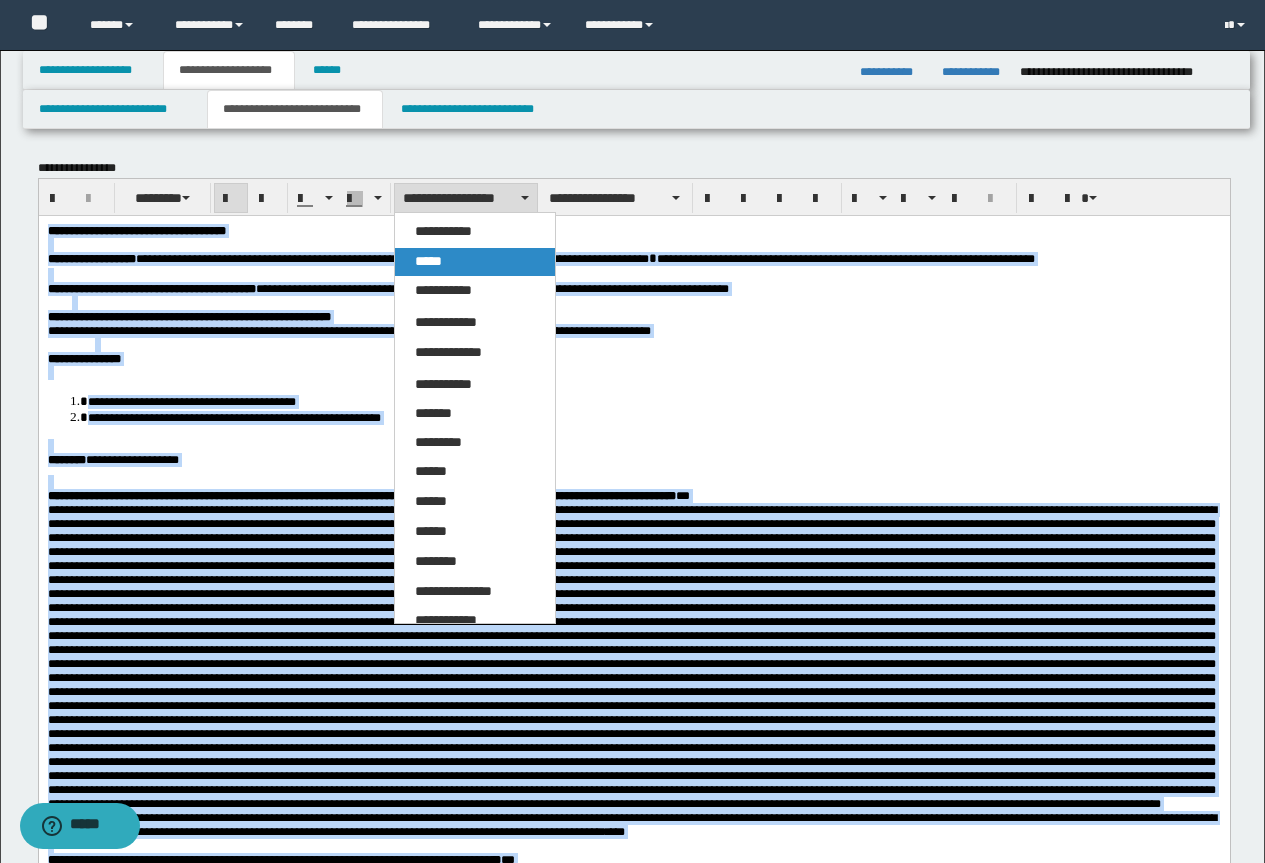 click on "*****" at bounding box center [428, 261] 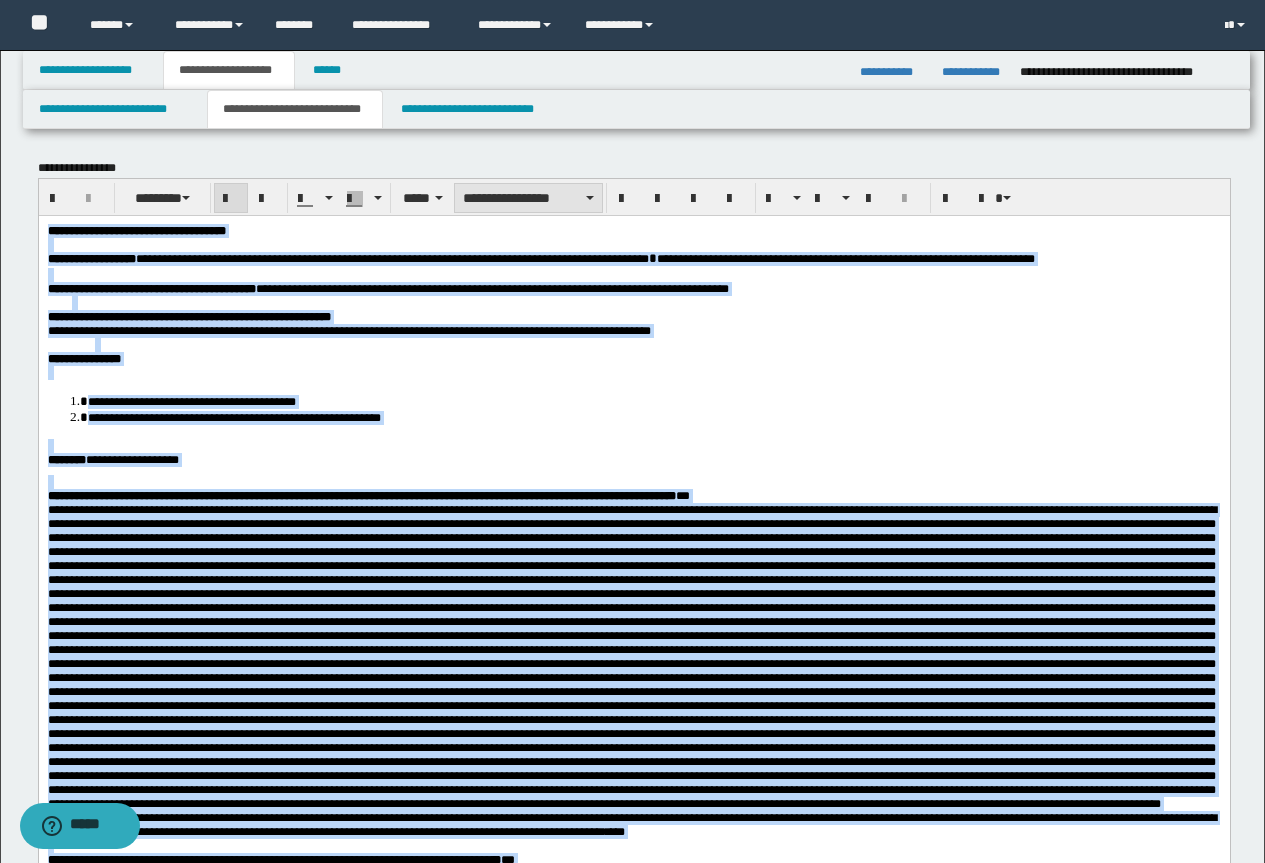 click on "**********" at bounding box center (528, 198) 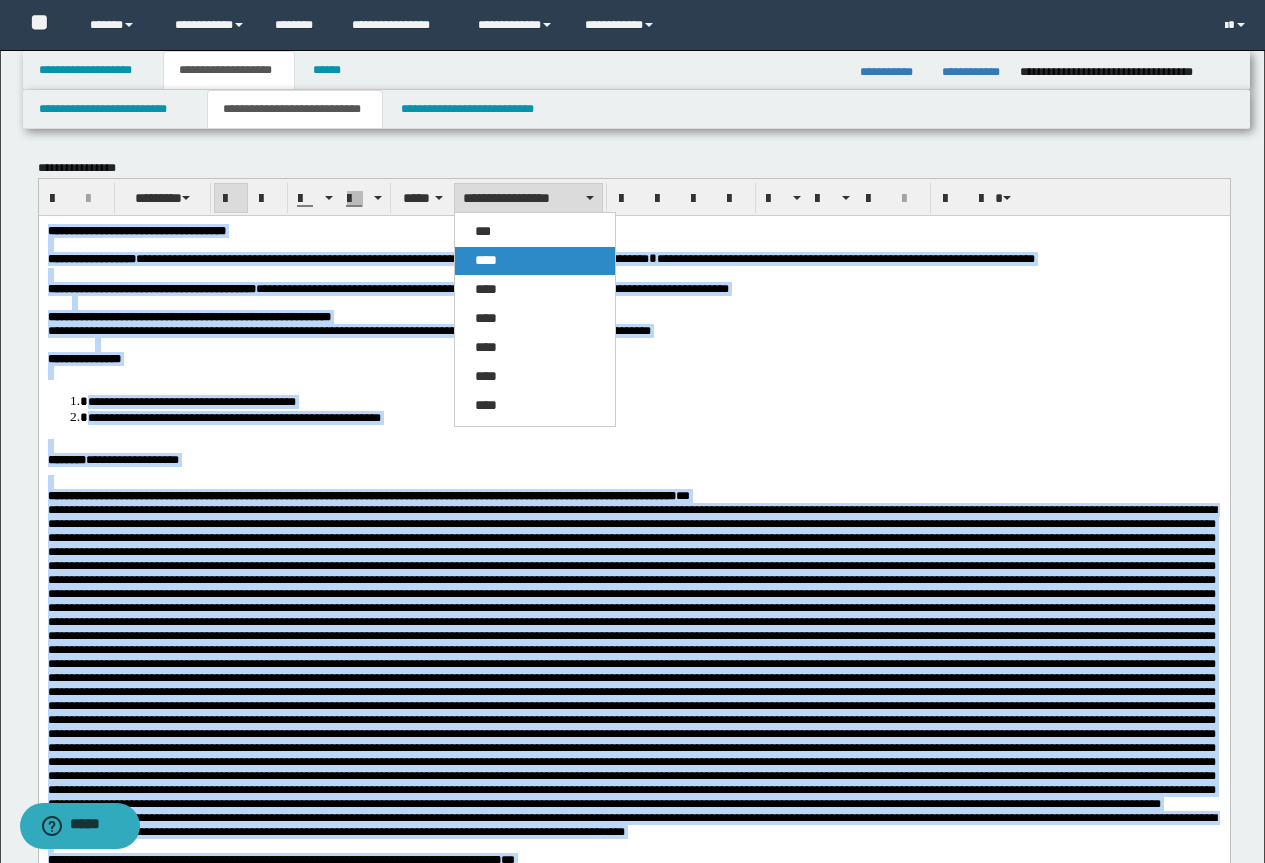 click on "****" at bounding box center [486, 260] 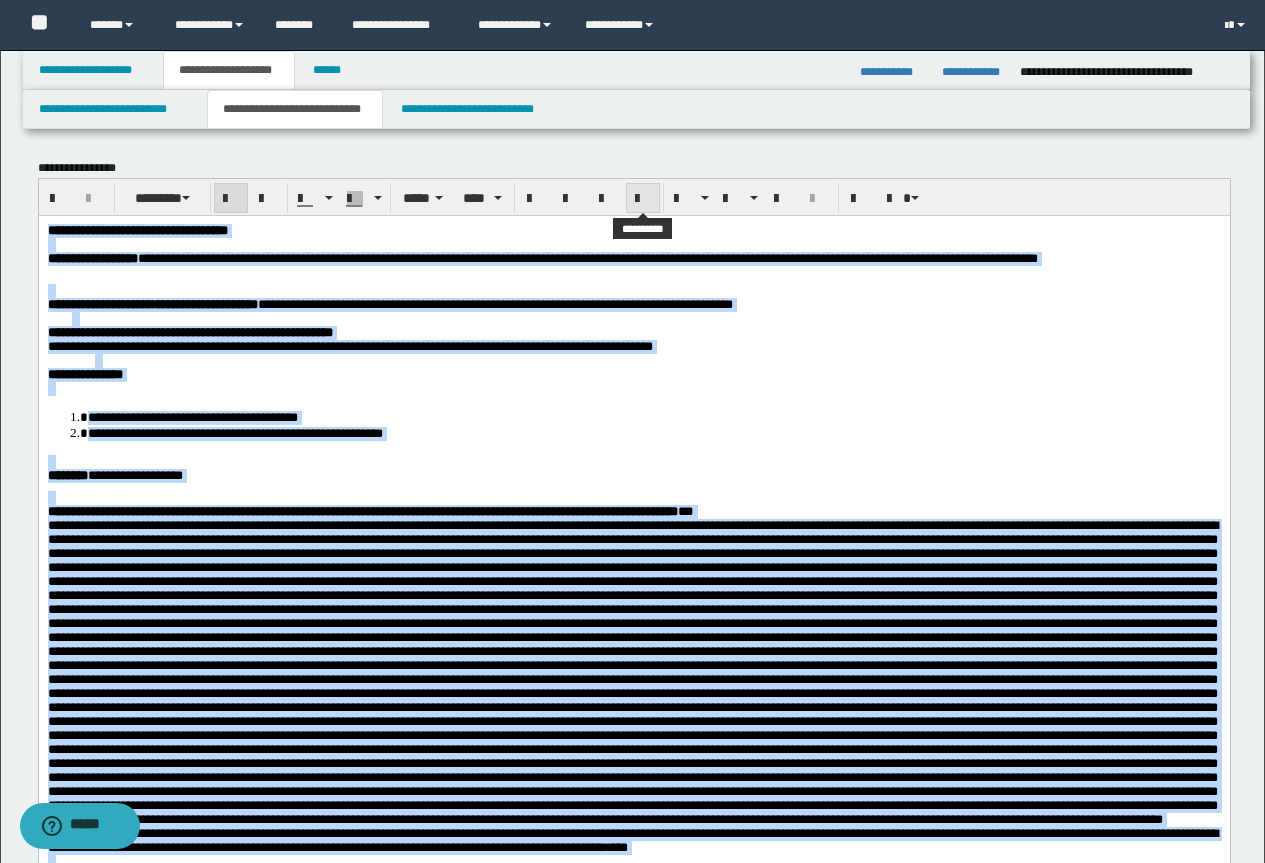 click at bounding box center (643, 199) 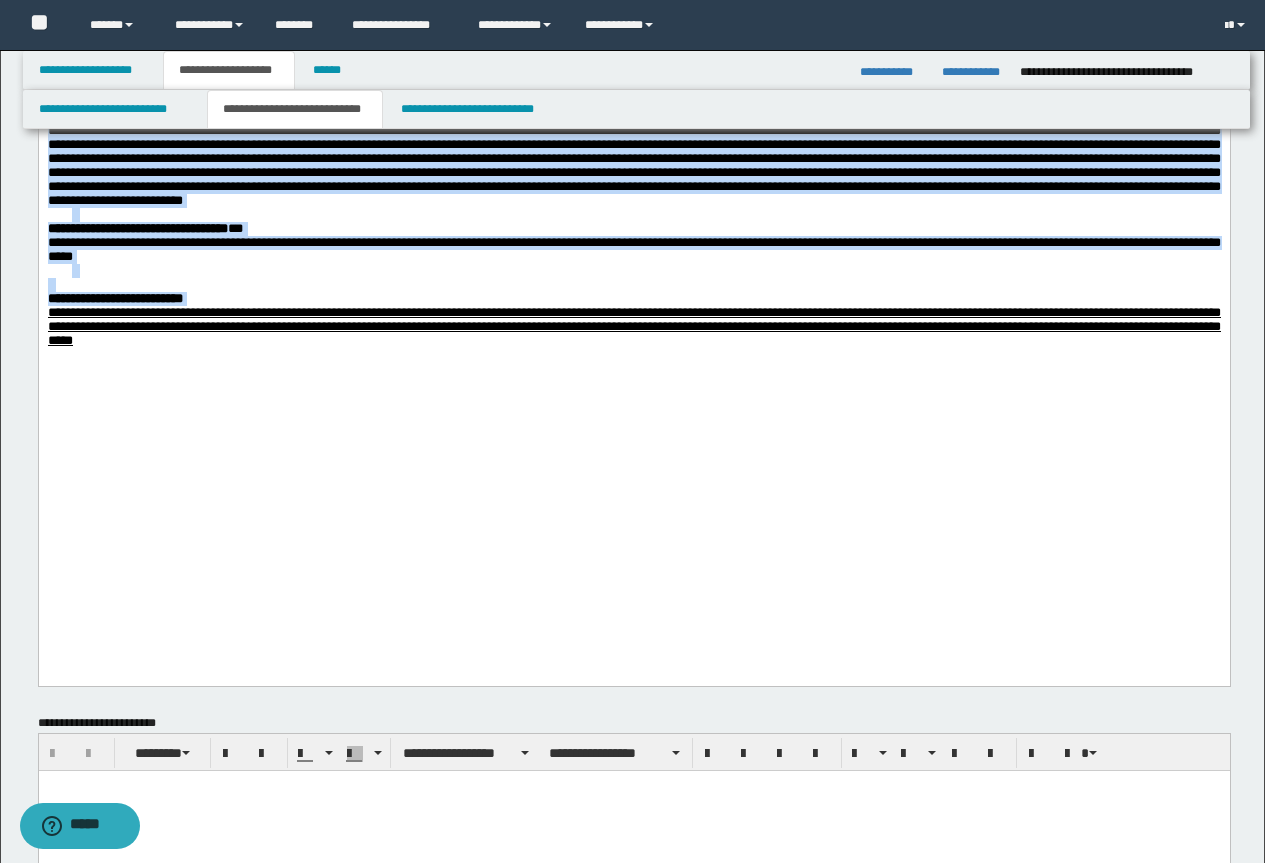 scroll, scrollTop: 900, scrollLeft: 0, axis: vertical 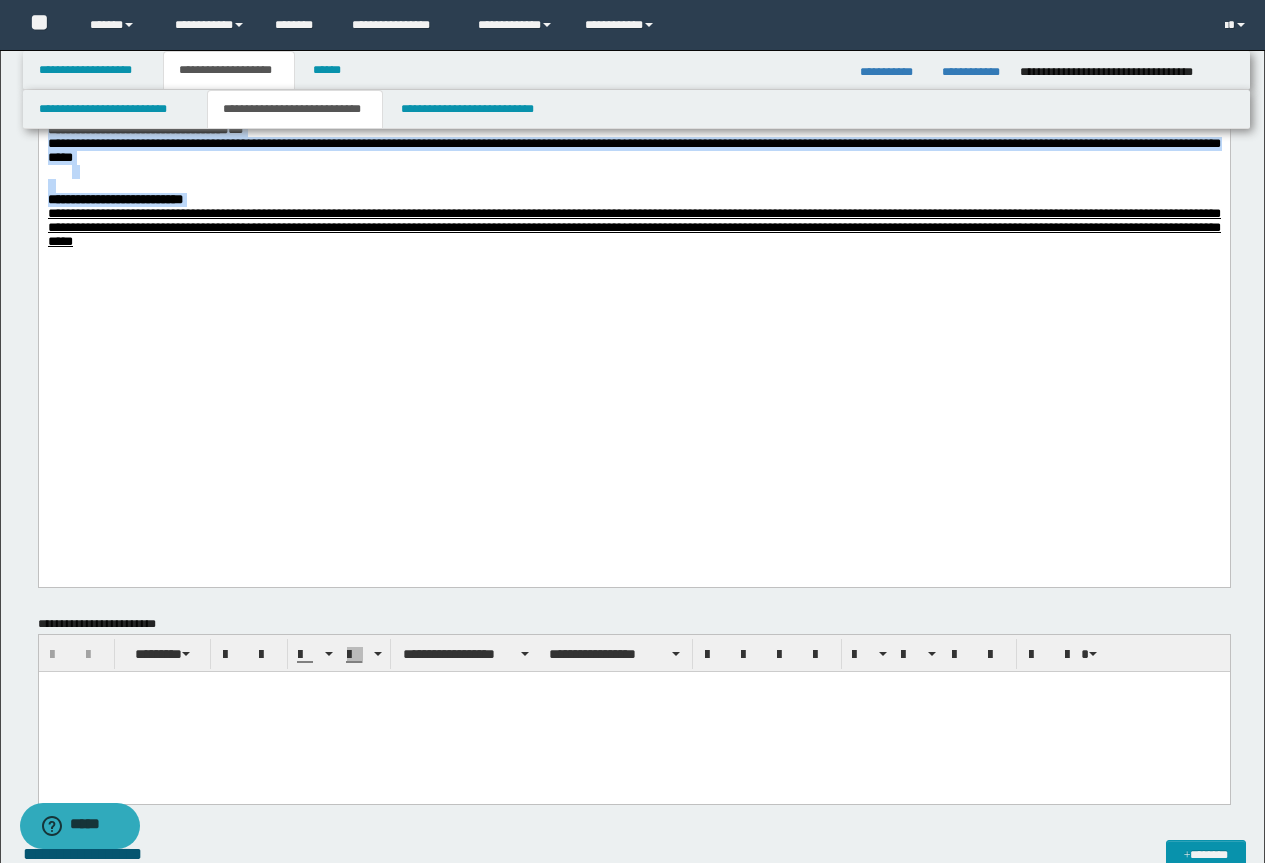 click on "**********" at bounding box center (633, 227) 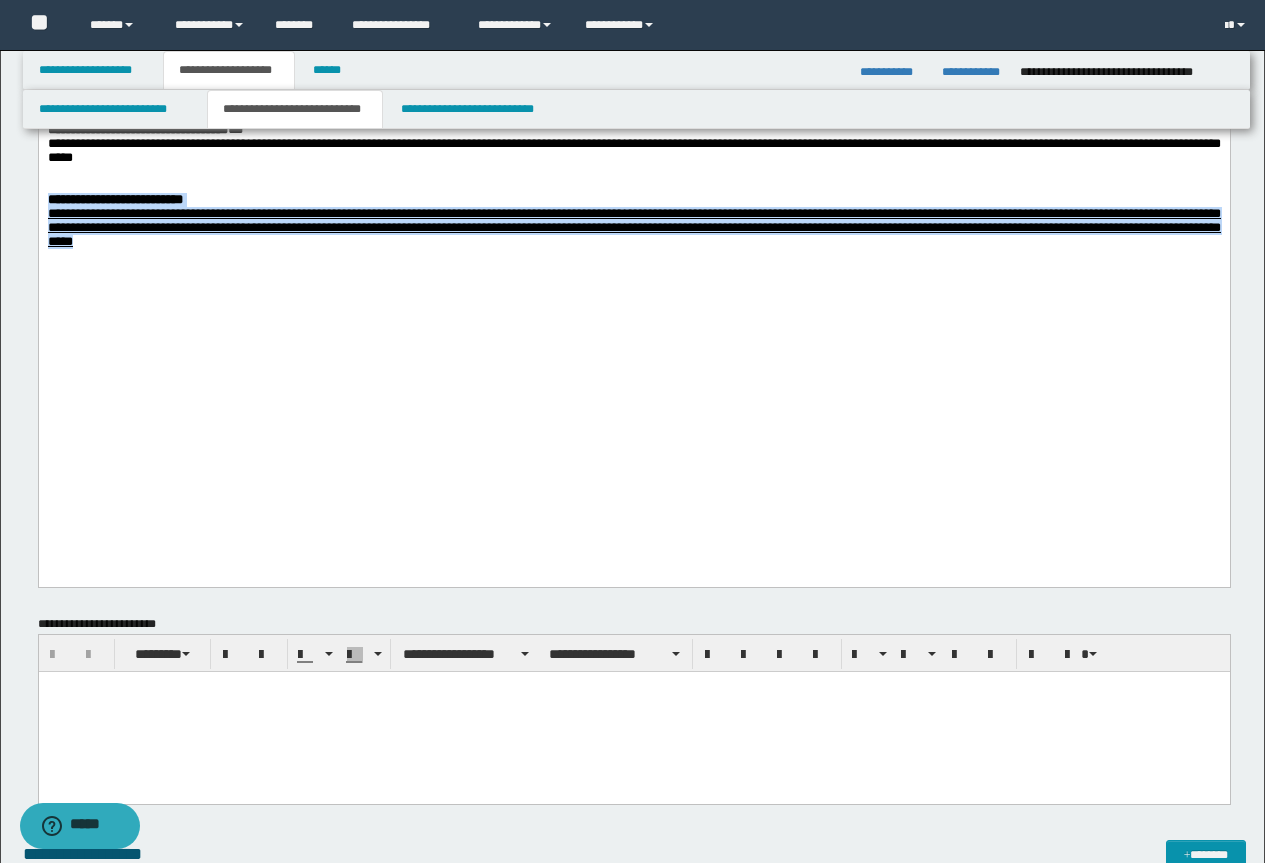 drag, startPoint x: 529, startPoint y: 486, endPoint x: 36, endPoint y: 418, distance: 497.66757 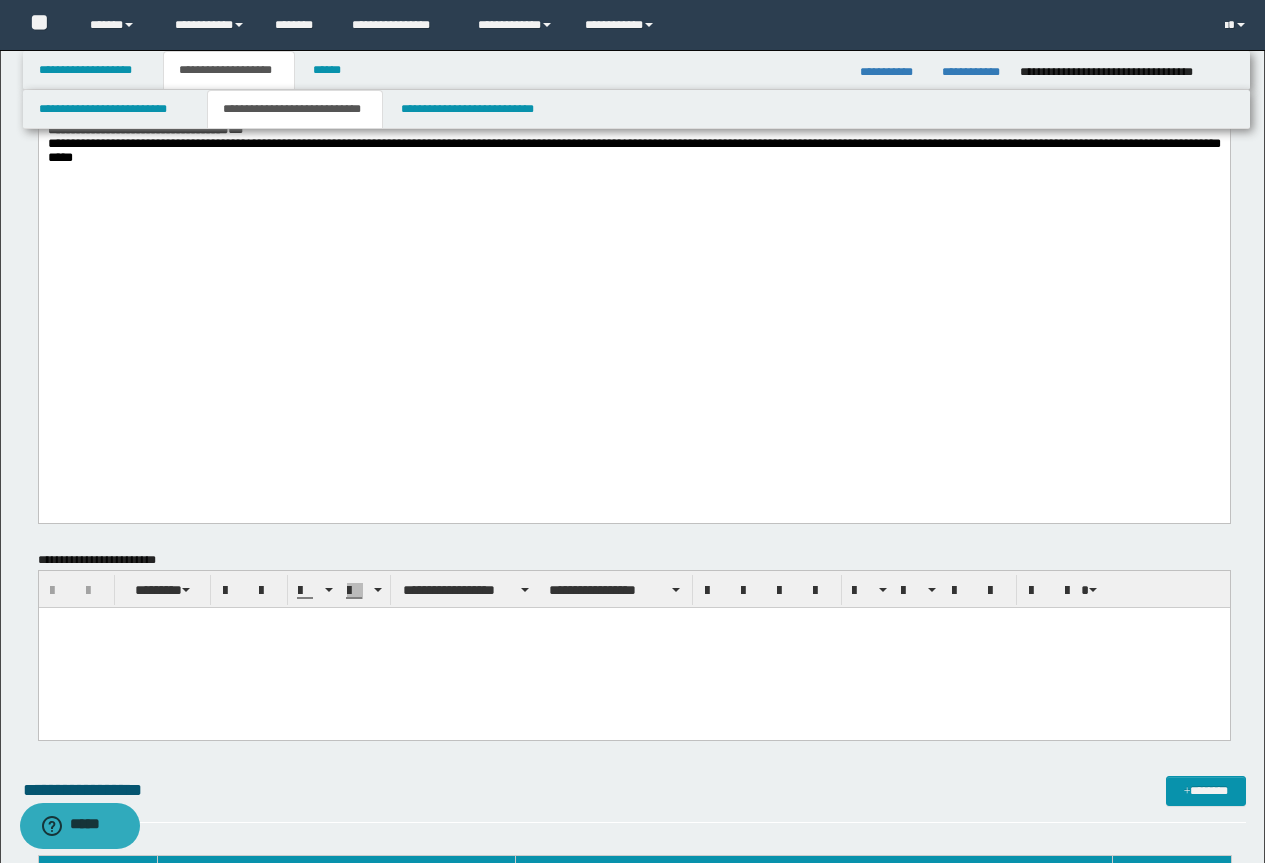 click at bounding box center [633, 622] 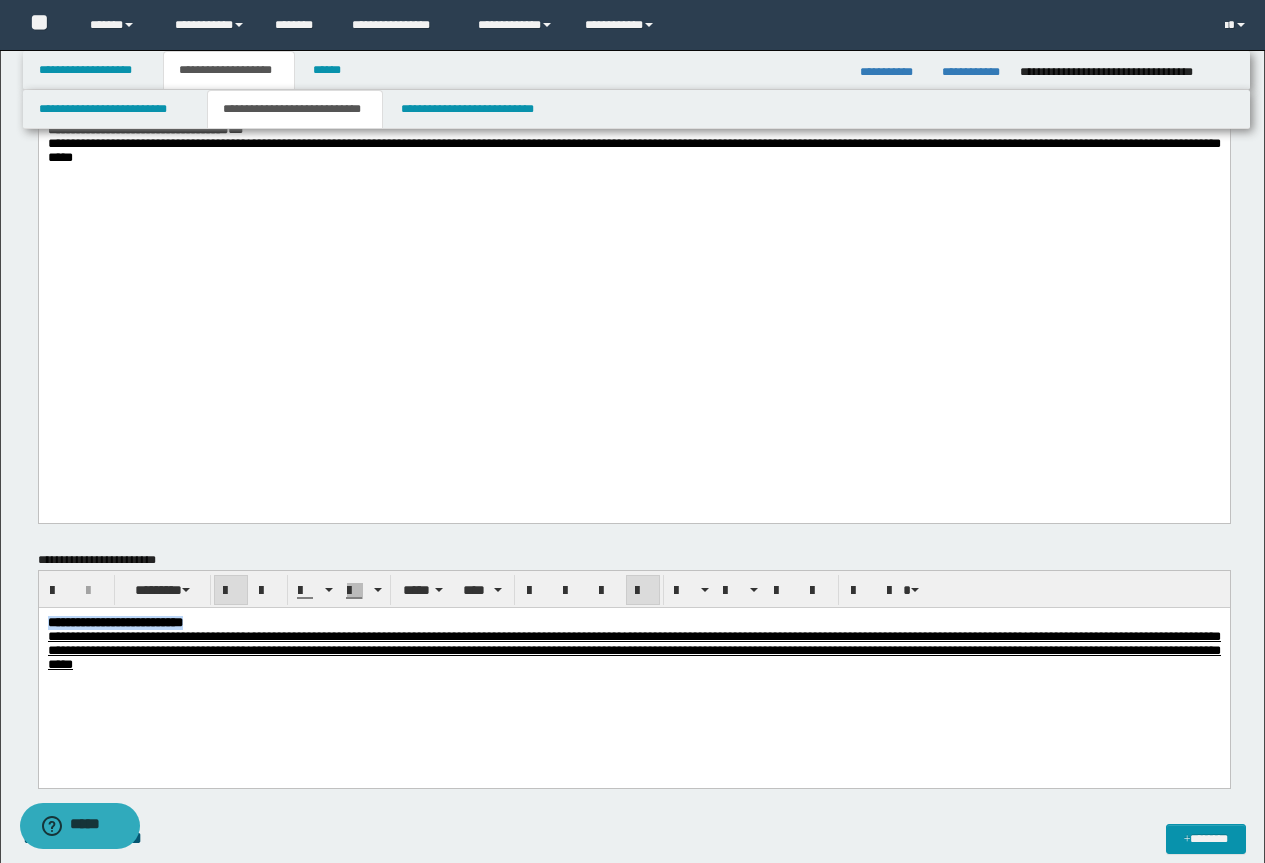 drag, startPoint x: 270, startPoint y: 625, endPoint x: 38, endPoint y: 1154, distance: 577.63745 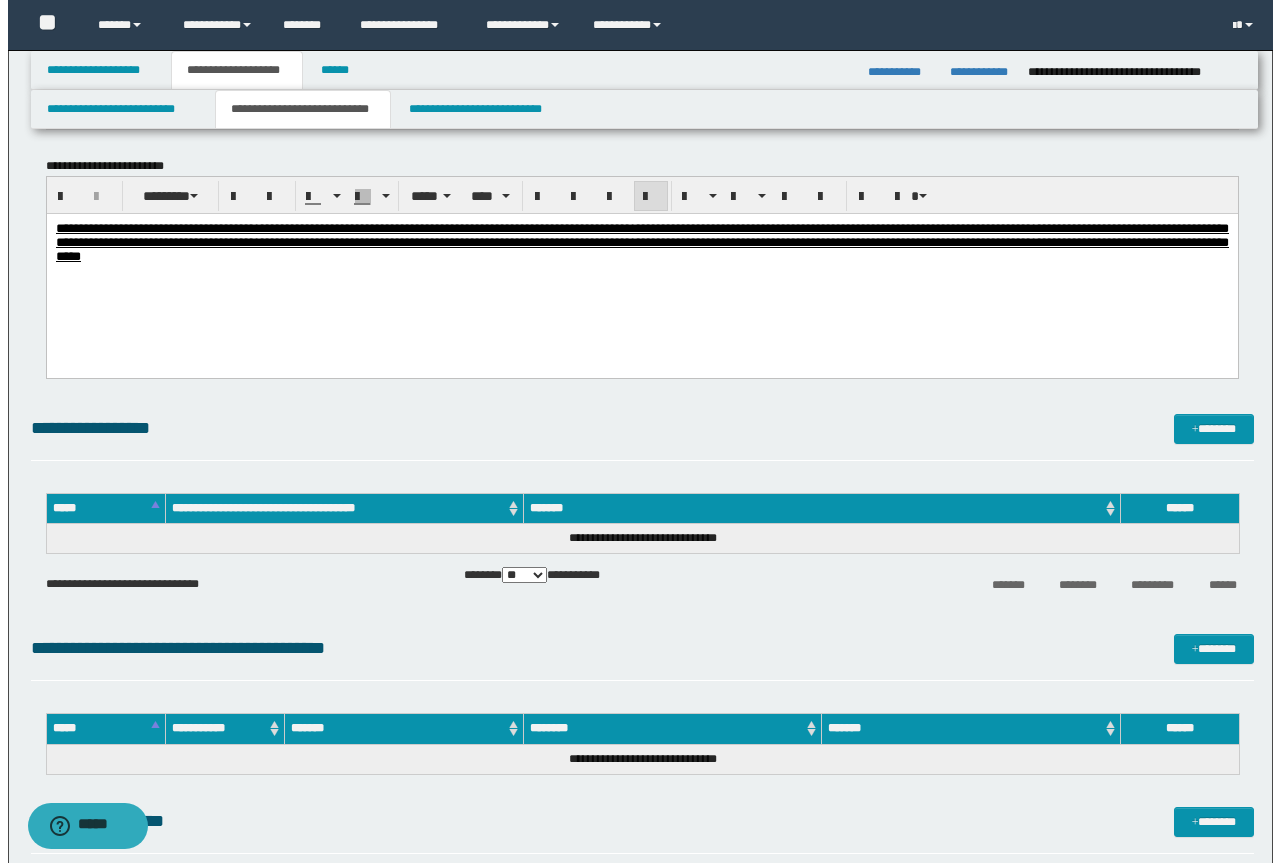 scroll, scrollTop: 1300, scrollLeft: 0, axis: vertical 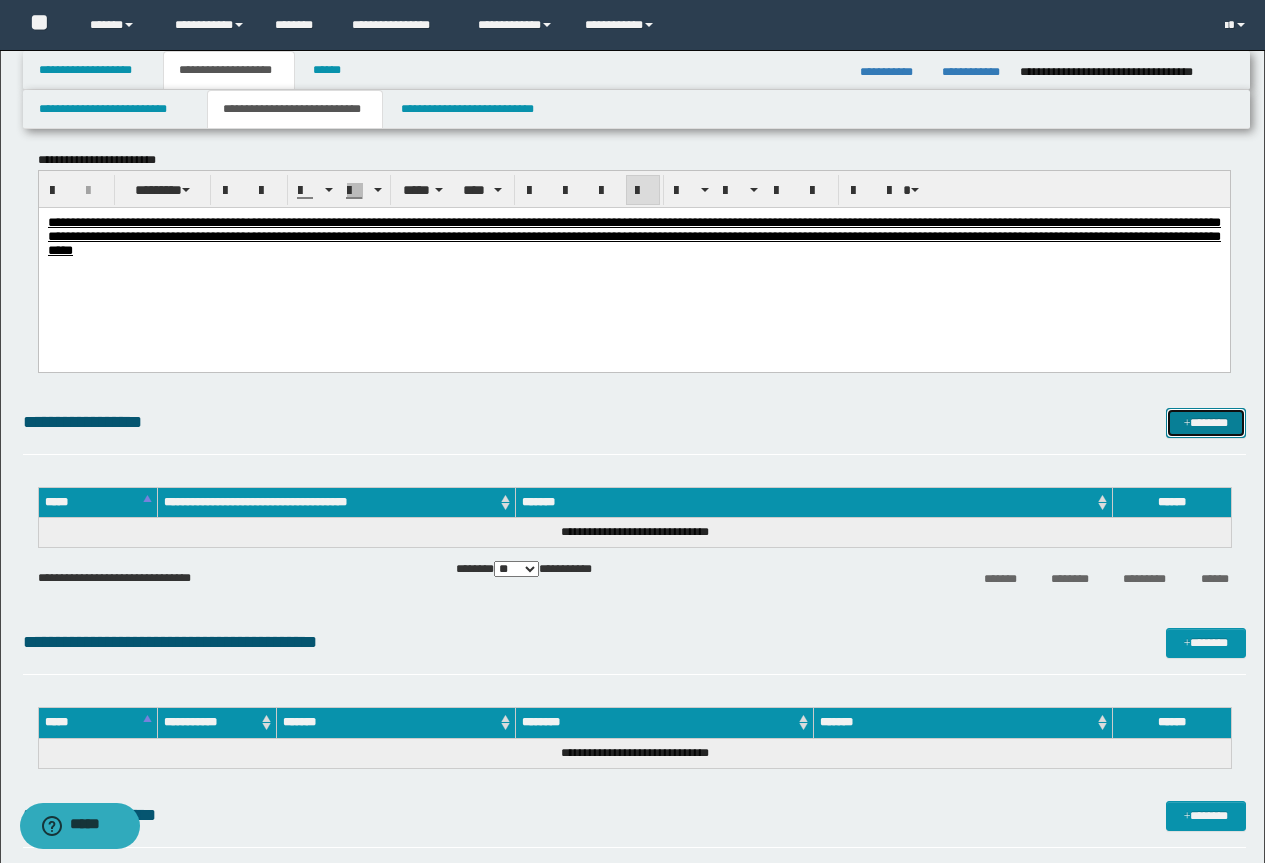 click on "*******" at bounding box center [1206, 423] 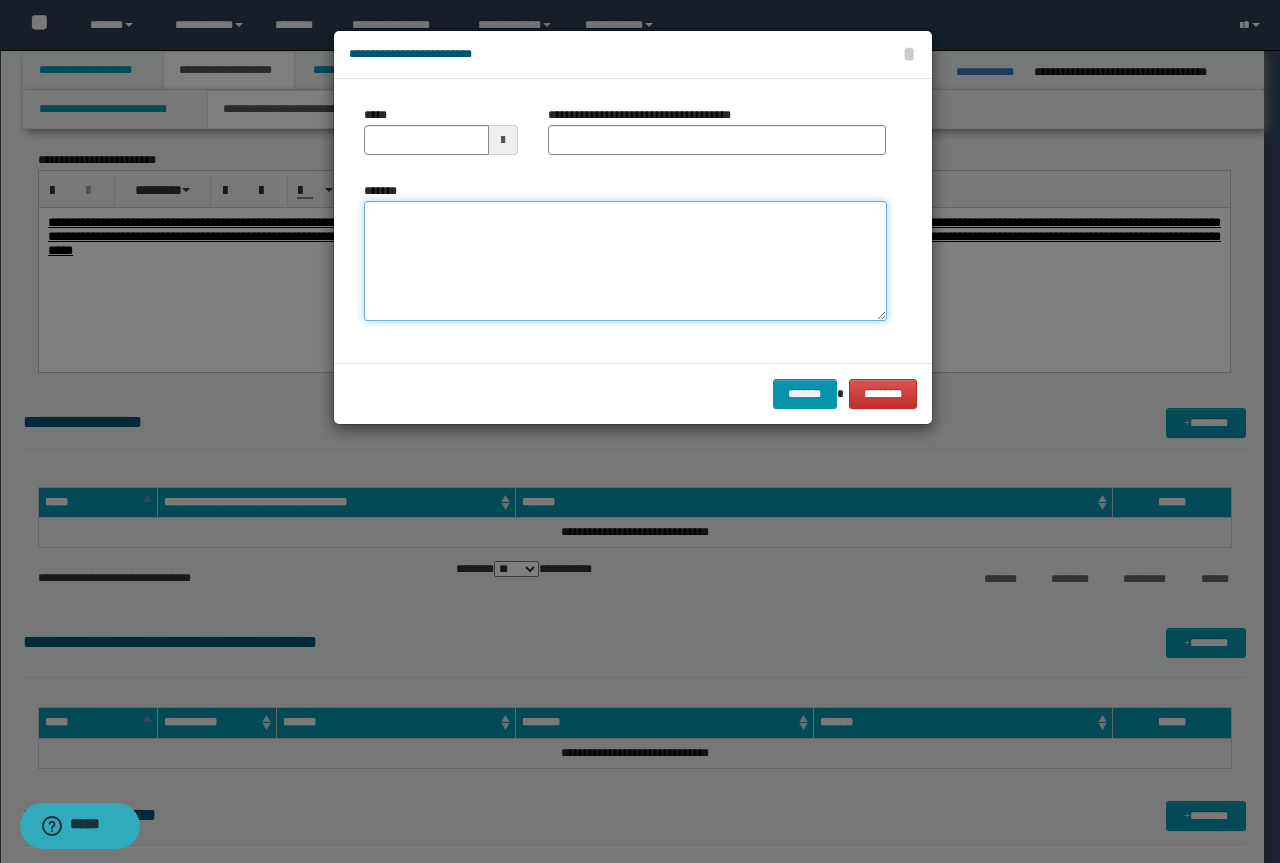 click on "*******" at bounding box center (625, 261) 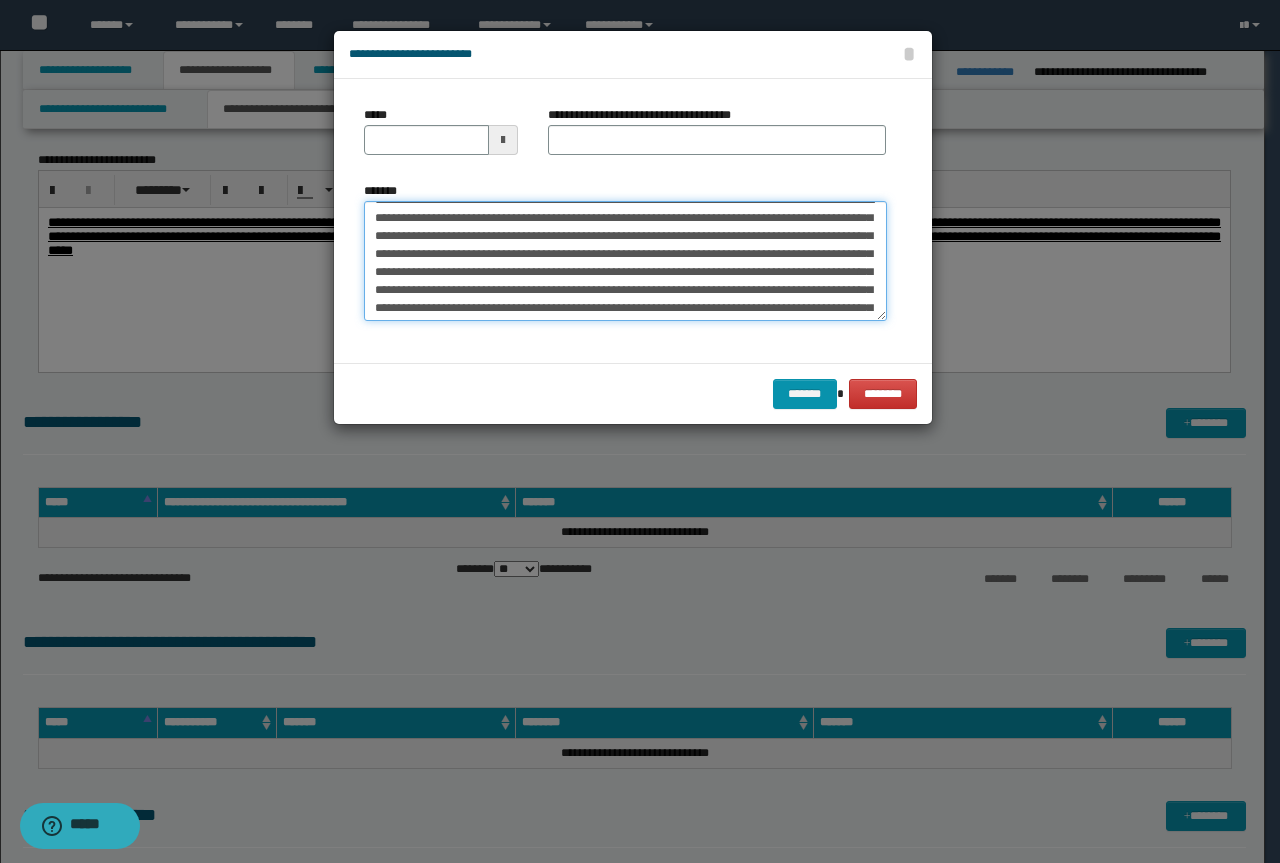 scroll, scrollTop: 0, scrollLeft: 0, axis: both 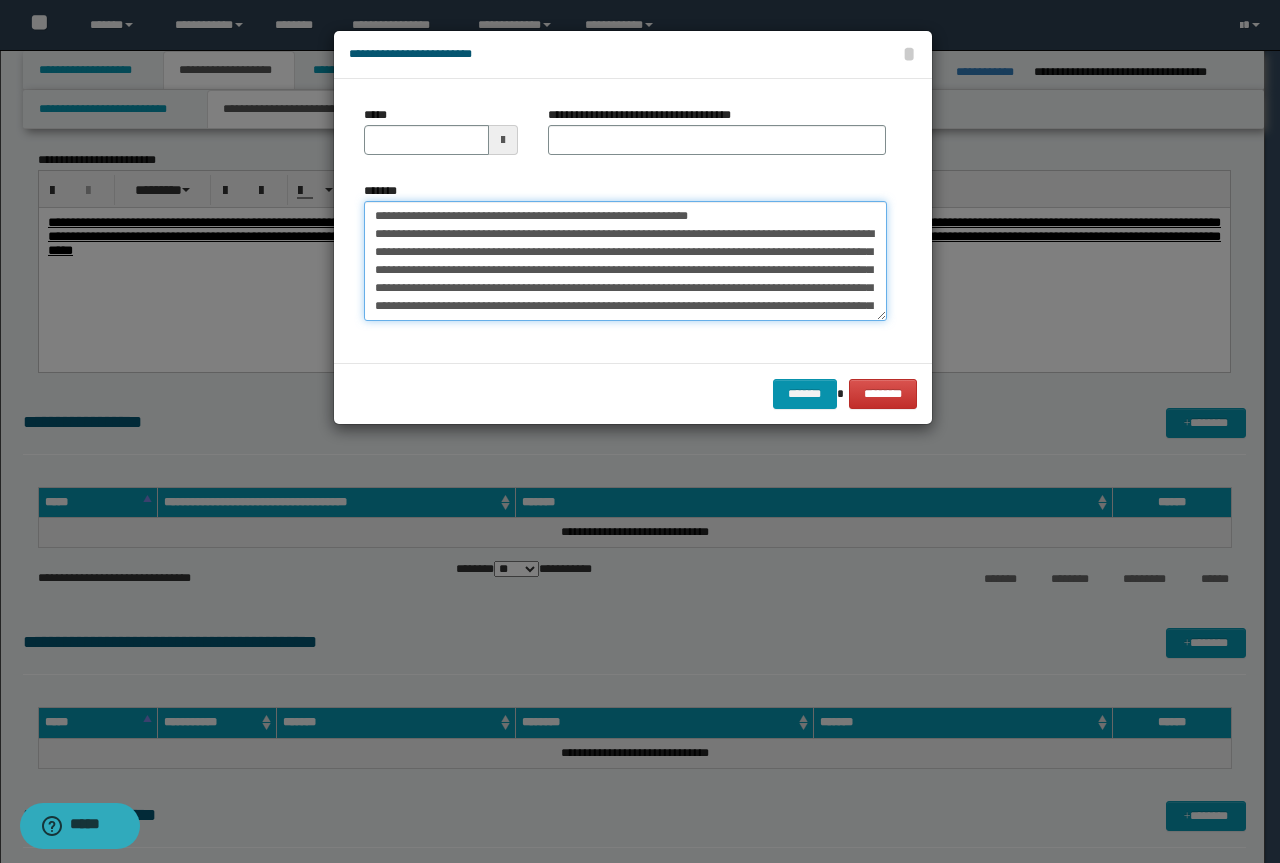 drag, startPoint x: 734, startPoint y: 215, endPoint x: 367, endPoint y: 216, distance: 367.00137 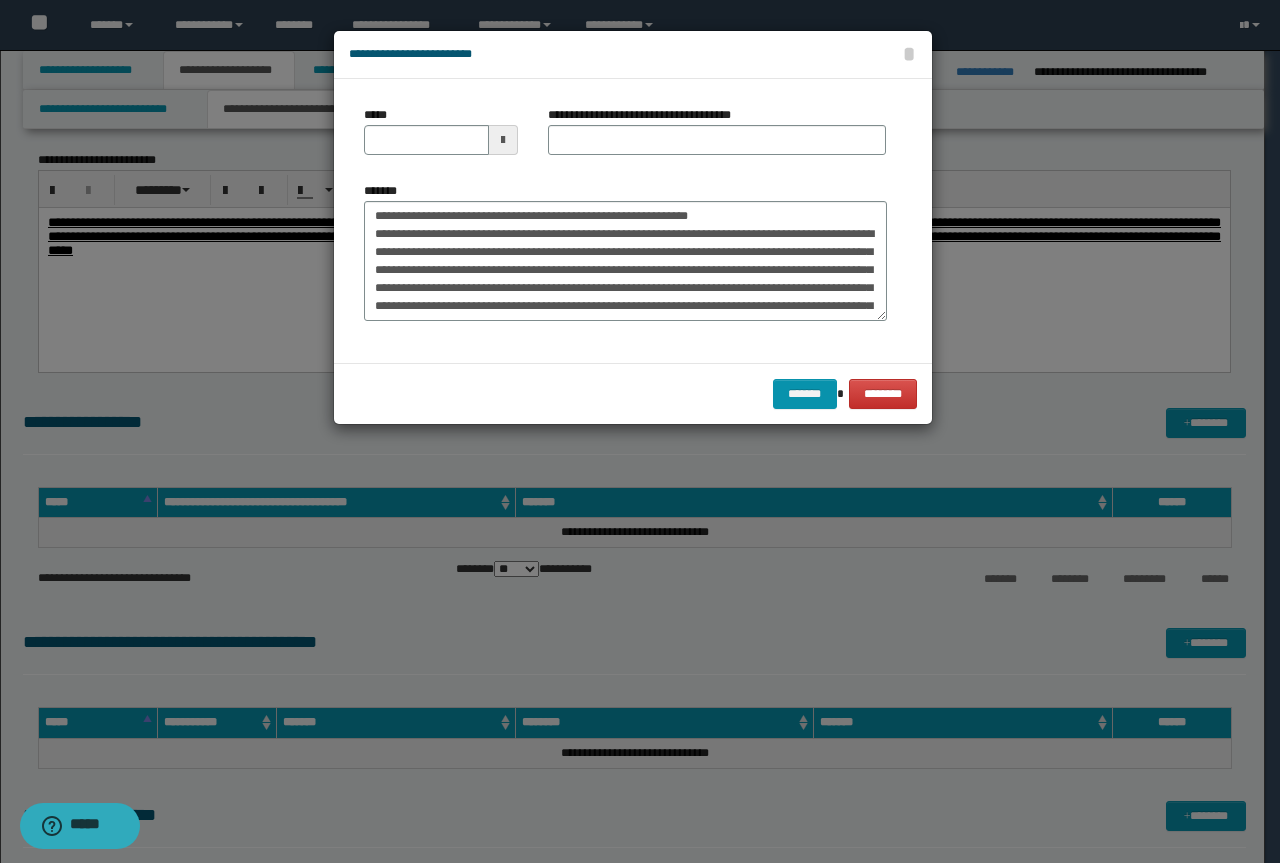 drag, startPoint x: 409, startPoint y: 196, endPoint x: 359, endPoint y: 219, distance: 55.03635 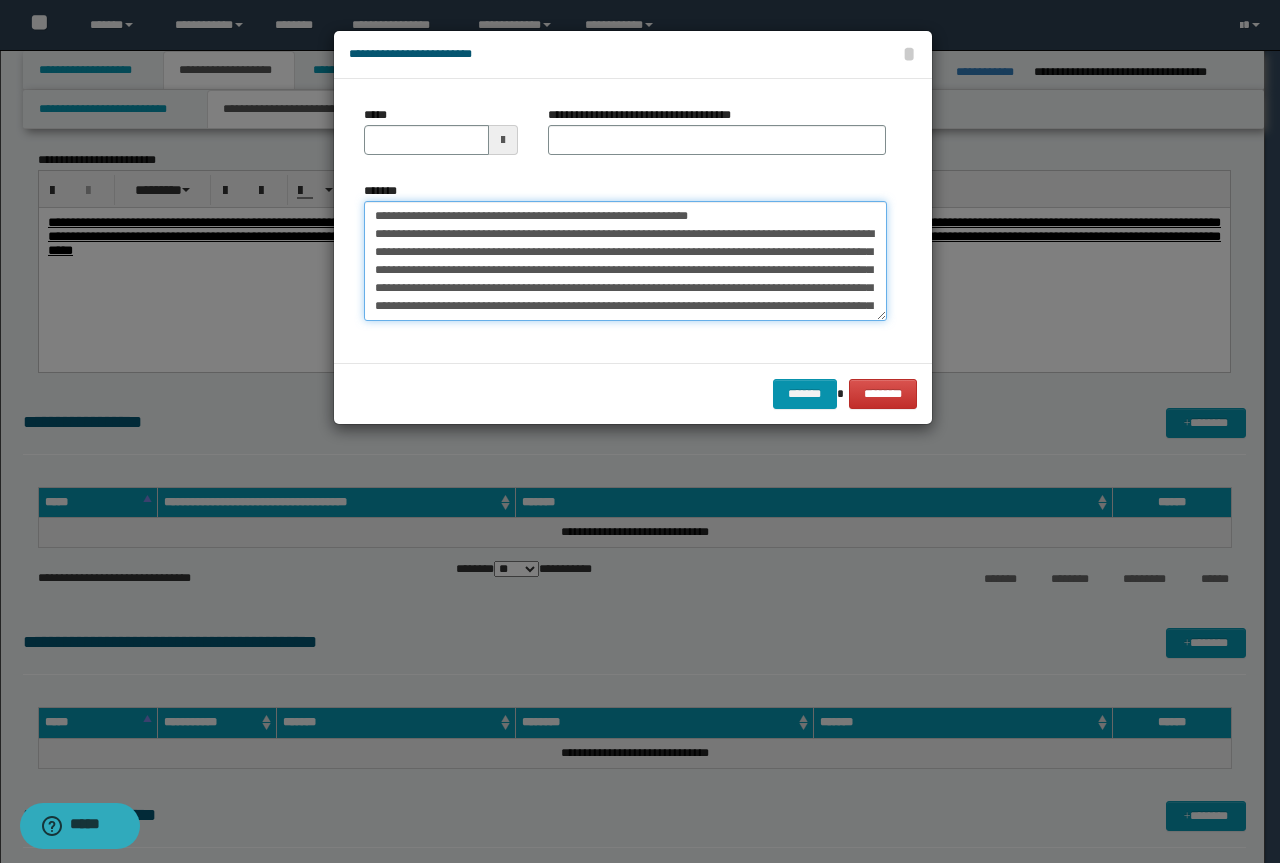 drag, startPoint x: 639, startPoint y: 214, endPoint x: 367, endPoint y: 221, distance: 272.09006 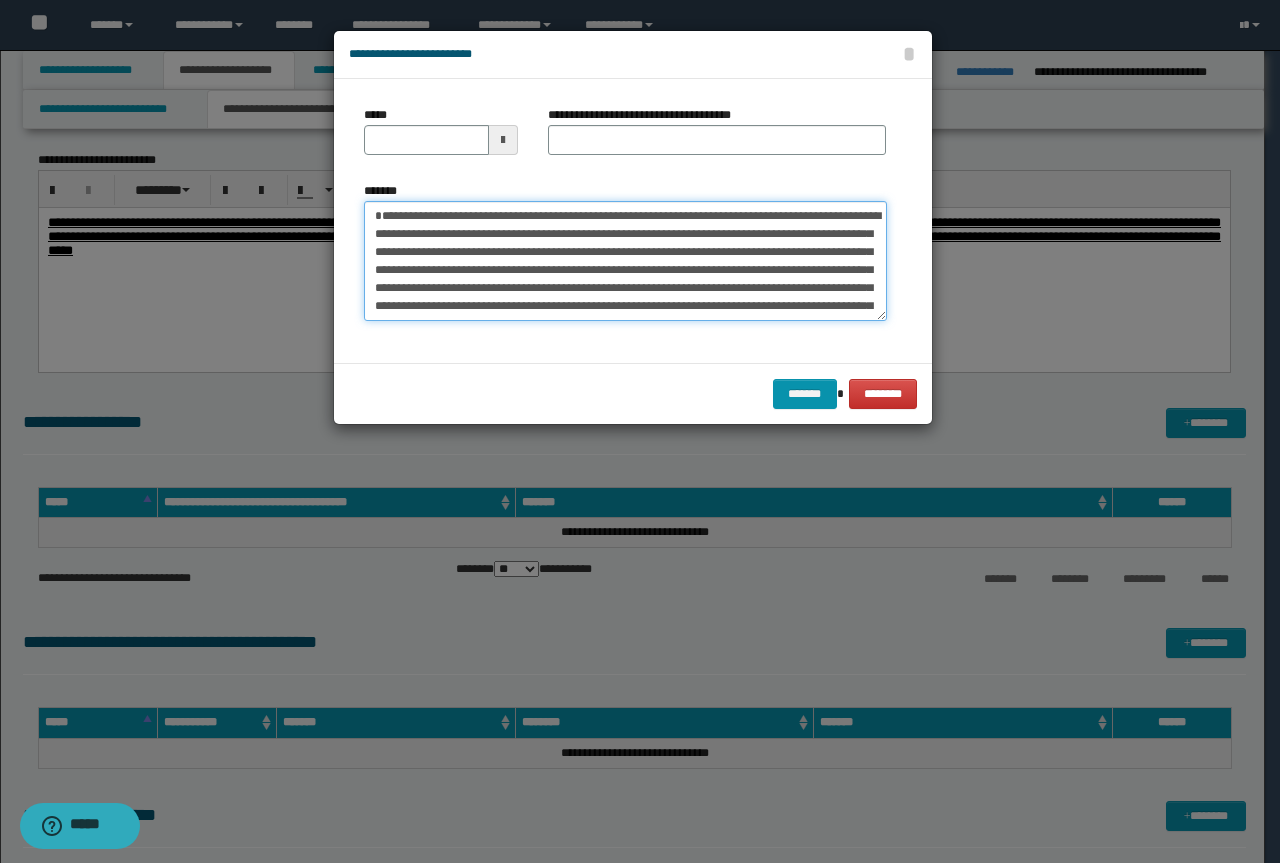 type on "**********" 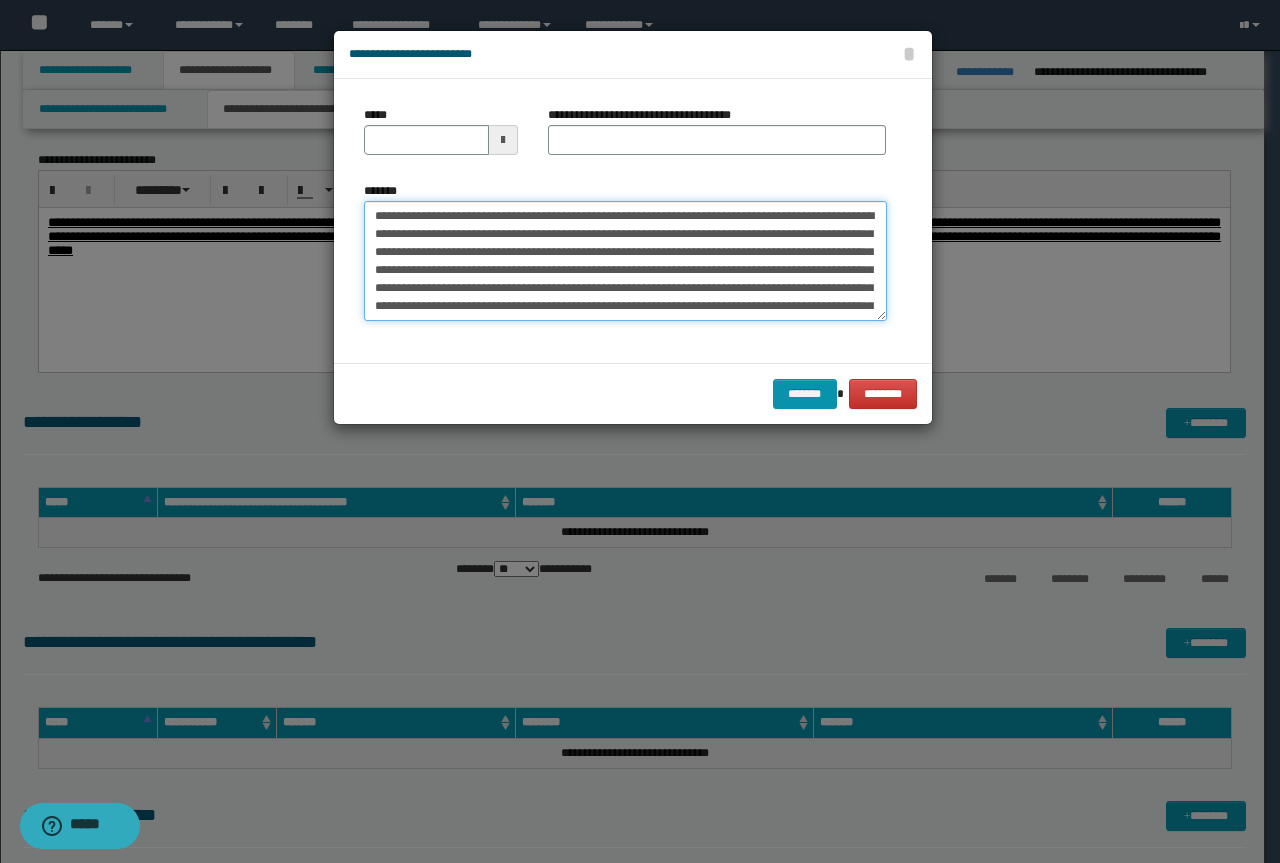 type 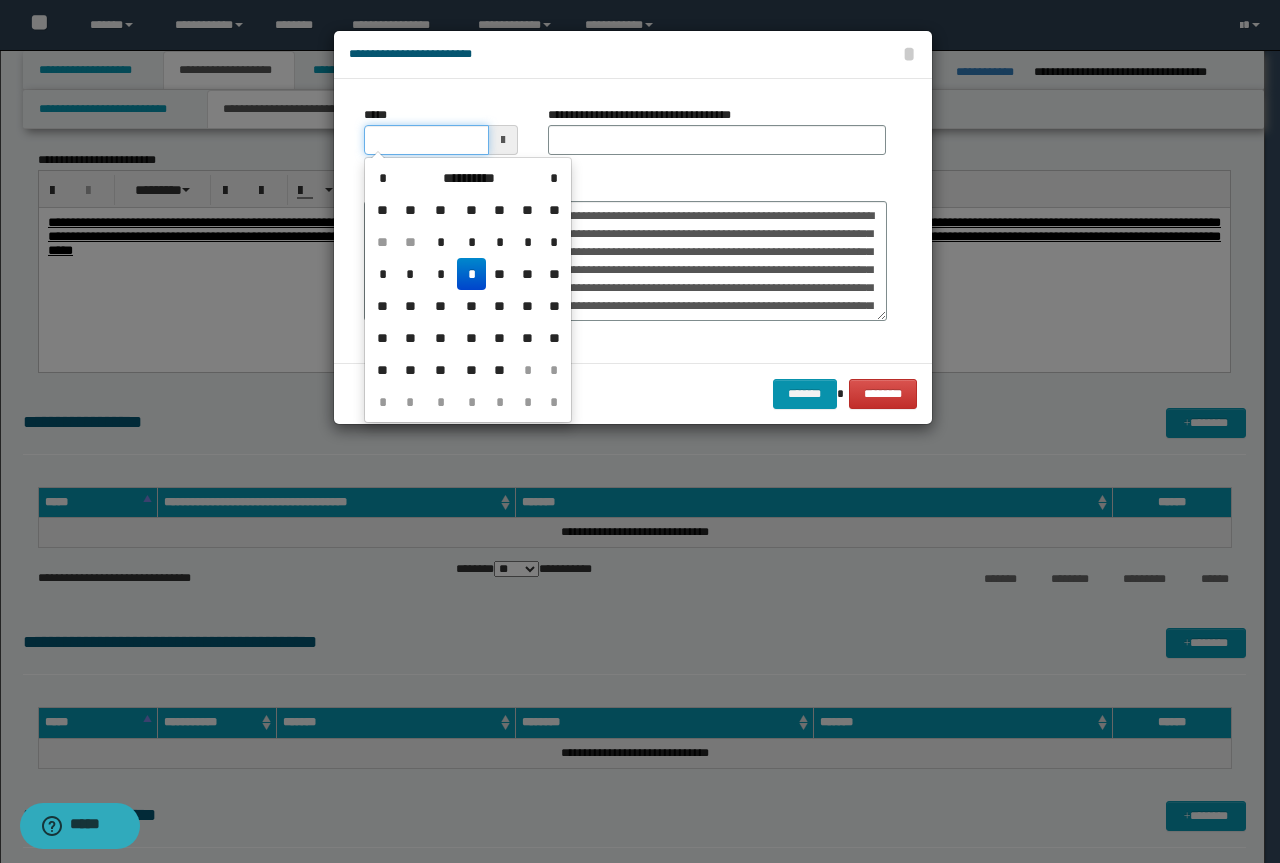 click on "*****" at bounding box center (426, 140) 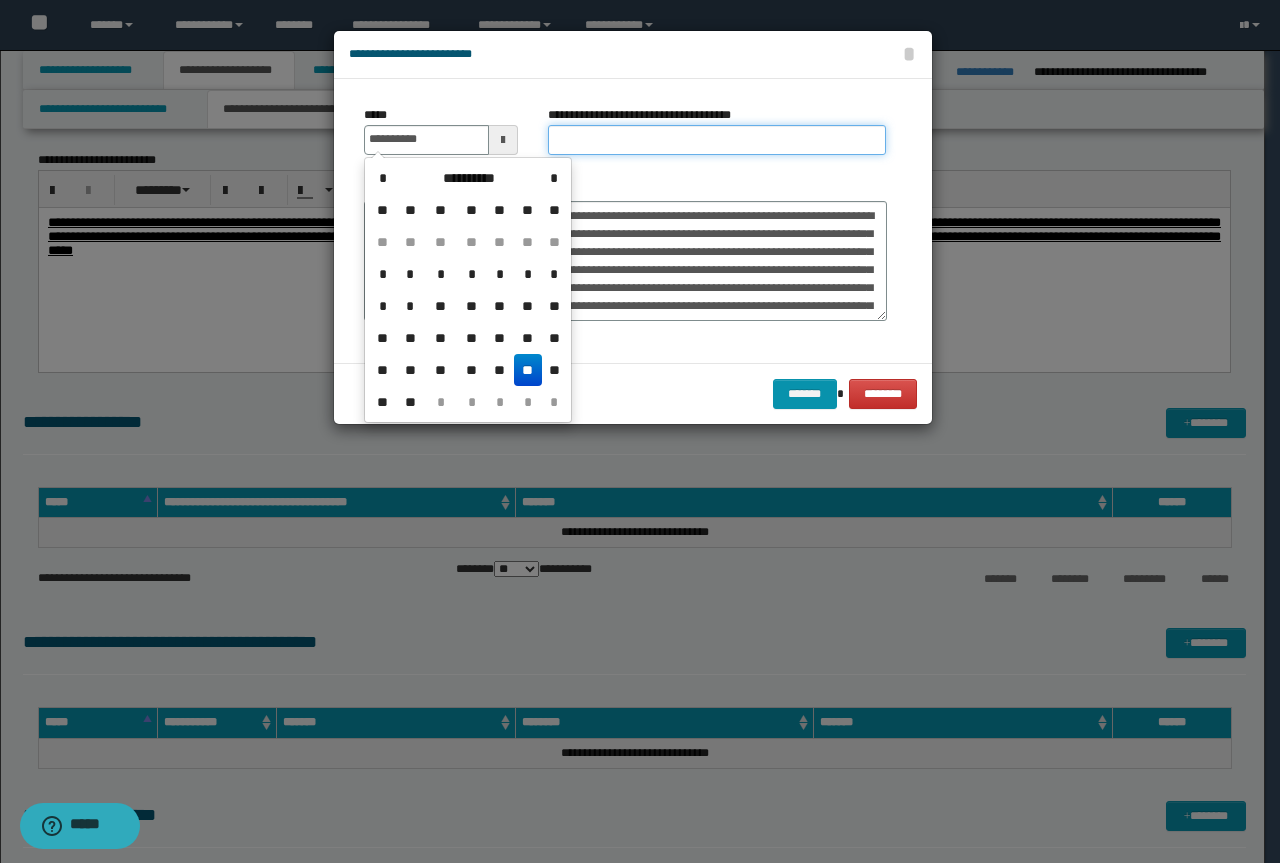 type on "**********" 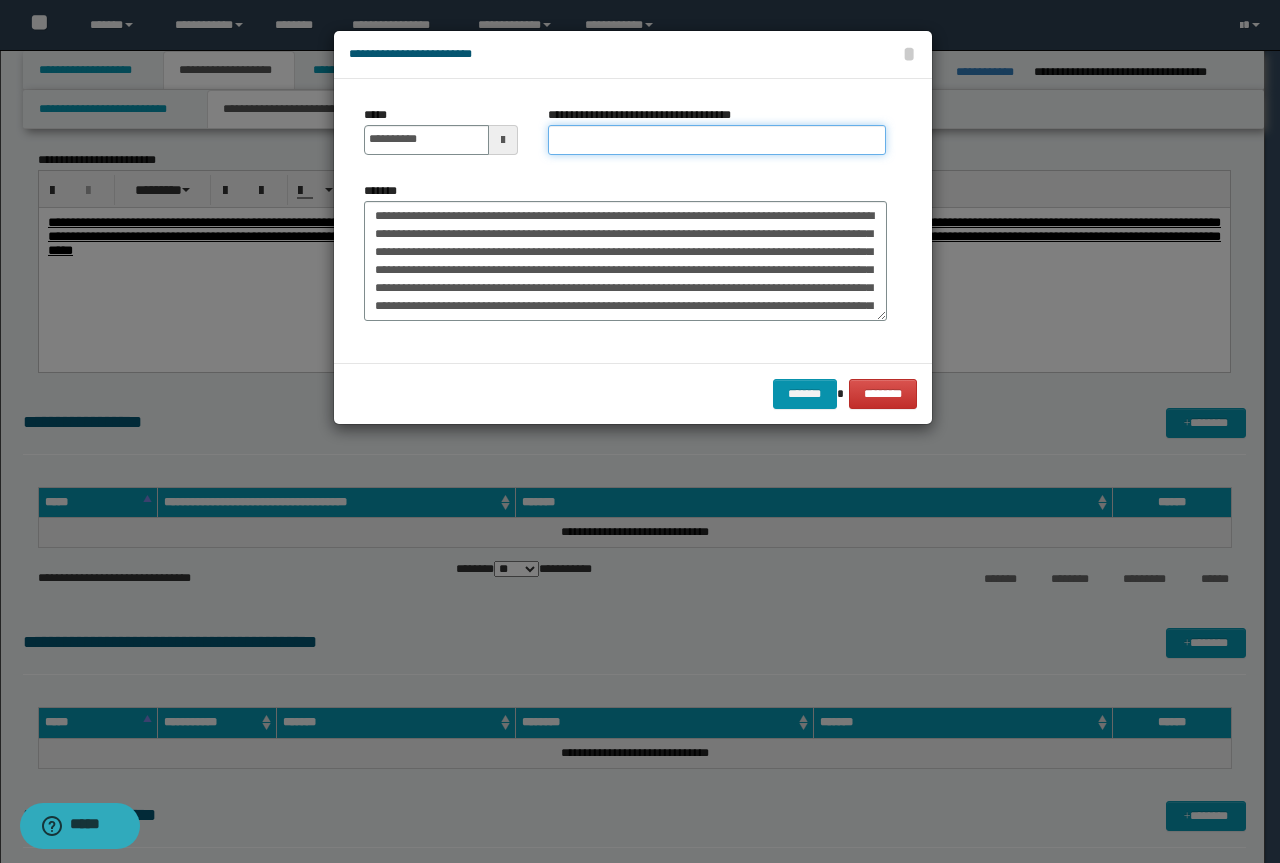 click on "**********" at bounding box center (717, 140) 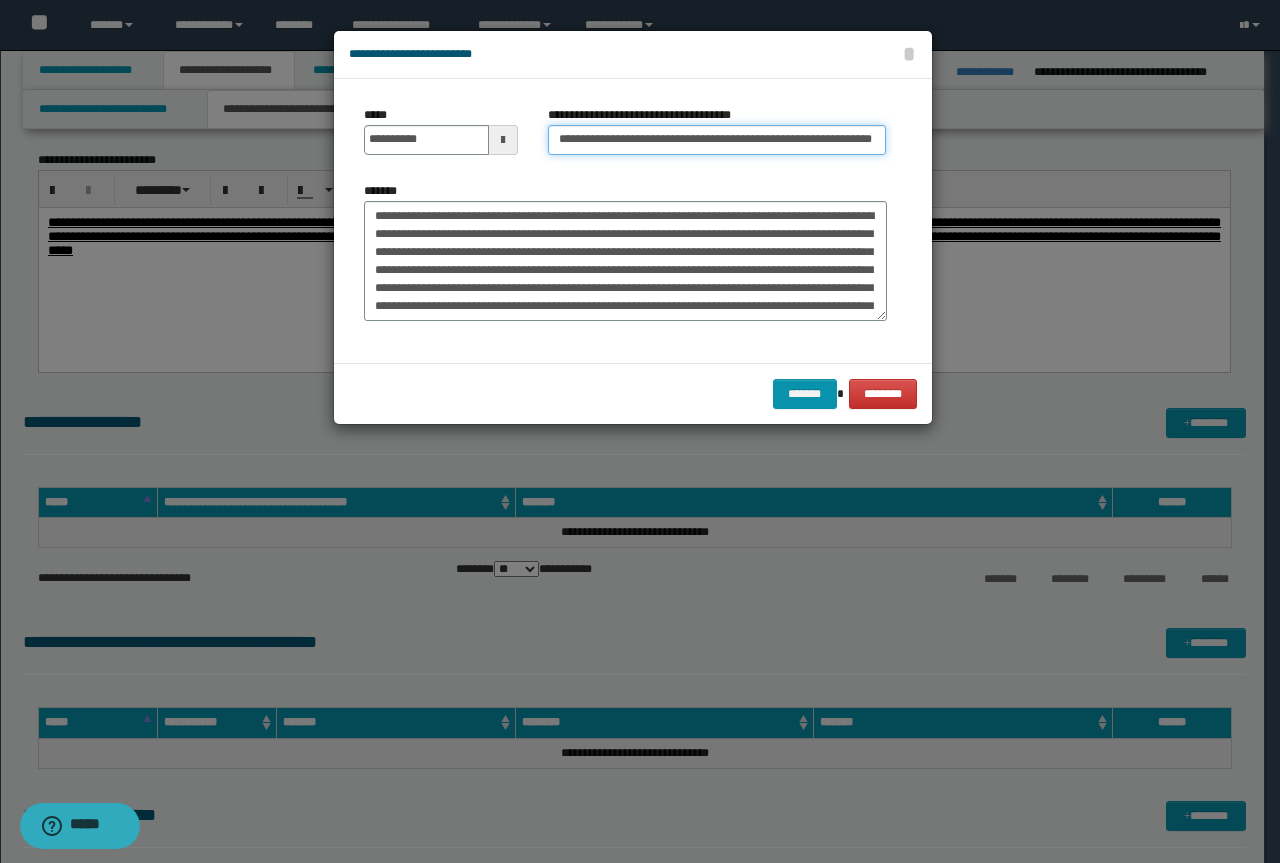 scroll, scrollTop: 0, scrollLeft: 0, axis: both 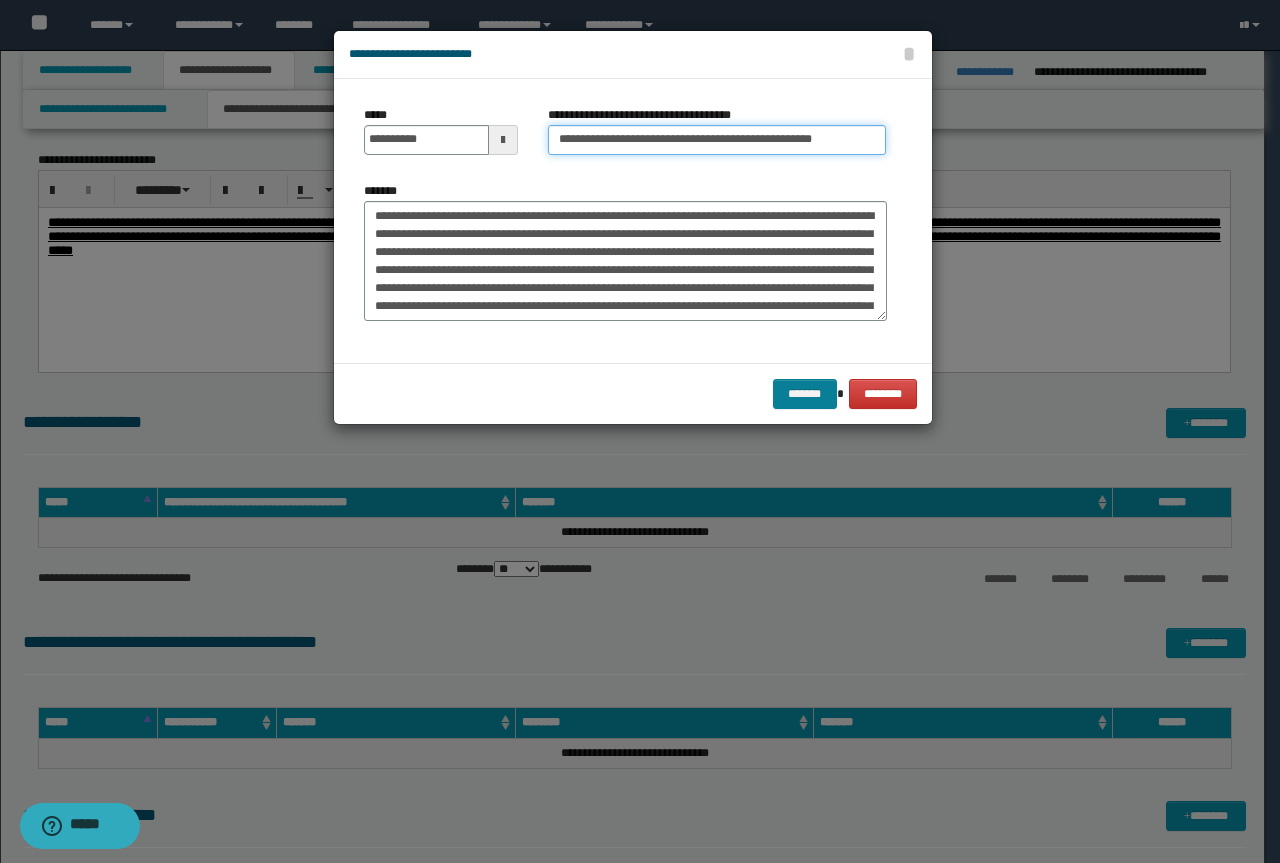 type on "**********" 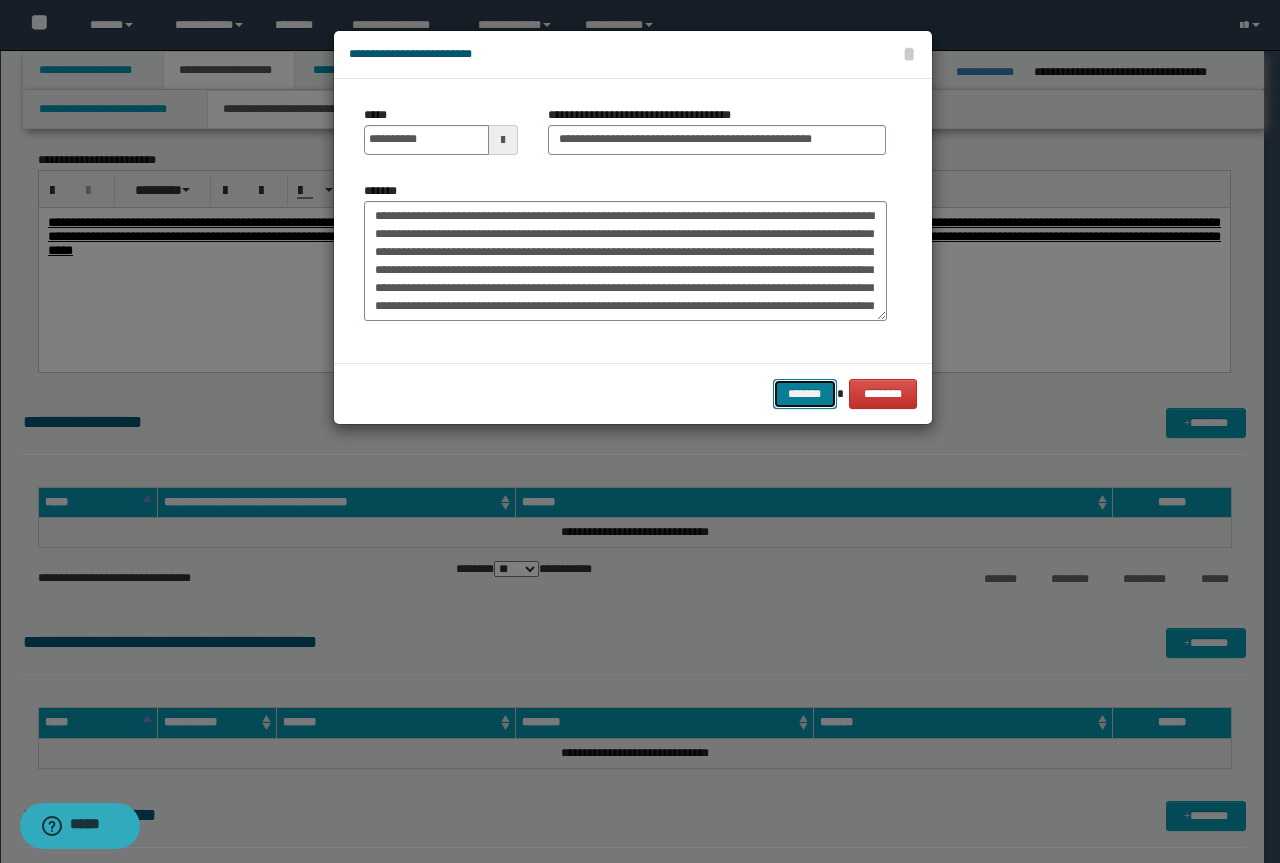 click on "*******" at bounding box center [805, 394] 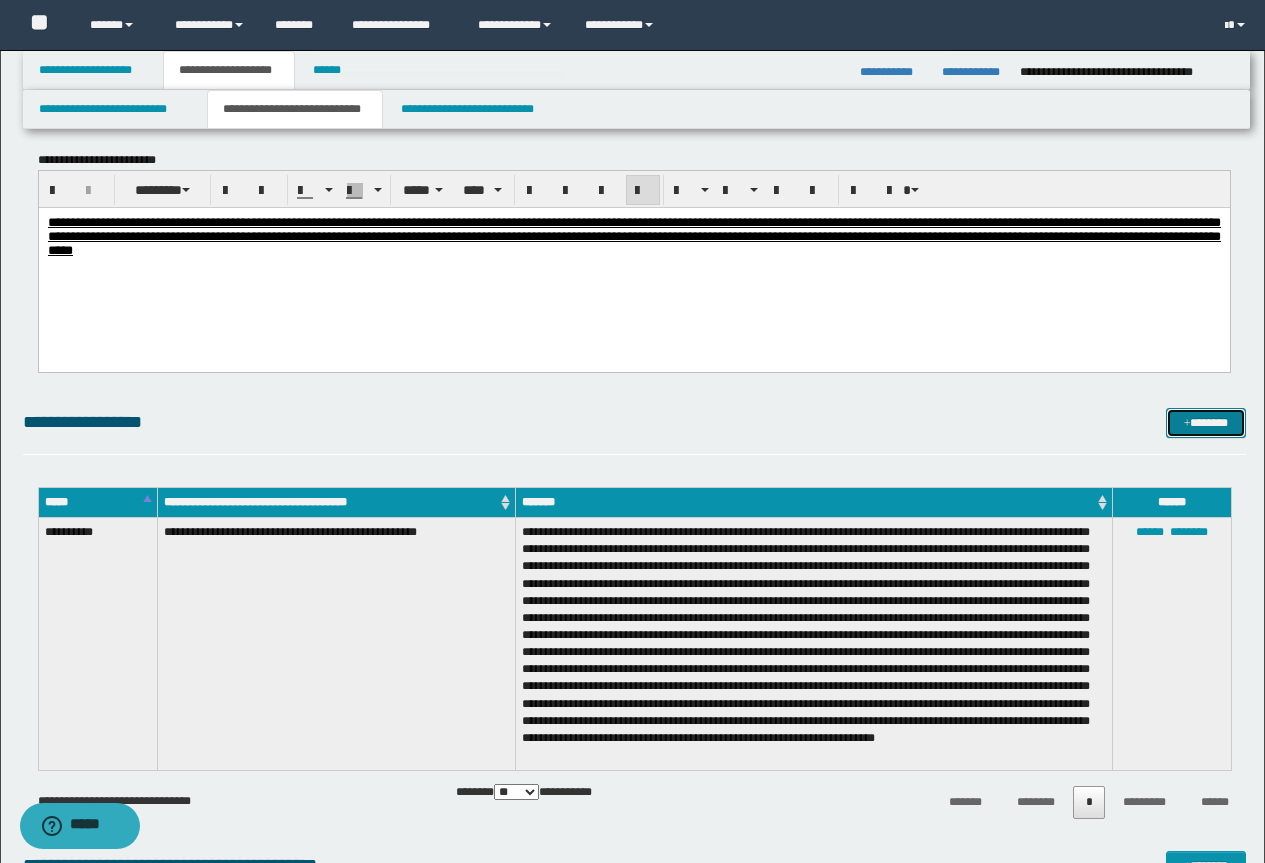 click at bounding box center (1187, 424) 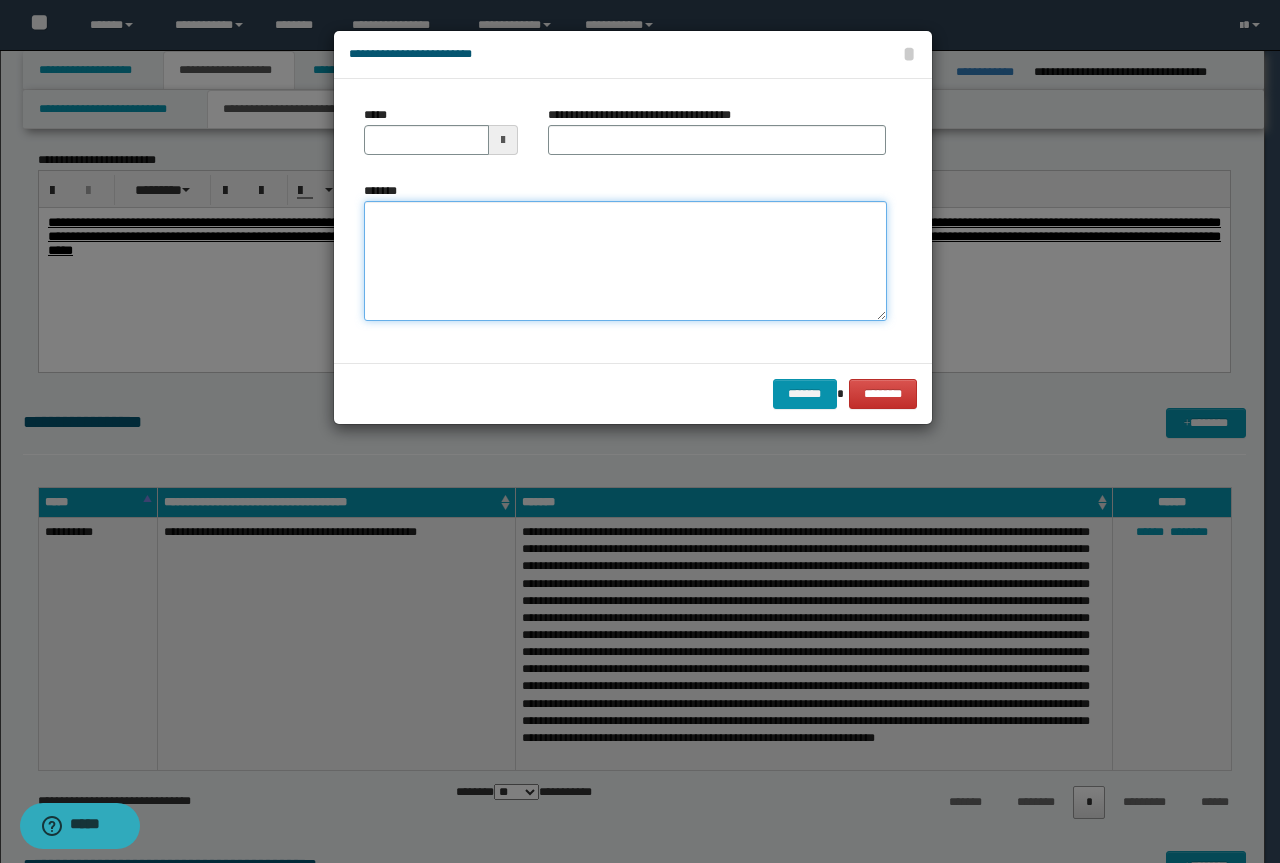 click on "*******" at bounding box center (625, 261) 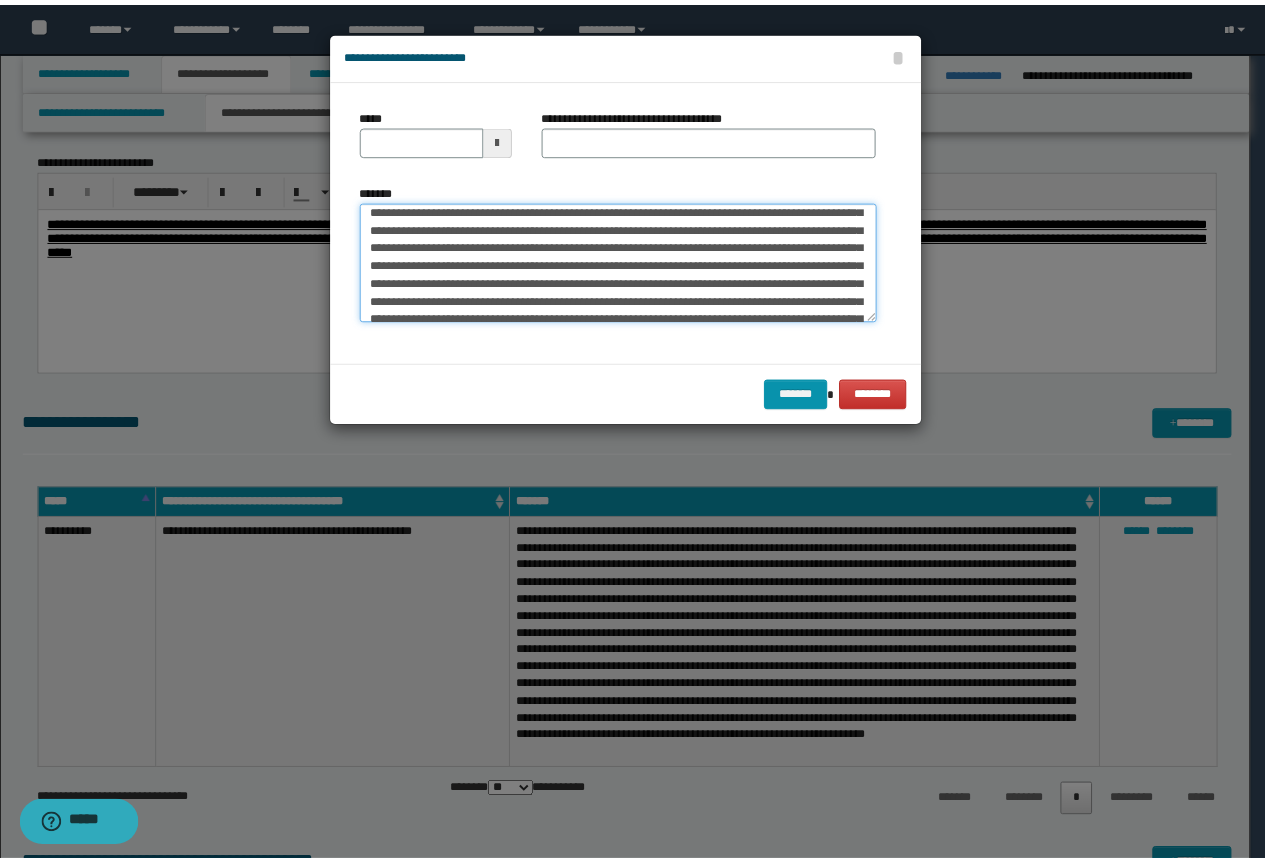 scroll, scrollTop: 0, scrollLeft: 0, axis: both 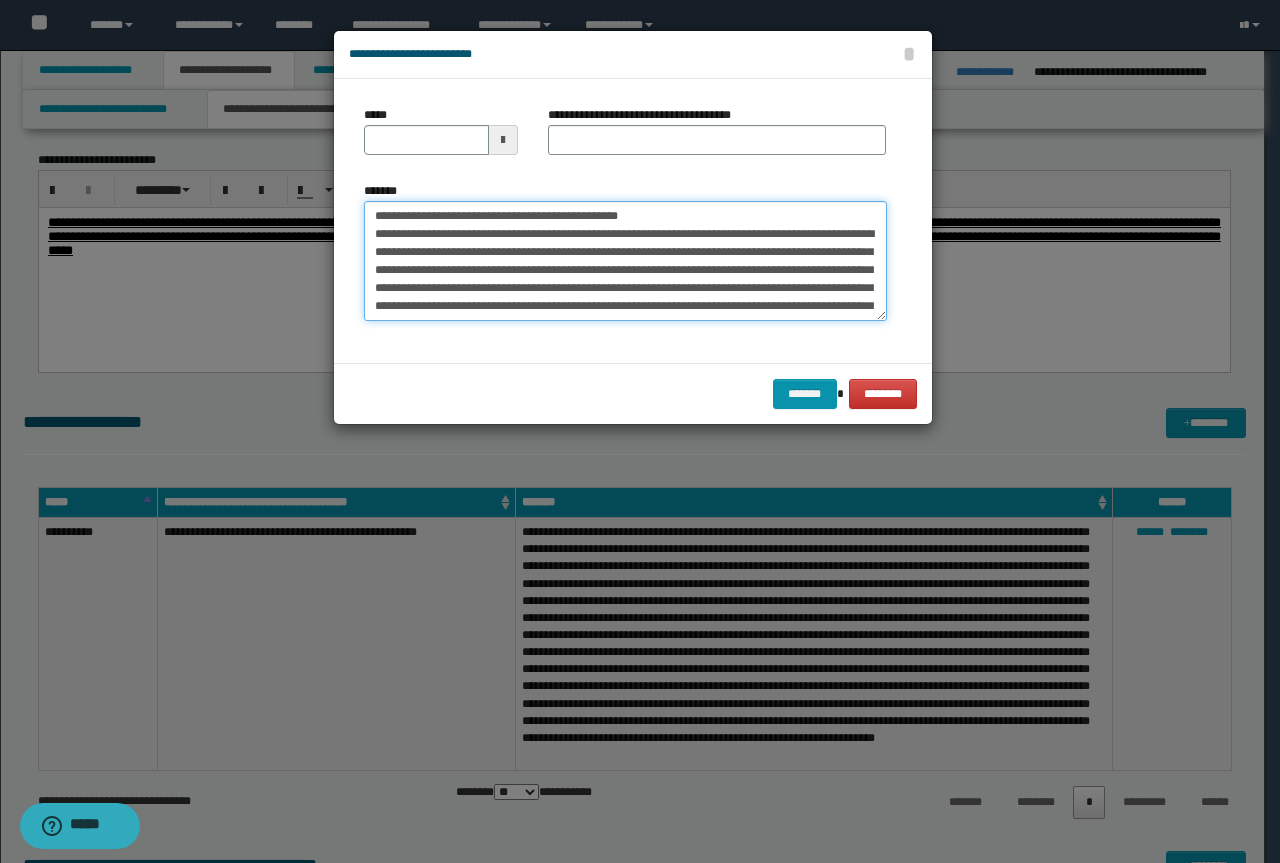 drag, startPoint x: 534, startPoint y: 213, endPoint x: 378, endPoint y: 217, distance: 156.05127 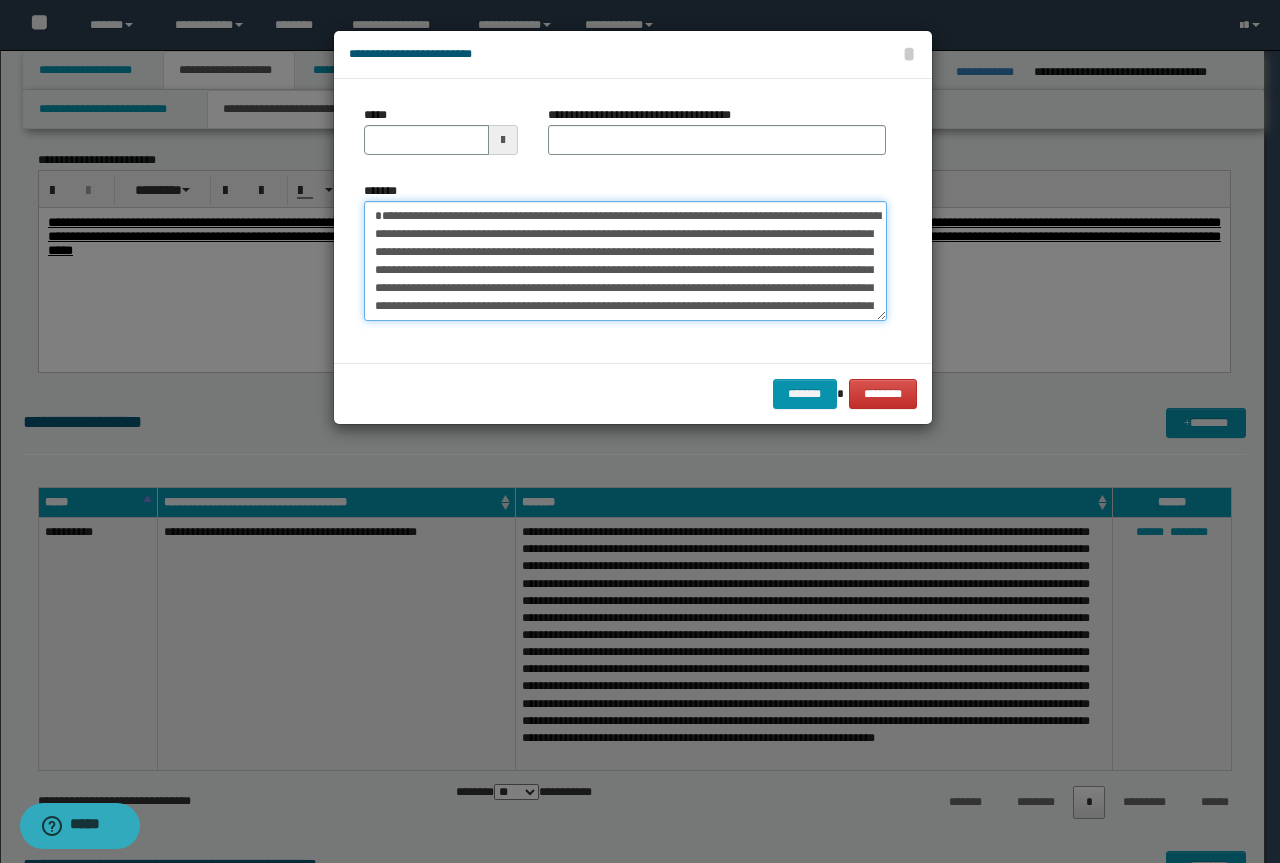 type on "**********" 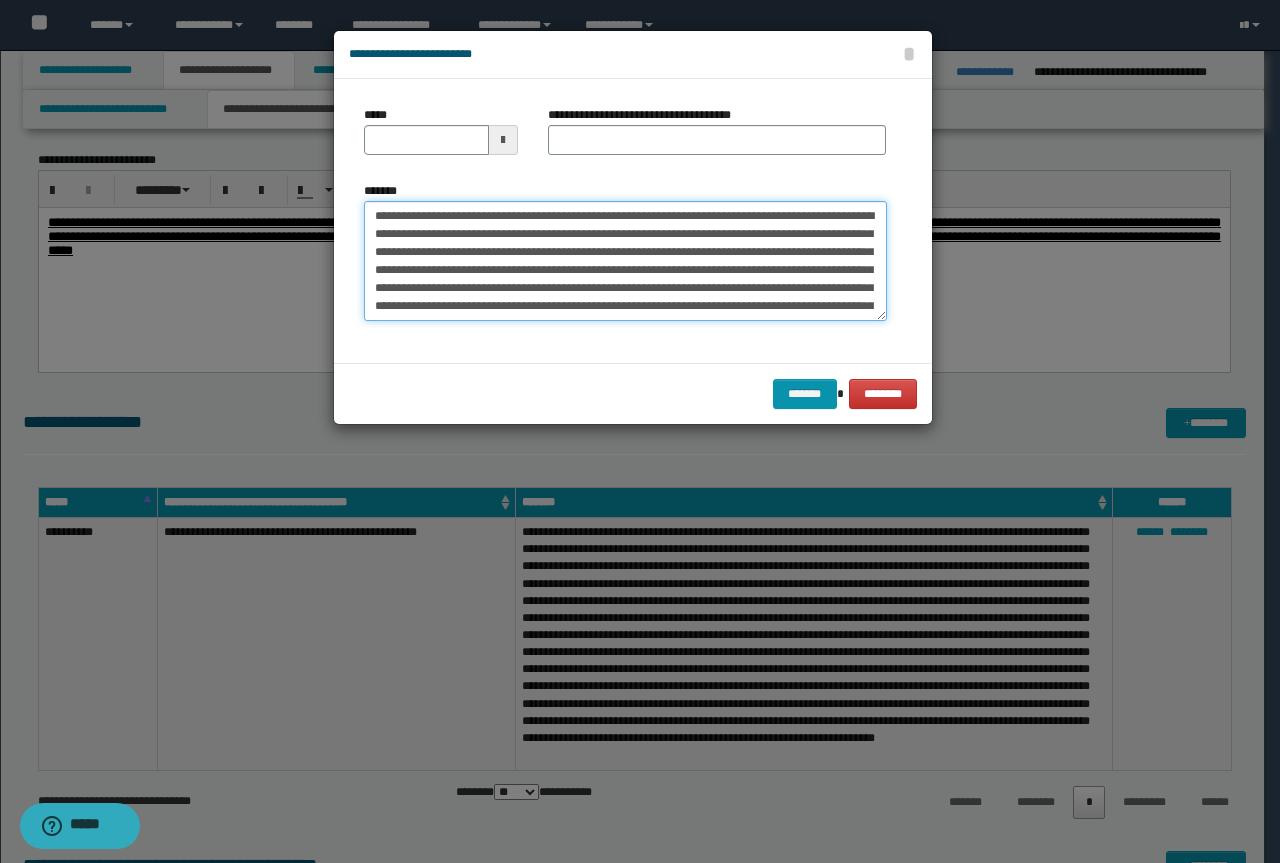 type 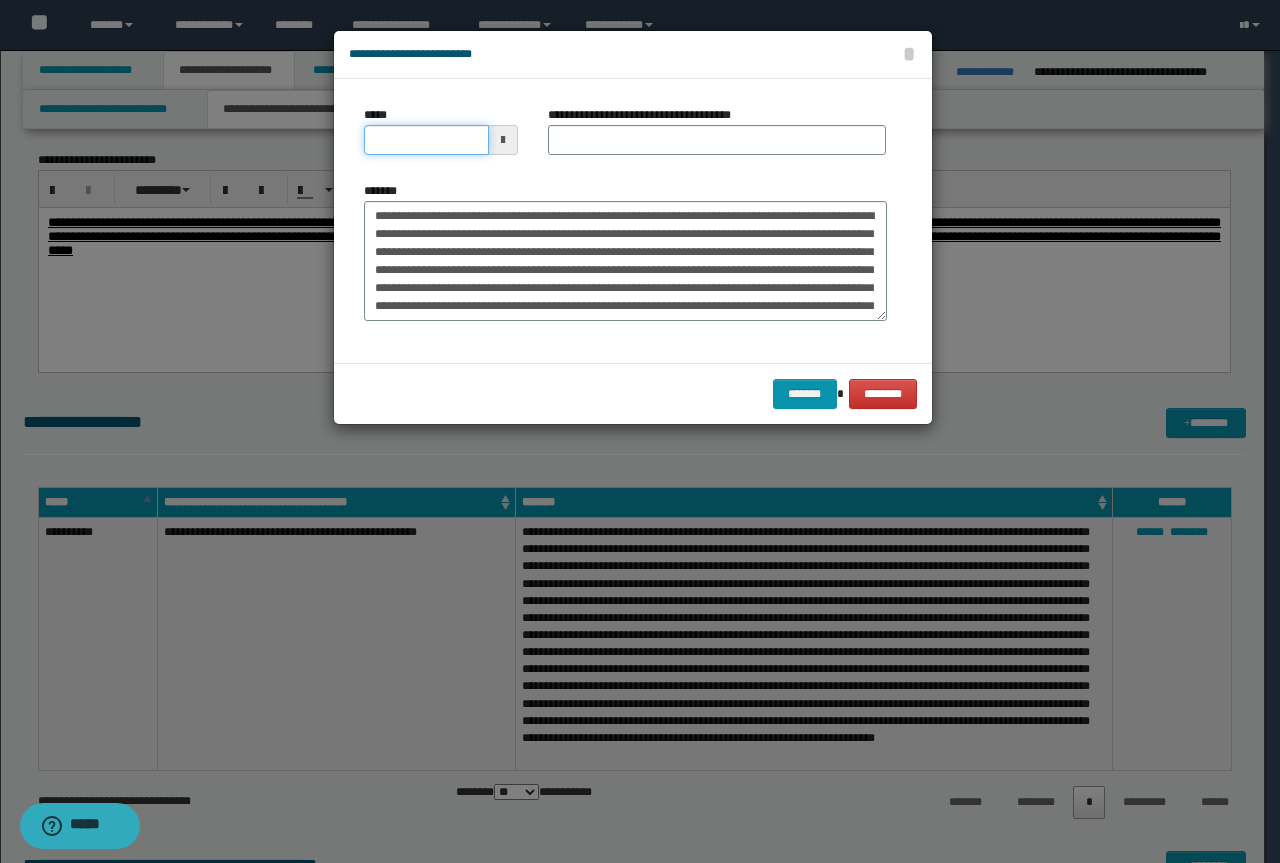 click on "*****" at bounding box center (426, 140) 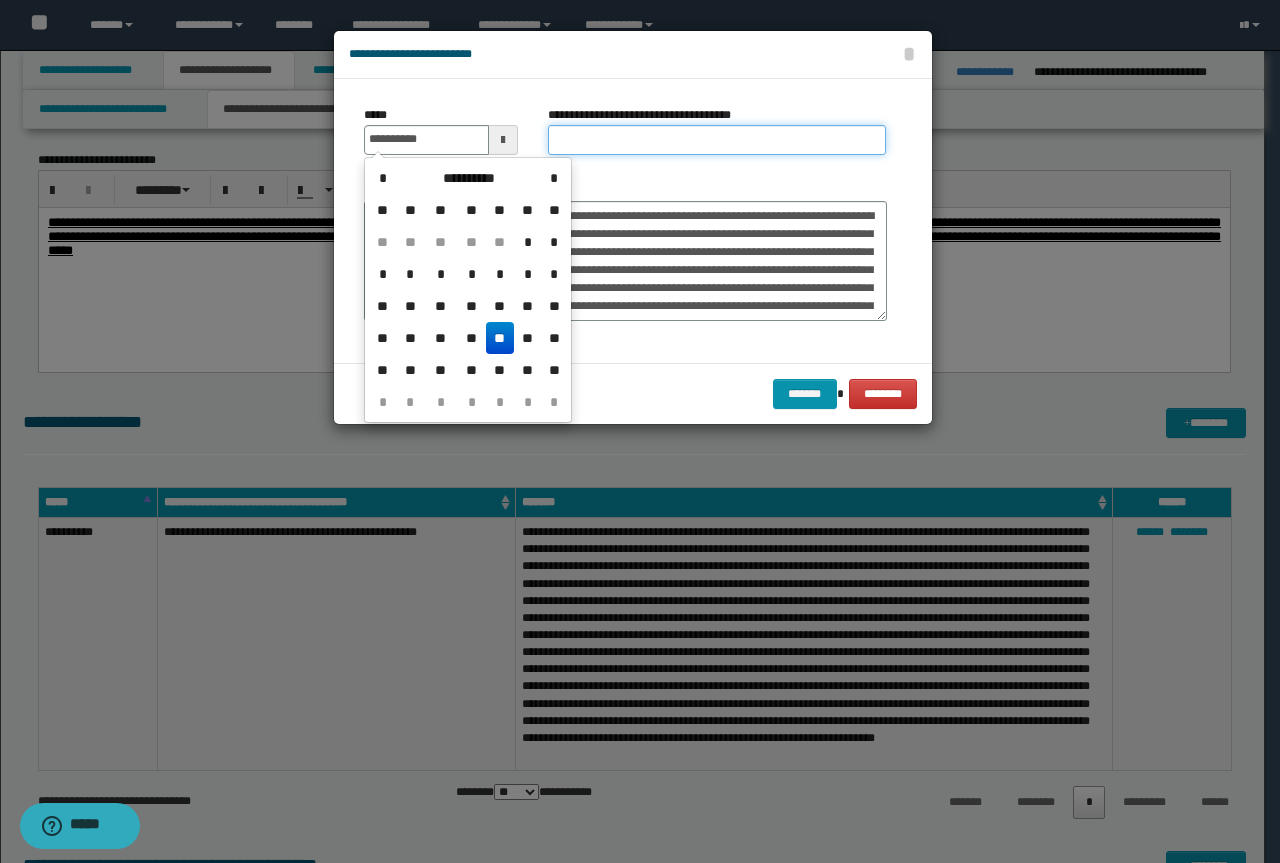 type on "**********" 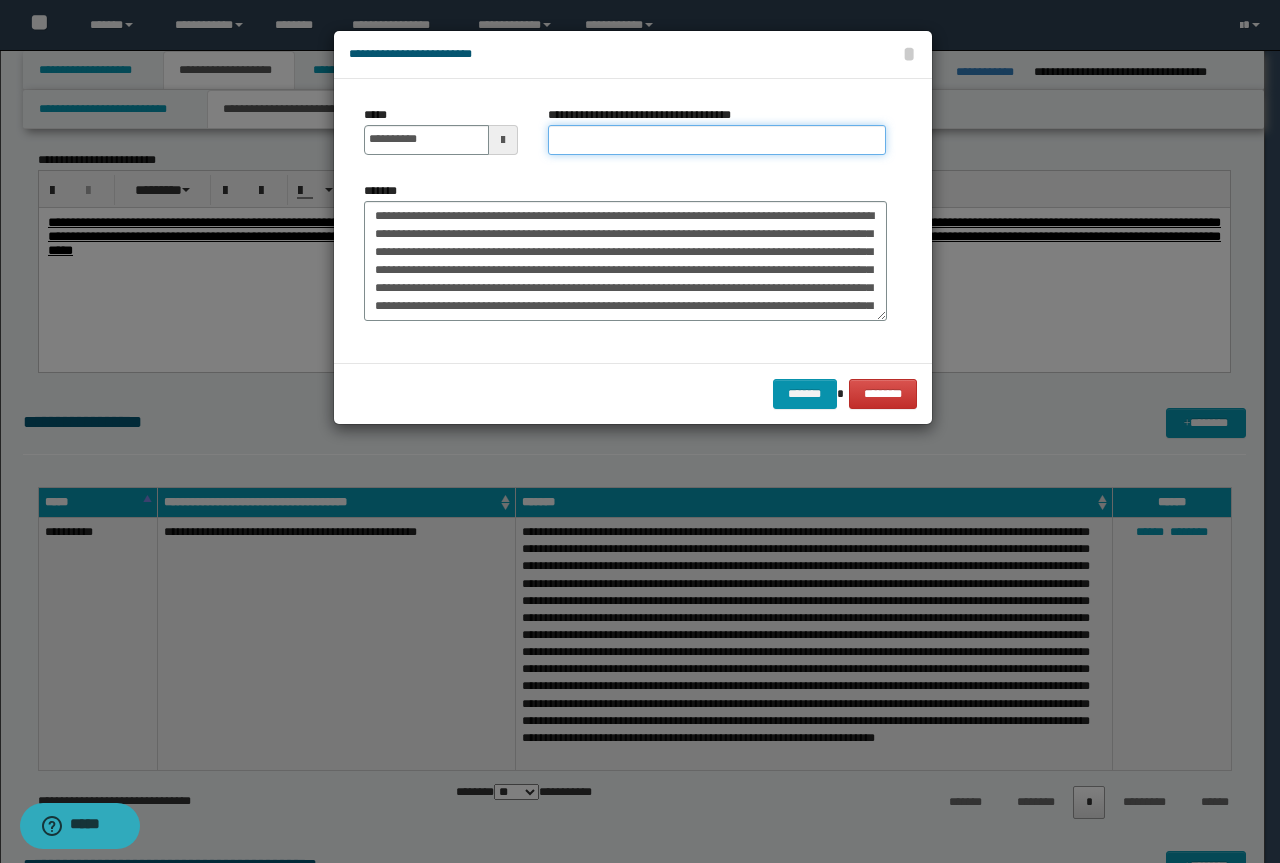 click on "**********" at bounding box center [717, 140] 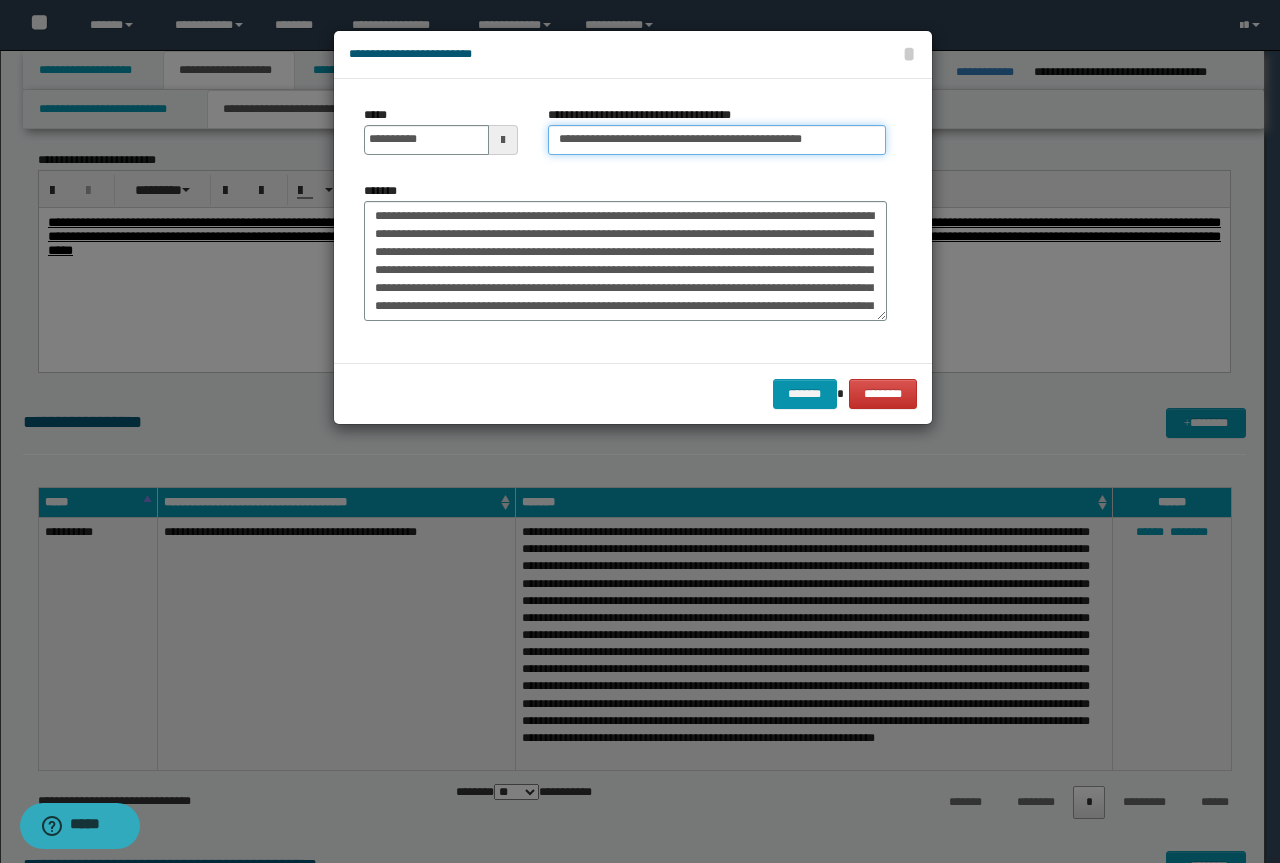 drag, startPoint x: 625, startPoint y: 141, endPoint x: 275, endPoint y: 160, distance: 350.51532 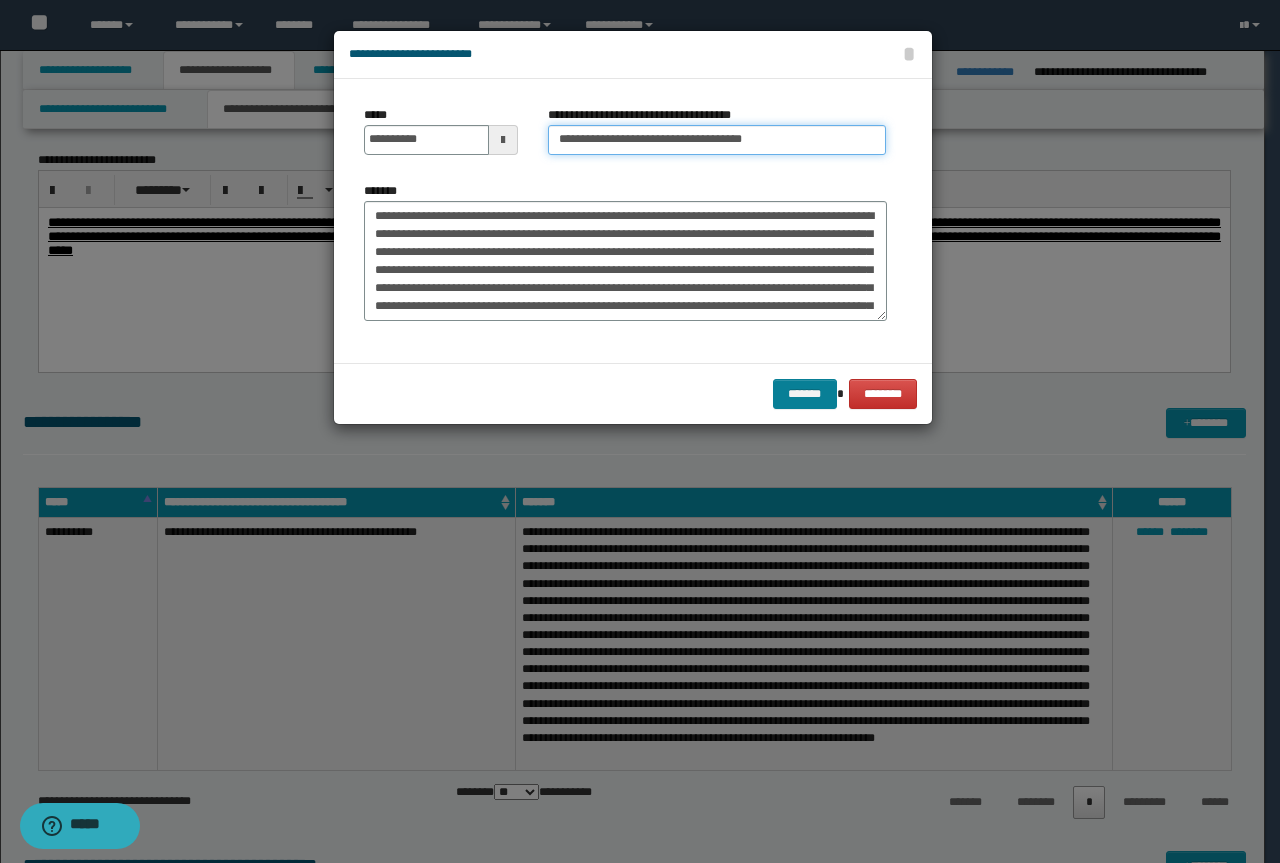 type on "**********" 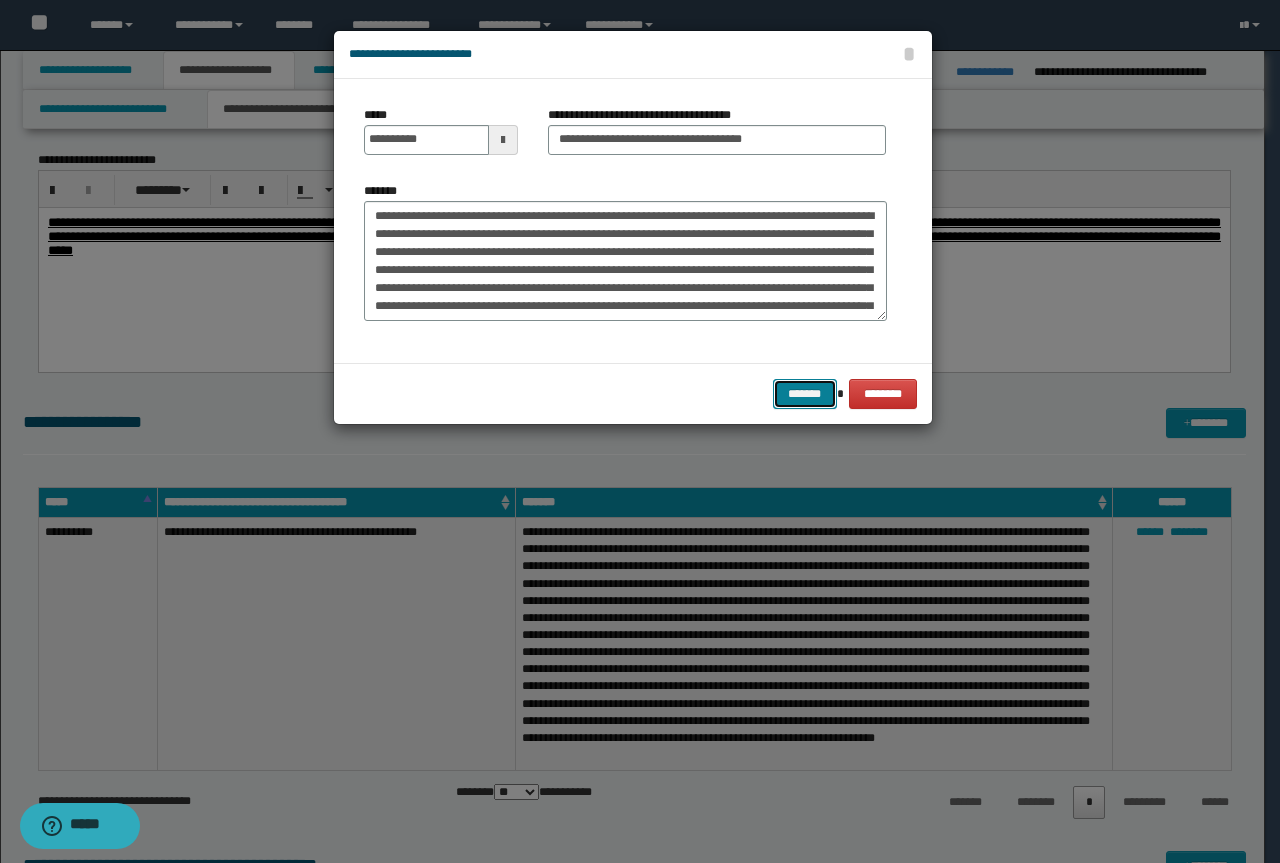 click on "*******" at bounding box center (805, 394) 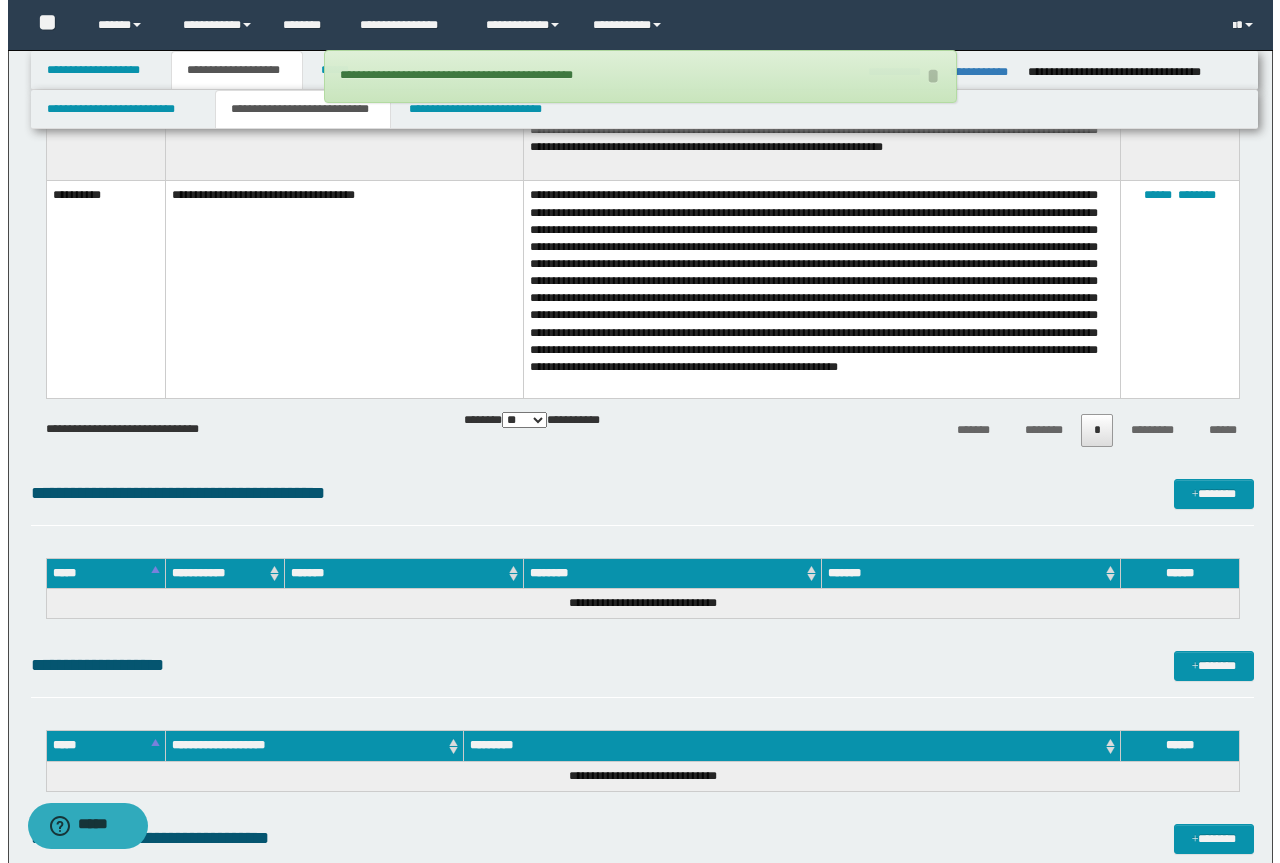 scroll, scrollTop: 2100, scrollLeft: 0, axis: vertical 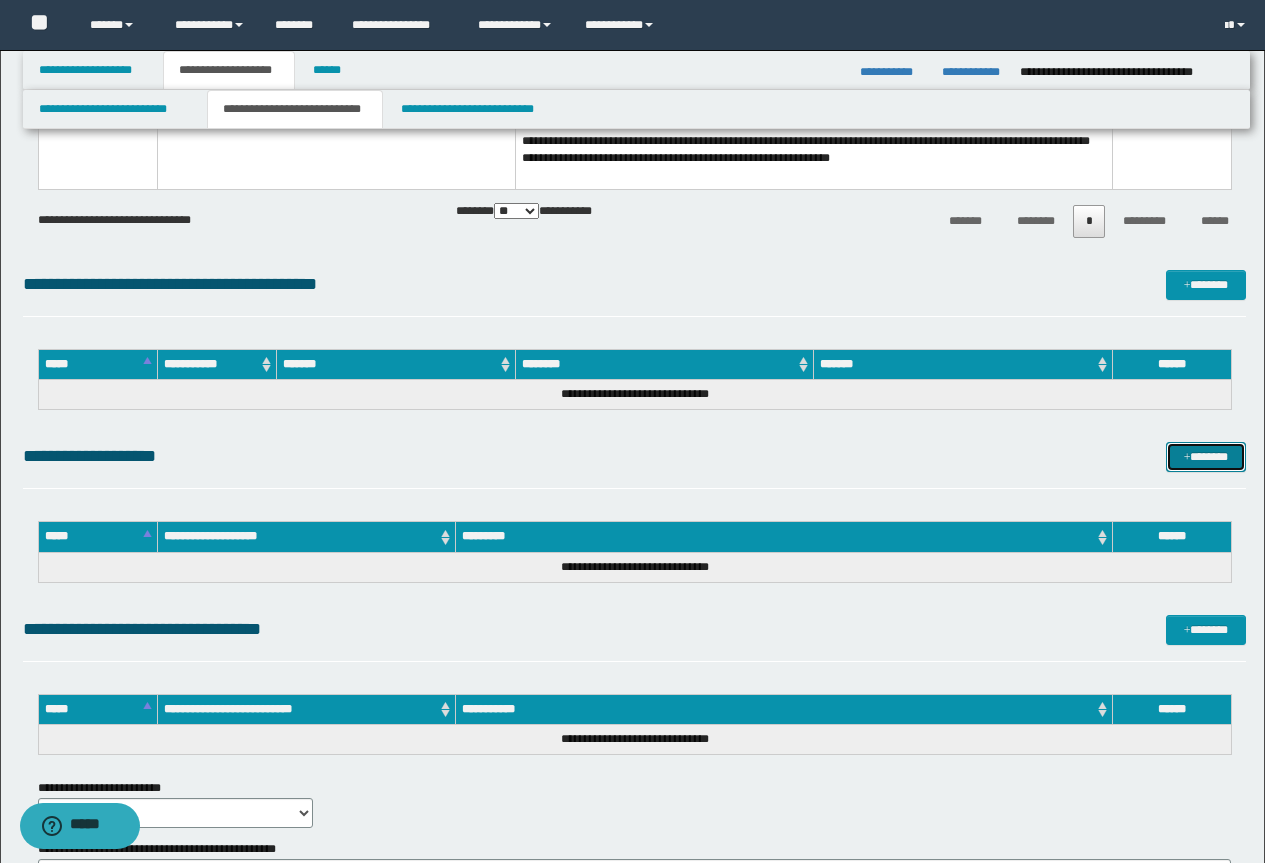 click on "*******" at bounding box center (1206, 457) 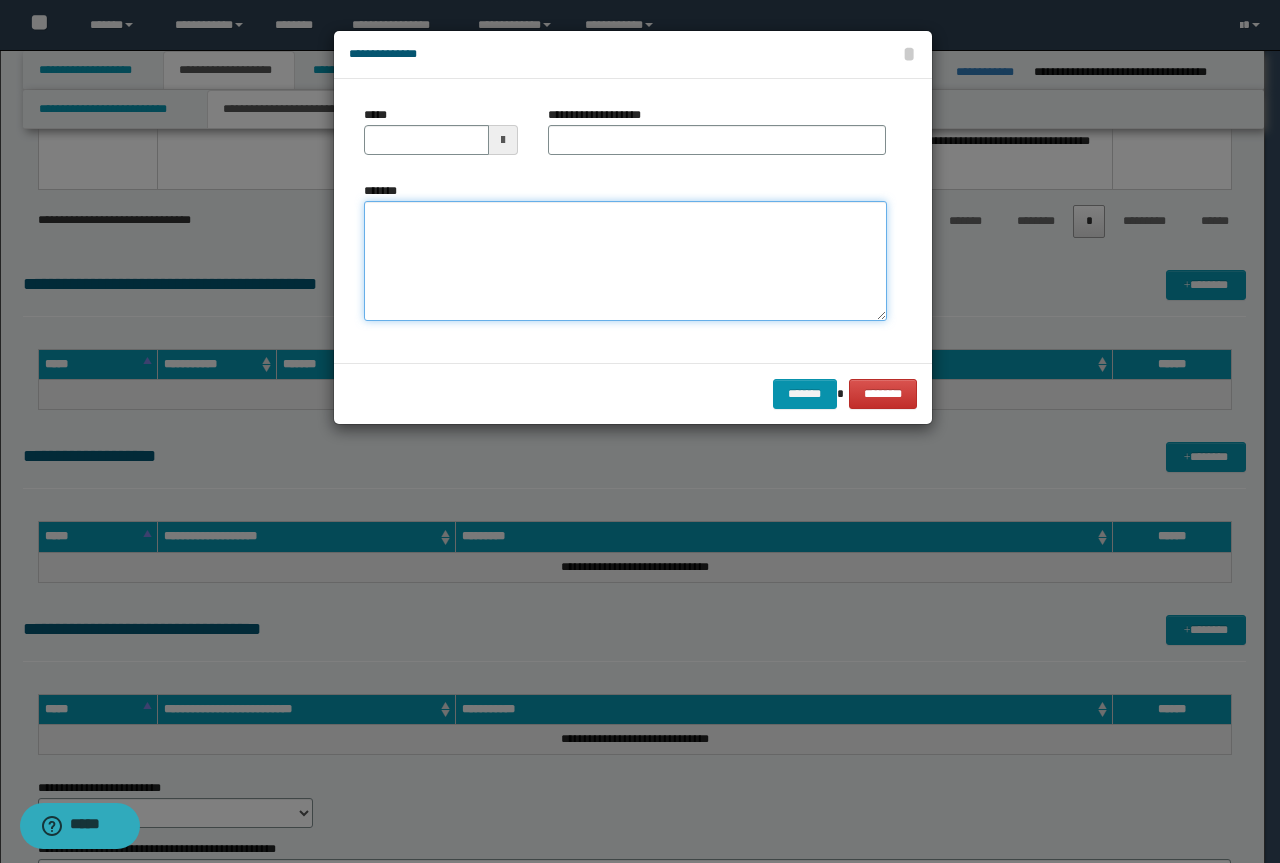 click on "*******" at bounding box center (625, 261) 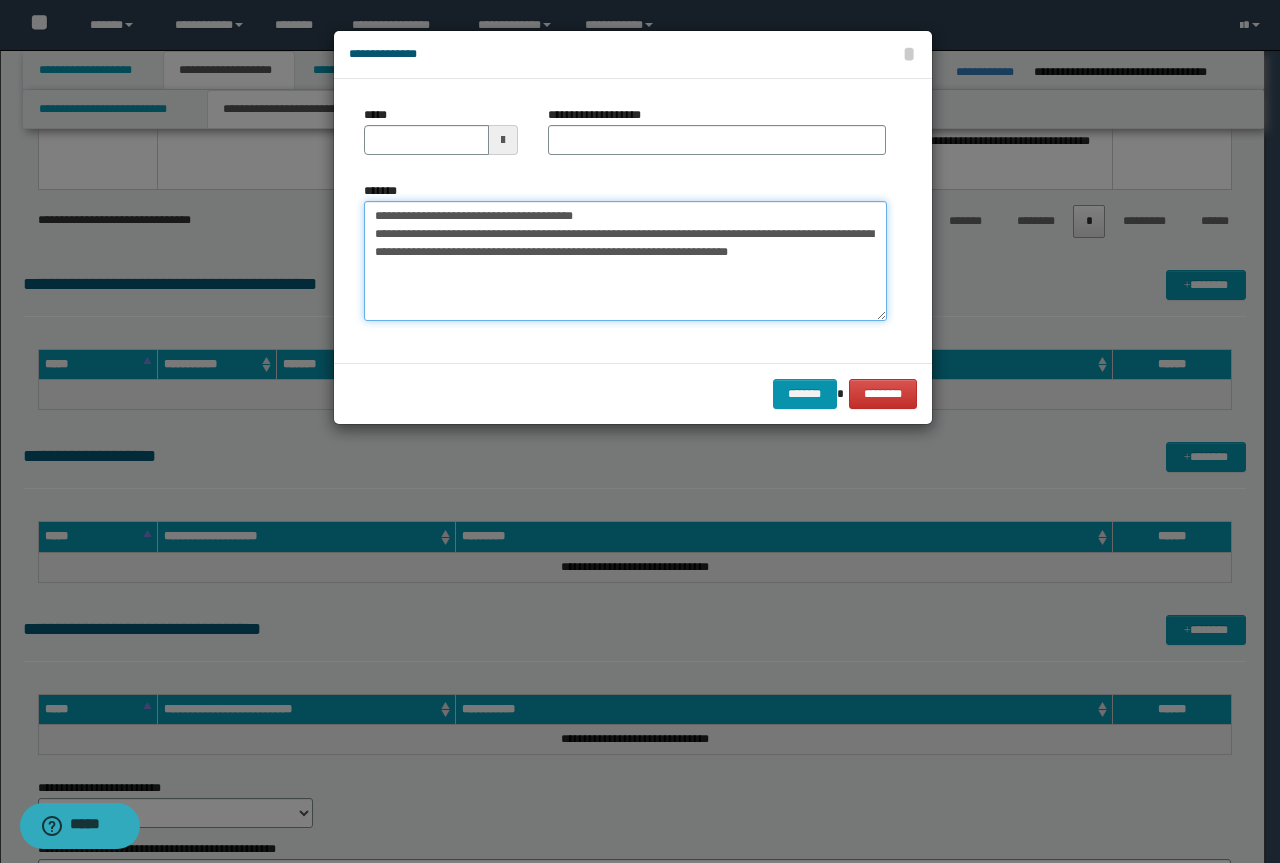 drag, startPoint x: 618, startPoint y: 220, endPoint x: 320, endPoint y: 214, distance: 298.0604 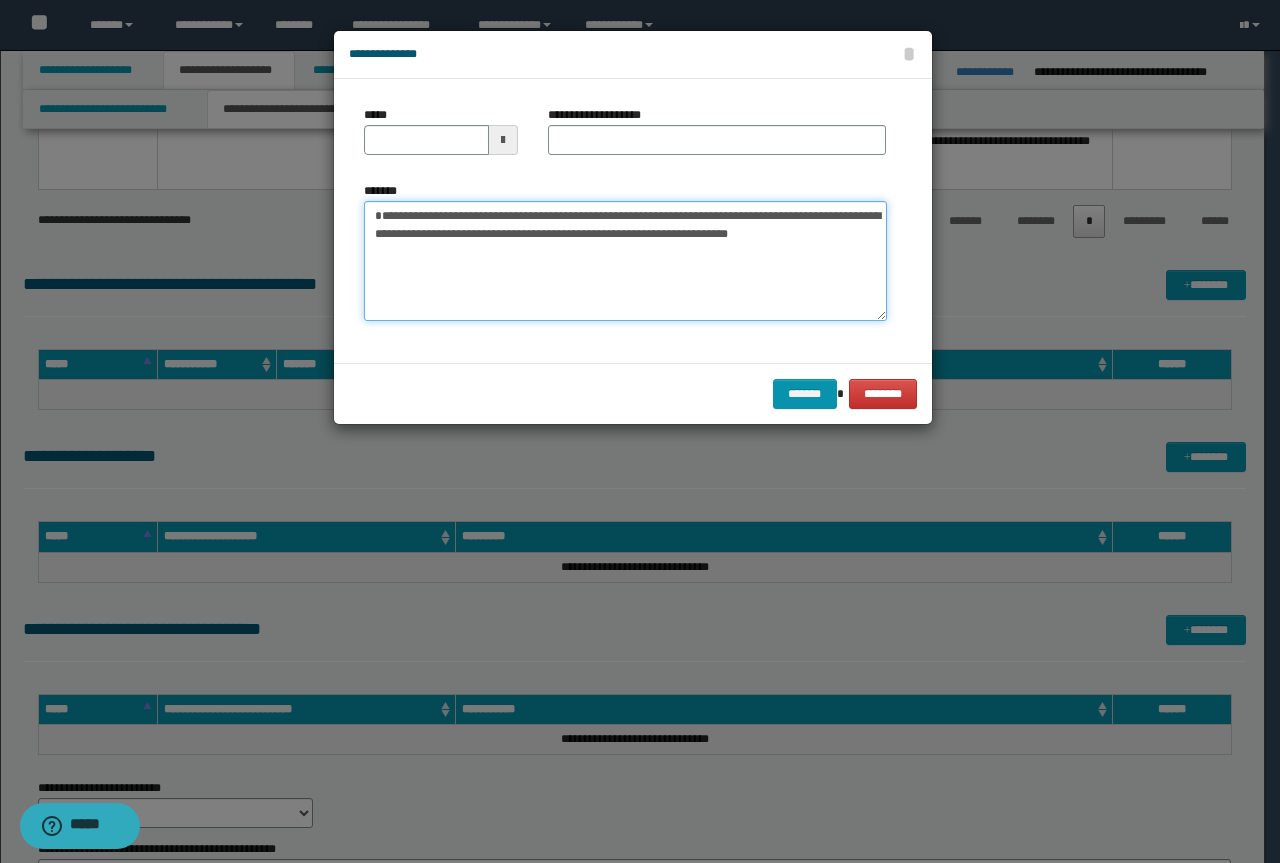 type on "**********" 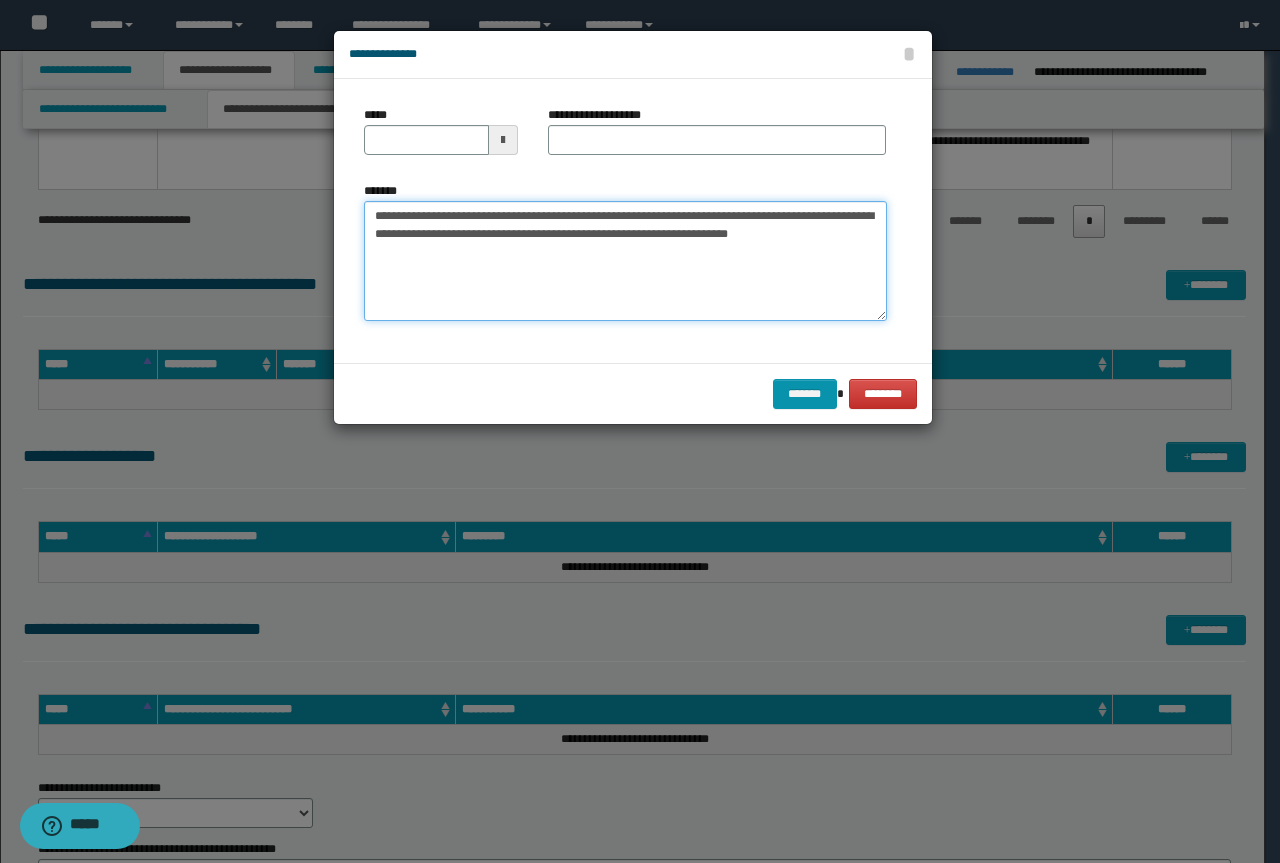 type 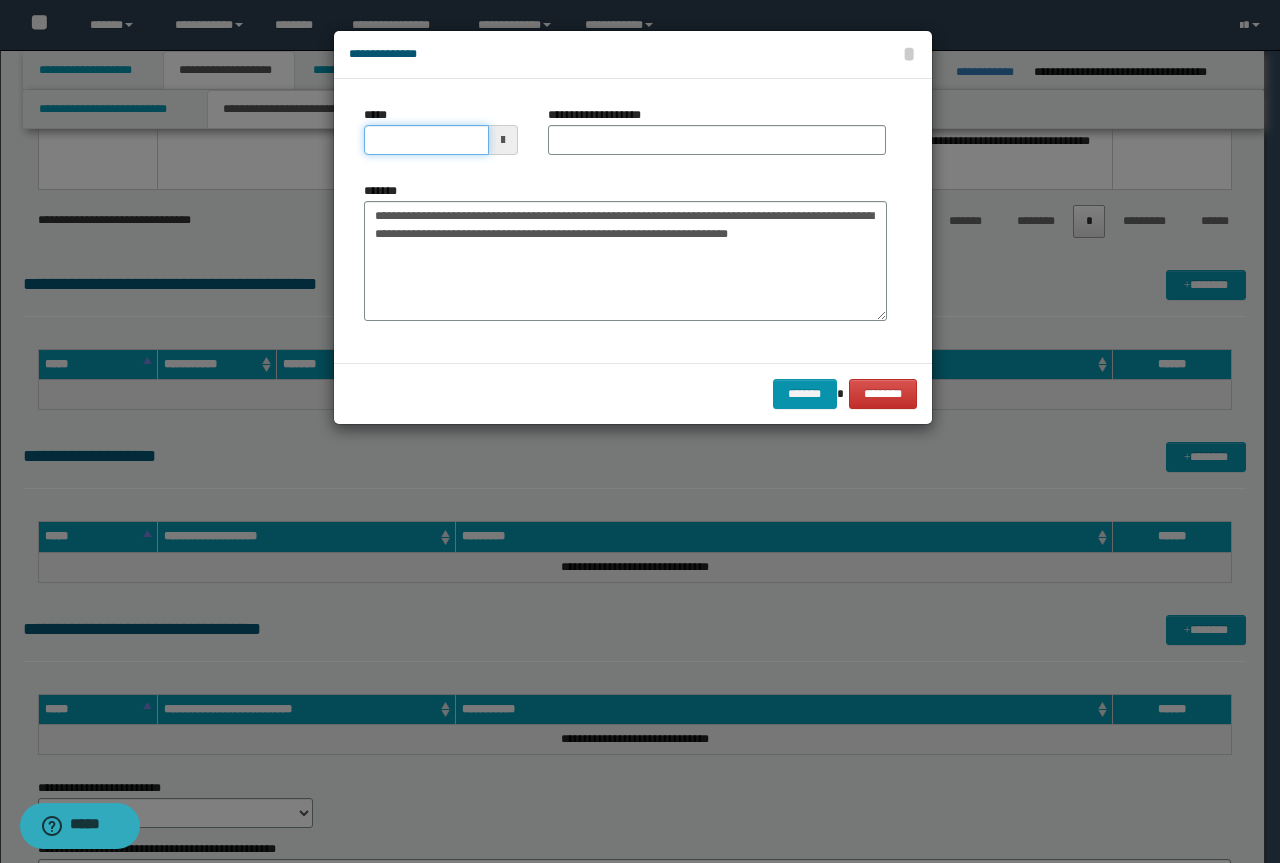 click on "*****" at bounding box center (426, 140) 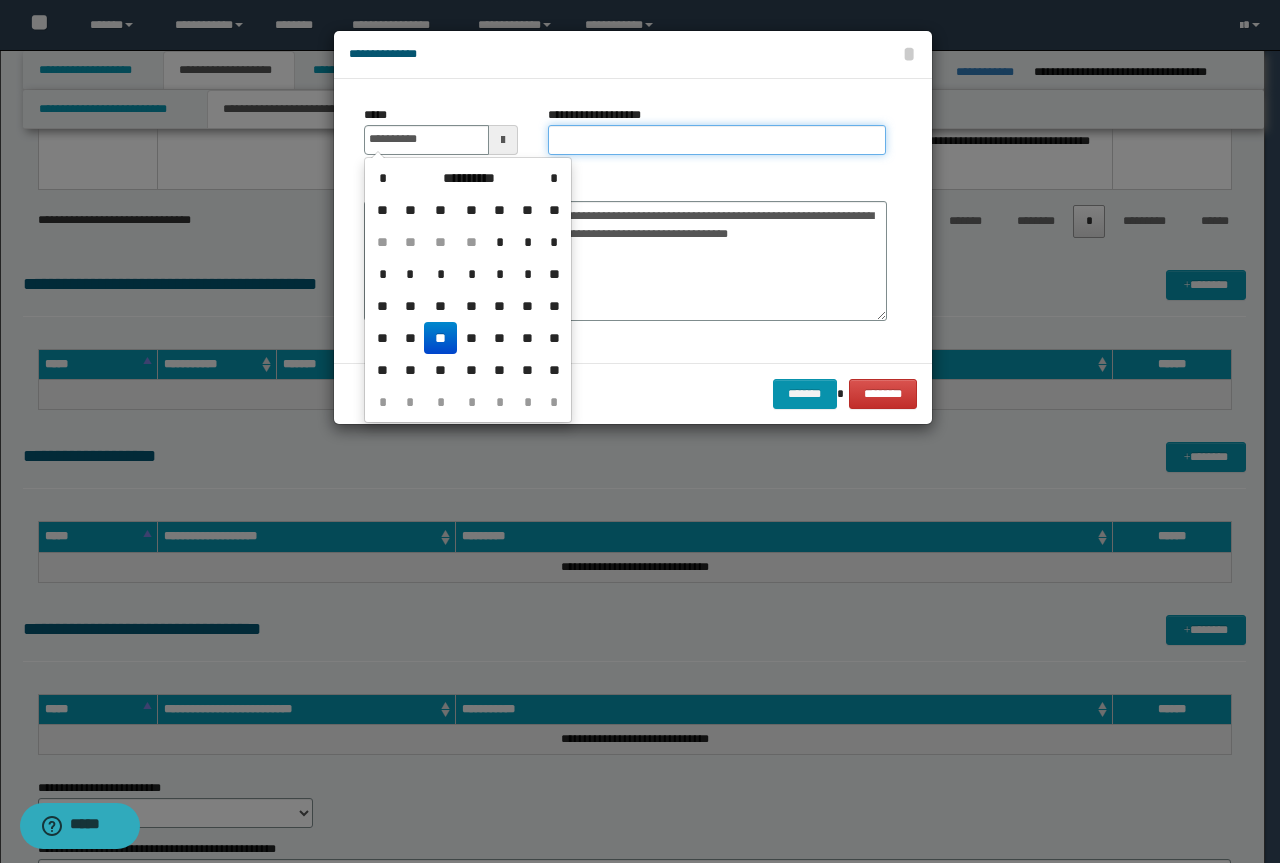 type on "**********" 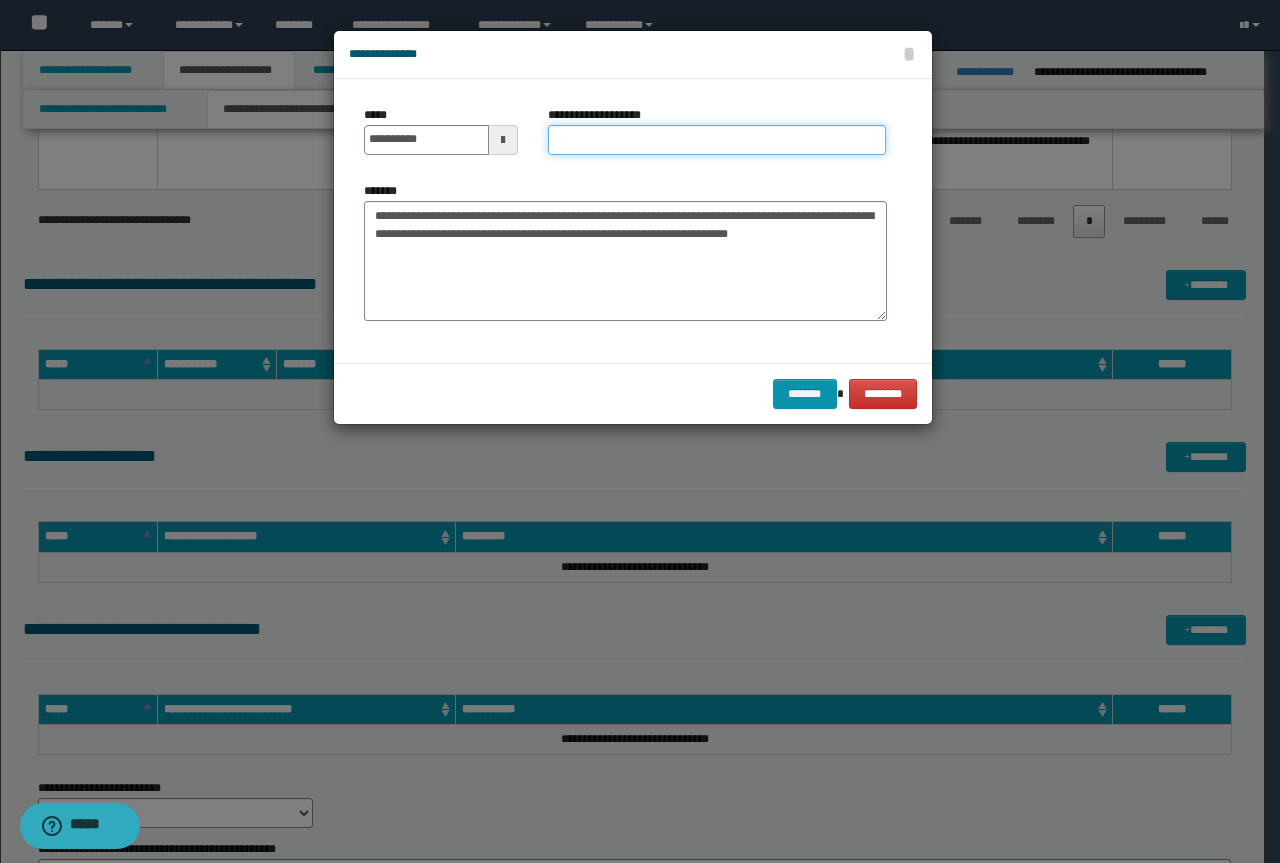 paste on "**********" 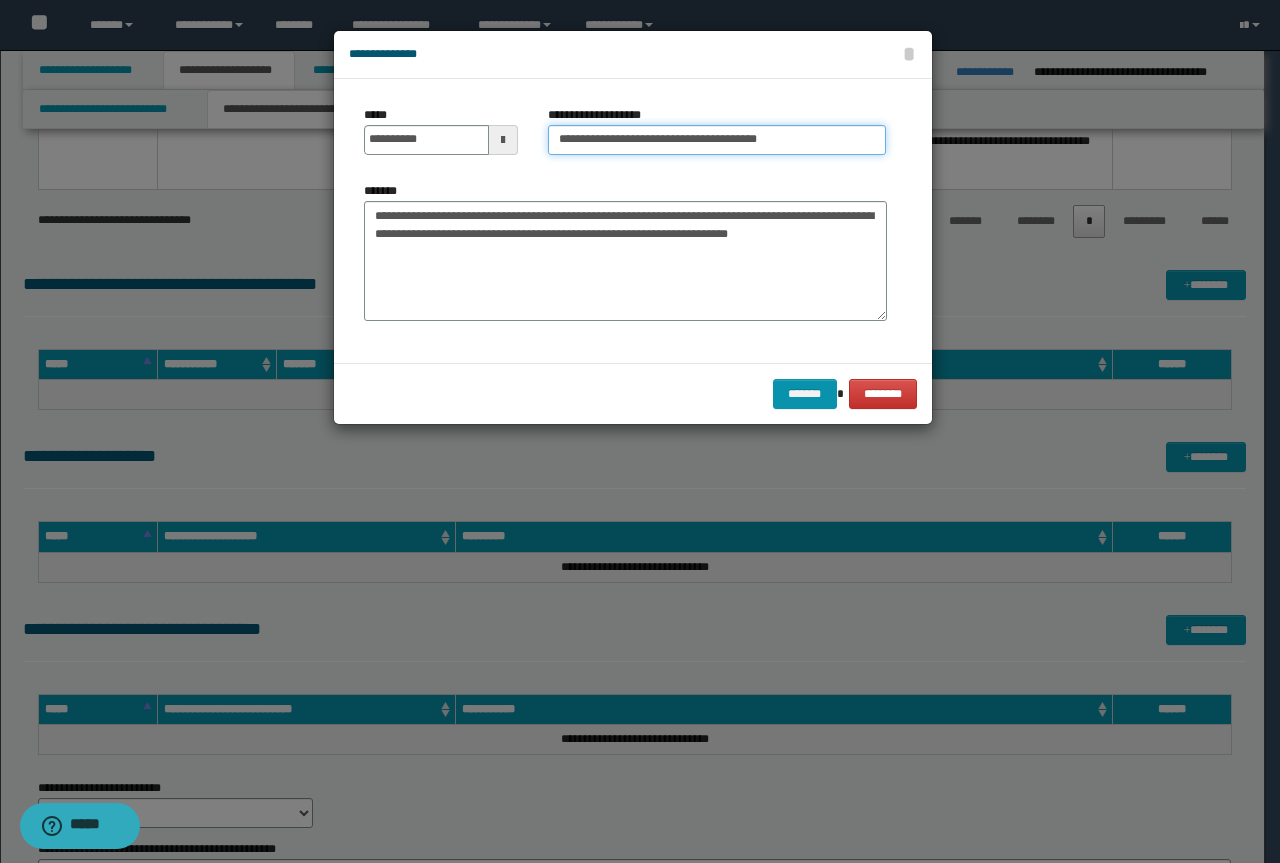drag, startPoint x: 625, startPoint y: 138, endPoint x: 0, endPoint y: 123, distance: 625.18 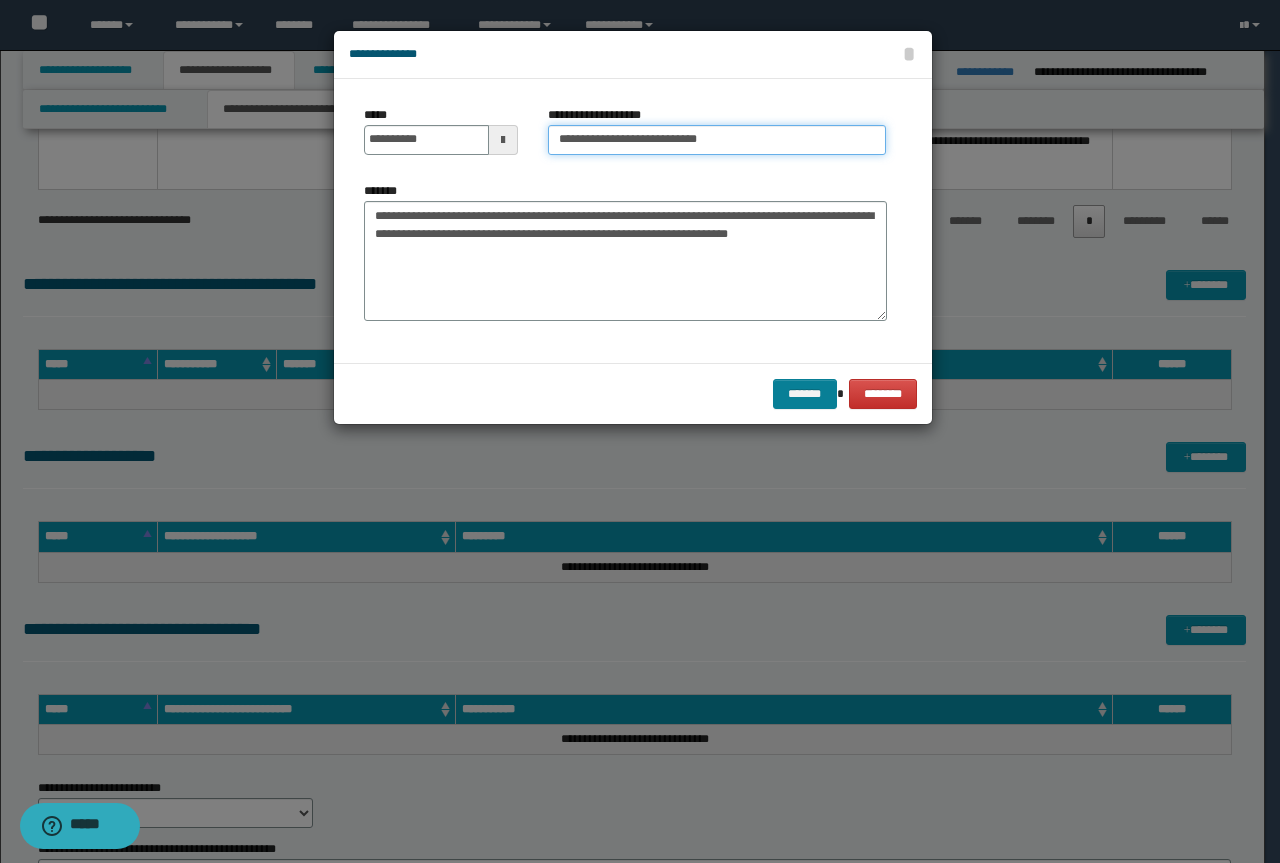 type on "**********" 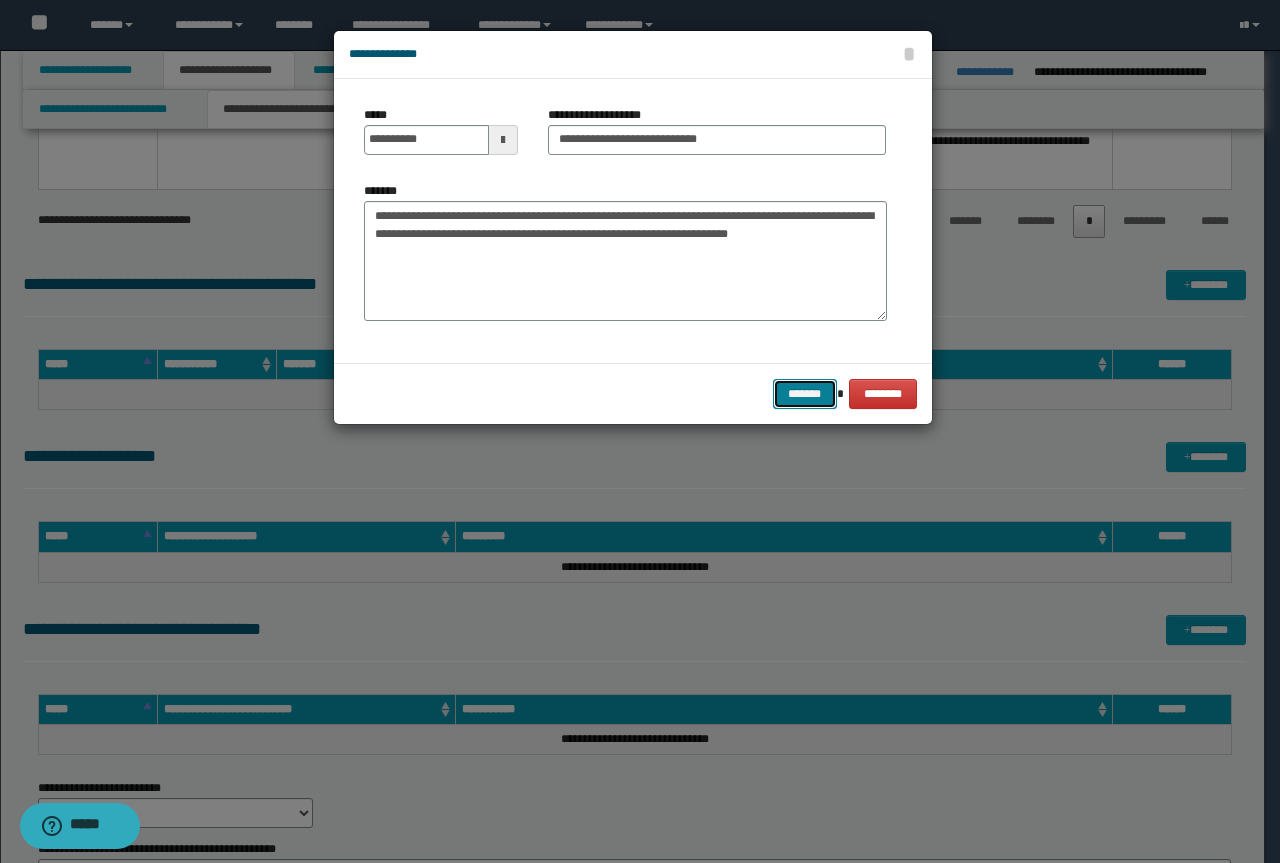 click on "*******" at bounding box center [805, 394] 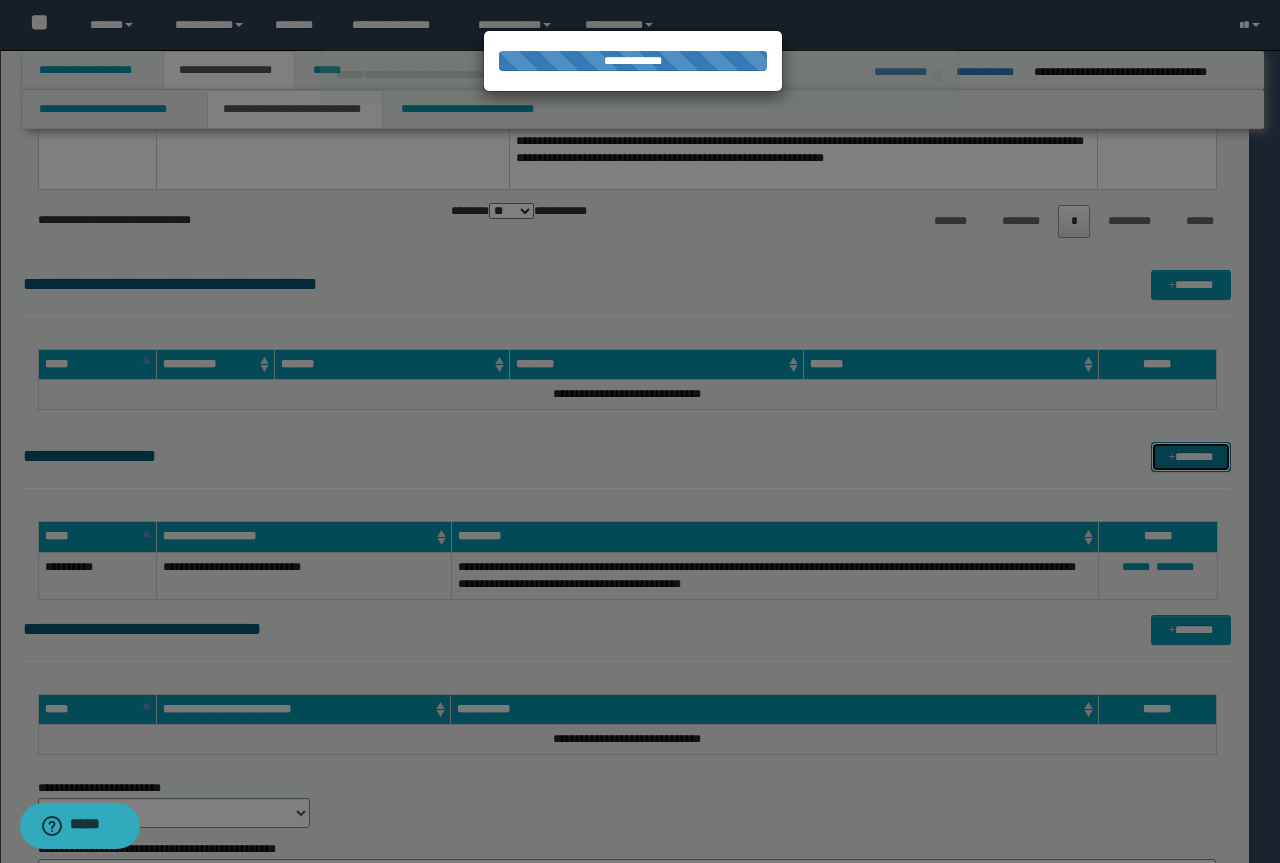 type 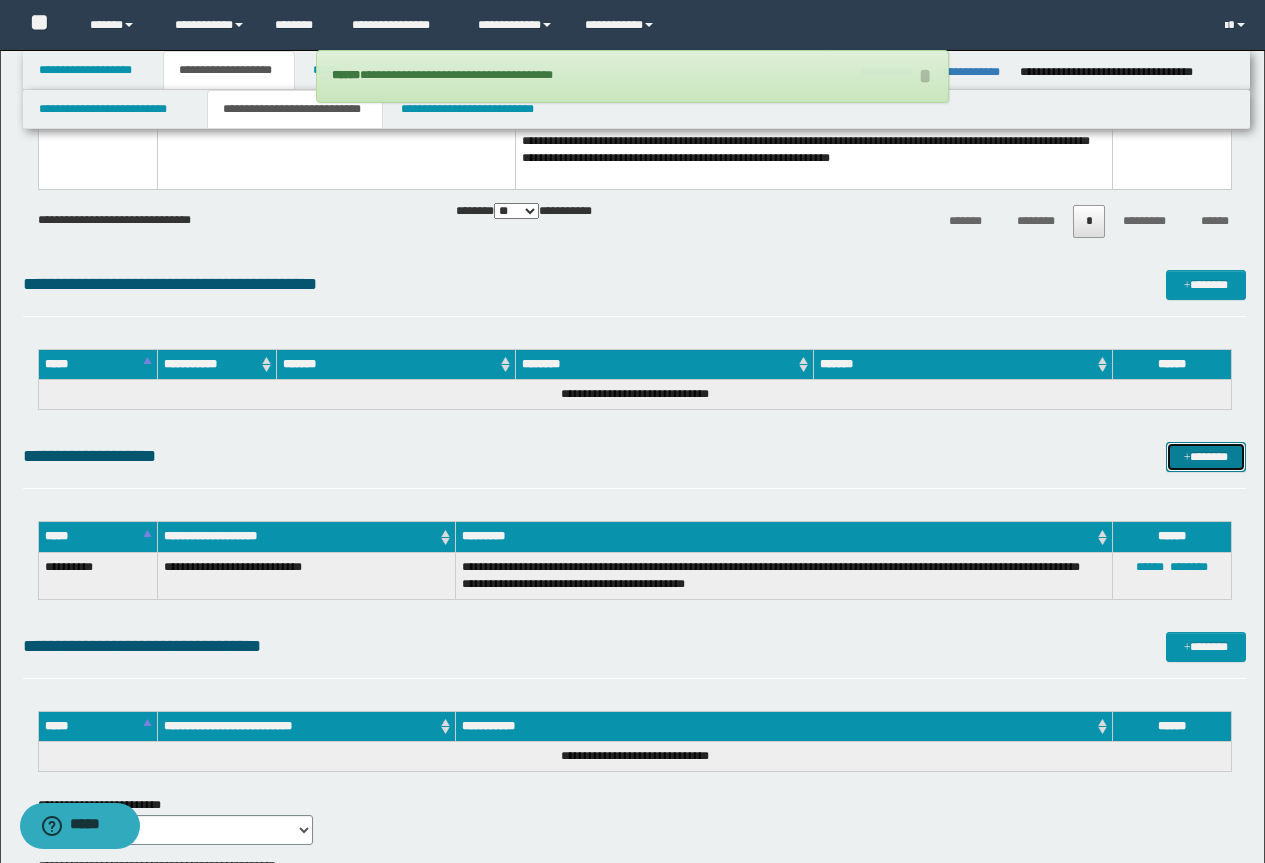 click on "*******" at bounding box center [1206, 457] 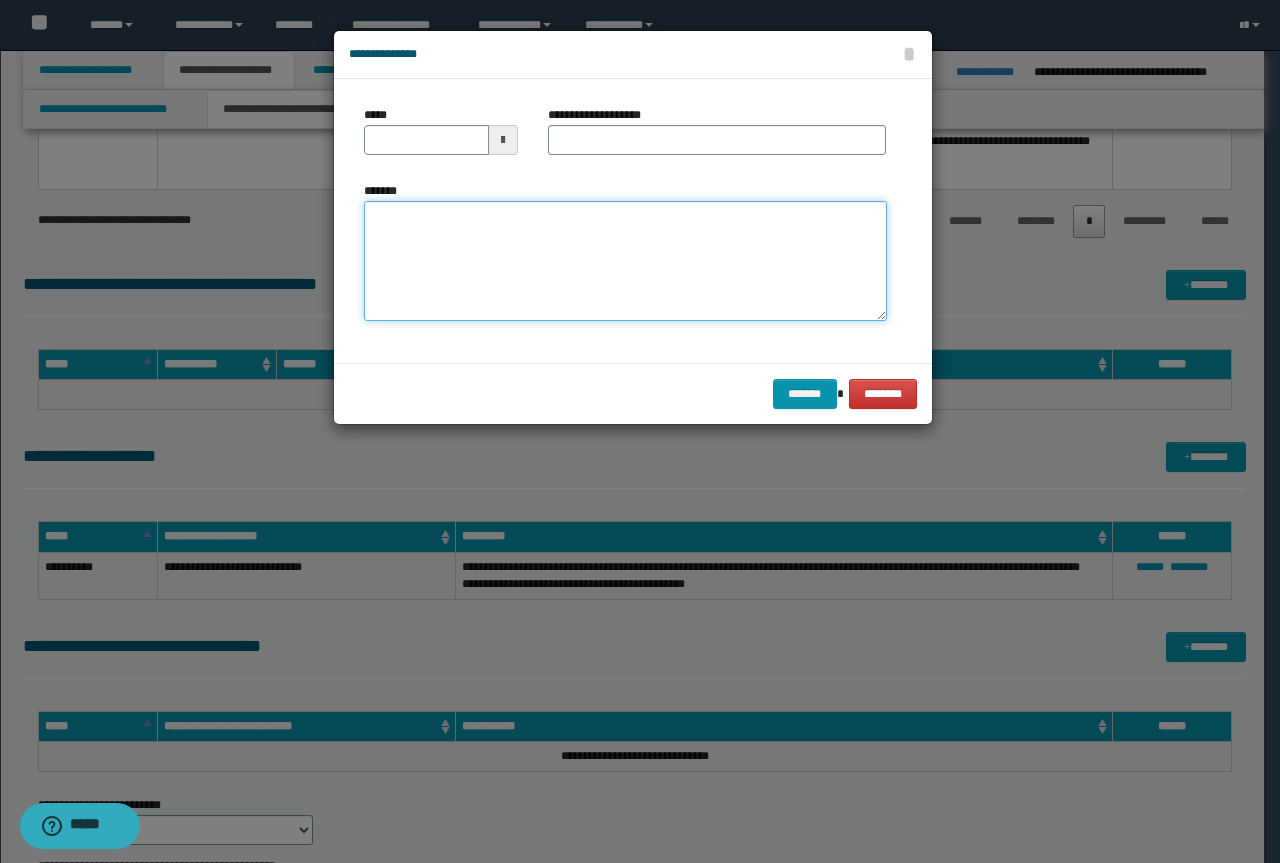 click on "*******" at bounding box center [625, 261] 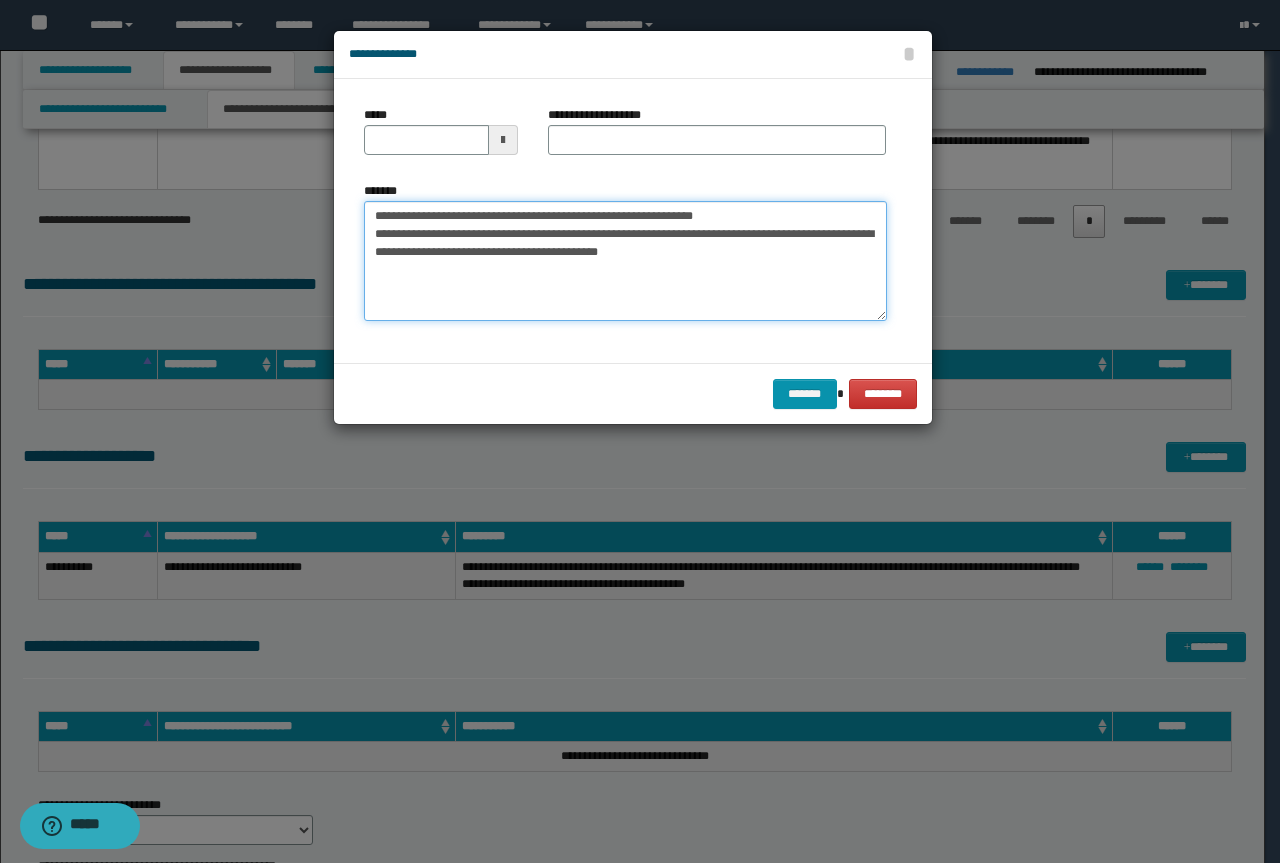 drag, startPoint x: 757, startPoint y: 223, endPoint x: 445, endPoint y: 213, distance: 312.16022 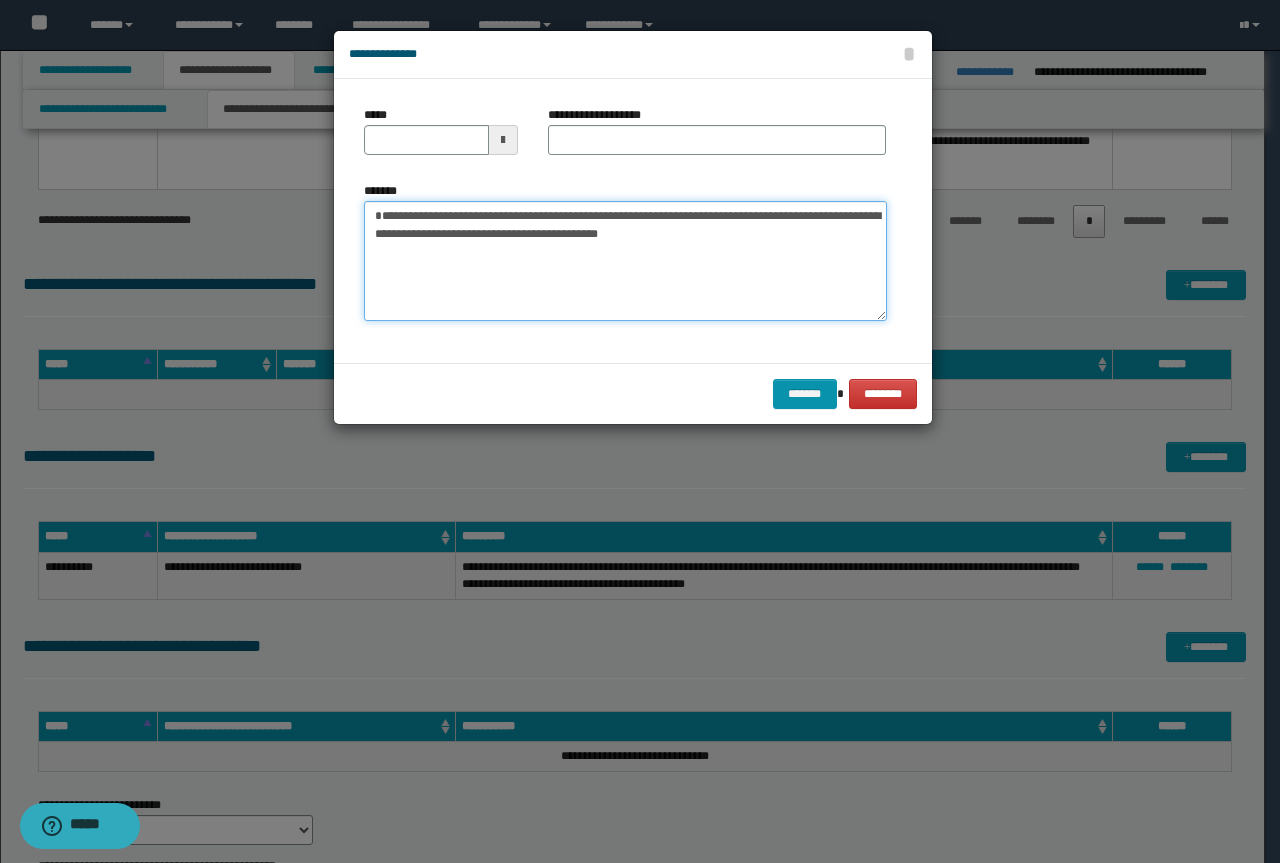 type on "**********" 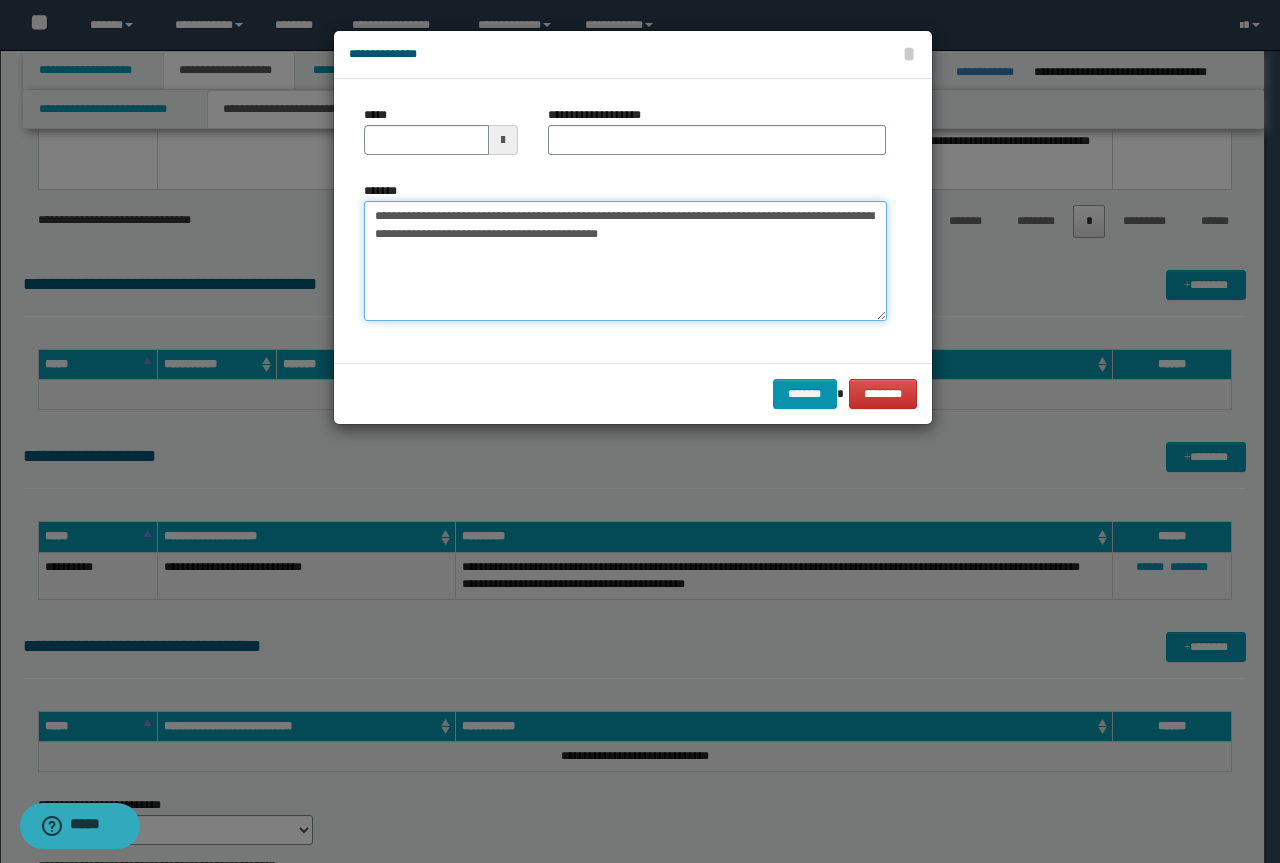 type 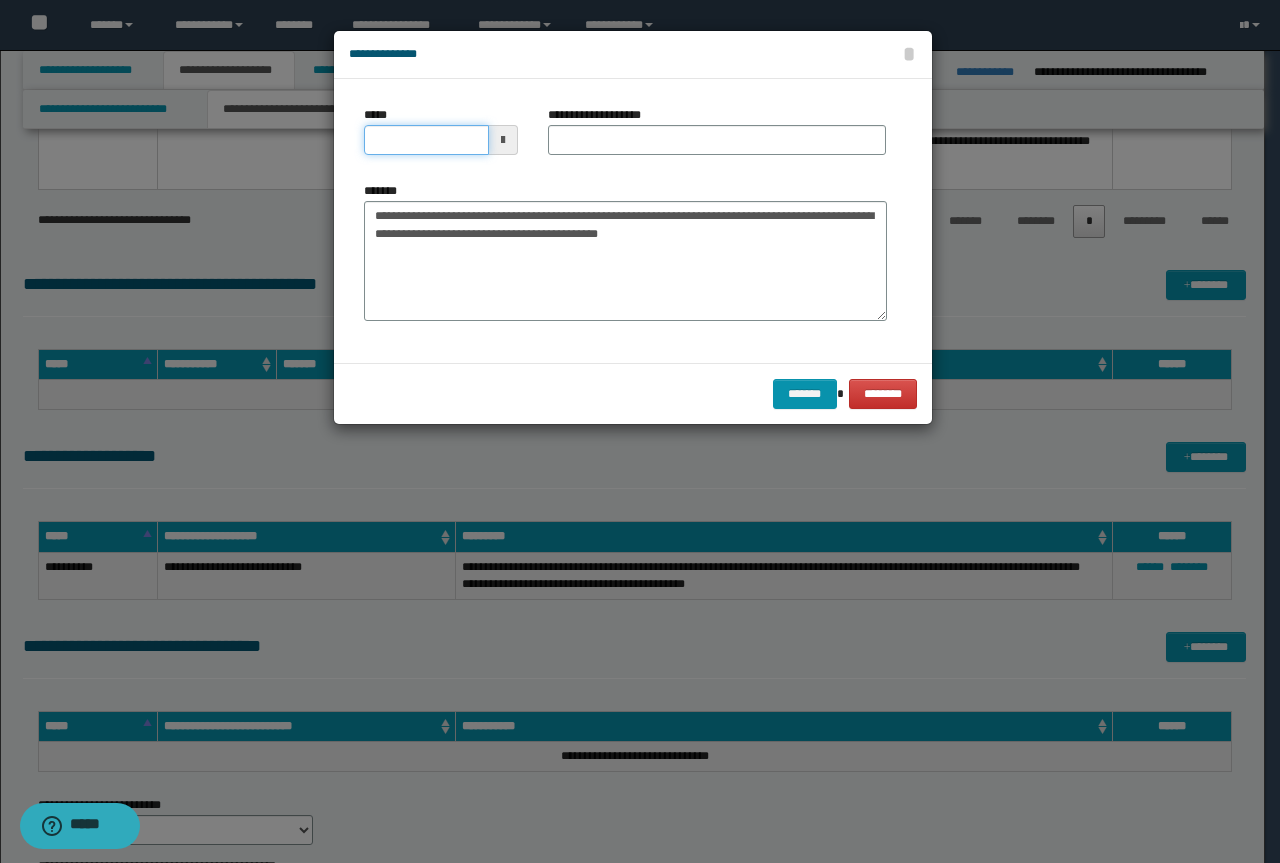 click on "*****" at bounding box center (426, 140) 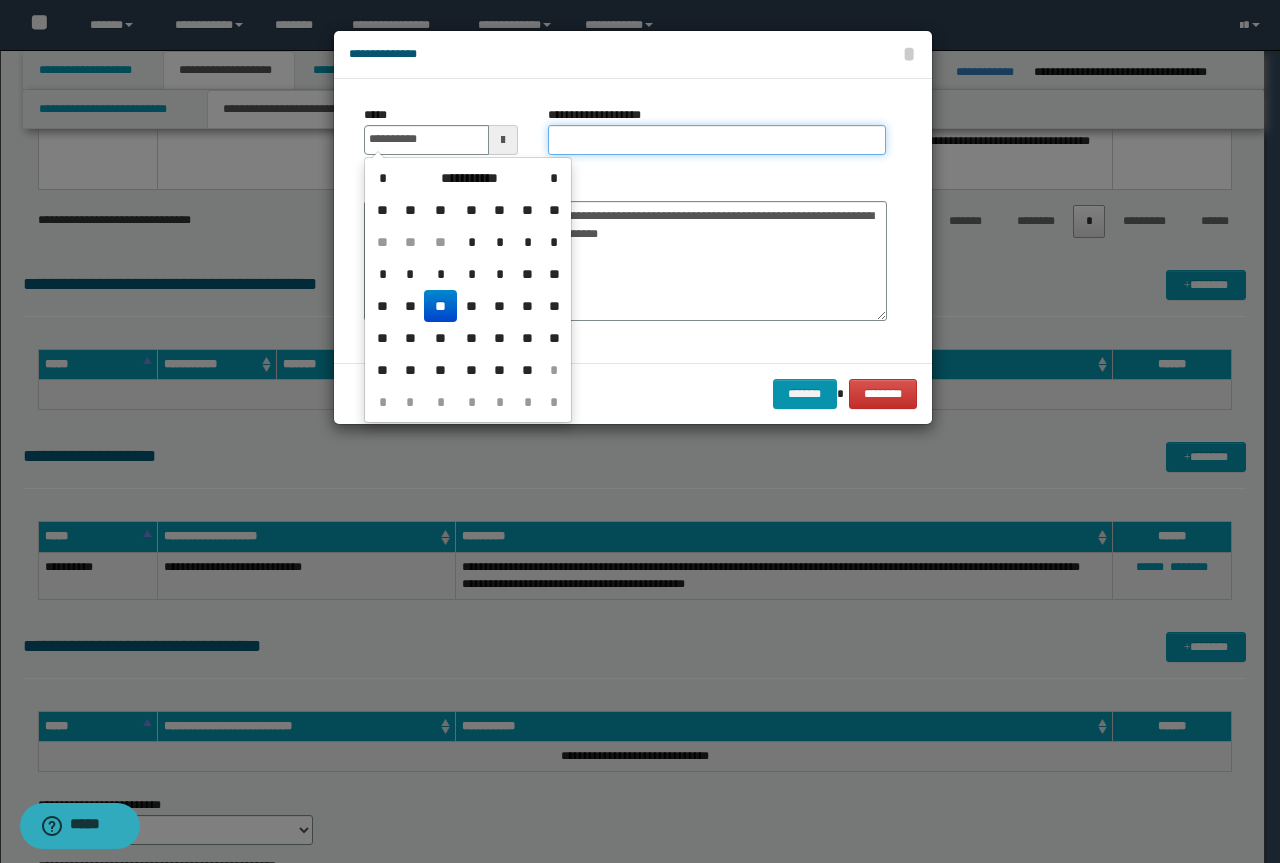 type on "**********" 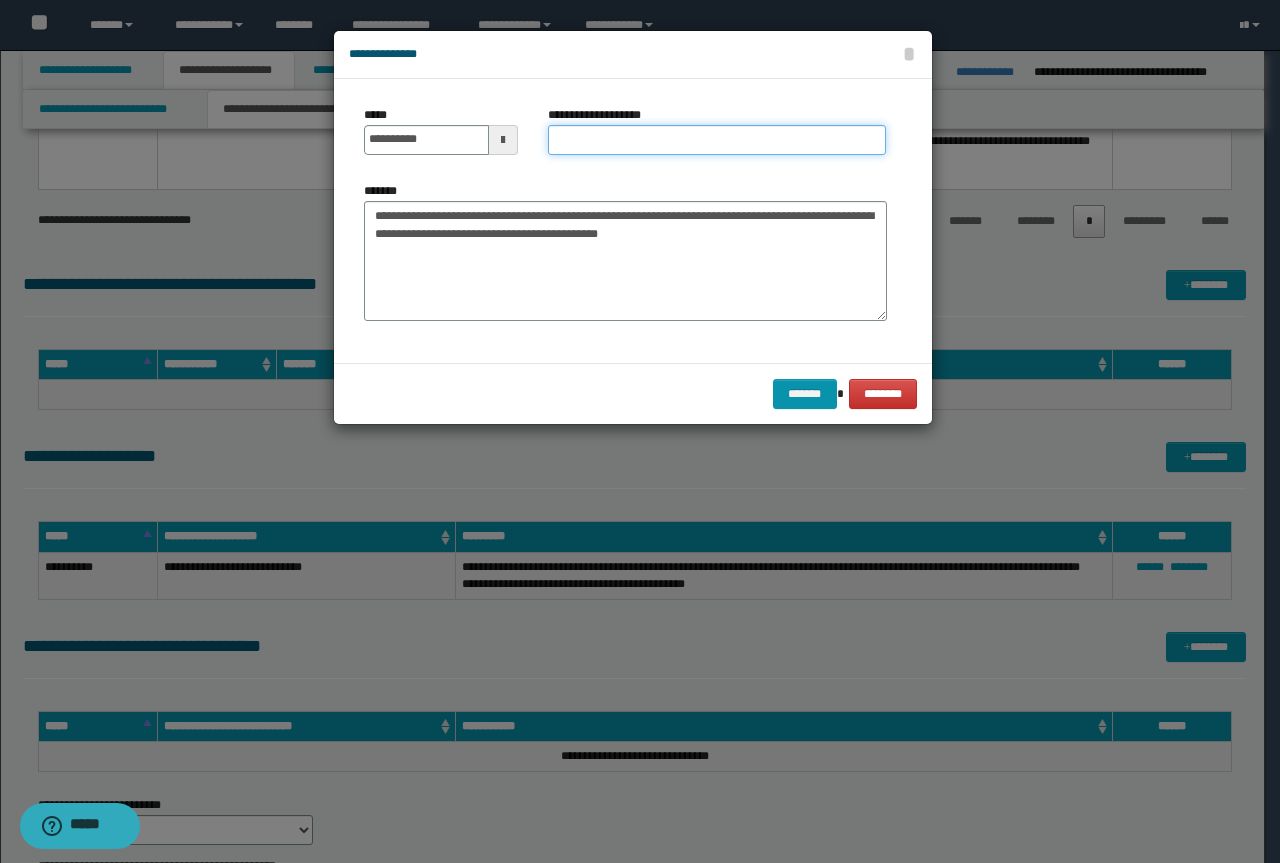 paste on "**********" 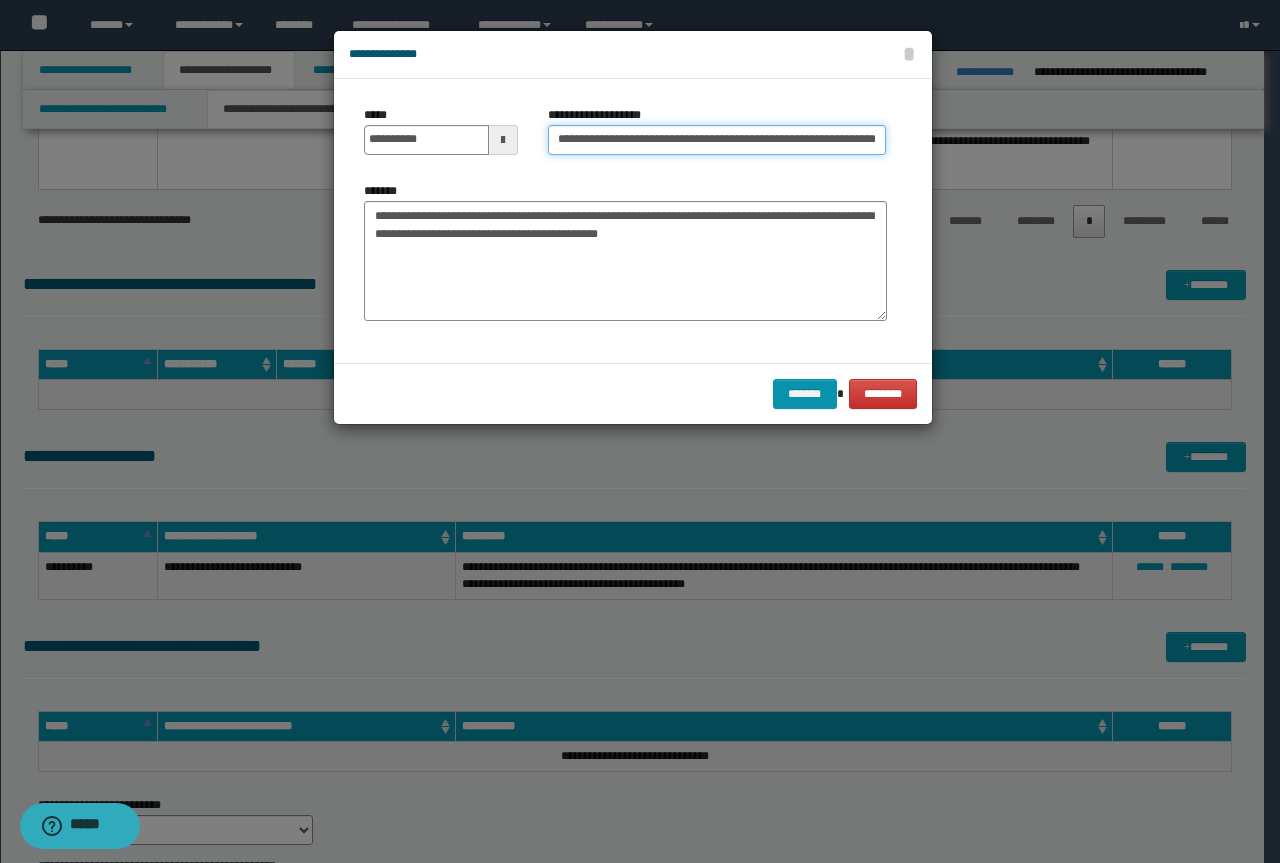 scroll, scrollTop: 0, scrollLeft: 0, axis: both 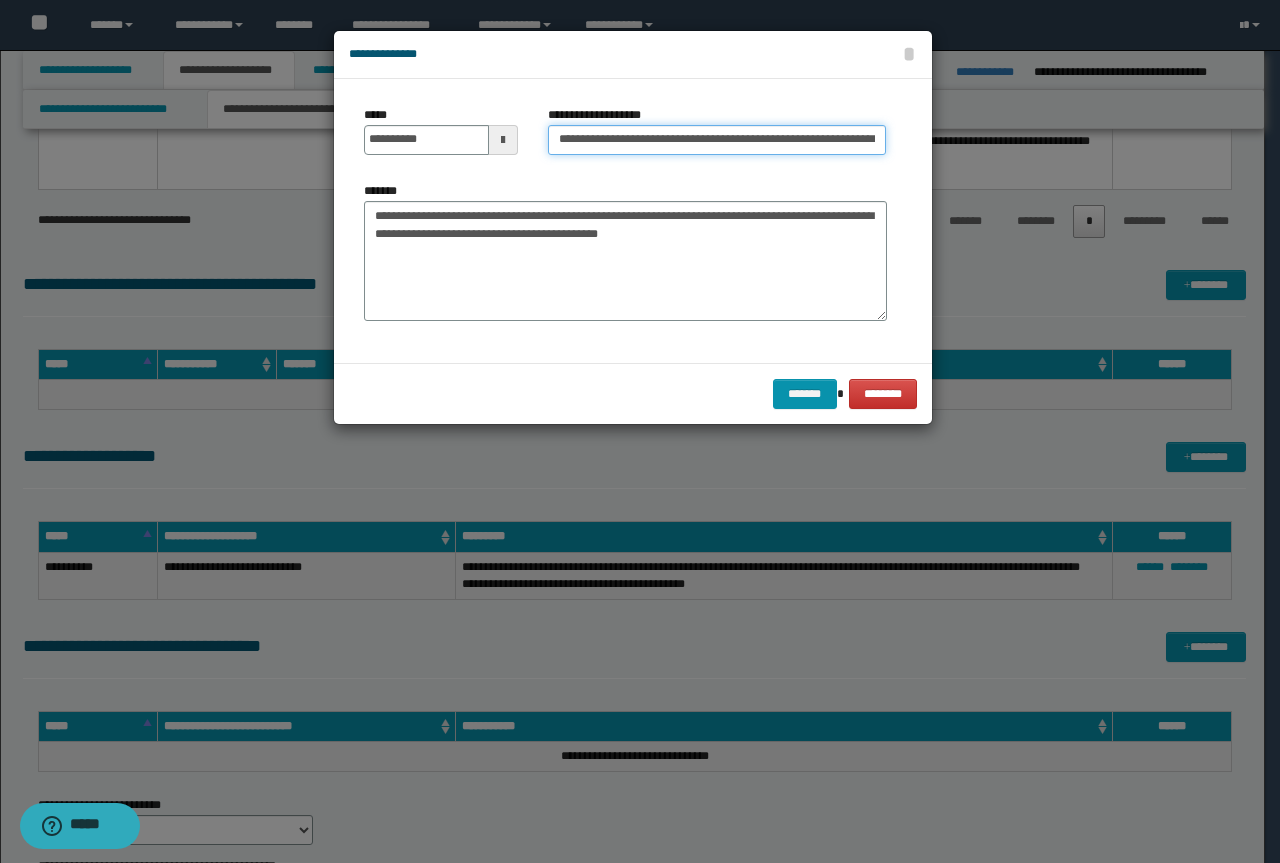 drag, startPoint x: 591, startPoint y: 142, endPoint x: 126, endPoint y: 126, distance: 465.27518 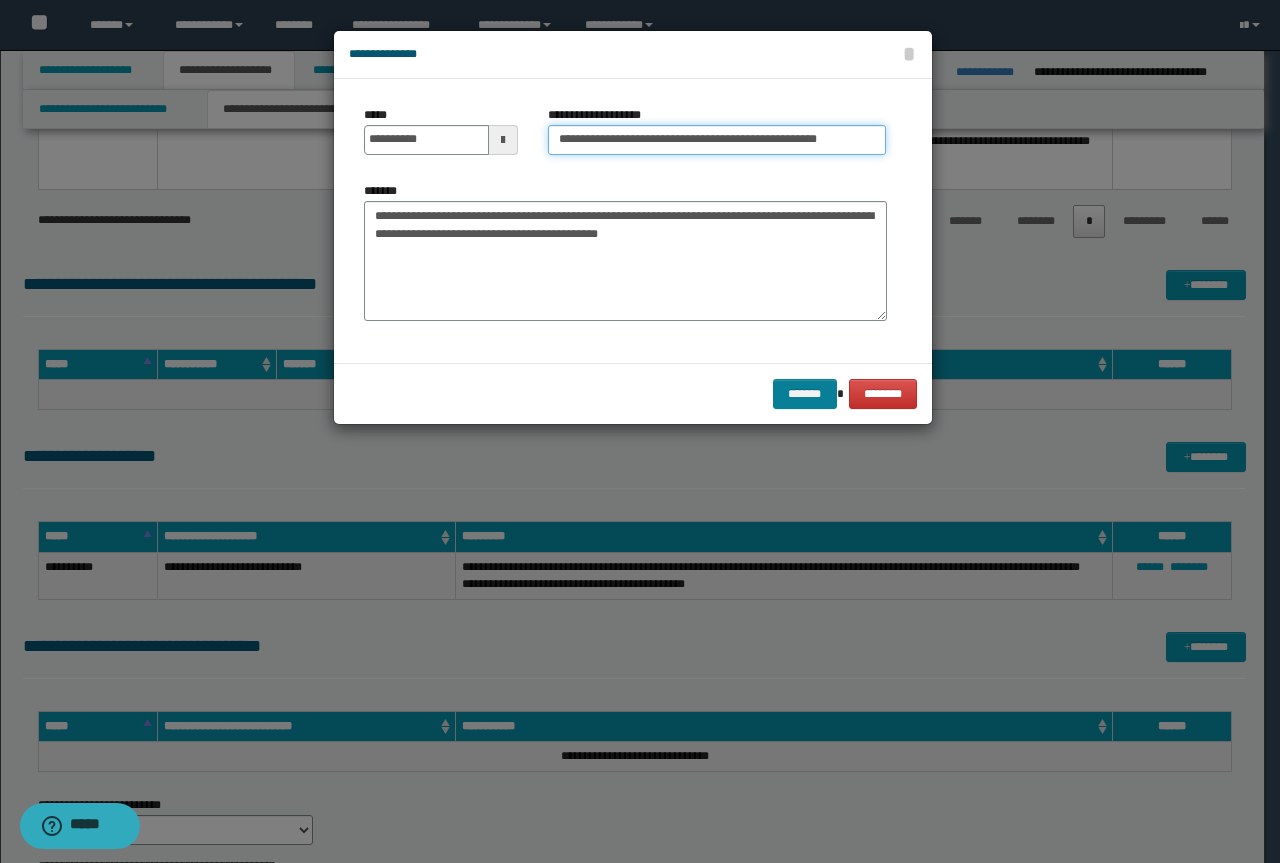 type on "**********" 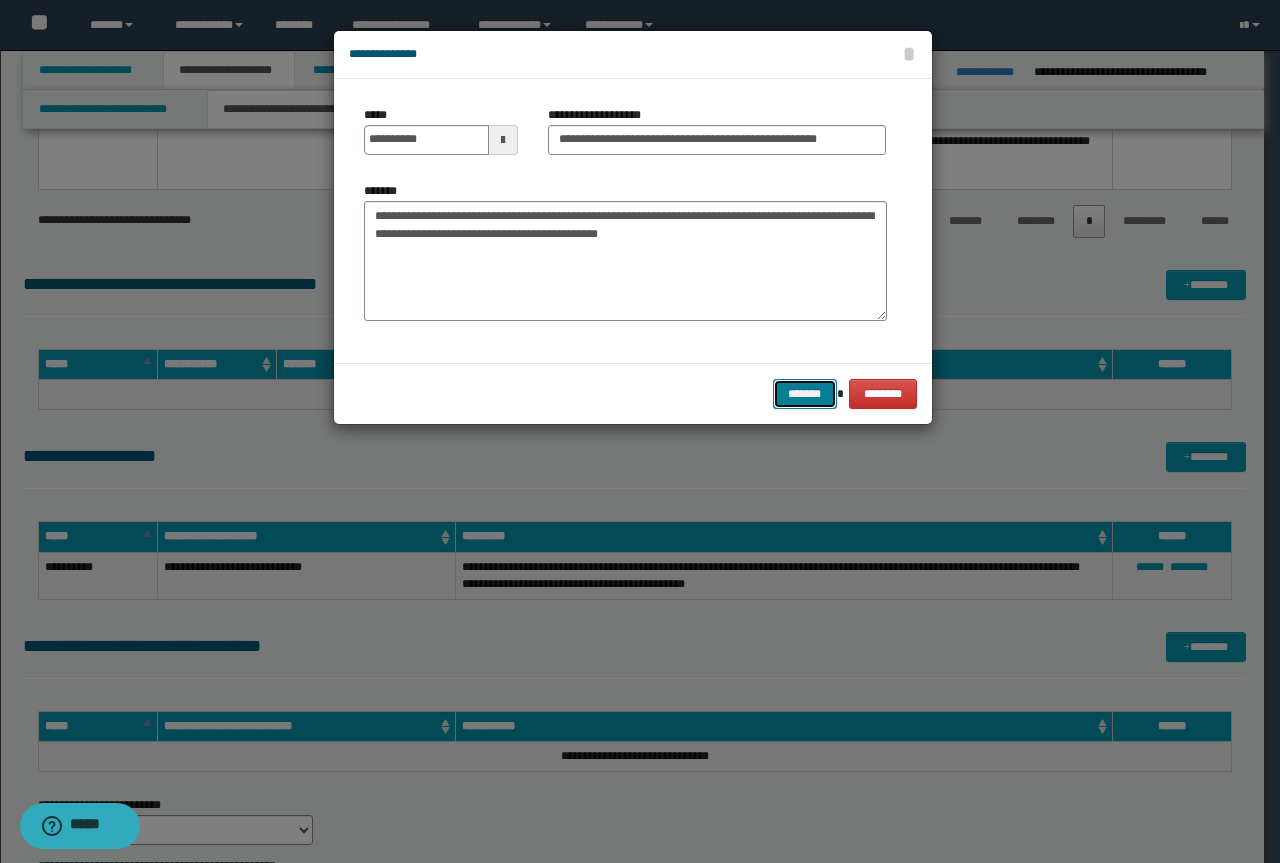 click on "*******" at bounding box center [805, 394] 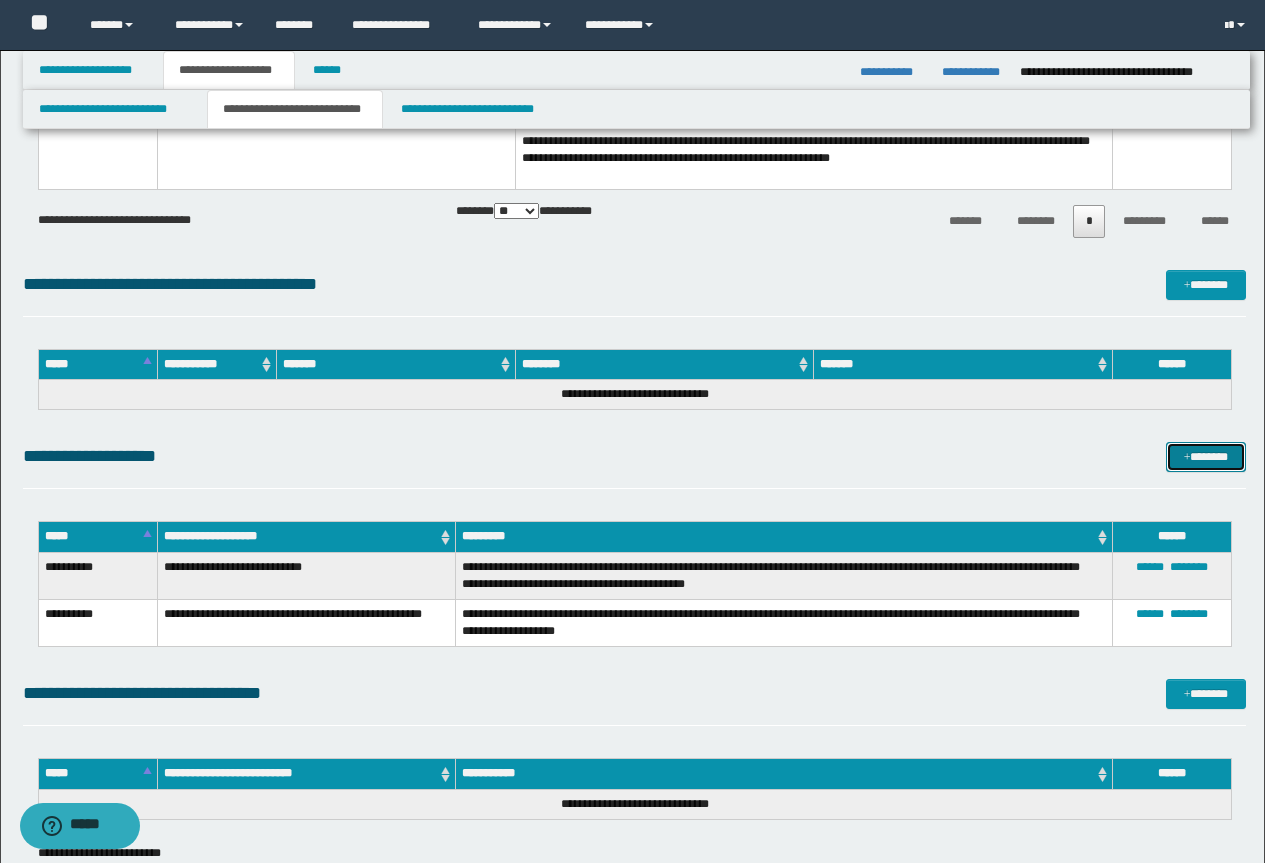 click on "*******" at bounding box center (1206, 457) 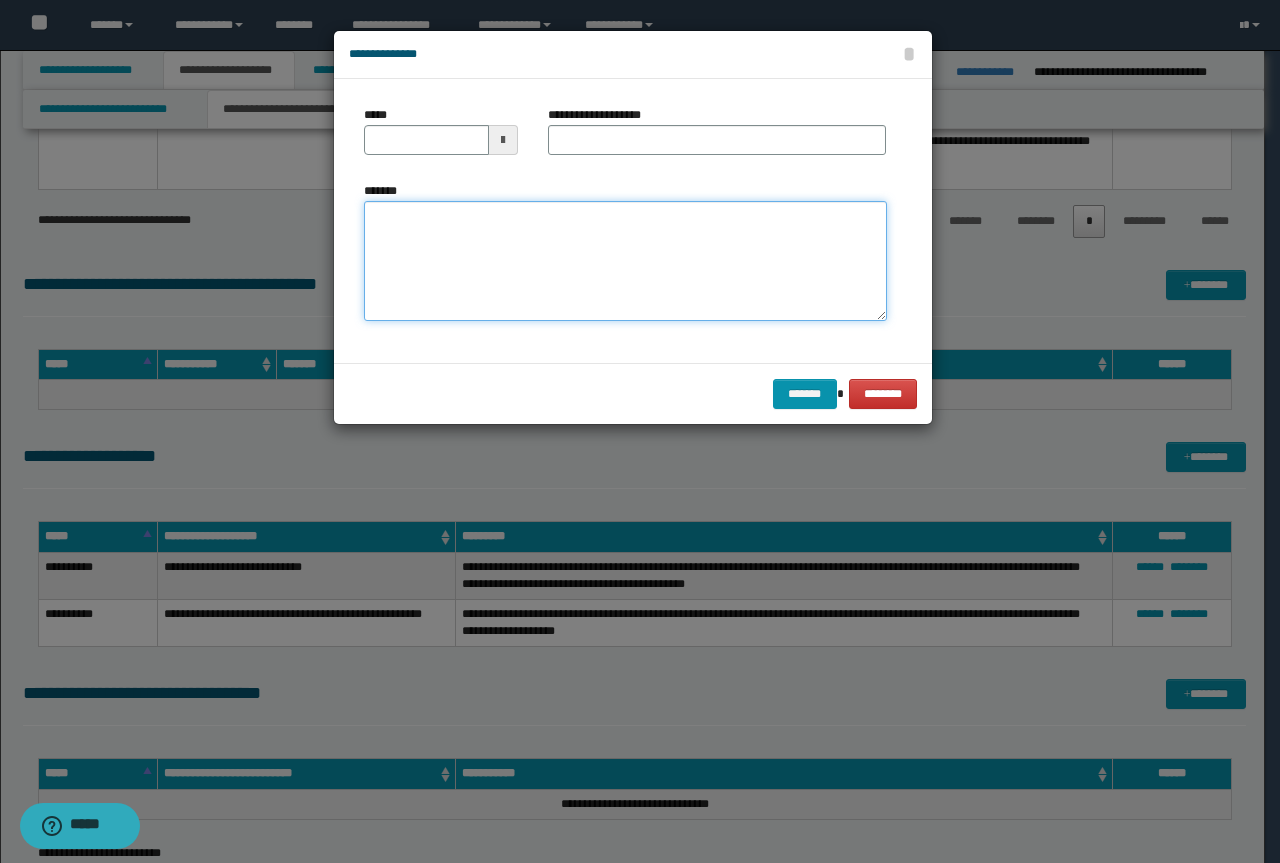 click on "*******" at bounding box center [625, 261] 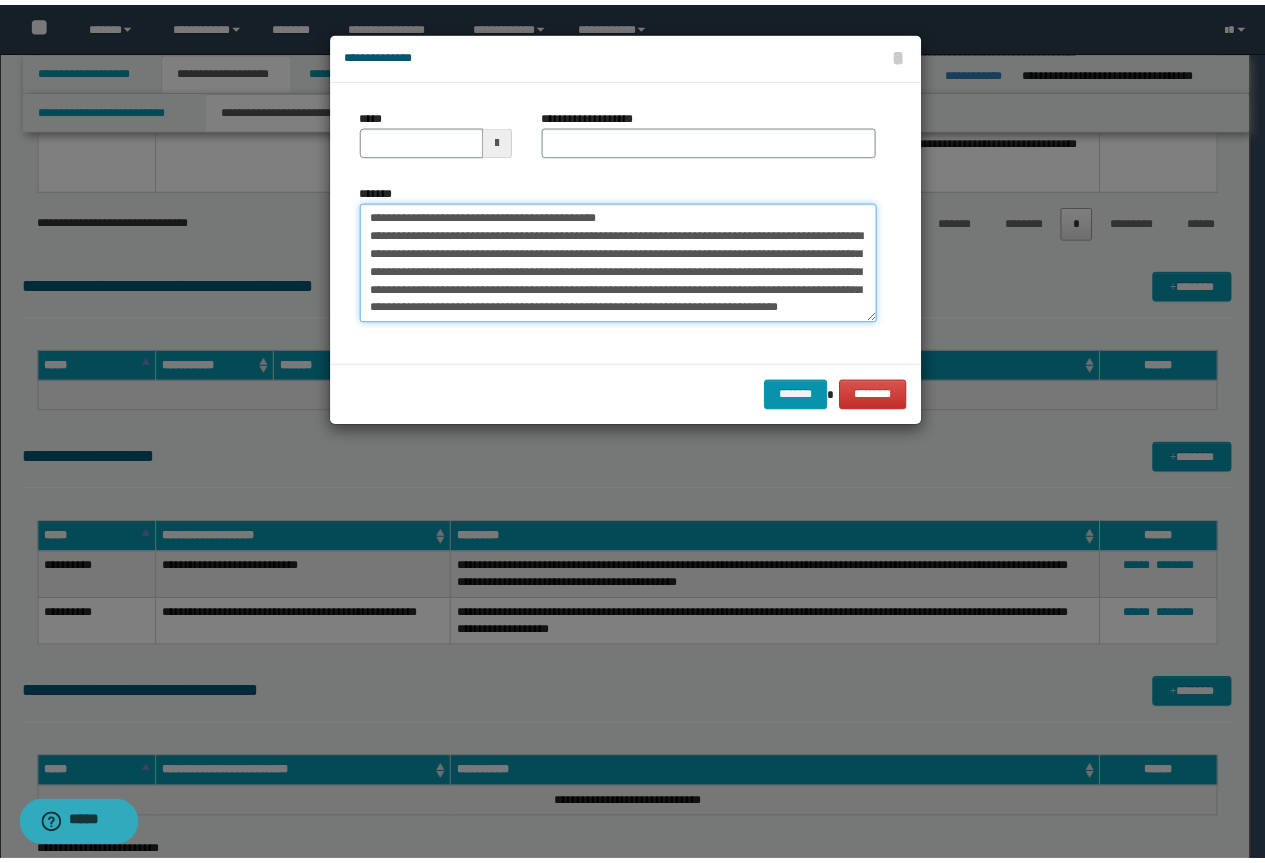 scroll, scrollTop: 0, scrollLeft: 0, axis: both 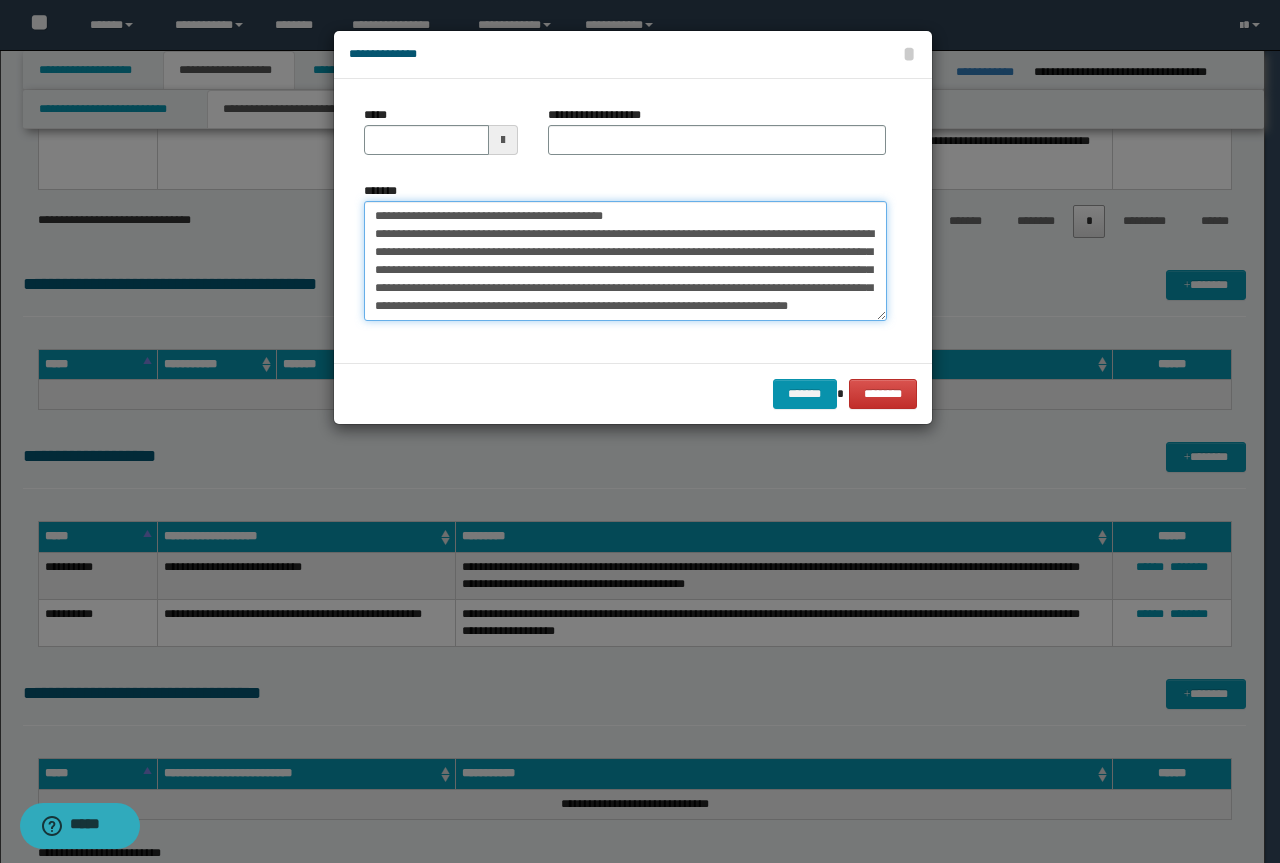 drag, startPoint x: 574, startPoint y: 221, endPoint x: 221, endPoint y: 180, distance: 355.37305 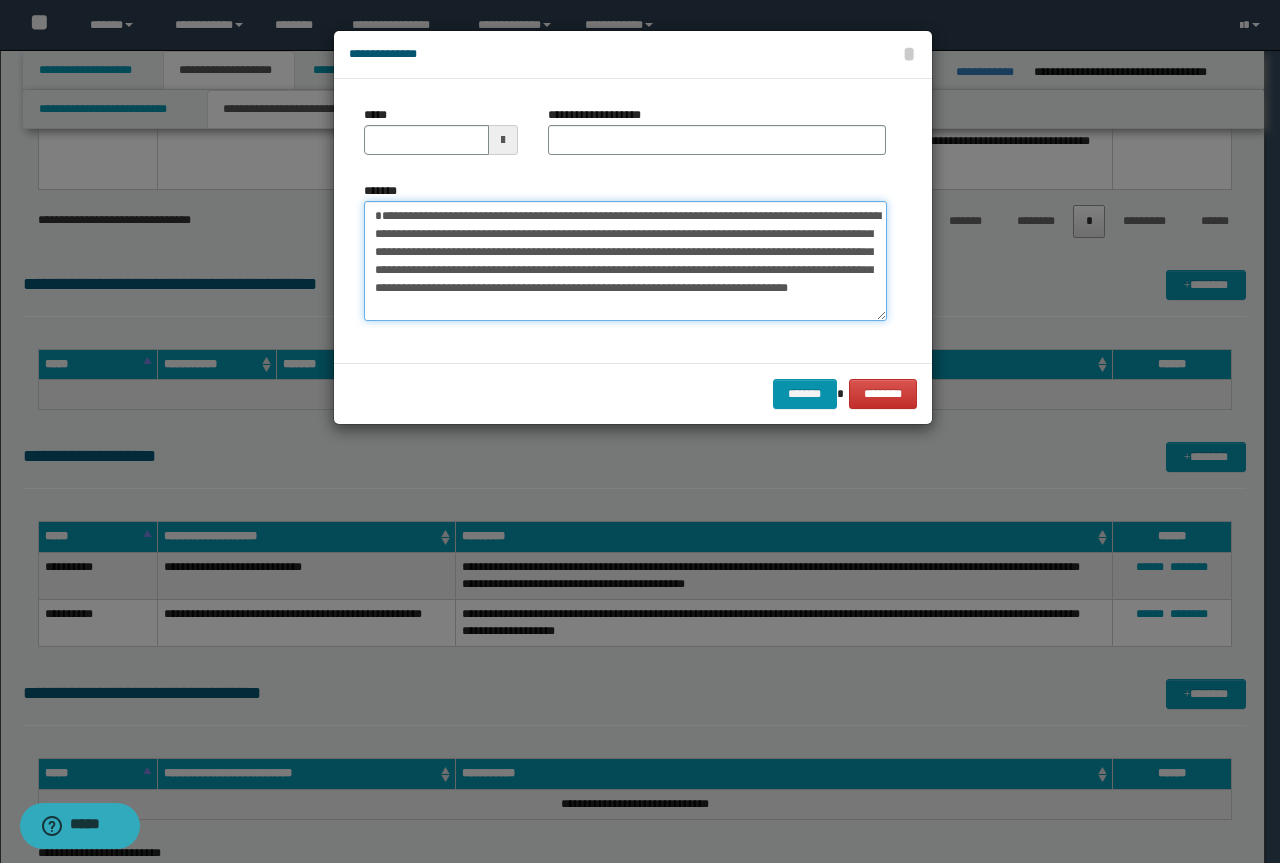 type on "**********" 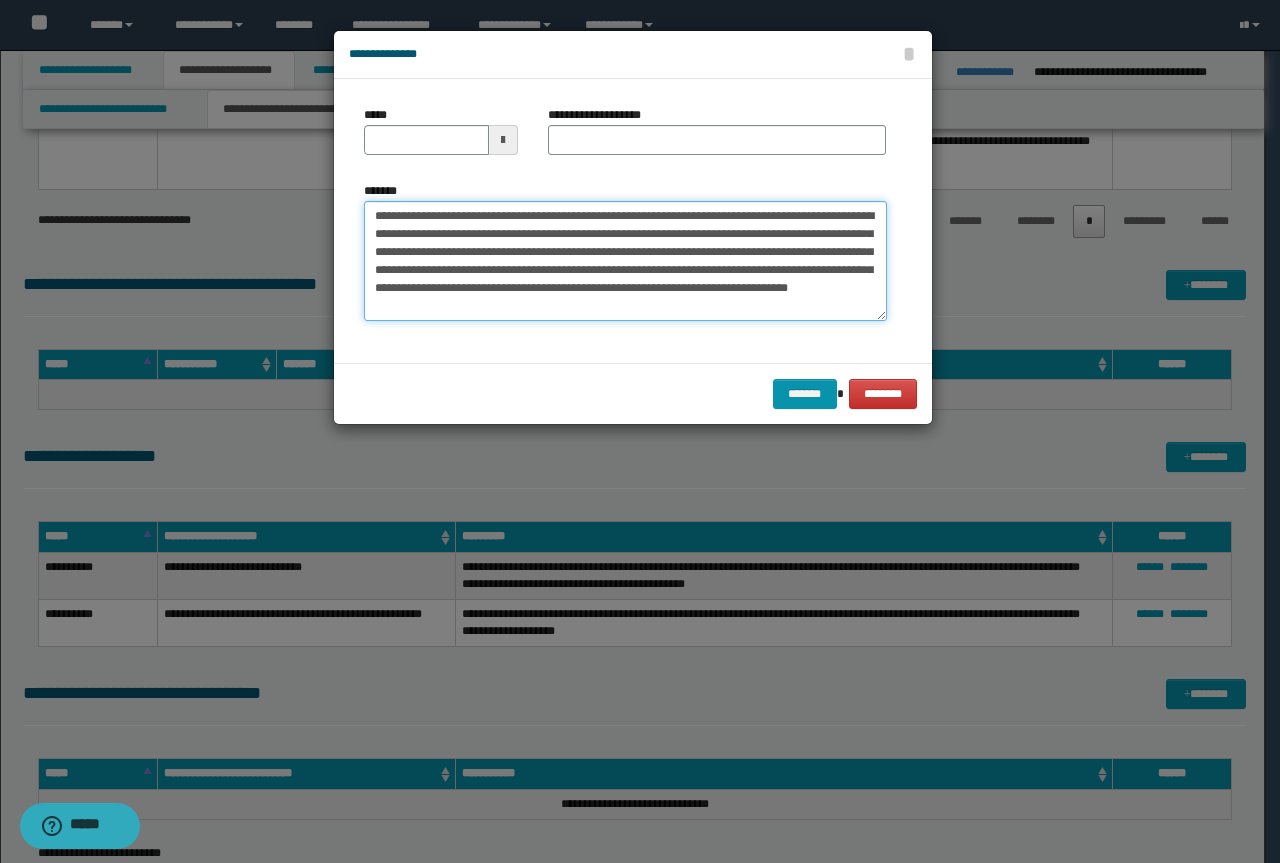 type 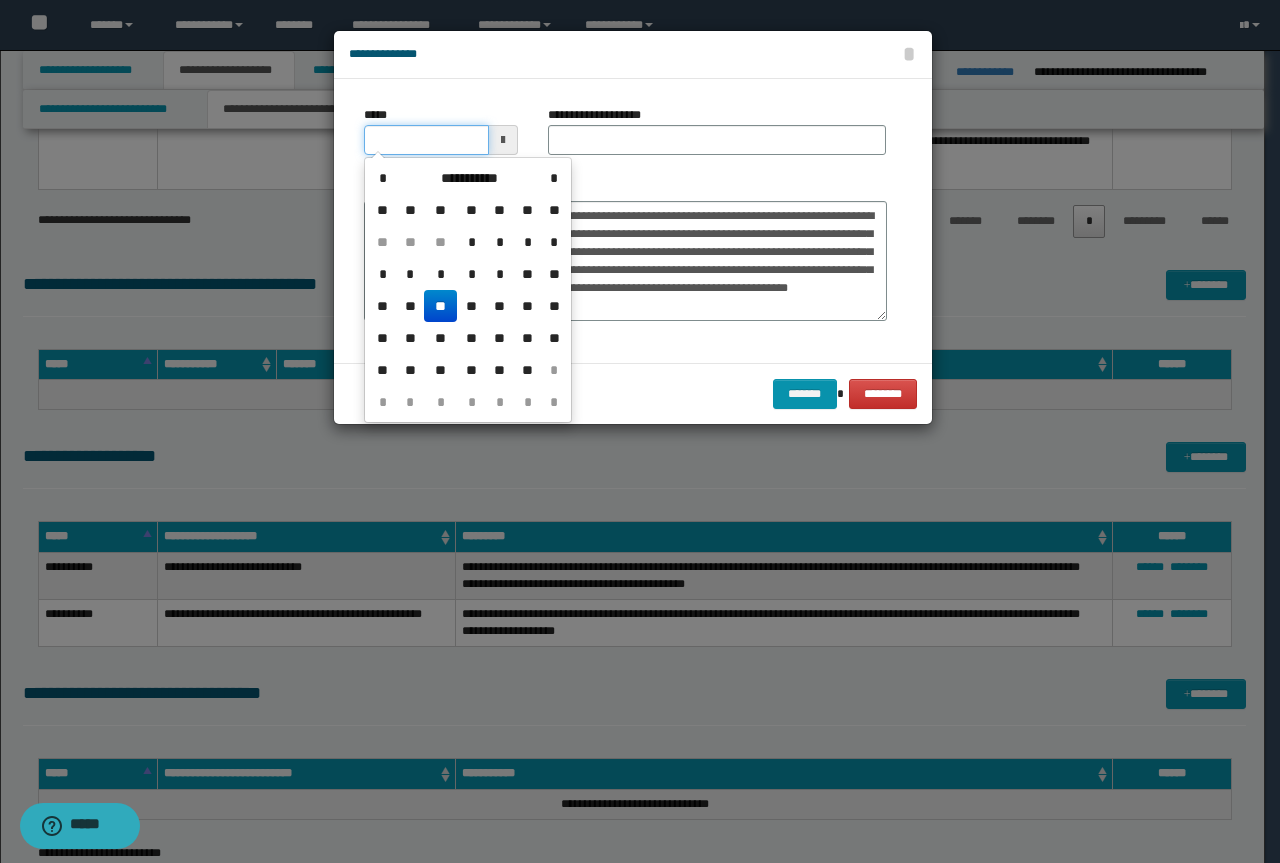 click on "*****" at bounding box center [426, 140] 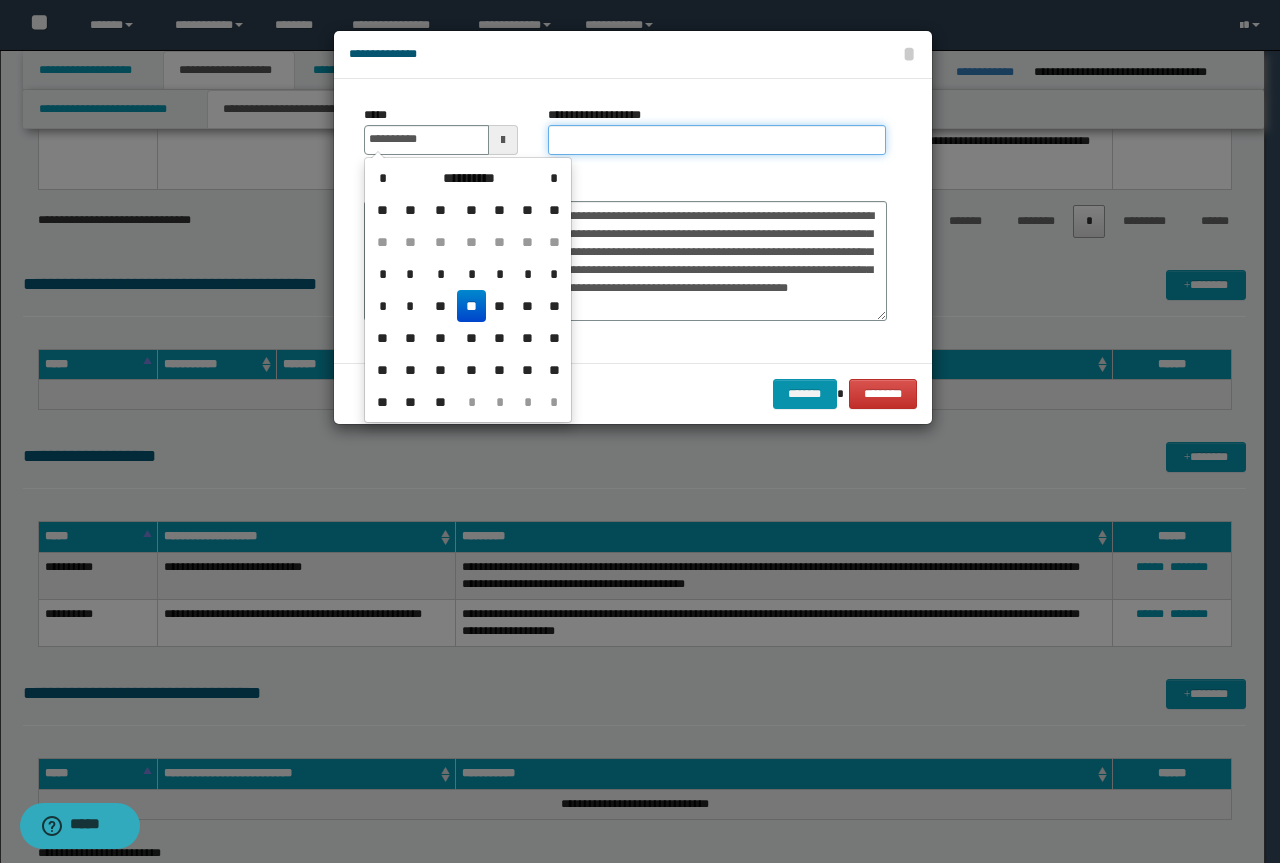 type on "**********" 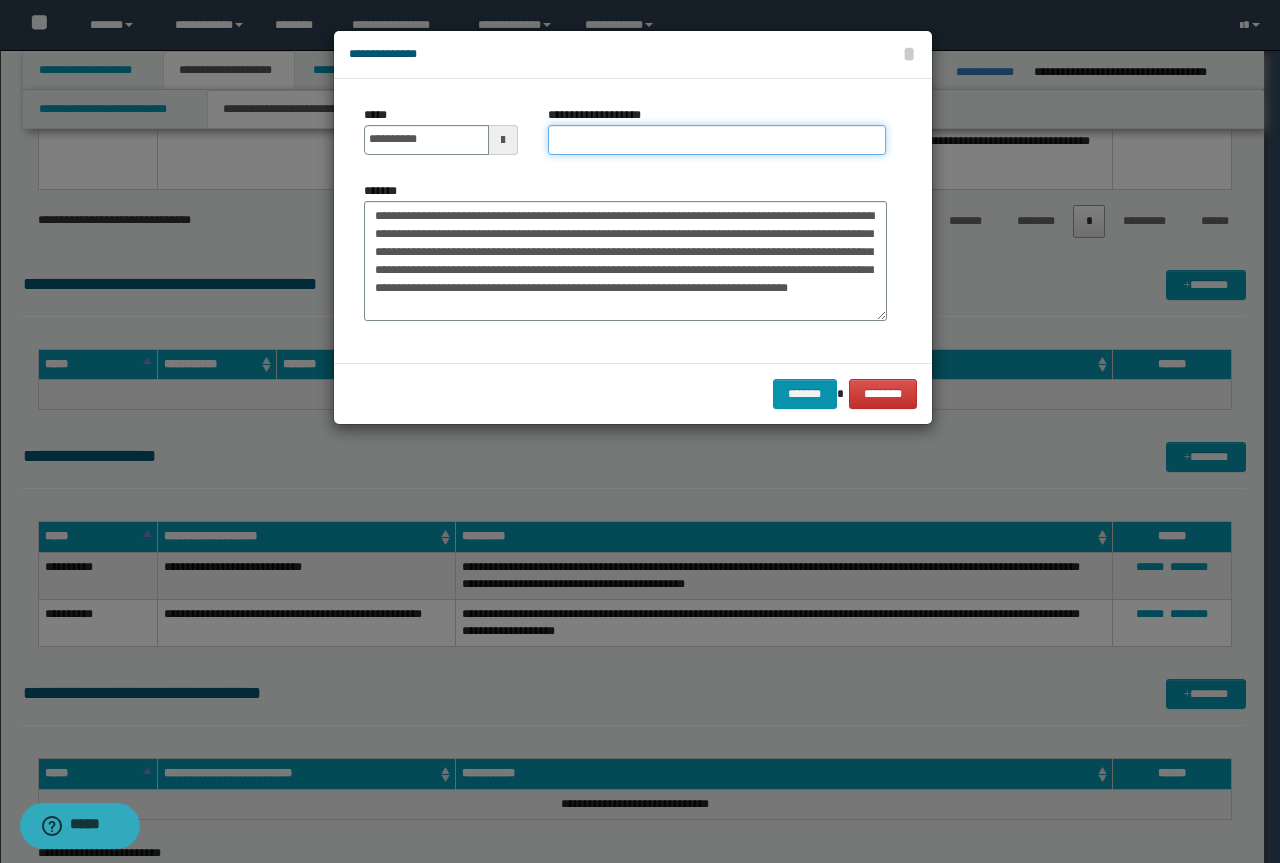 click on "**********" at bounding box center (717, 140) 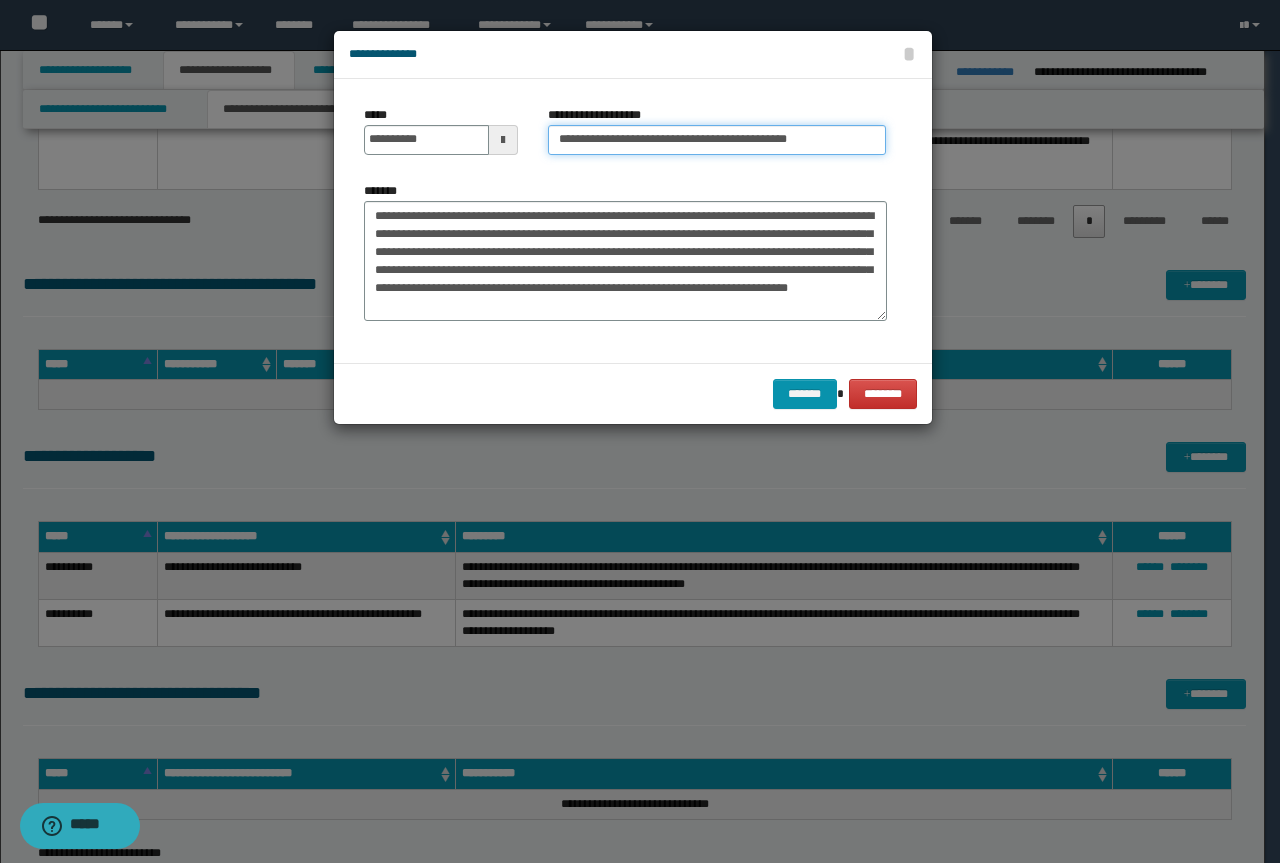 drag, startPoint x: 625, startPoint y: 139, endPoint x: 0, endPoint y: 52, distance: 631.0261 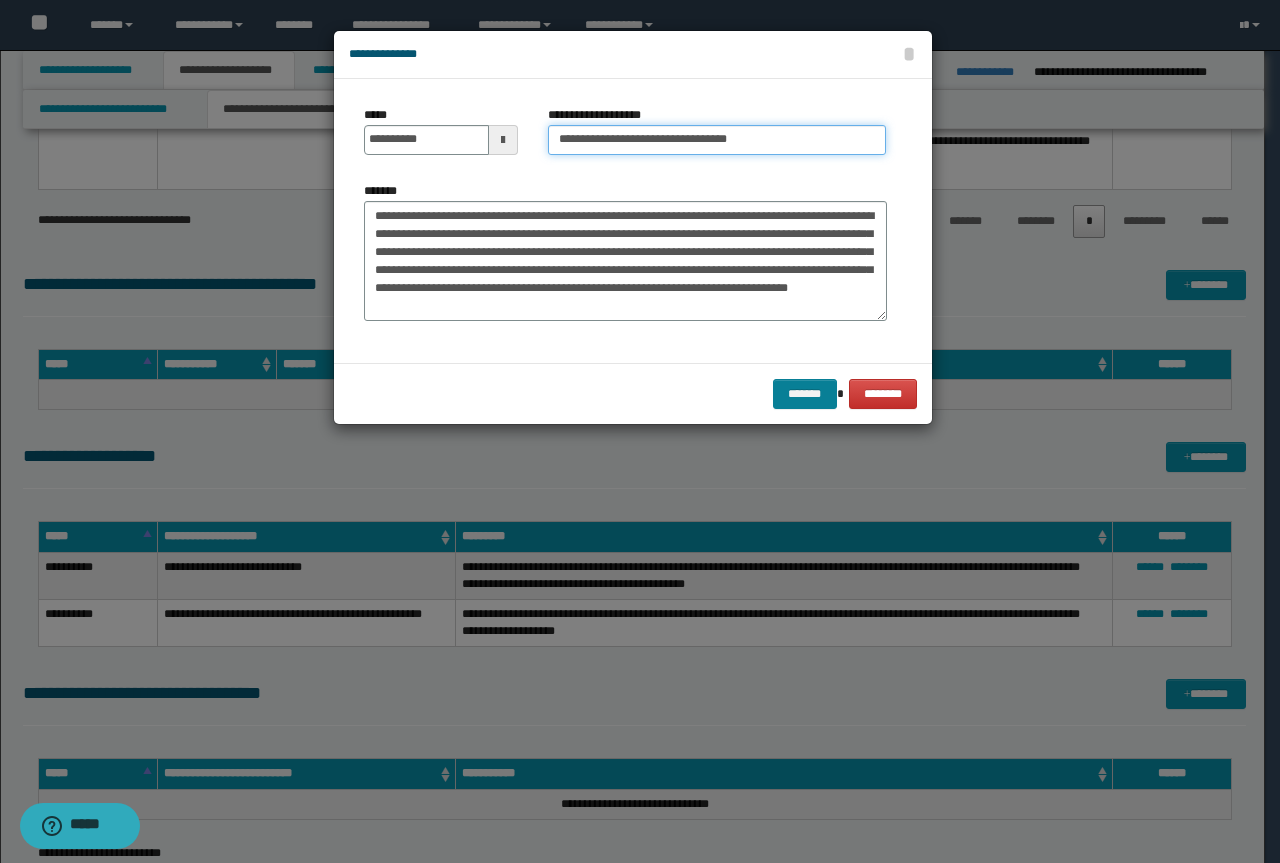 type on "**********" 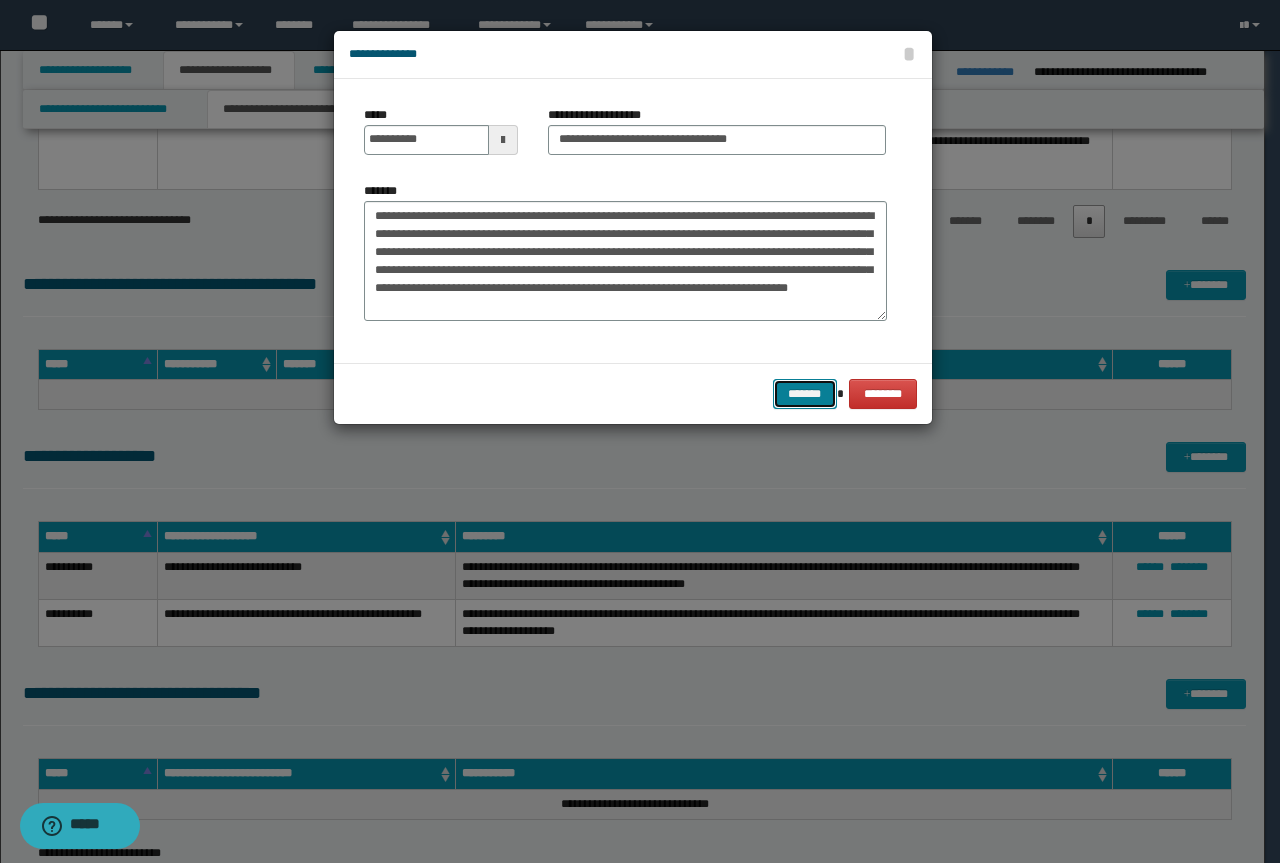 click on "*******" at bounding box center [805, 394] 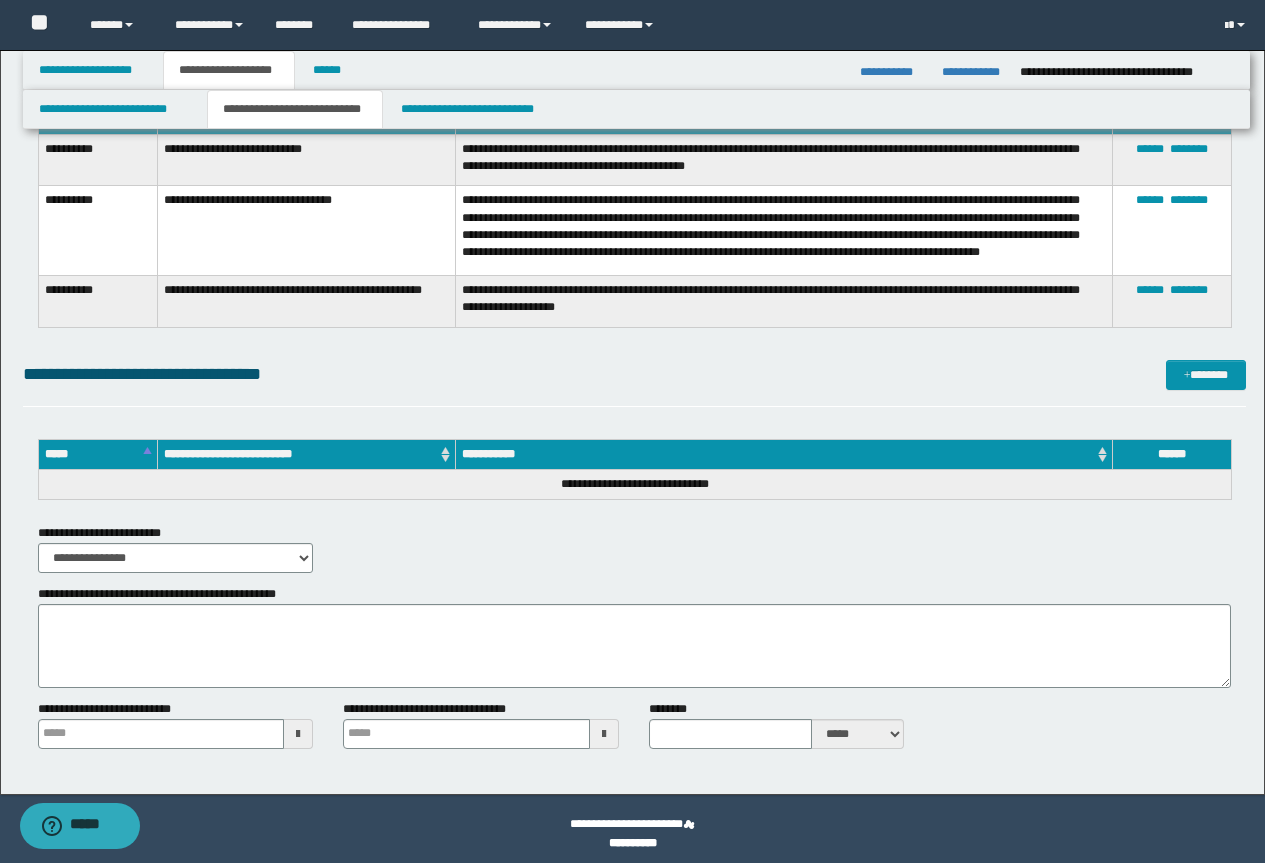 scroll, scrollTop: 2528, scrollLeft: 0, axis: vertical 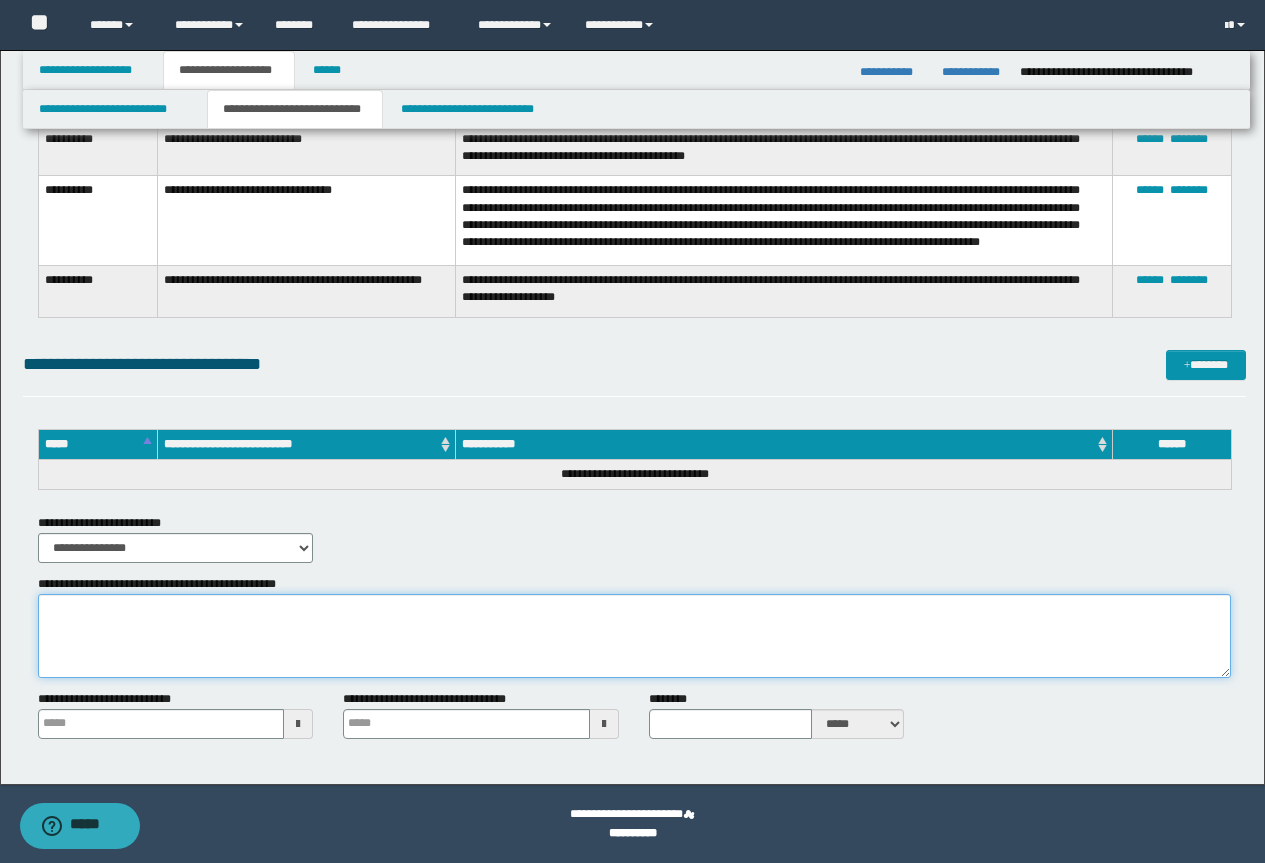 click on "**********" at bounding box center (634, 636) 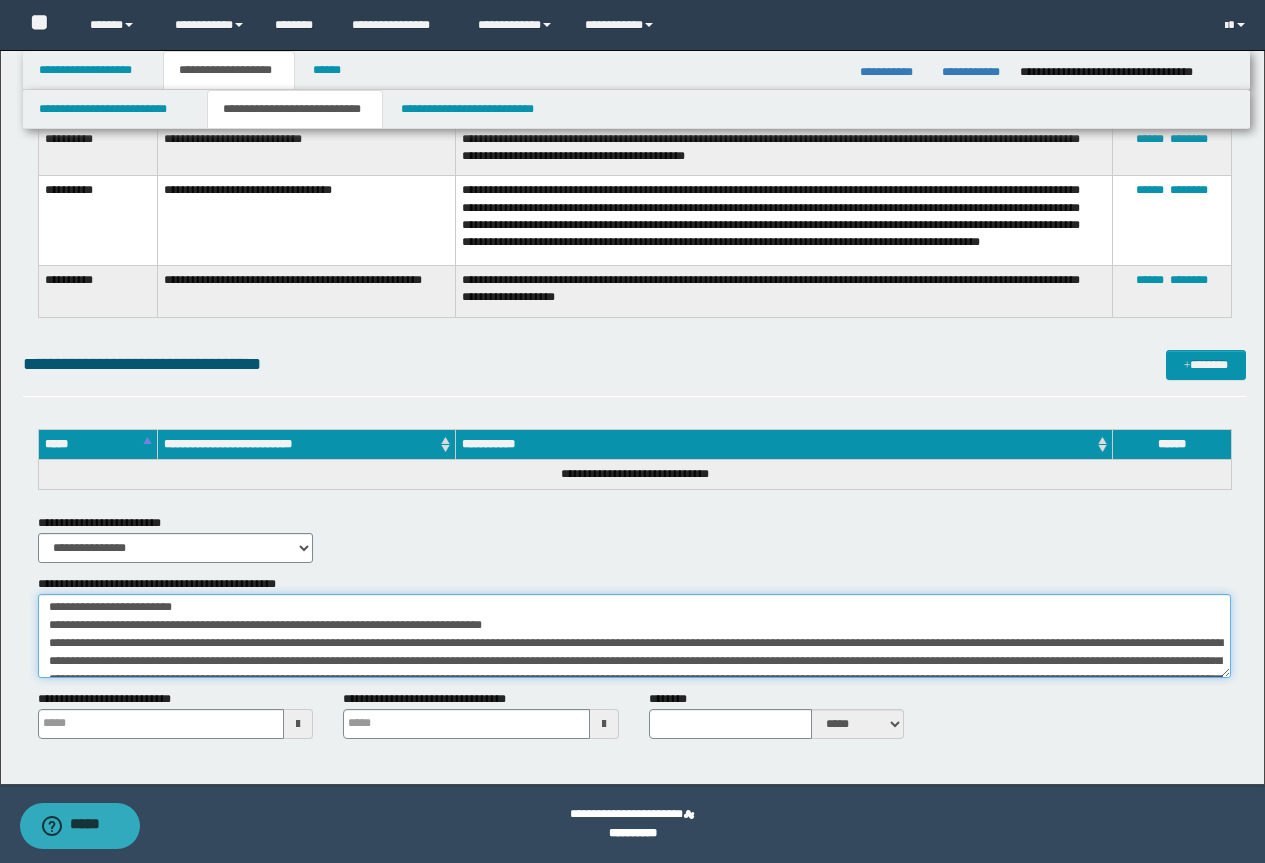scroll, scrollTop: 0, scrollLeft: 0, axis: both 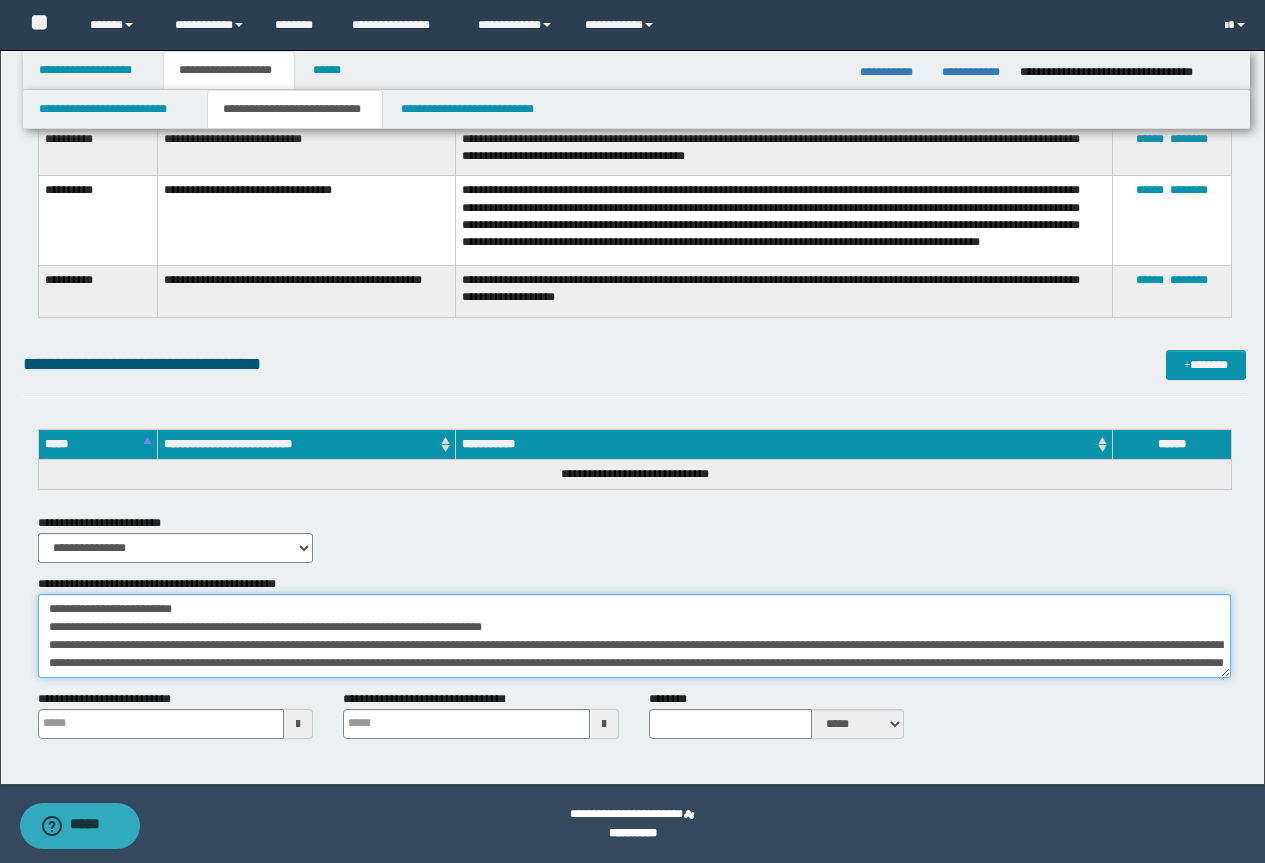 type on "**********" 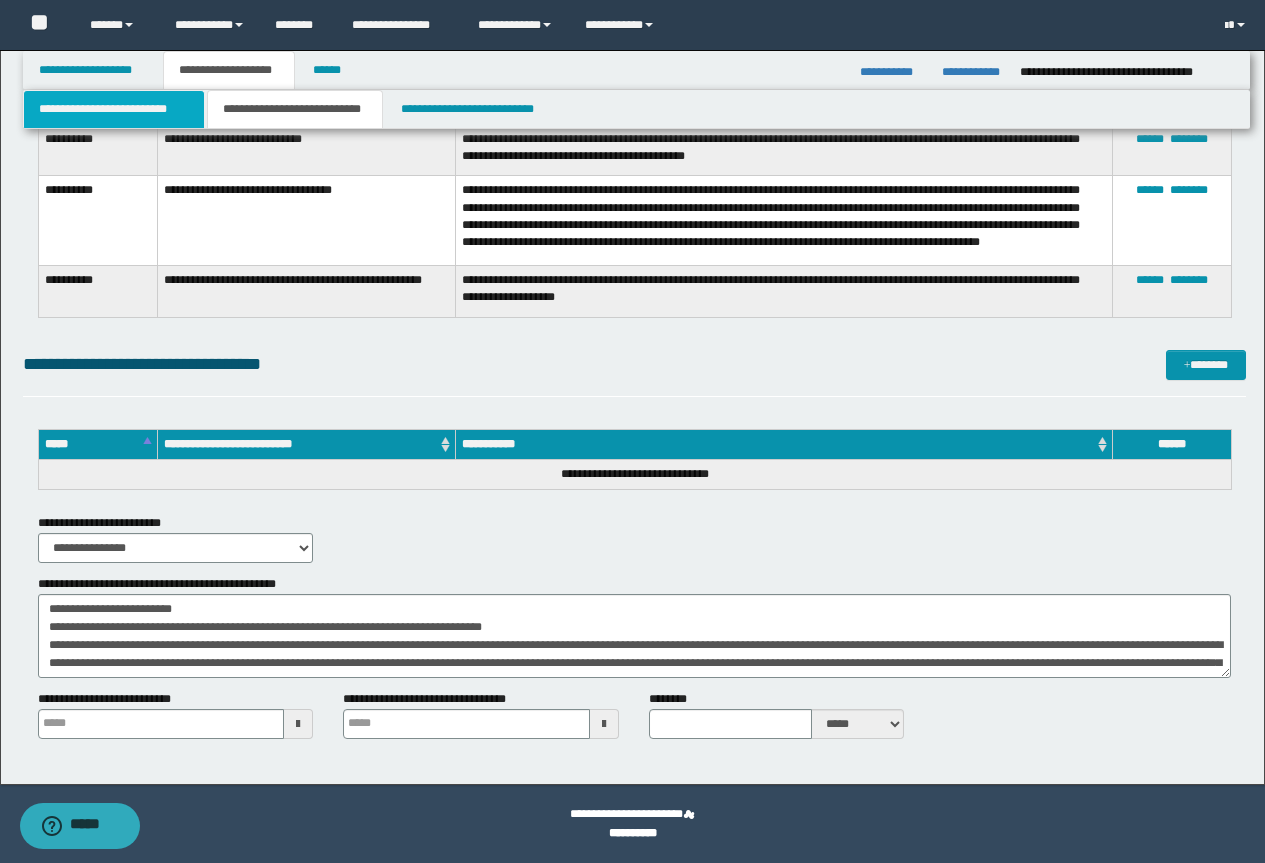 click on "**********" at bounding box center (114, 109) 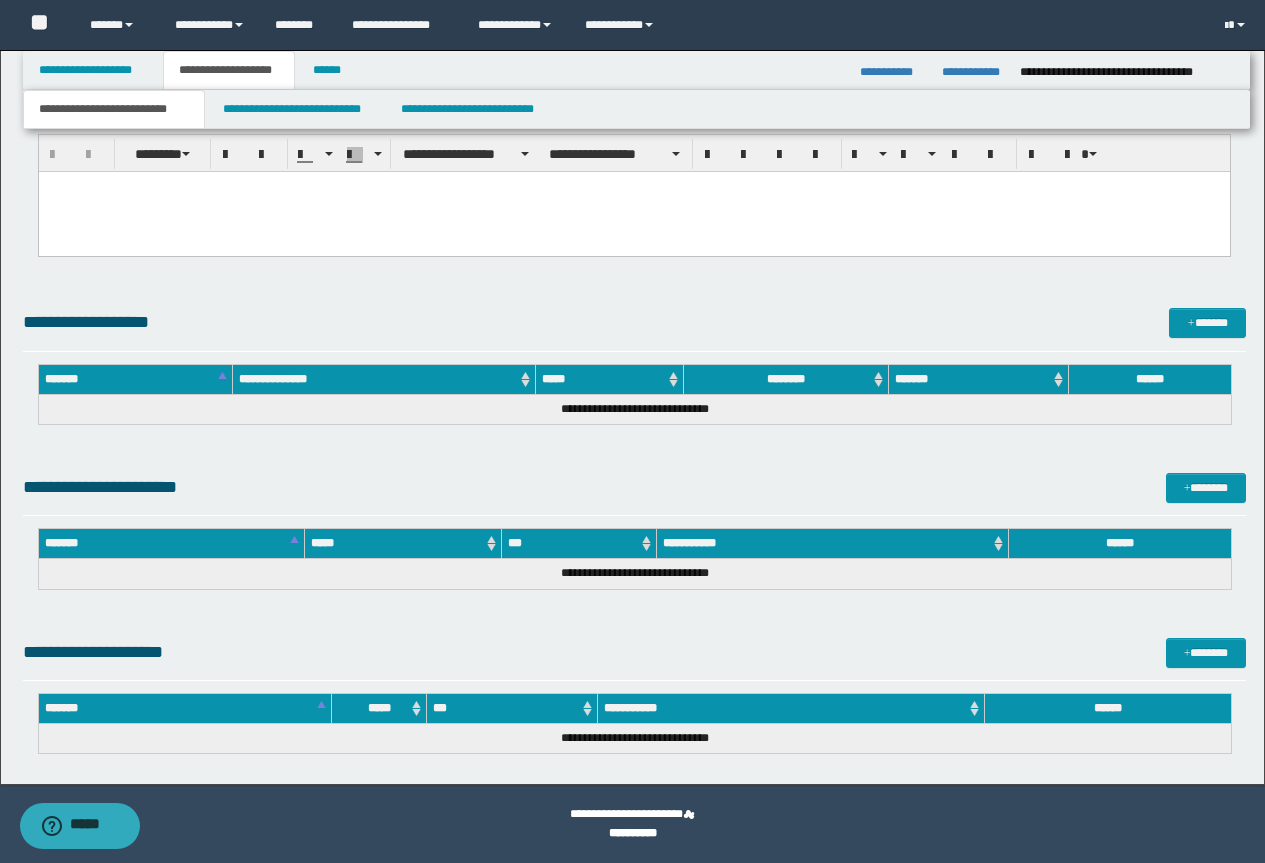 click at bounding box center (633, 212) 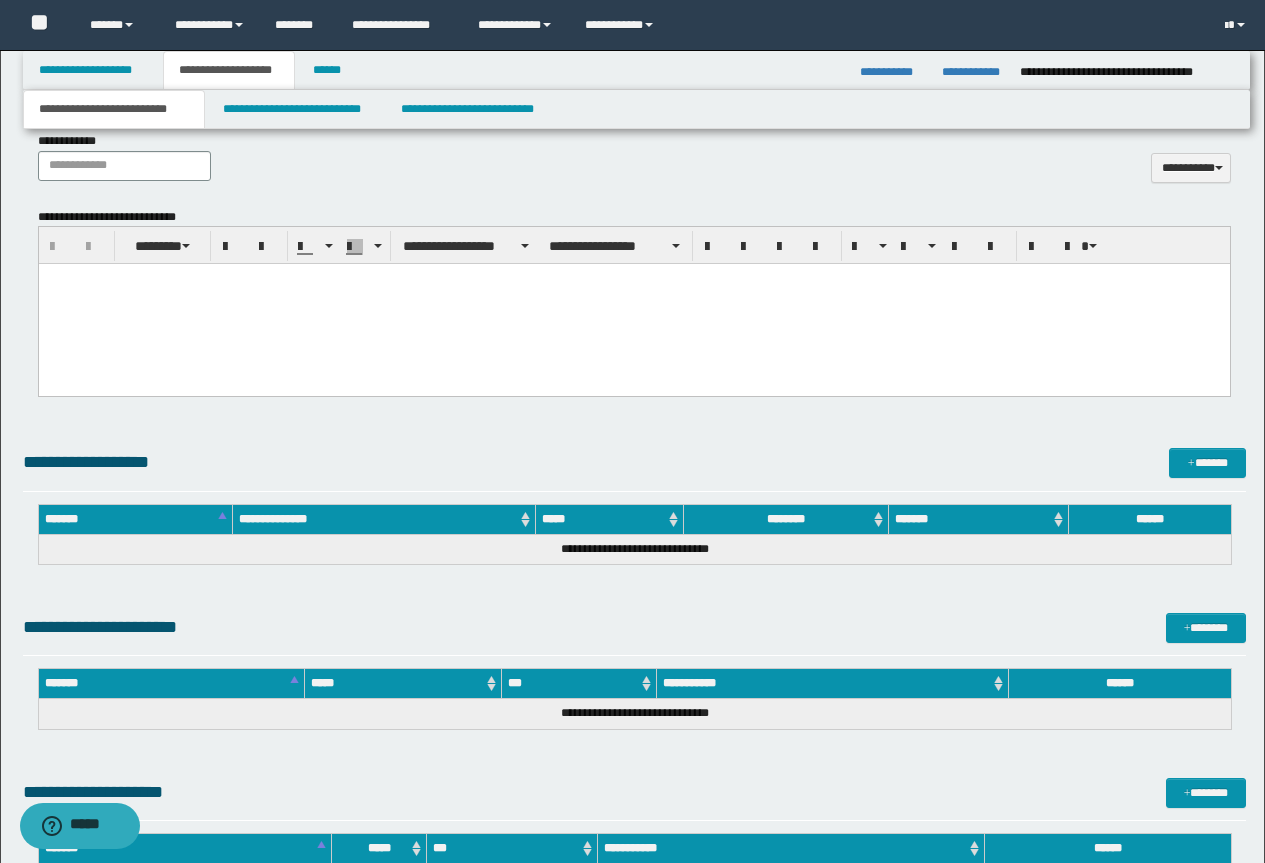 scroll, scrollTop: 873, scrollLeft: 0, axis: vertical 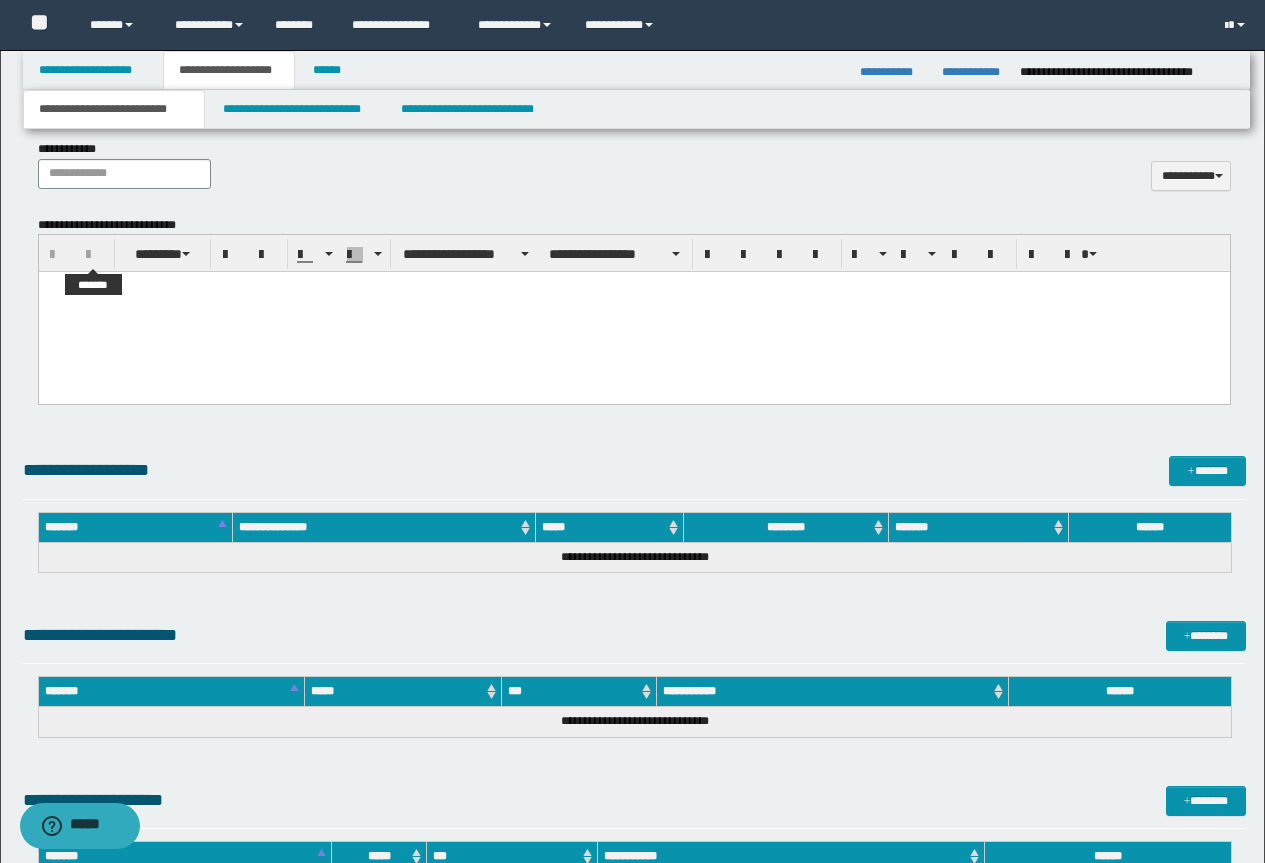 type 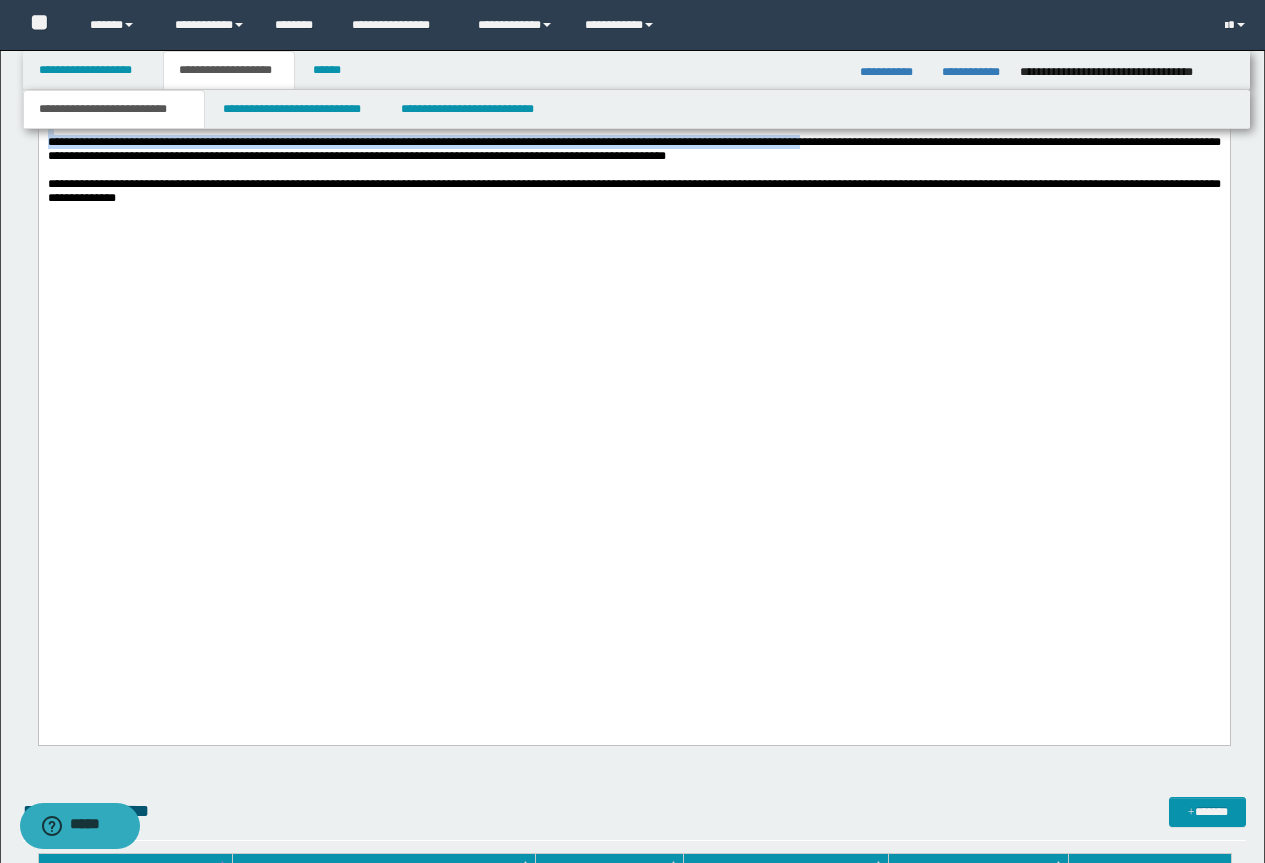 scroll, scrollTop: 5573, scrollLeft: 0, axis: vertical 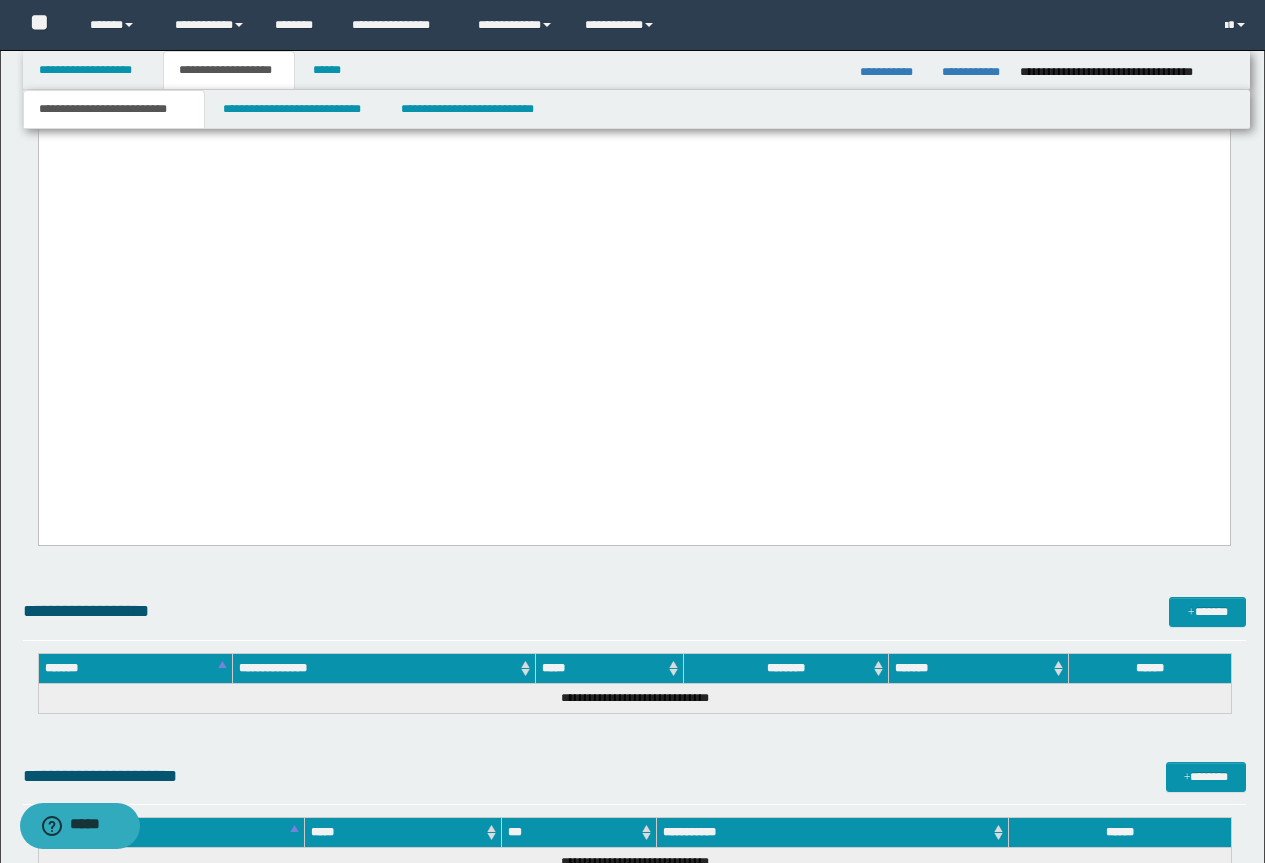 drag, startPoint x: 49, startPoint y: -4409, endPoint x: 785, endPoint y: 556, distance: 5019.255 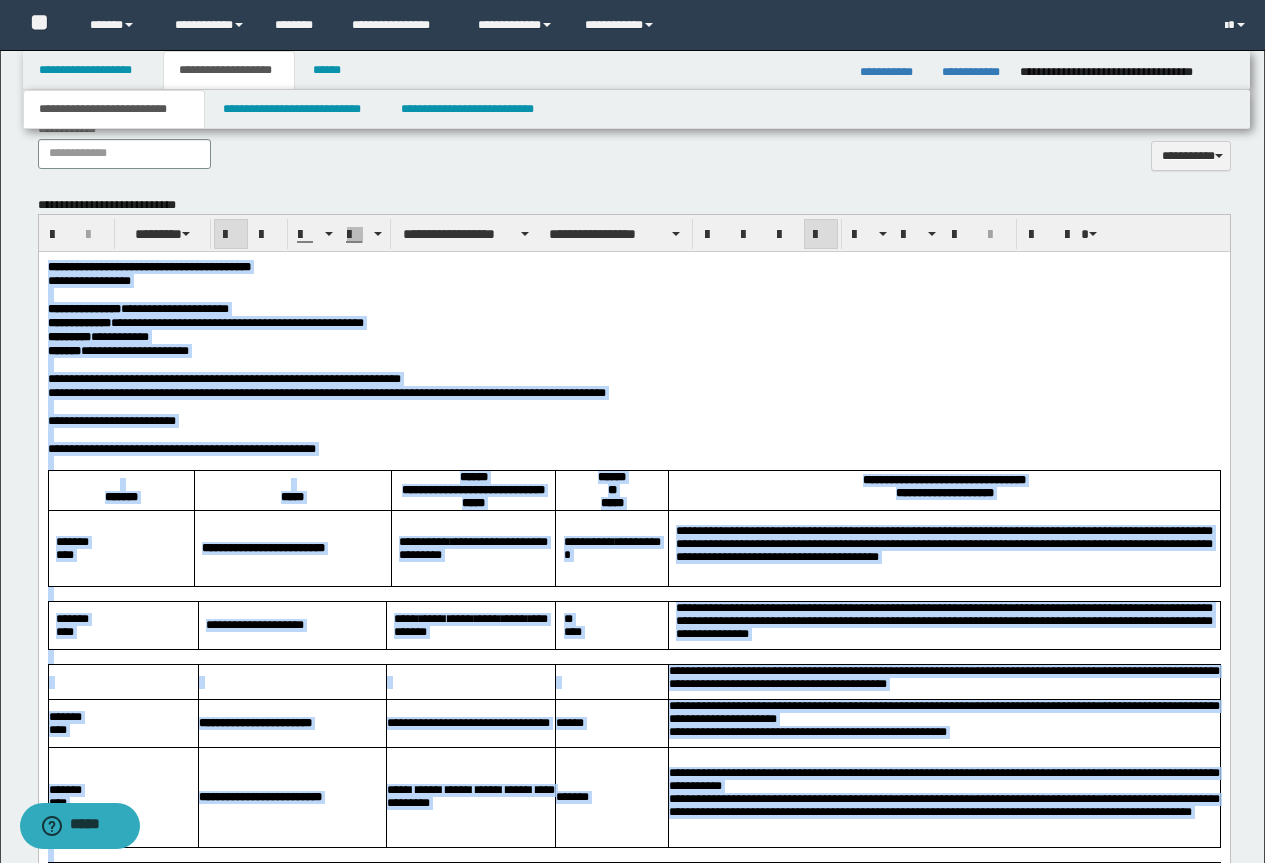 scroll, scrollTop: 773, scrollLeft: 0, axis: vertical 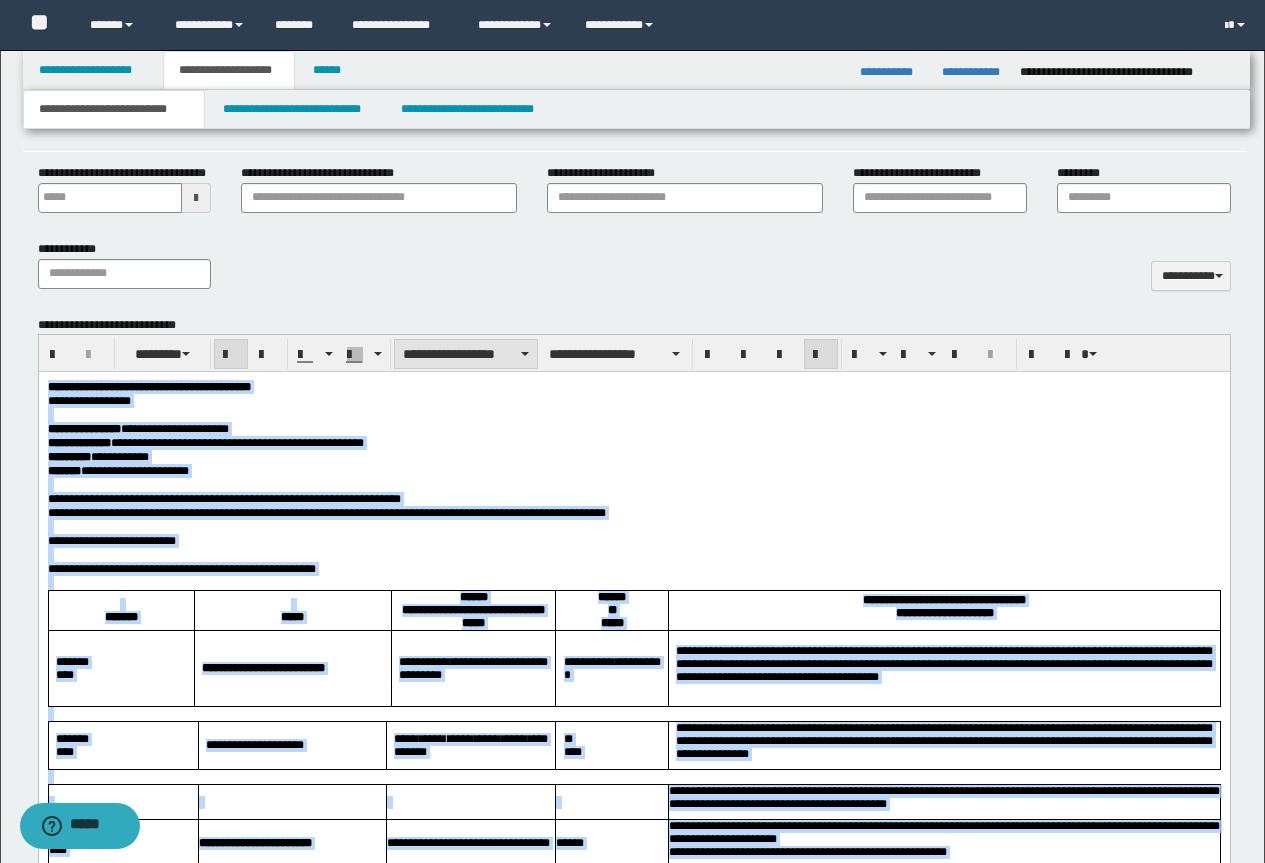 click on "**********" at bounding box center (466, 354) 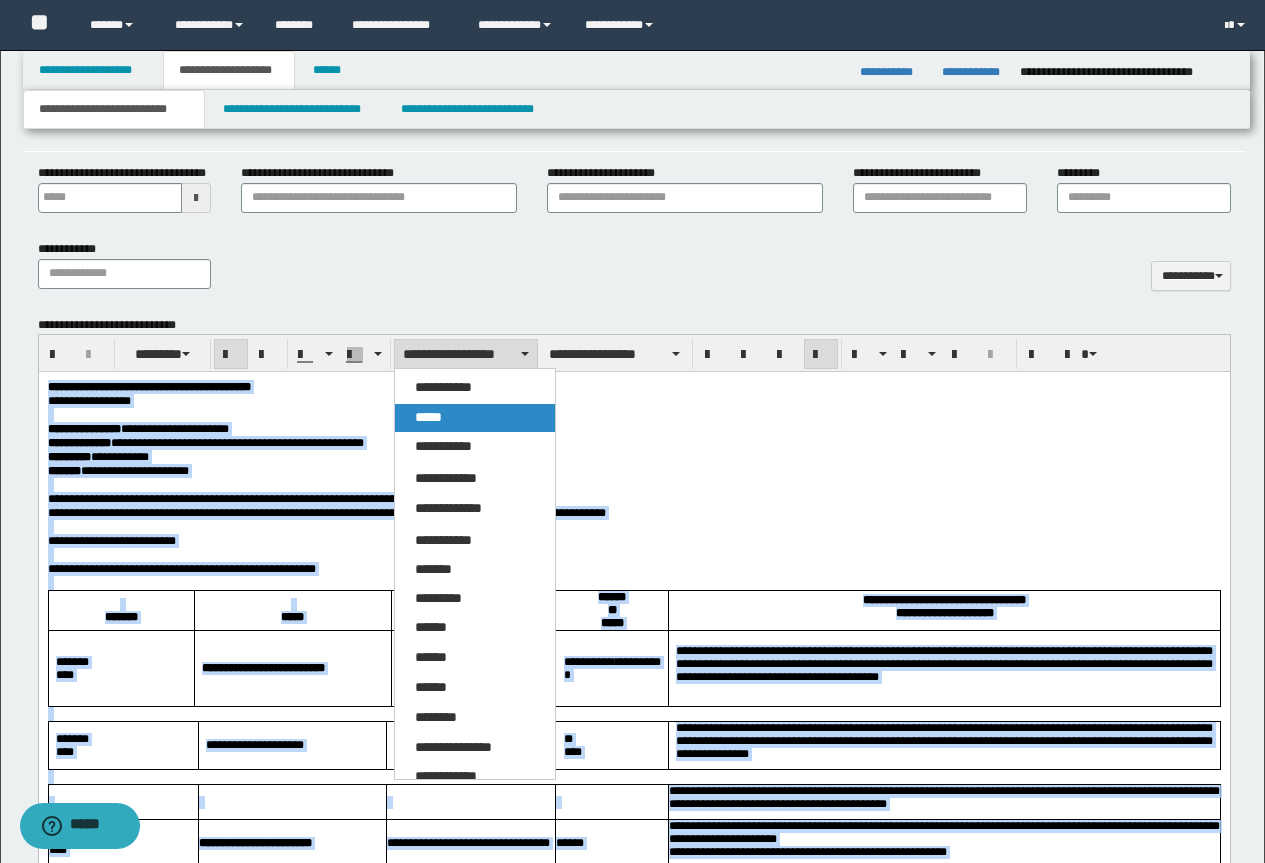 click on "*****" at bounding box center [428, 417] 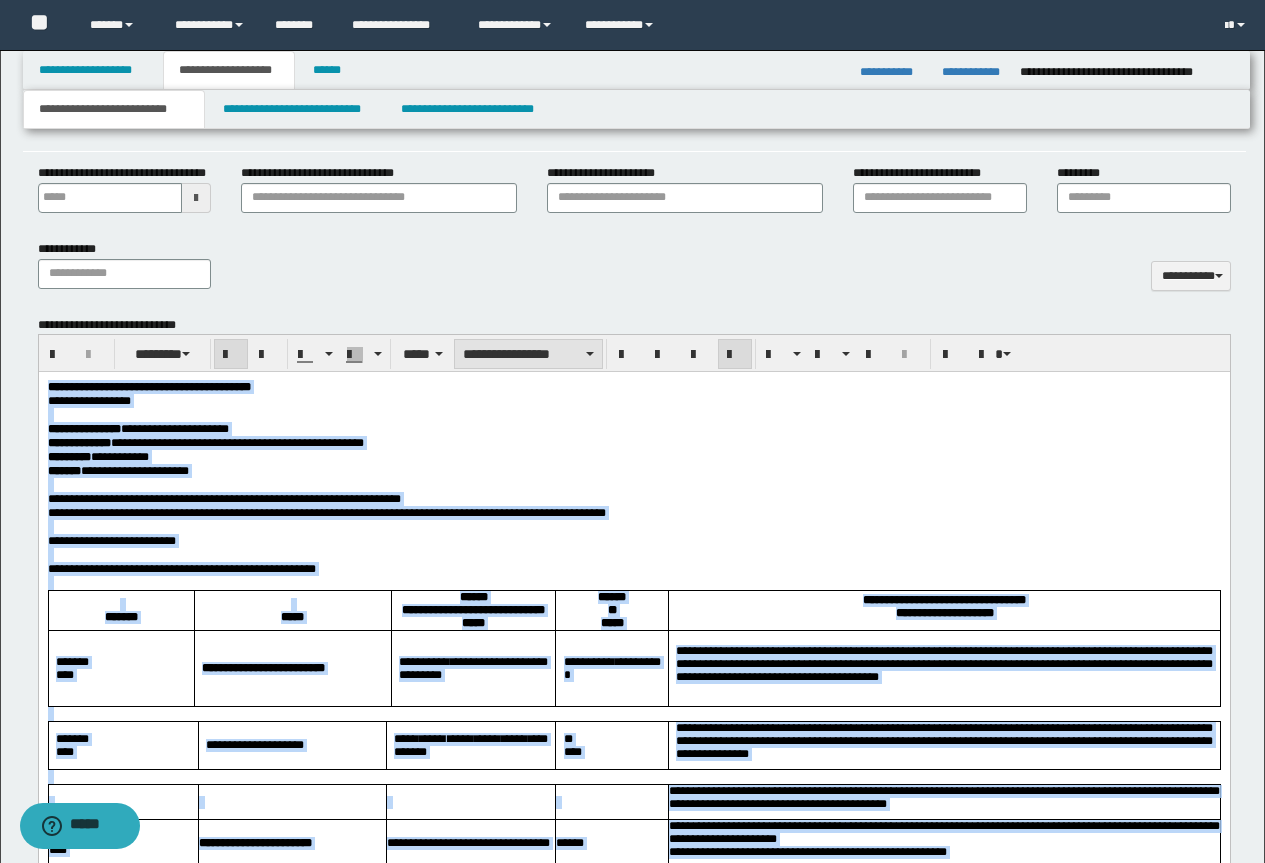 click on "**********" at bounding box center (528, 354) 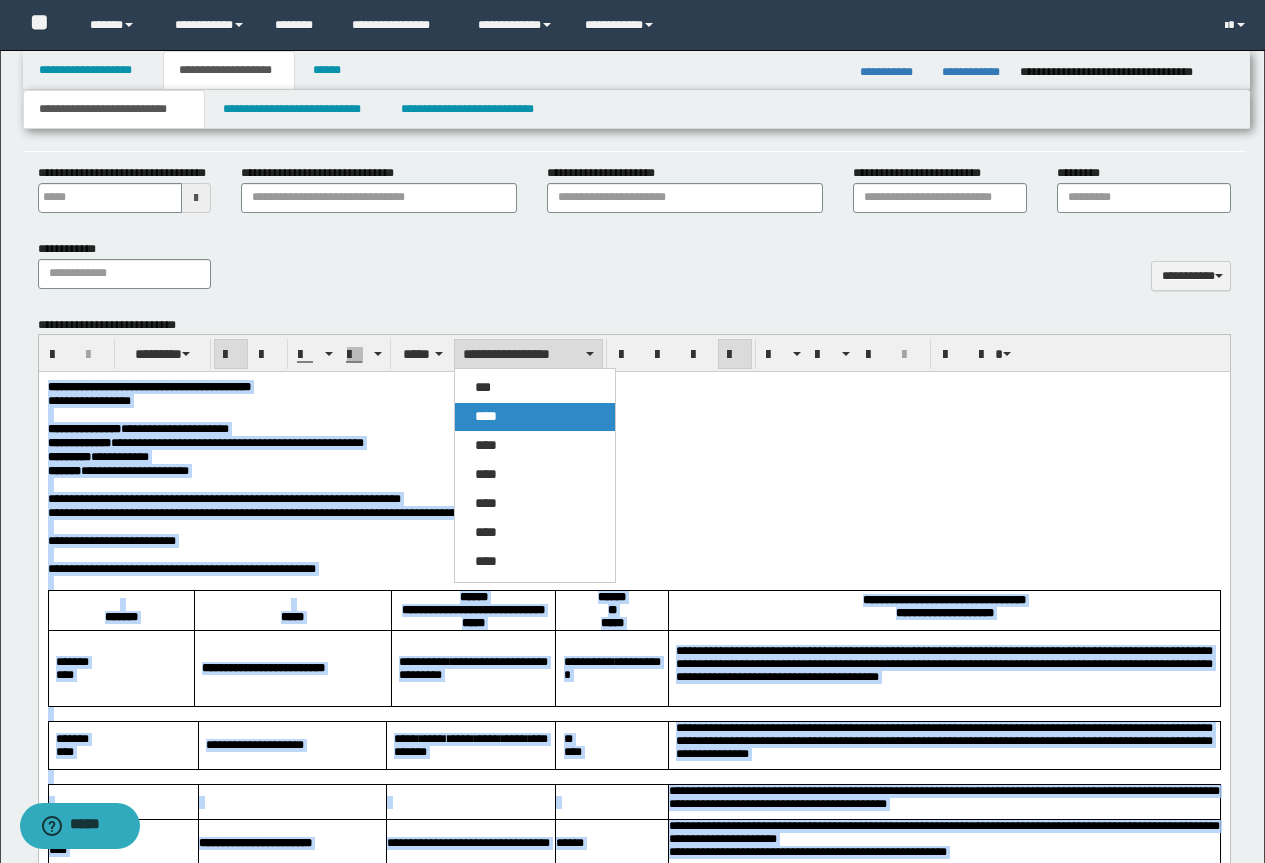 click on "****" at bounding box center (486, 416) 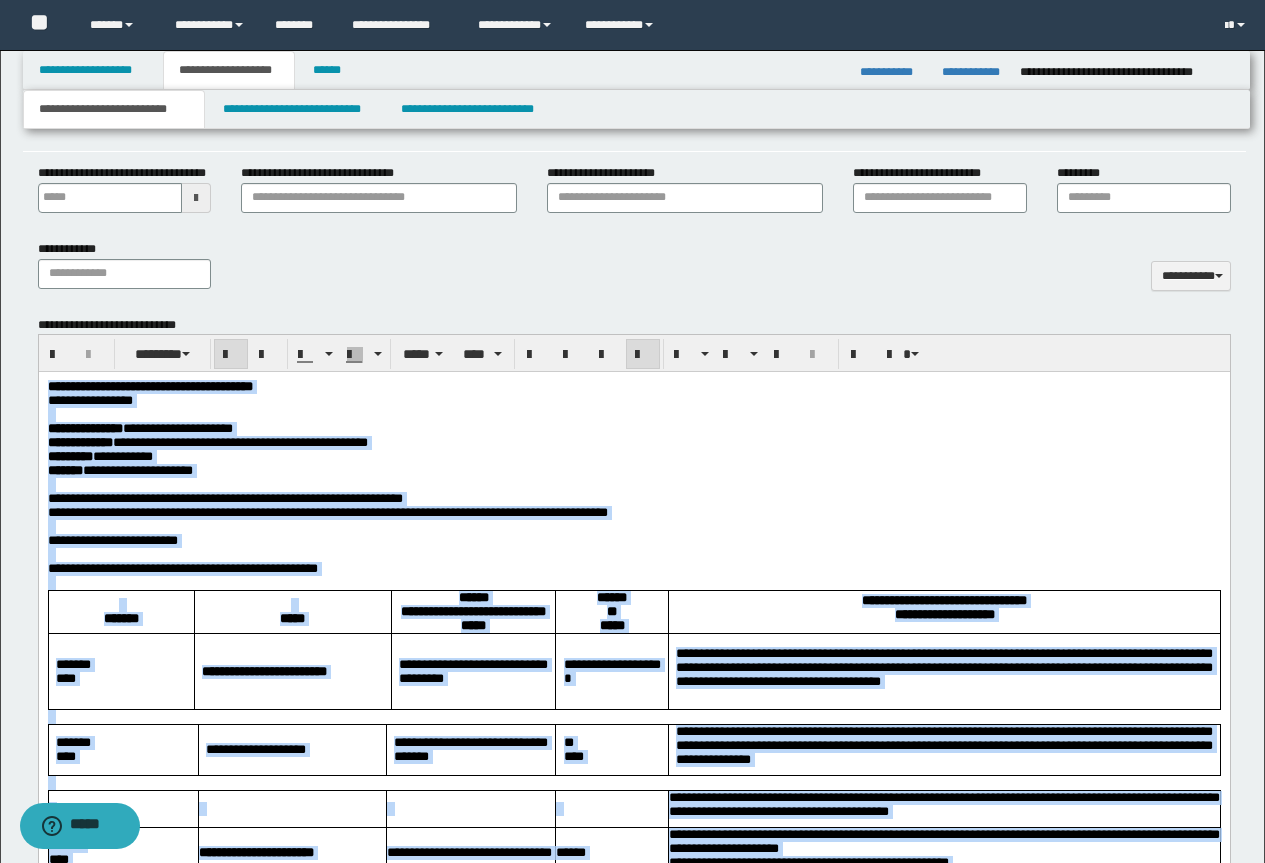 click at bounding box center [643, 355] 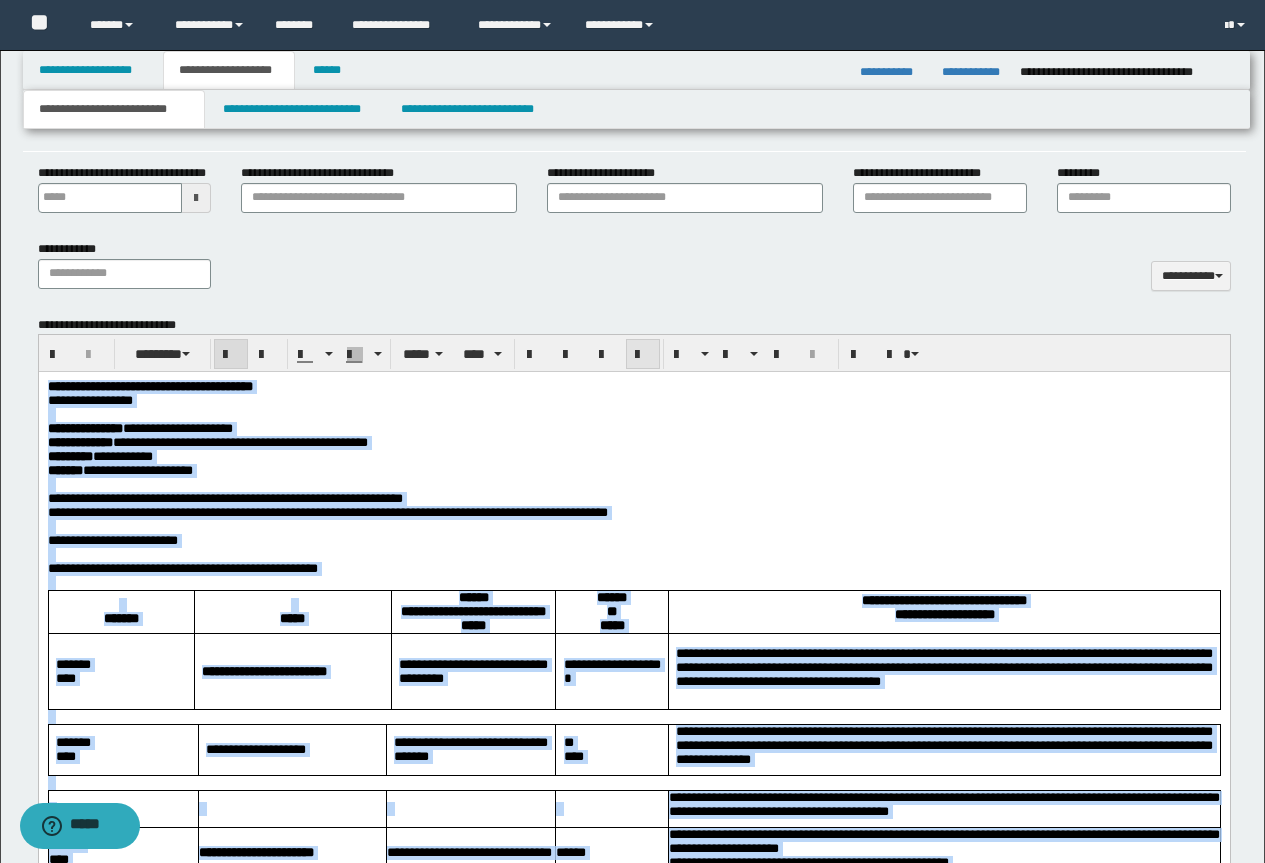 click at bounding box center (643, 355) 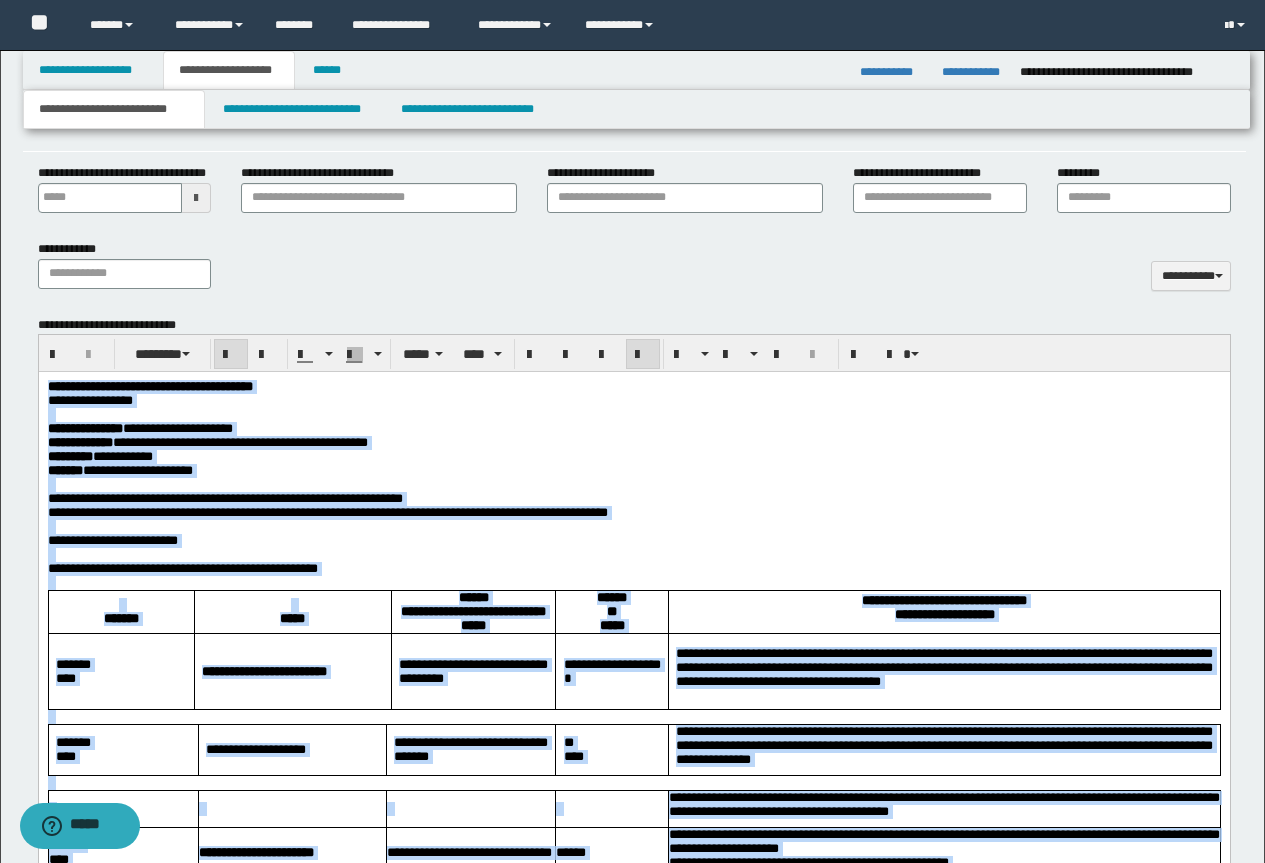click at bounding box center (643, 355) 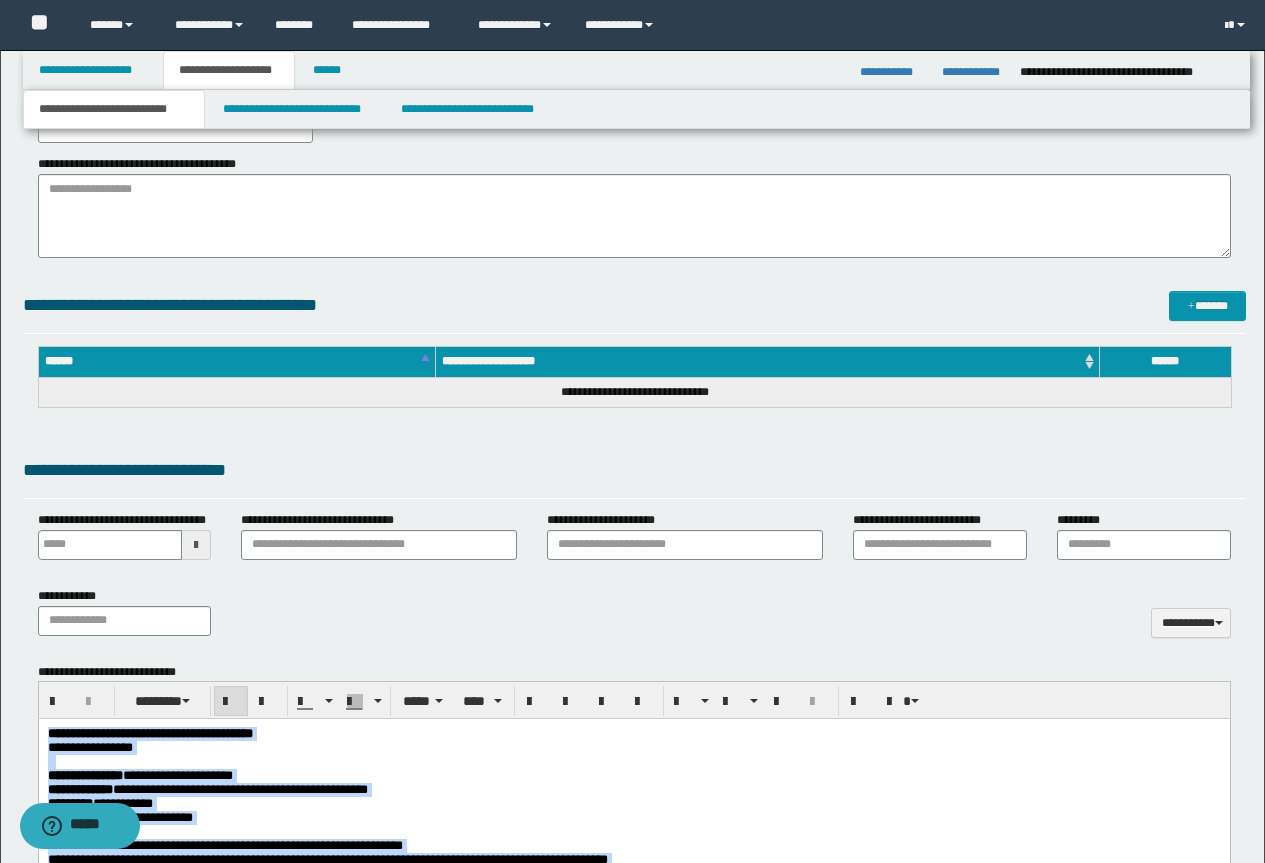 scroll, scrollTop: 573, scrollLeft: 0, axis: vertical 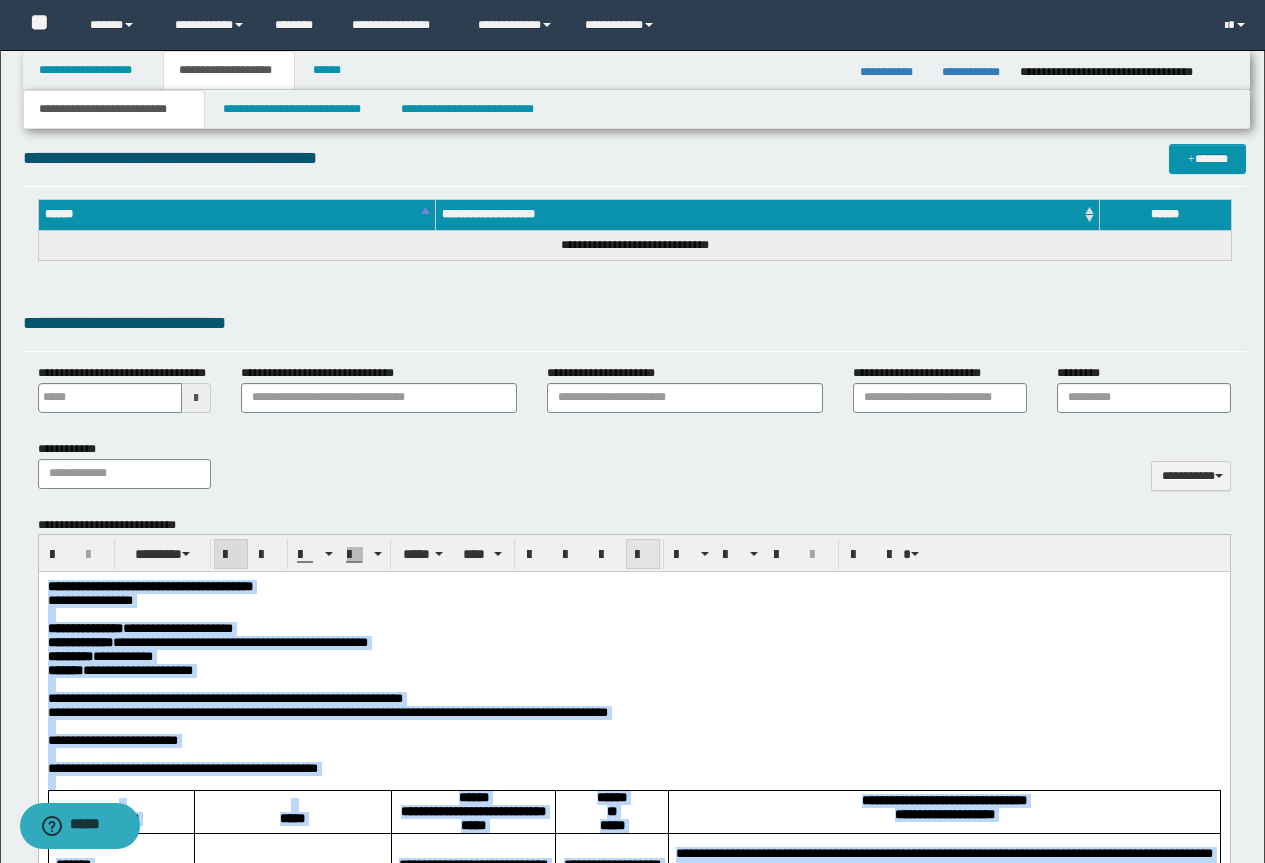 click at bounding box center [643, 555] 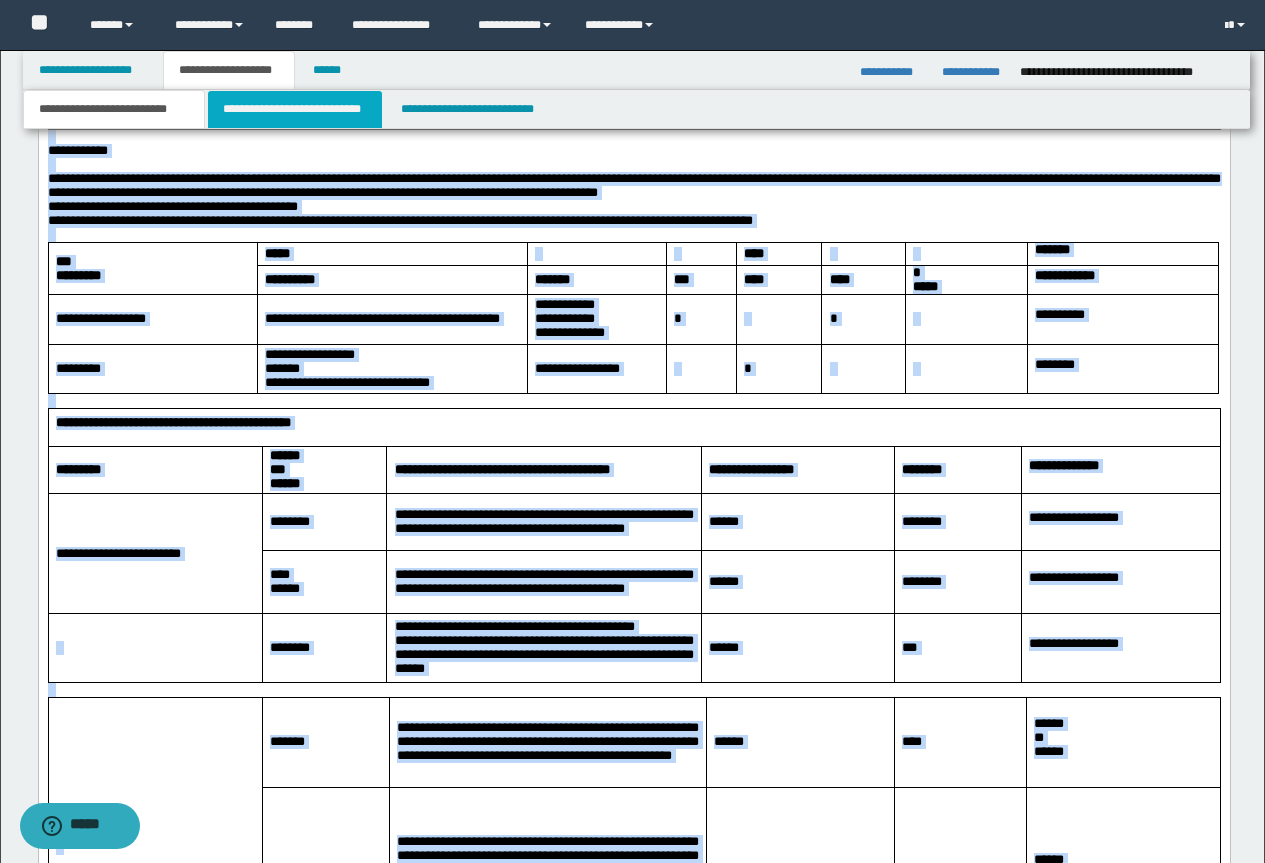 scroll, scrollTop: 3773, scrollLeft: 0, axis: vertical 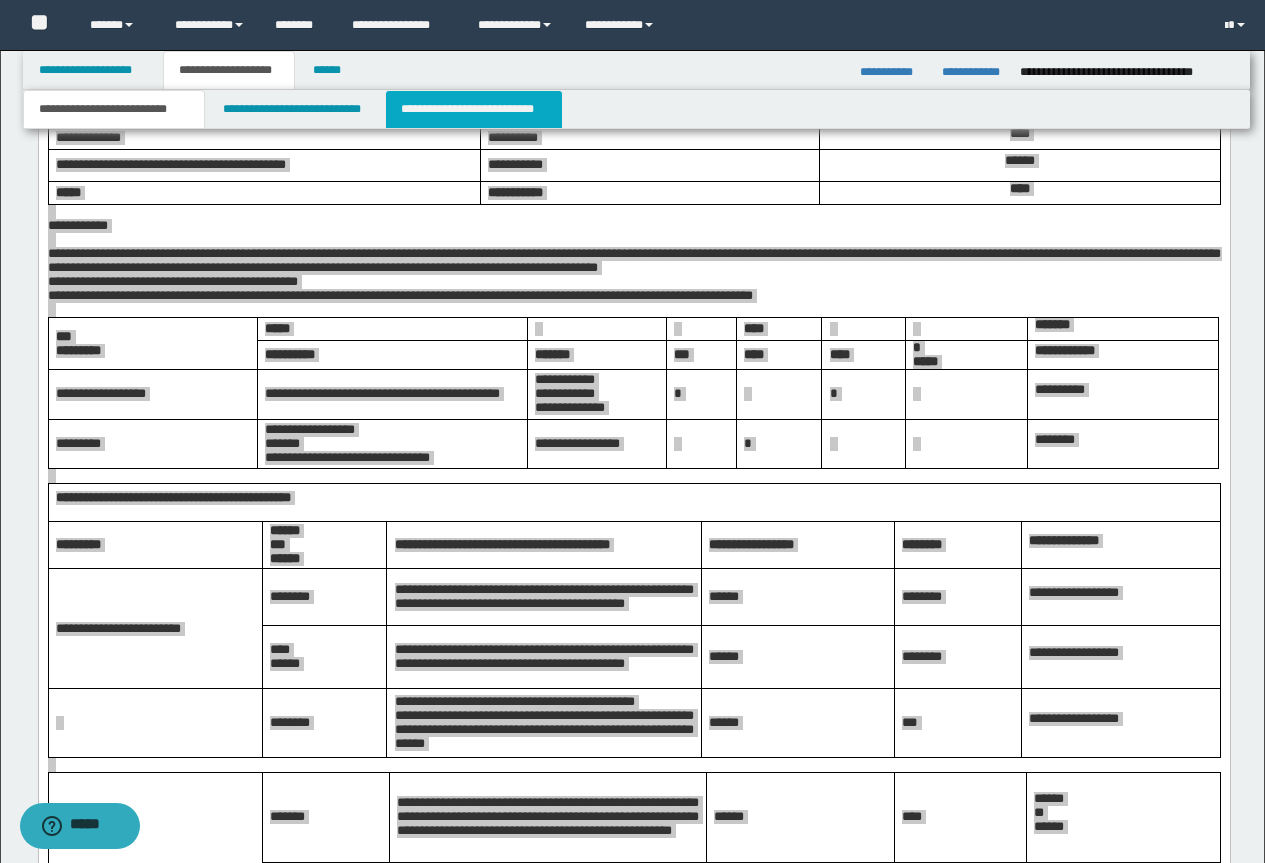 click on "**********" at bounding box center (474, 109) 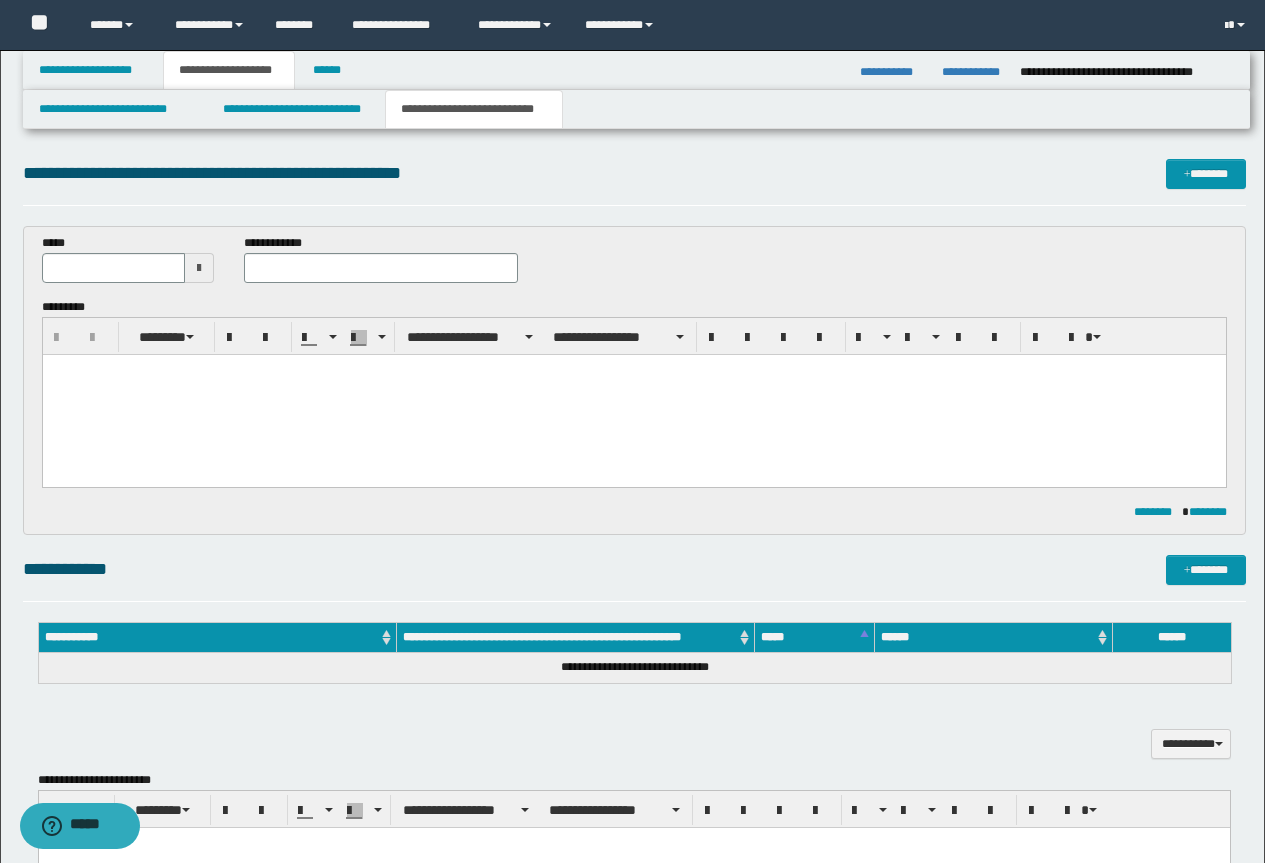 scroll, scrollTop: 0, scrollLeft: 0, axis: both 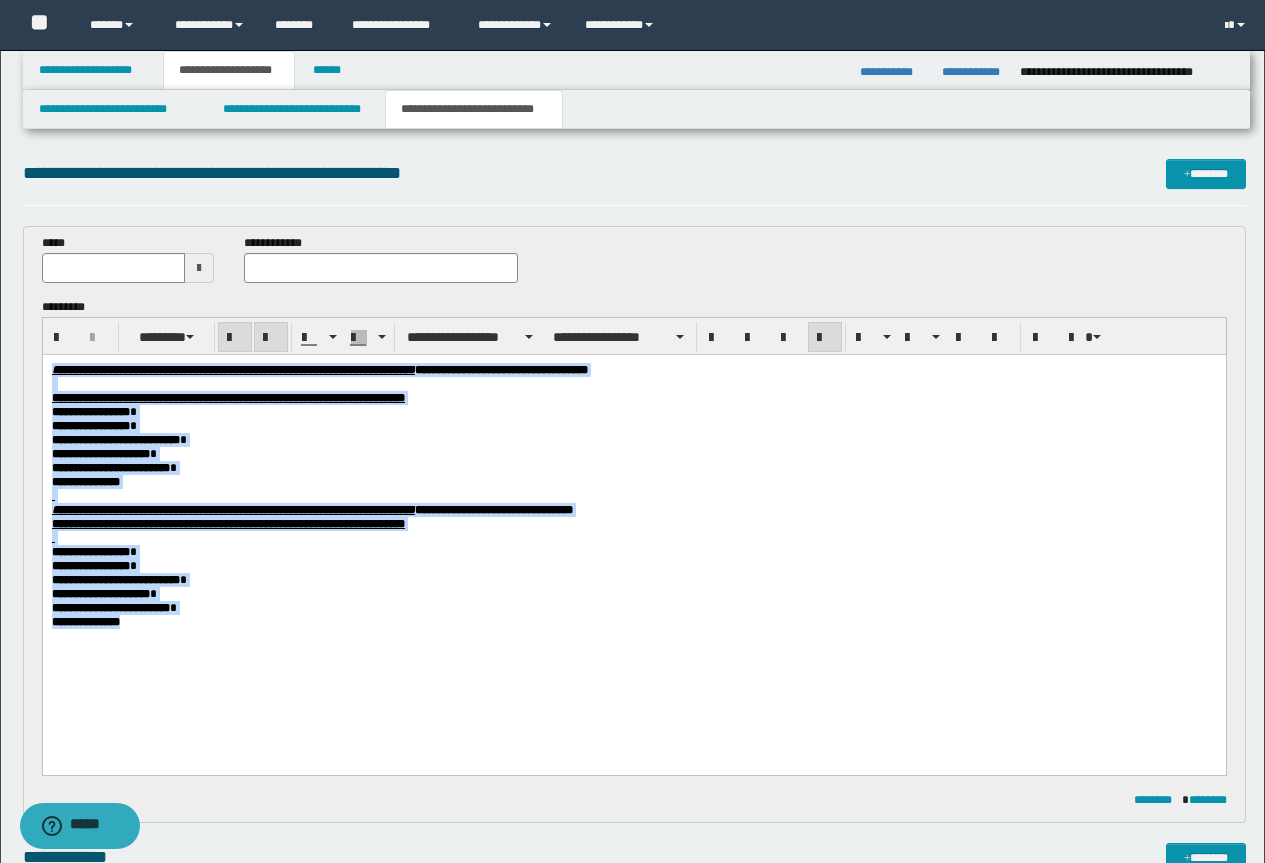 drag, startPoint x: 158, startPoint y: 663, endPoint x: 14, endPoint y: 319, distance: 372.92358 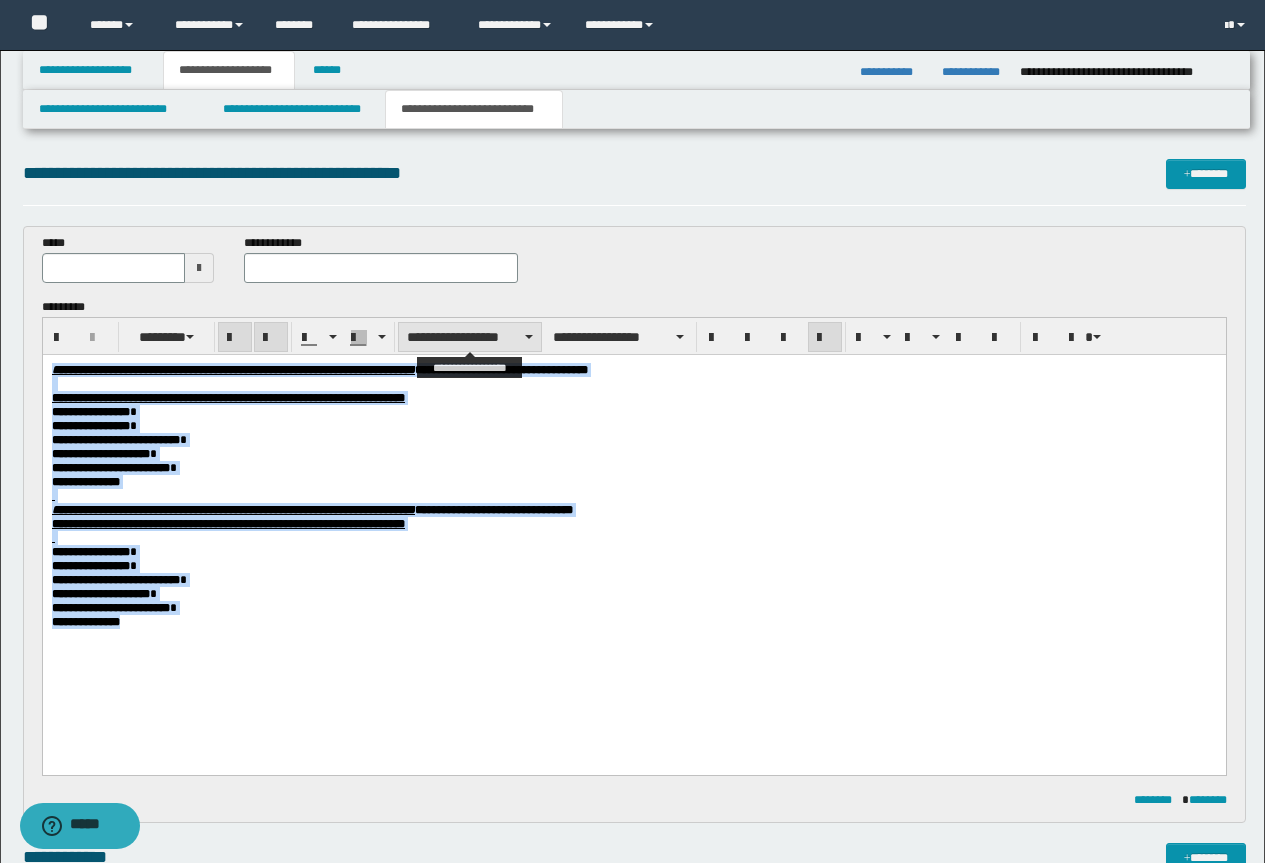 click on "**********" at bounding box center (470, 337) 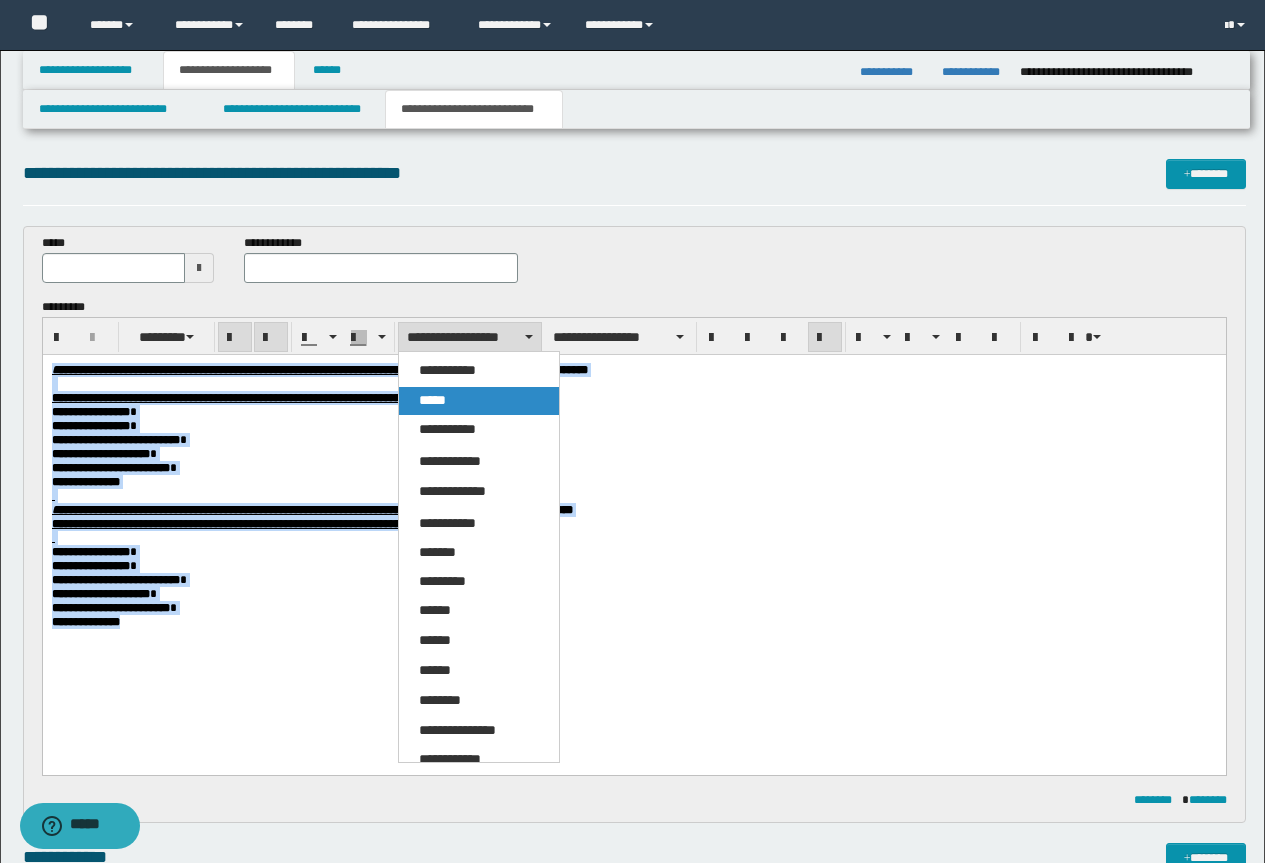 click on "*****" at bounding box center [432, 400] 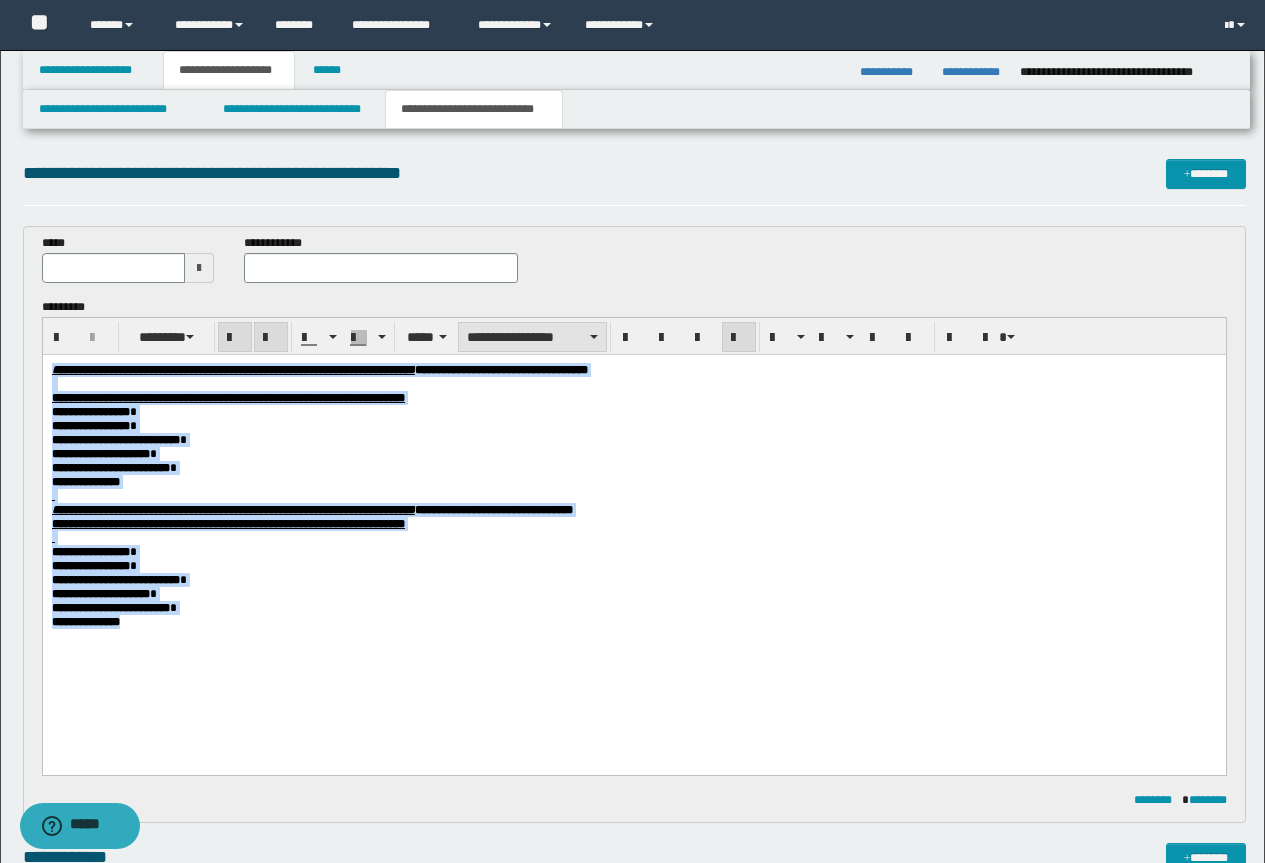 click on "**********" at bounding box center [532, 337] 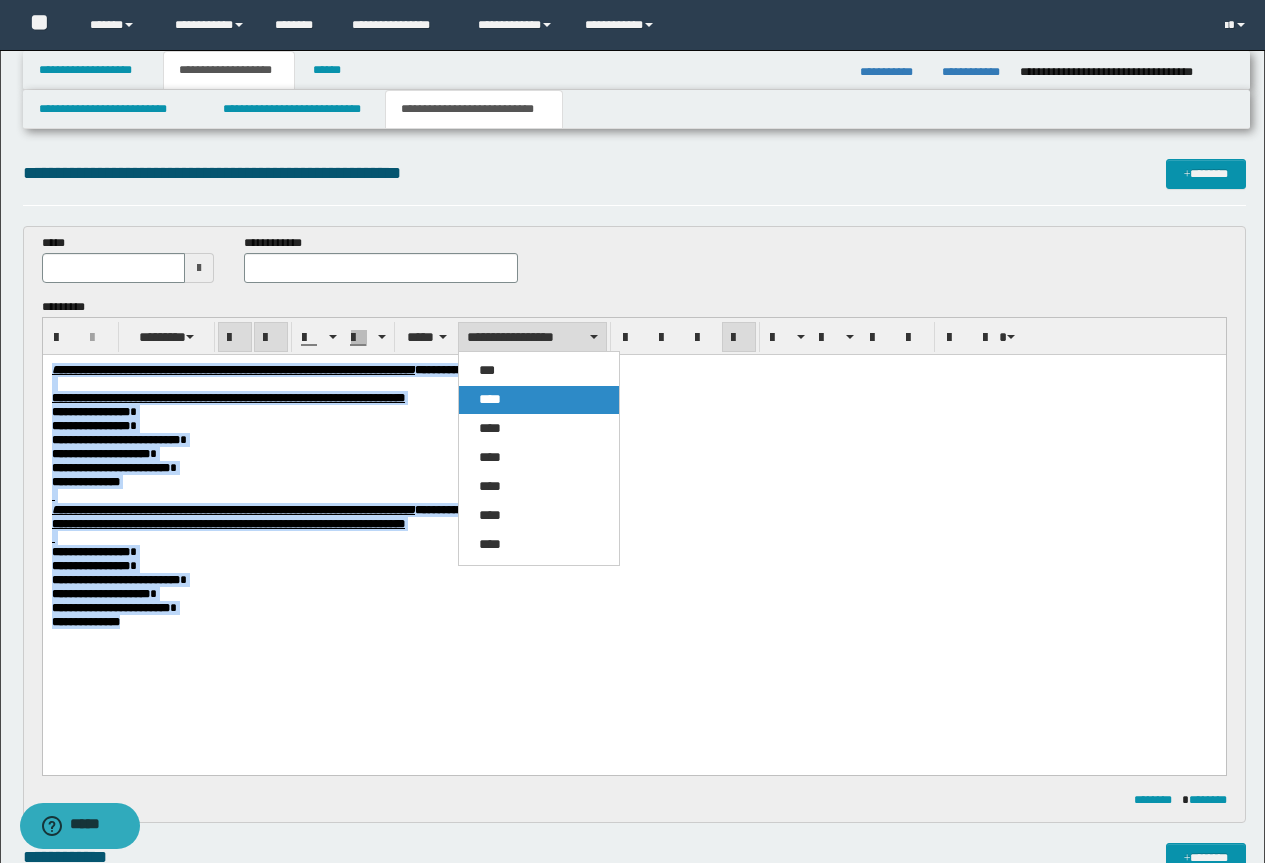 drag, startPoint x: 513, startPoint y: 394, endPoint x: 470, endPoint y: 39, distance: 357.59476 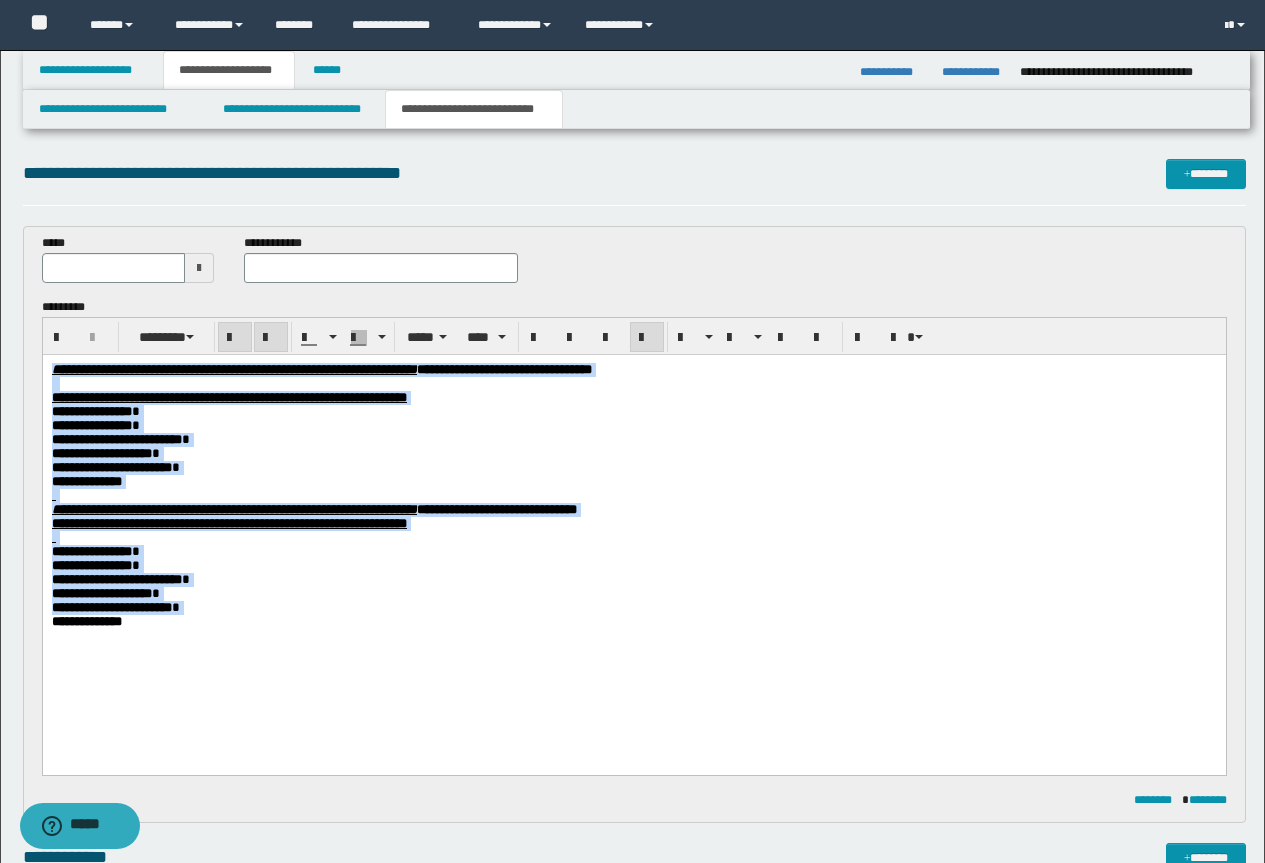 click on "**********" at bounding box center (633, 398) 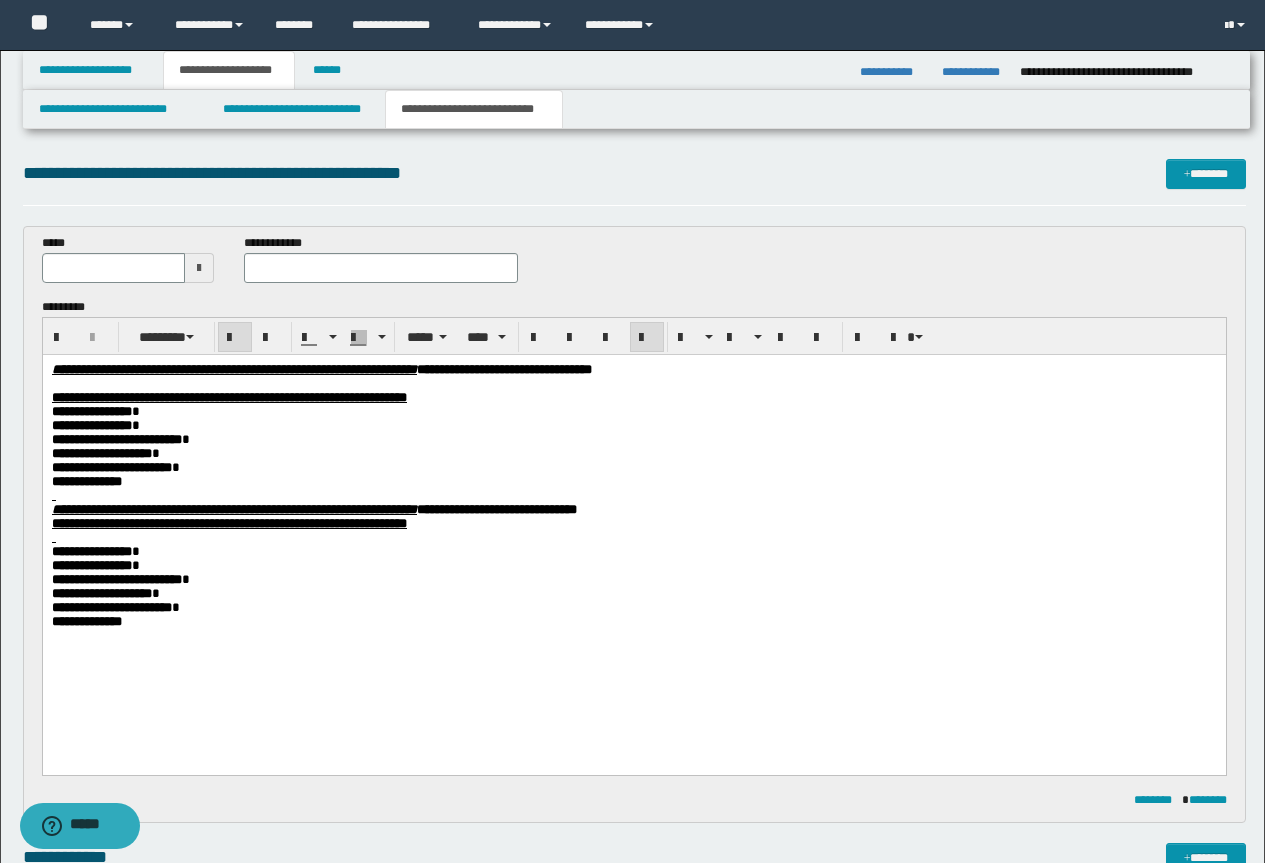 click on "**********" at bounding box center [633, 622] 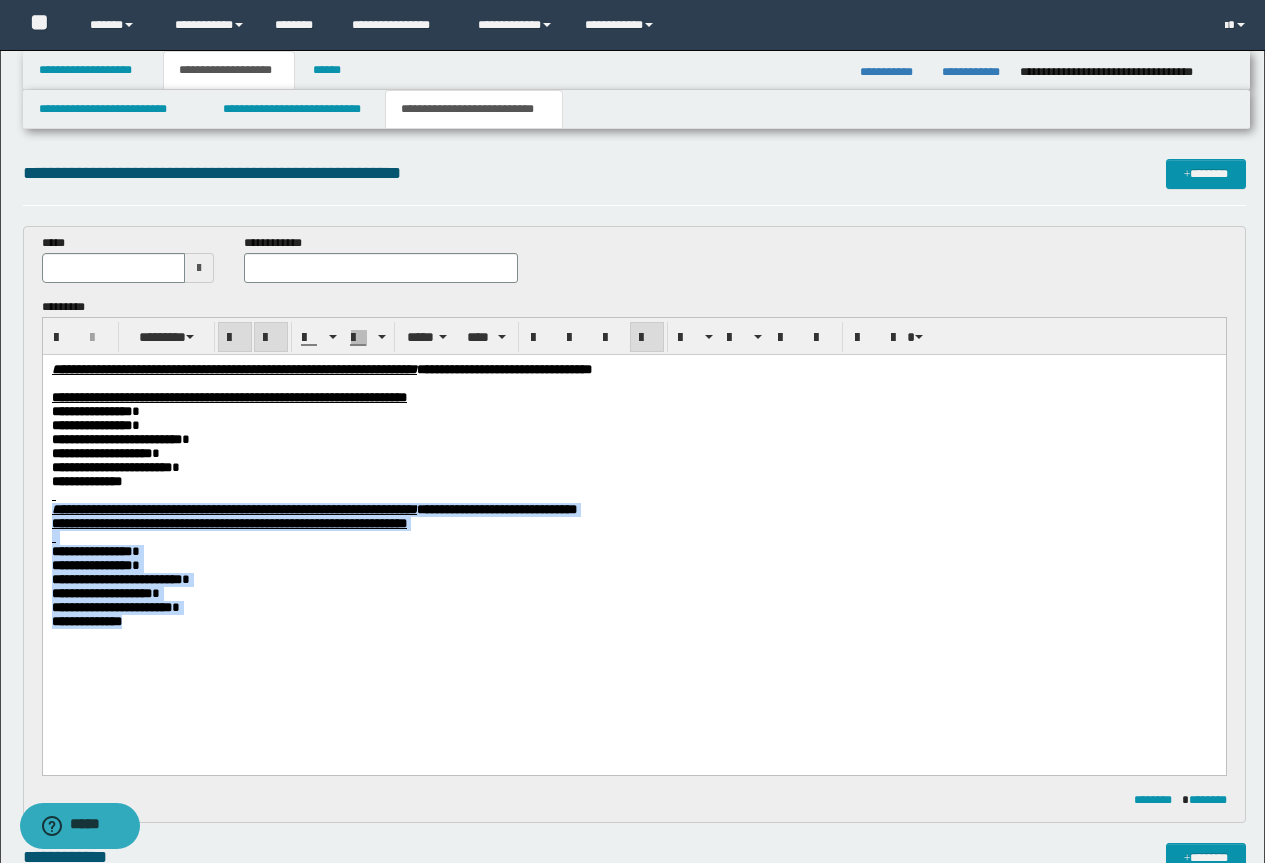 drag, startPoint x: 174, startPoint y: 668, endPoint x: 49, endPoint y: 529, distance: 186.93849 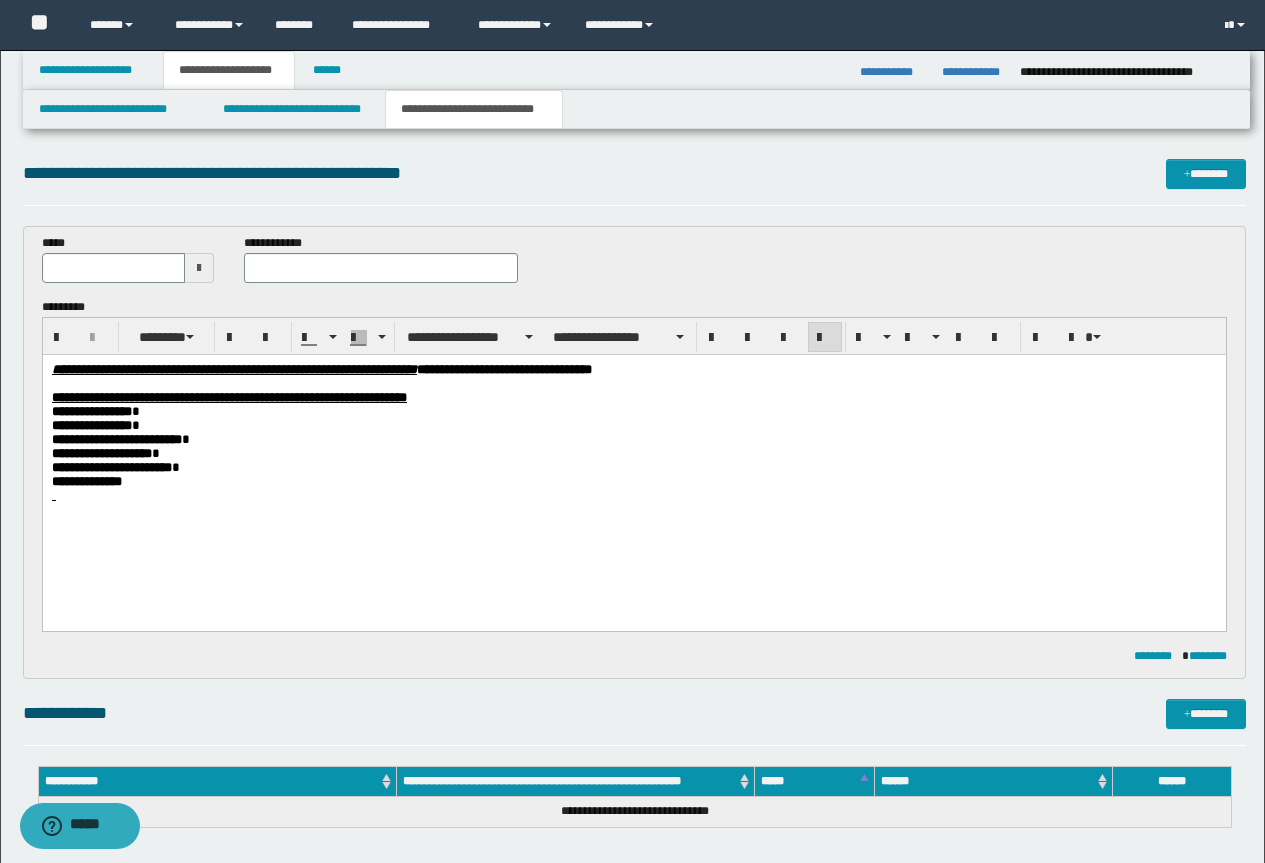 type 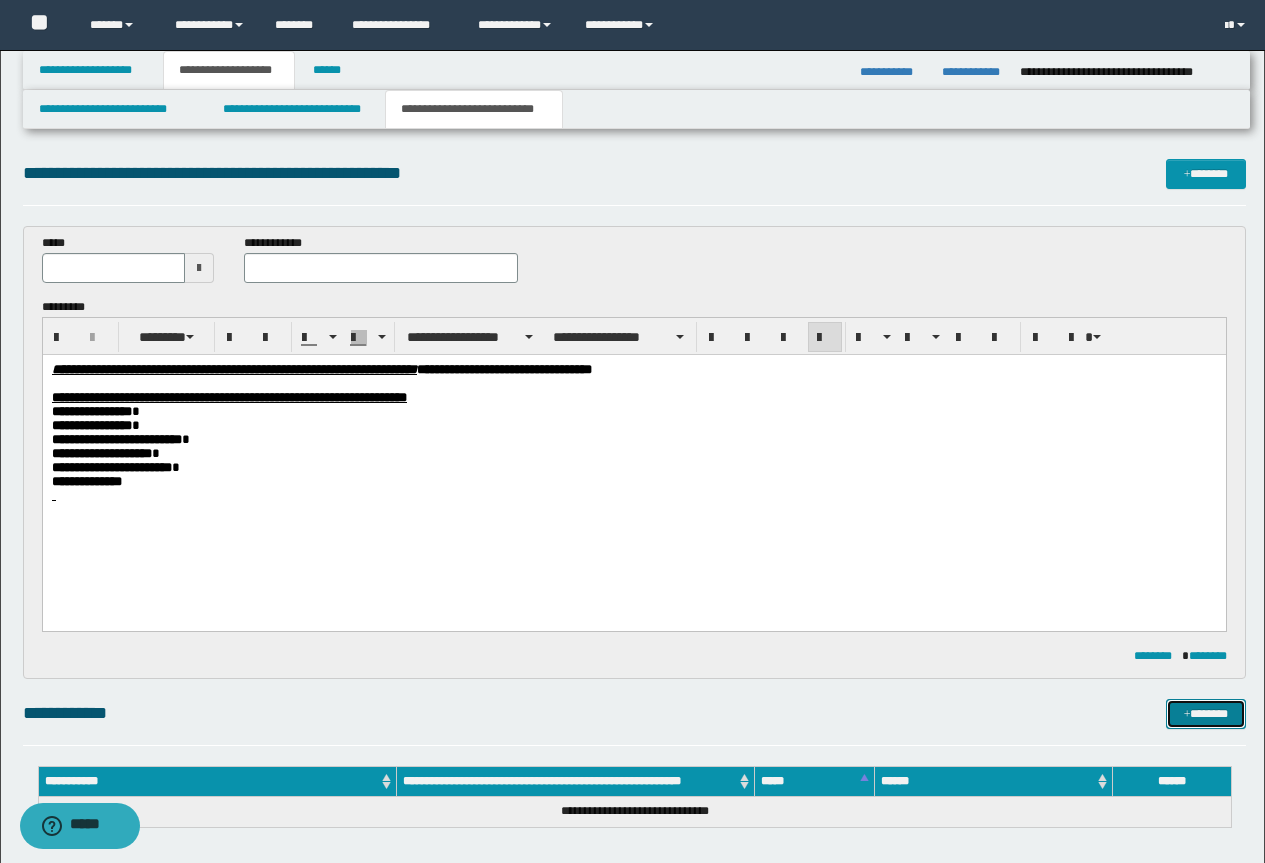 click on "*******" at bounding box center (1206, 714) 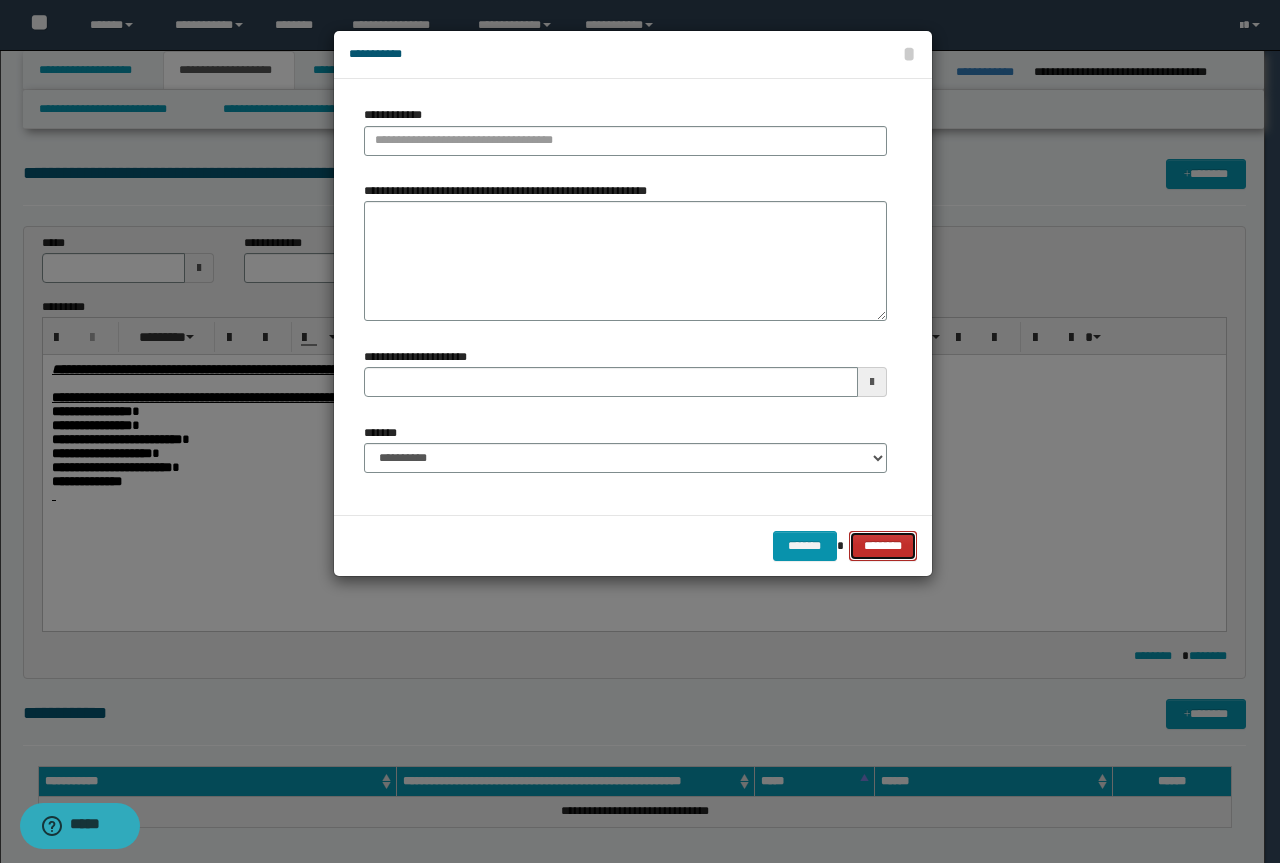 click on "********" at bounding box center (882, 546) 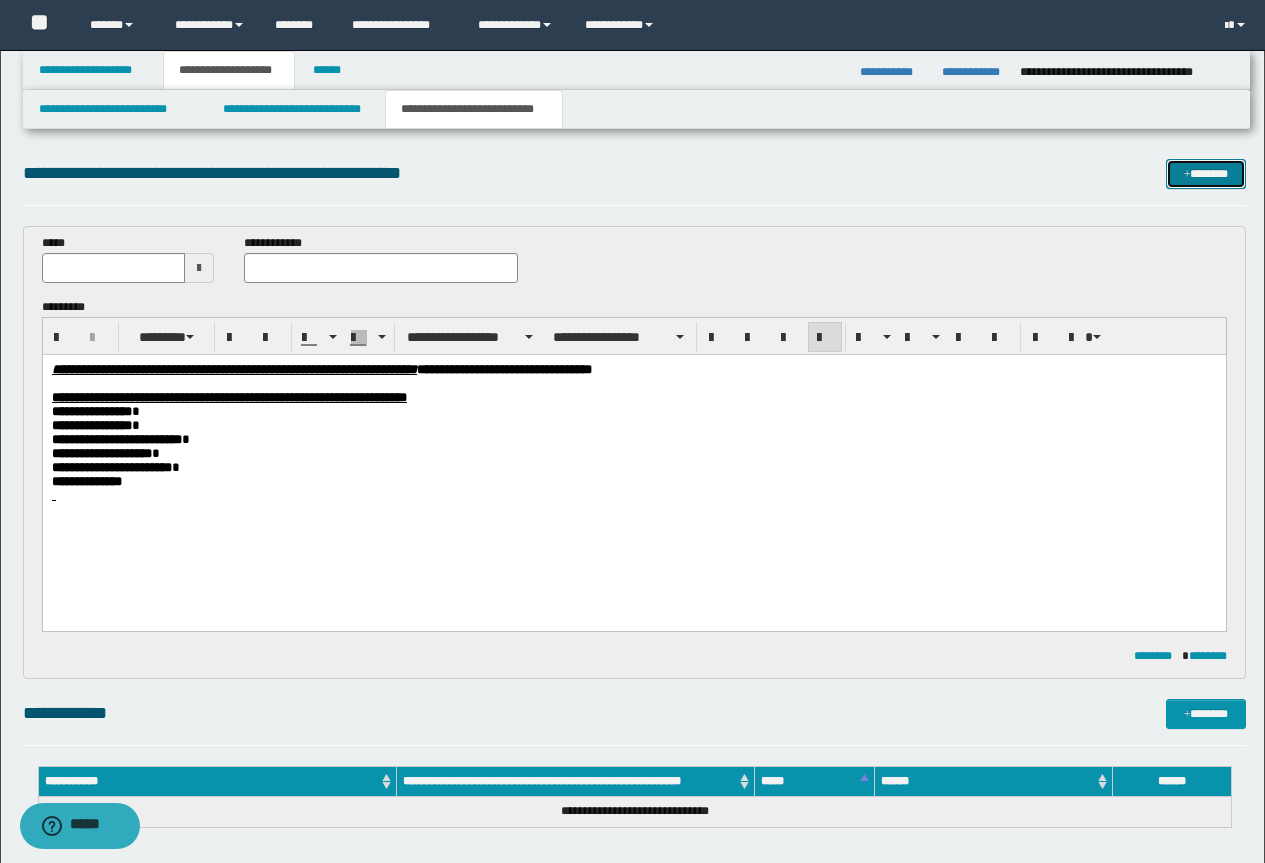 click on "*******" at bounding box center (1206, 174) 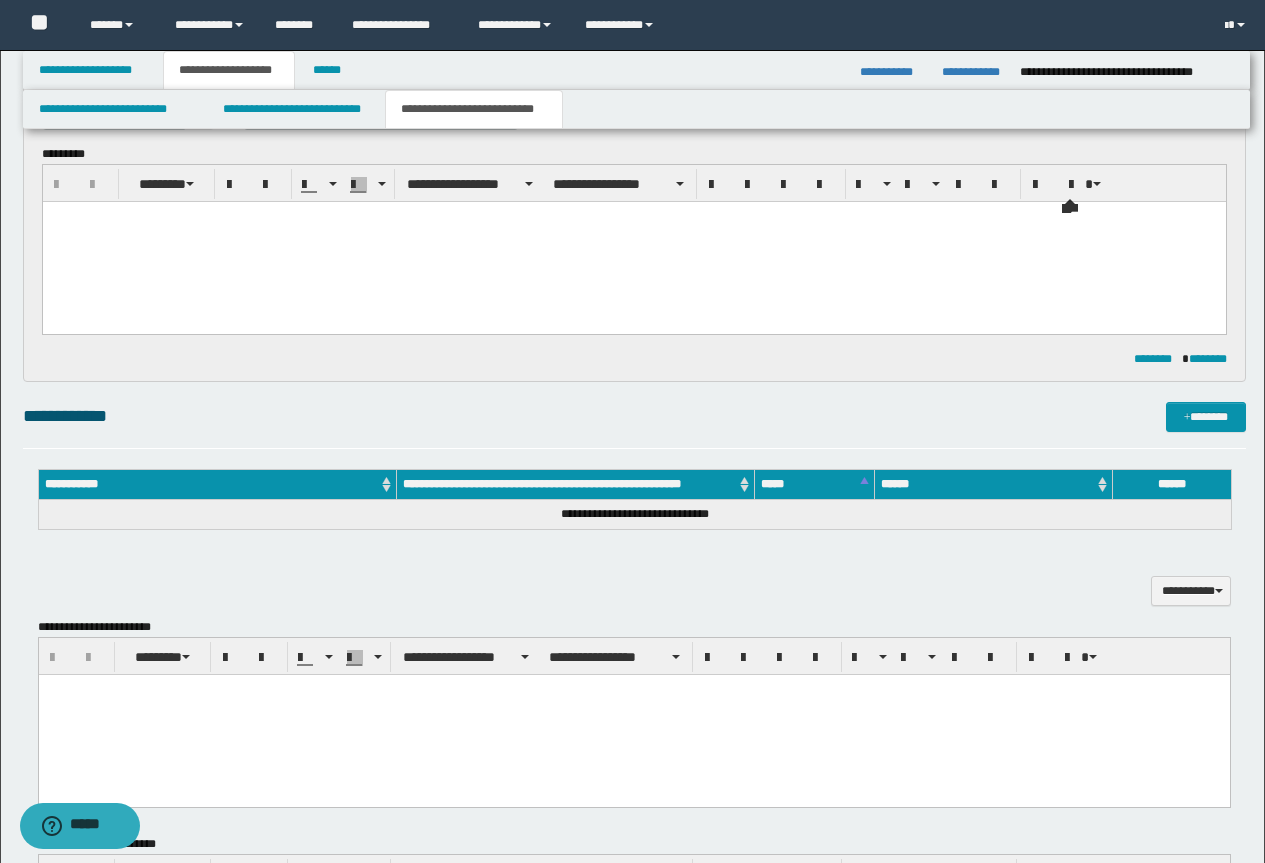 scroll, scrollTop: 0, scrollLeft: 0, axis: both 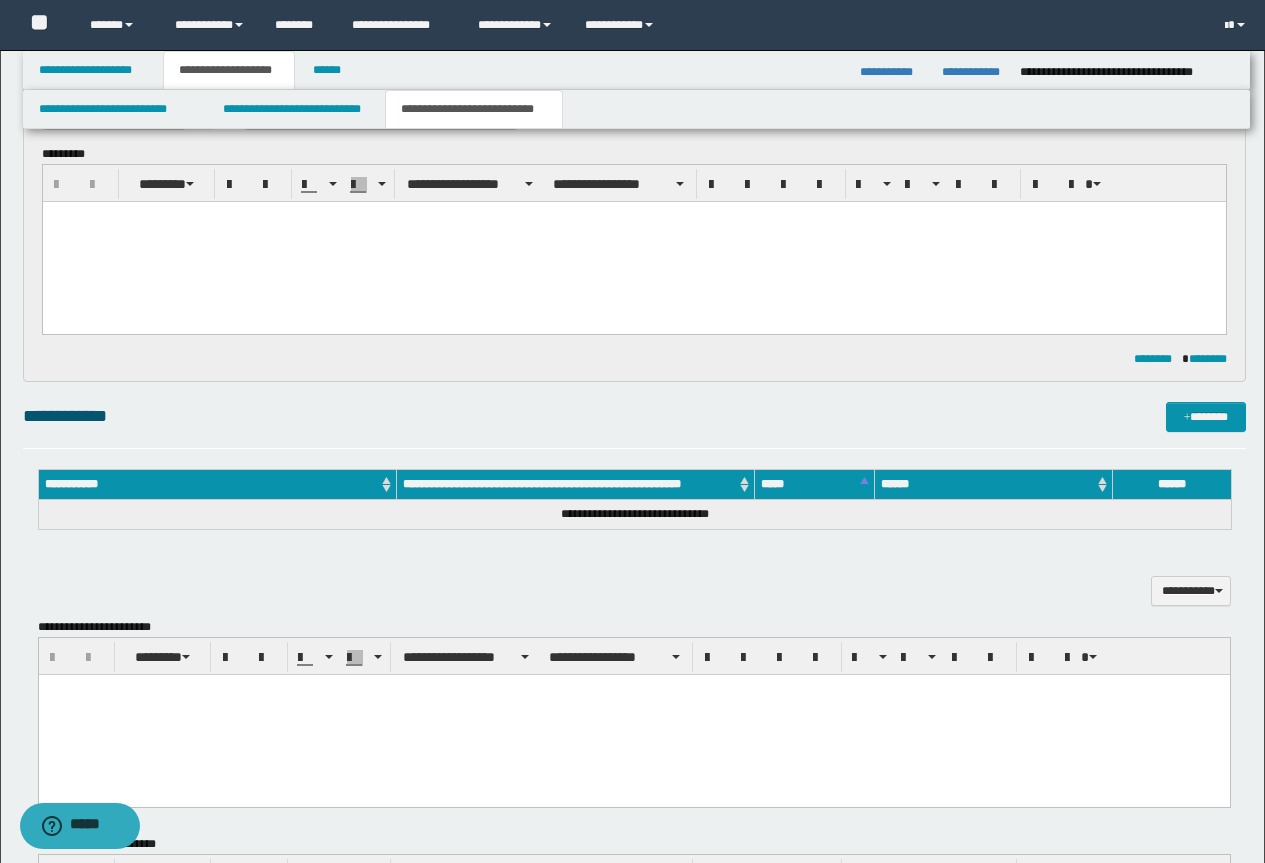 type 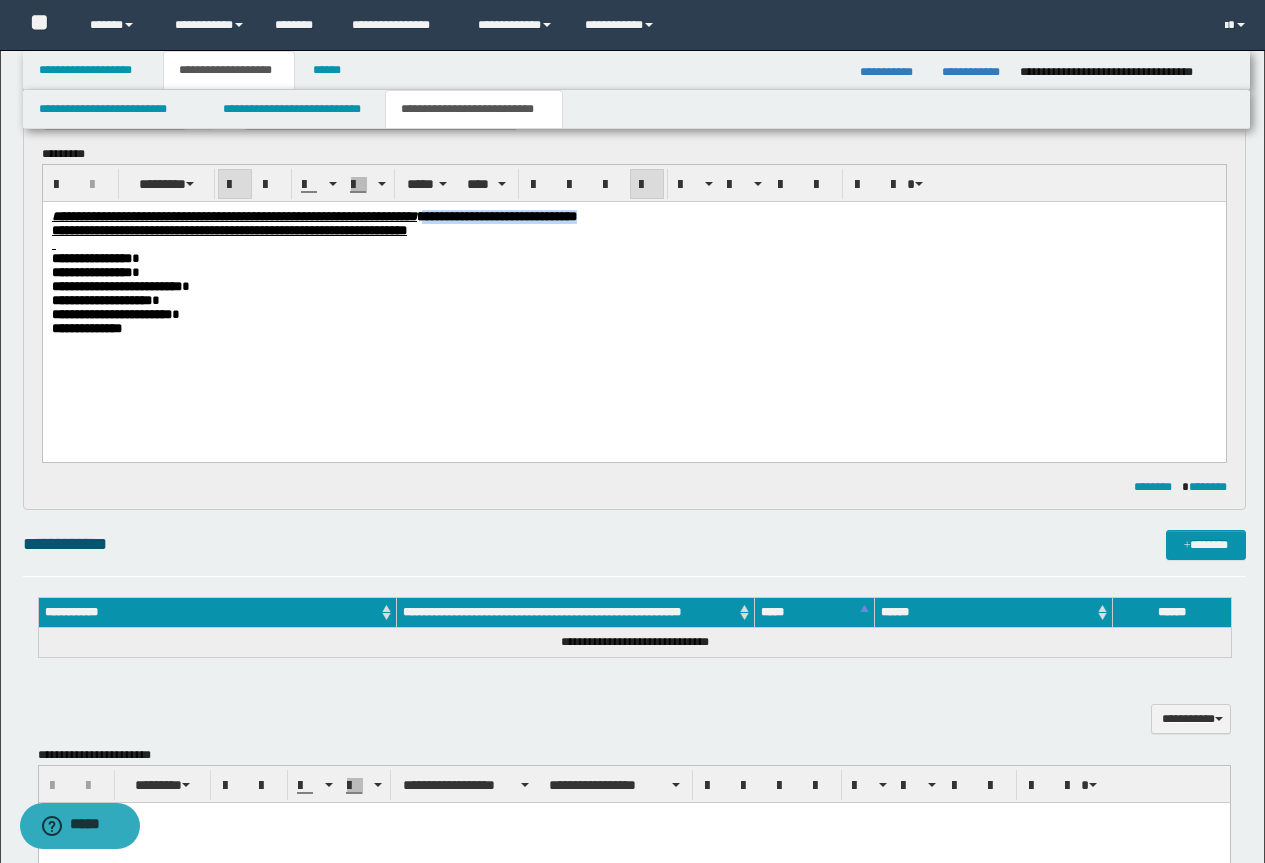 drag, startPoint x: 831, startPoint y: 218, endPoint x: 623, endPoint y: 224, distance: 208.08652 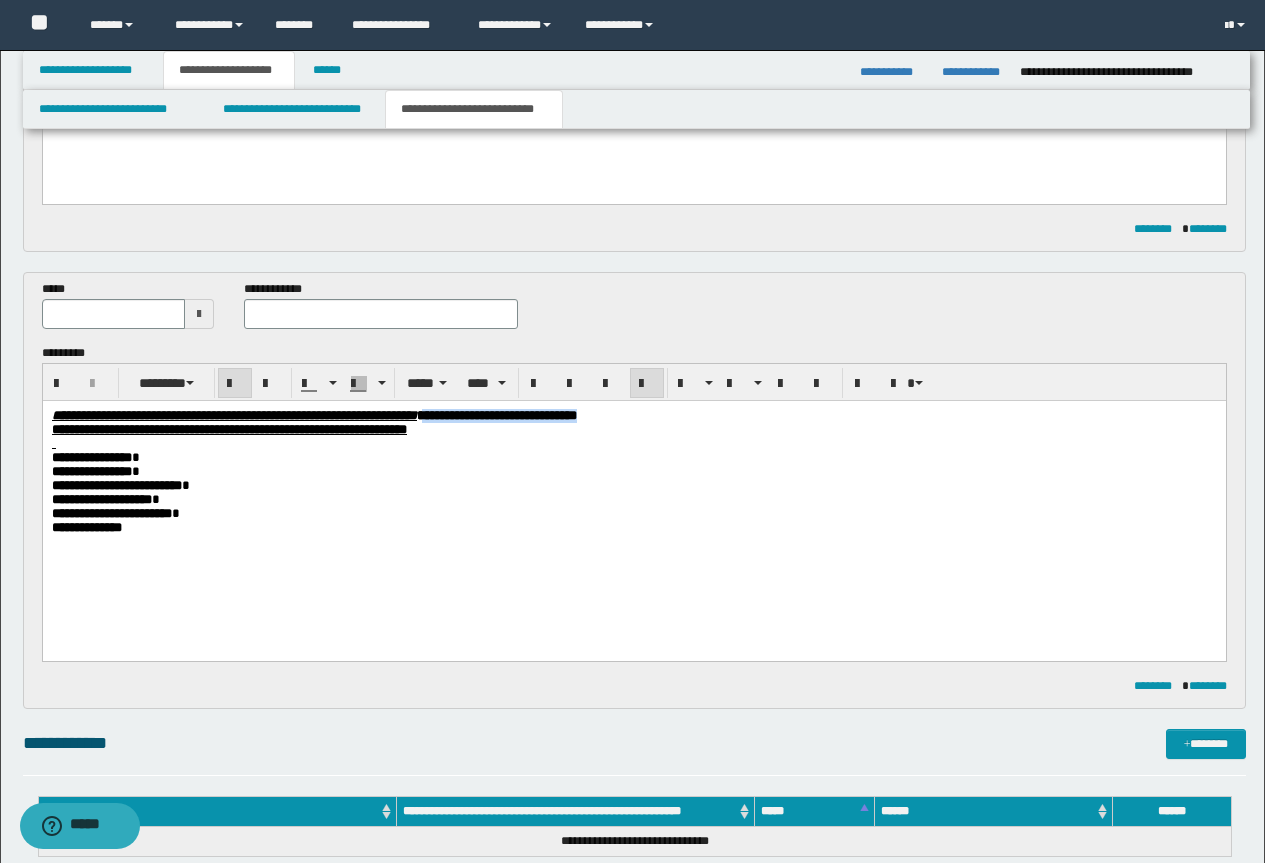 scroll, scrollTop: 426, scrollLeft: 0, axis: vertical 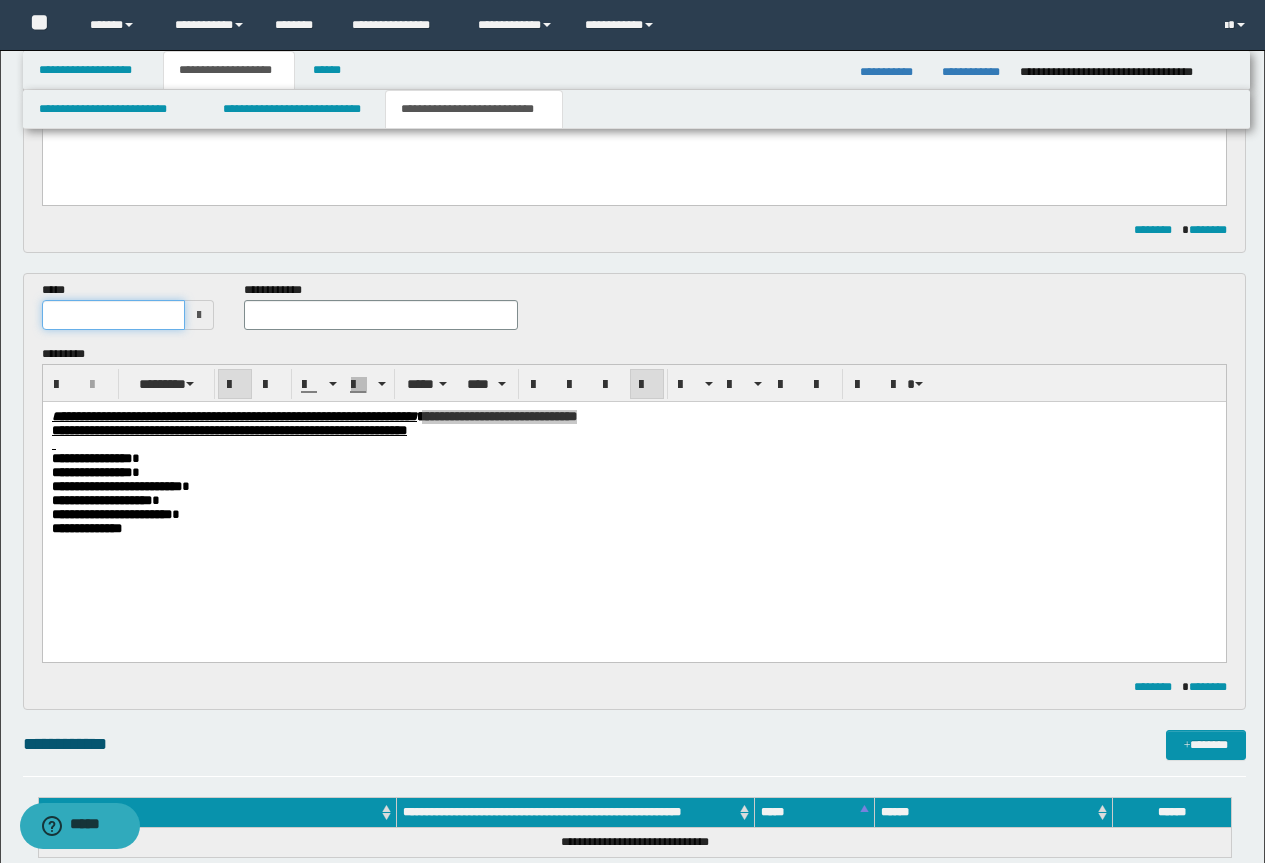 click at bounding box center (114, 315) 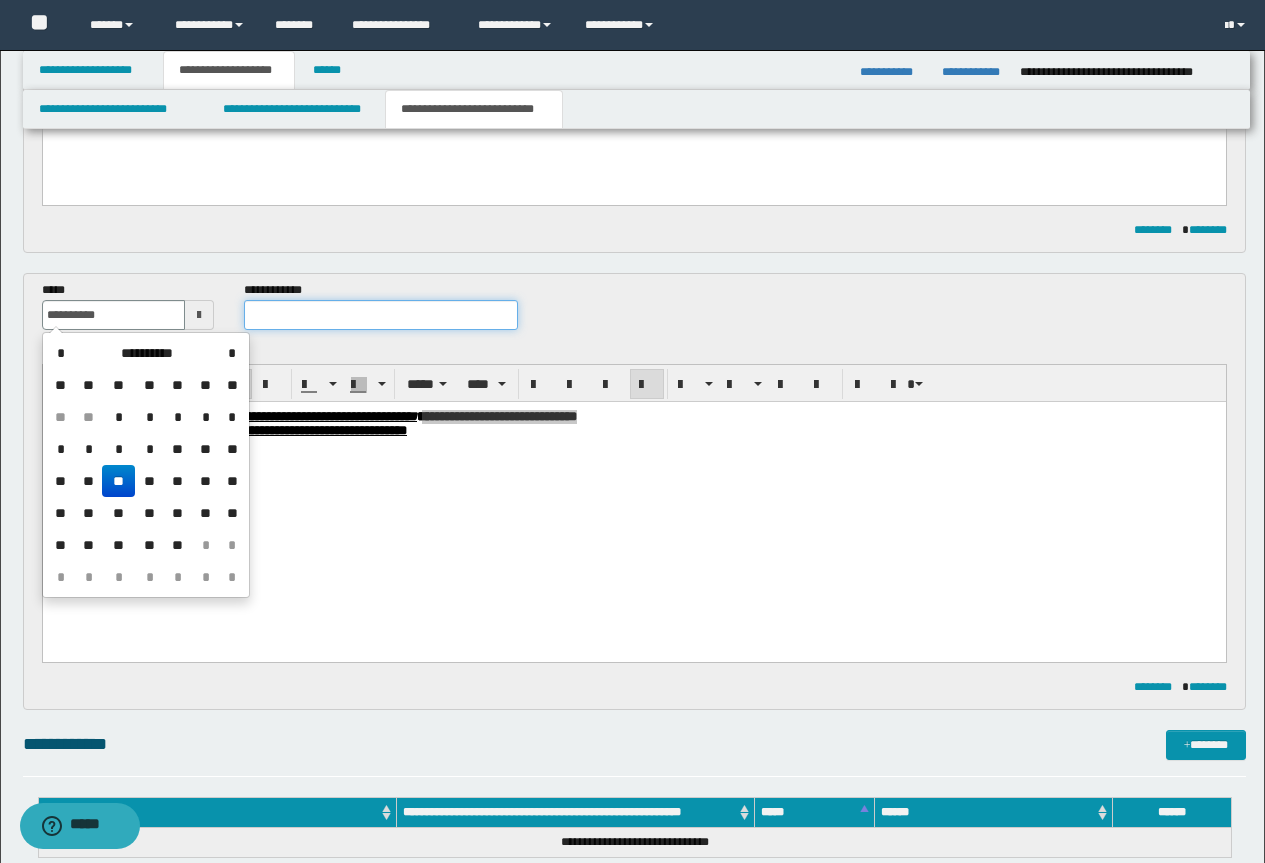 type on "**********" 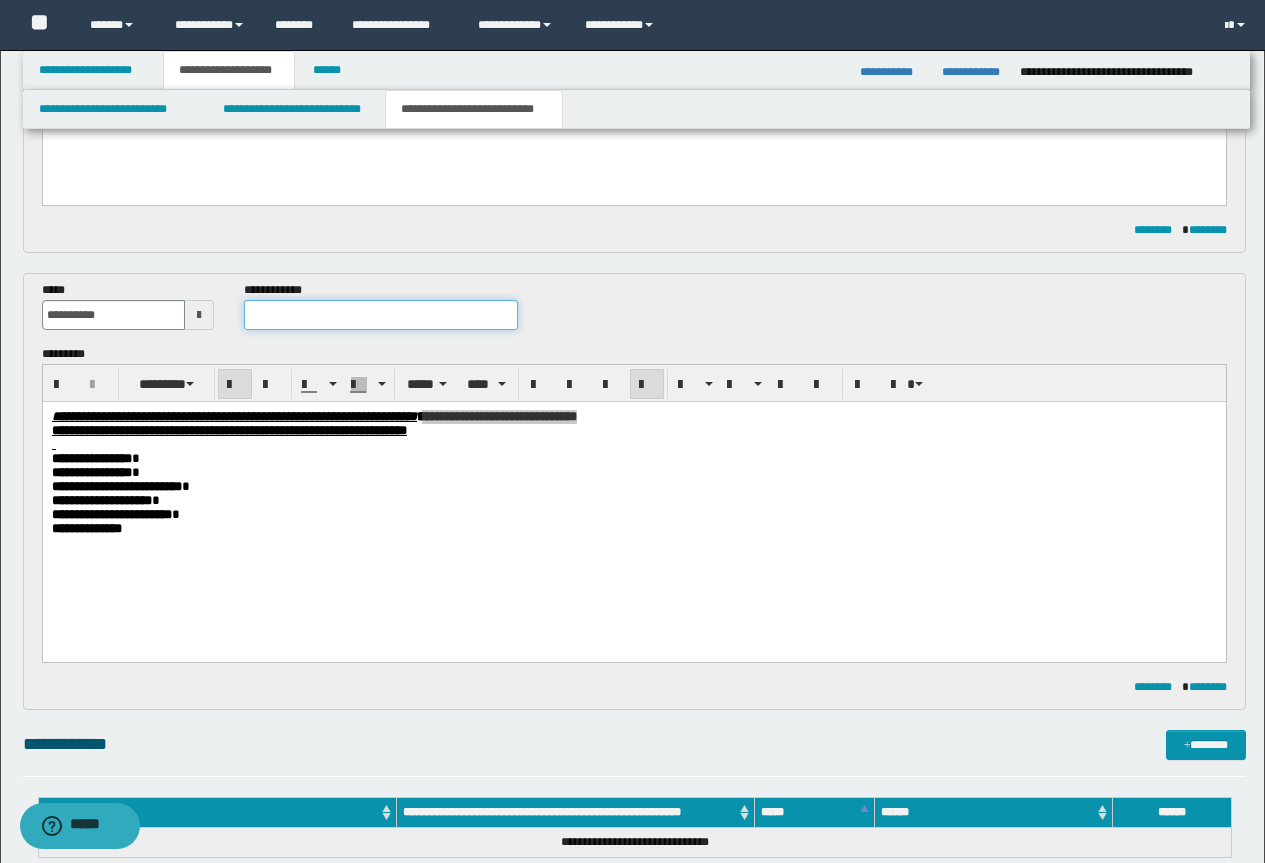 click at bounding box center (381, 315) 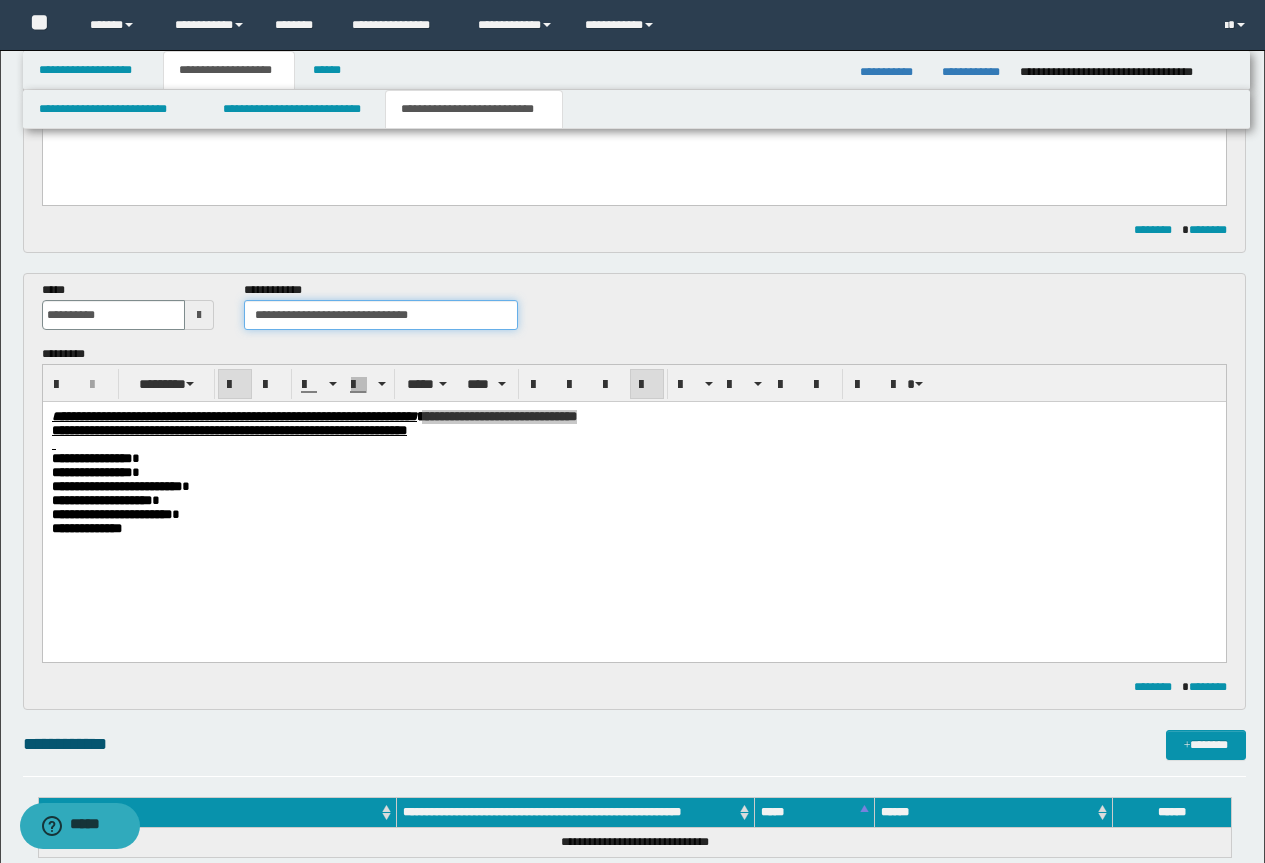 drag, startPoint x: 451, startPoint y: 315, endPoint x: 352, endPoint y: 327, distance: 99.724625 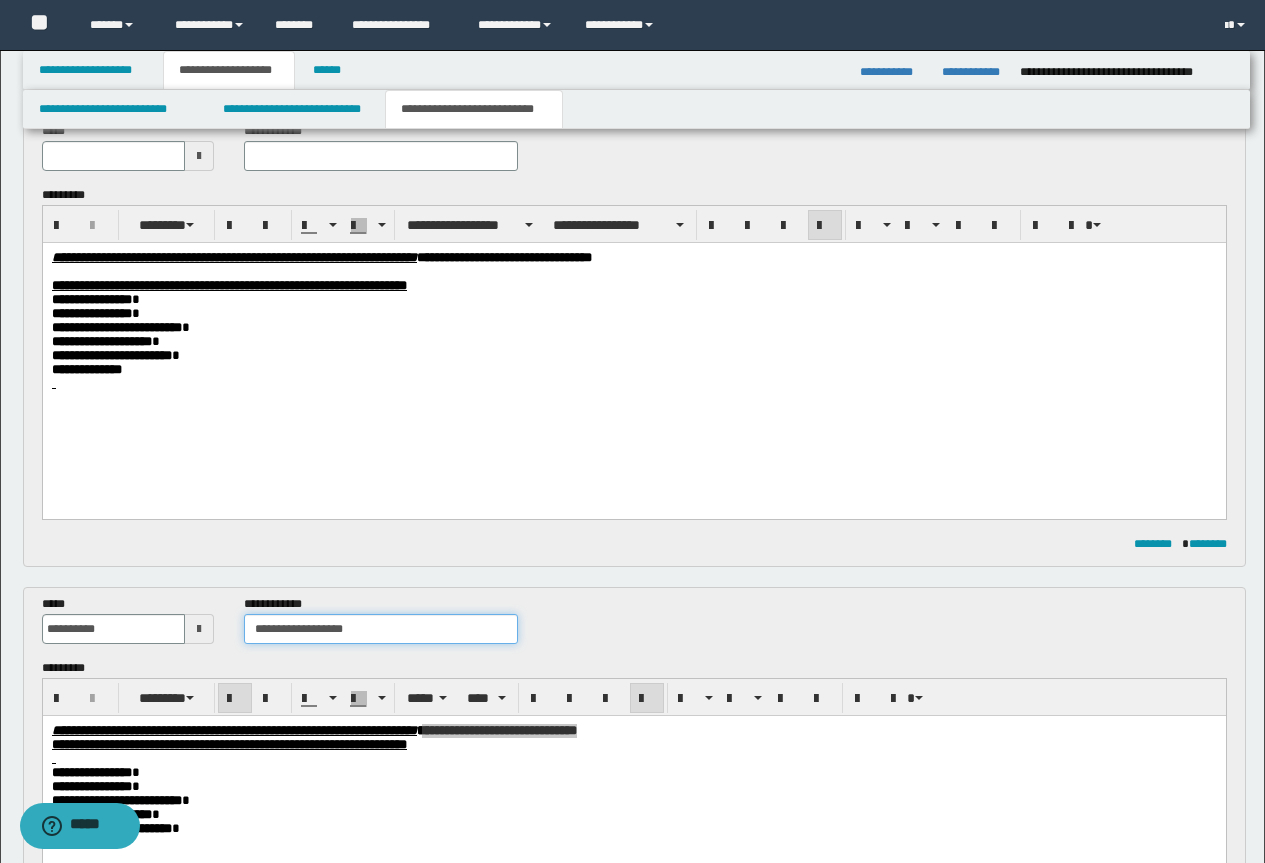 scroll, scrollTop: 0, scrollLeft: 0, axis: both 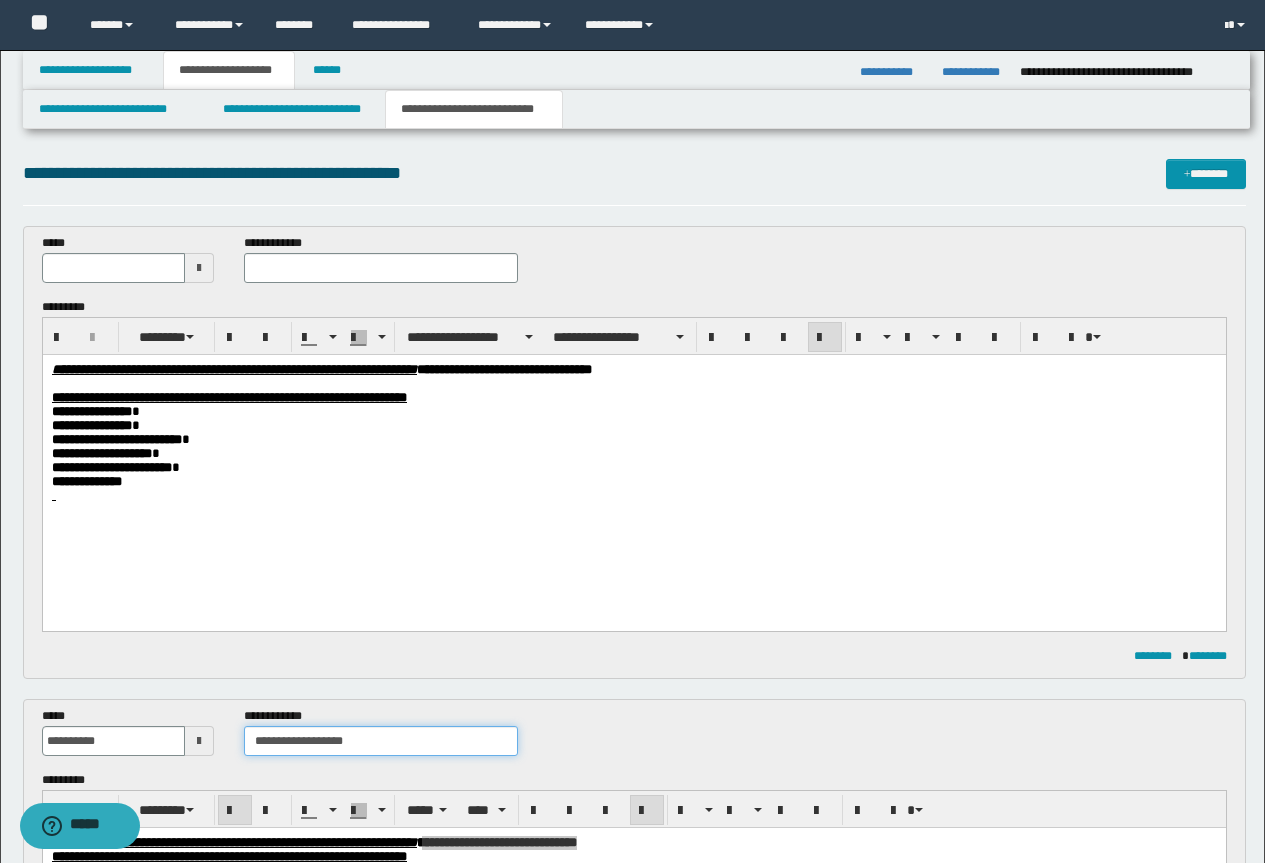 type on "**********" 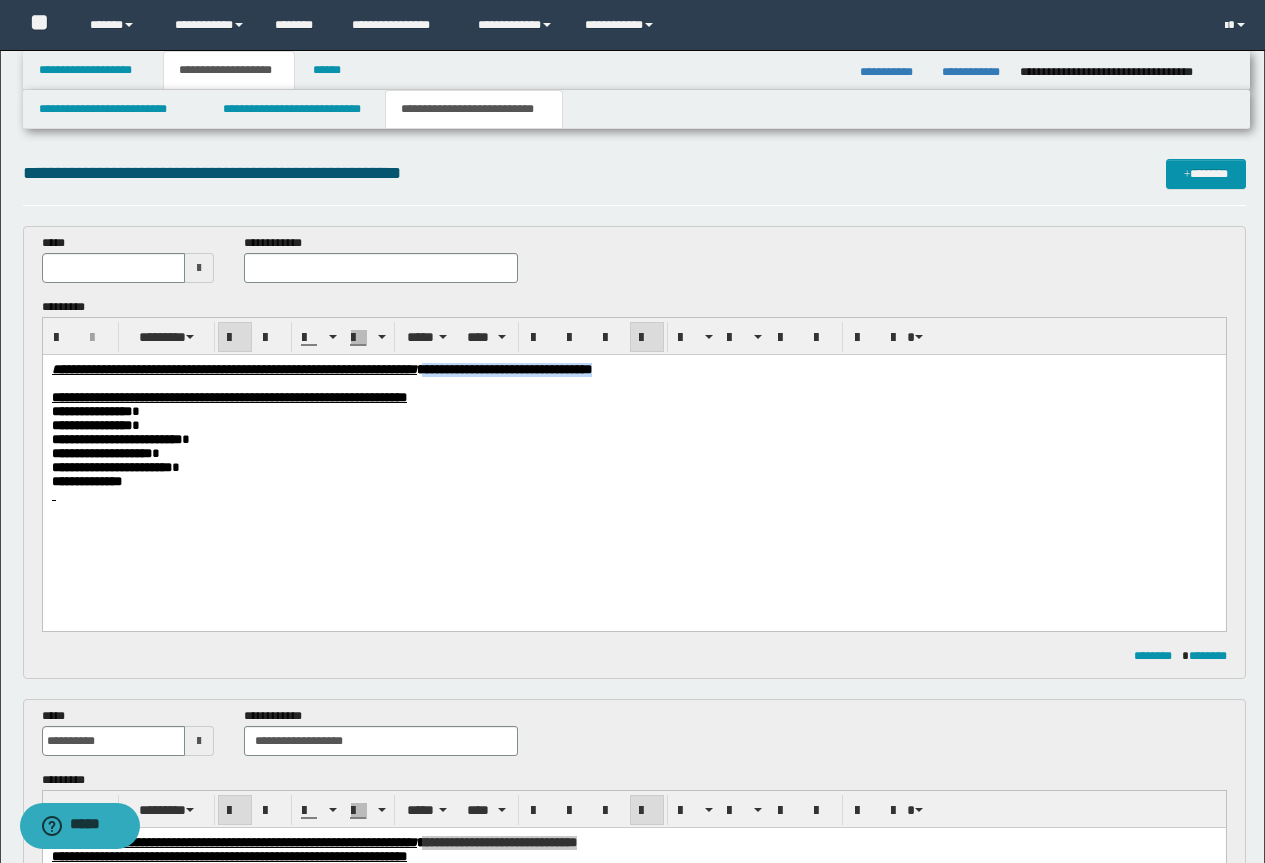 drag, startPoint x: 871, startPoint y: 373, endPoint x: 622, endPoint y: 375, distance: 249.00803 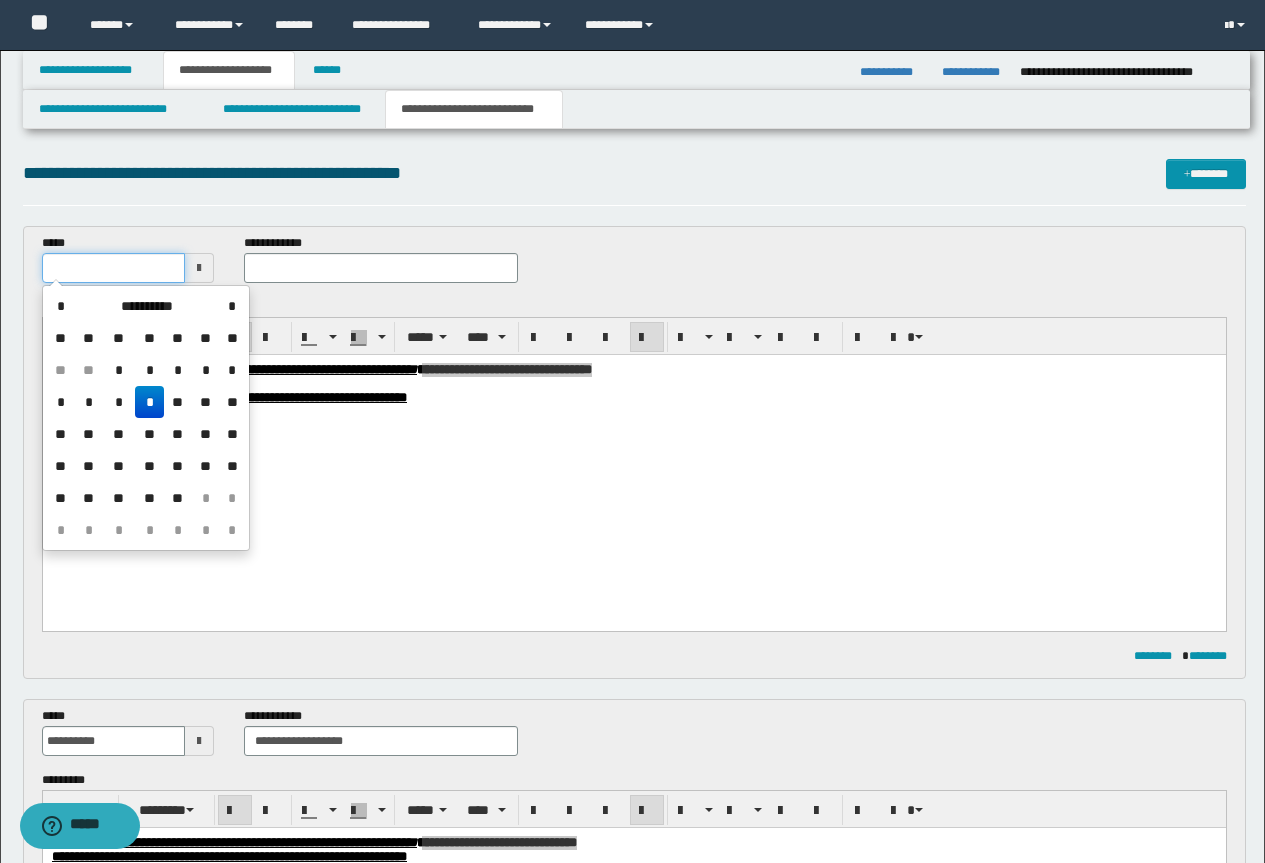 click at bounding box center [114, 268] 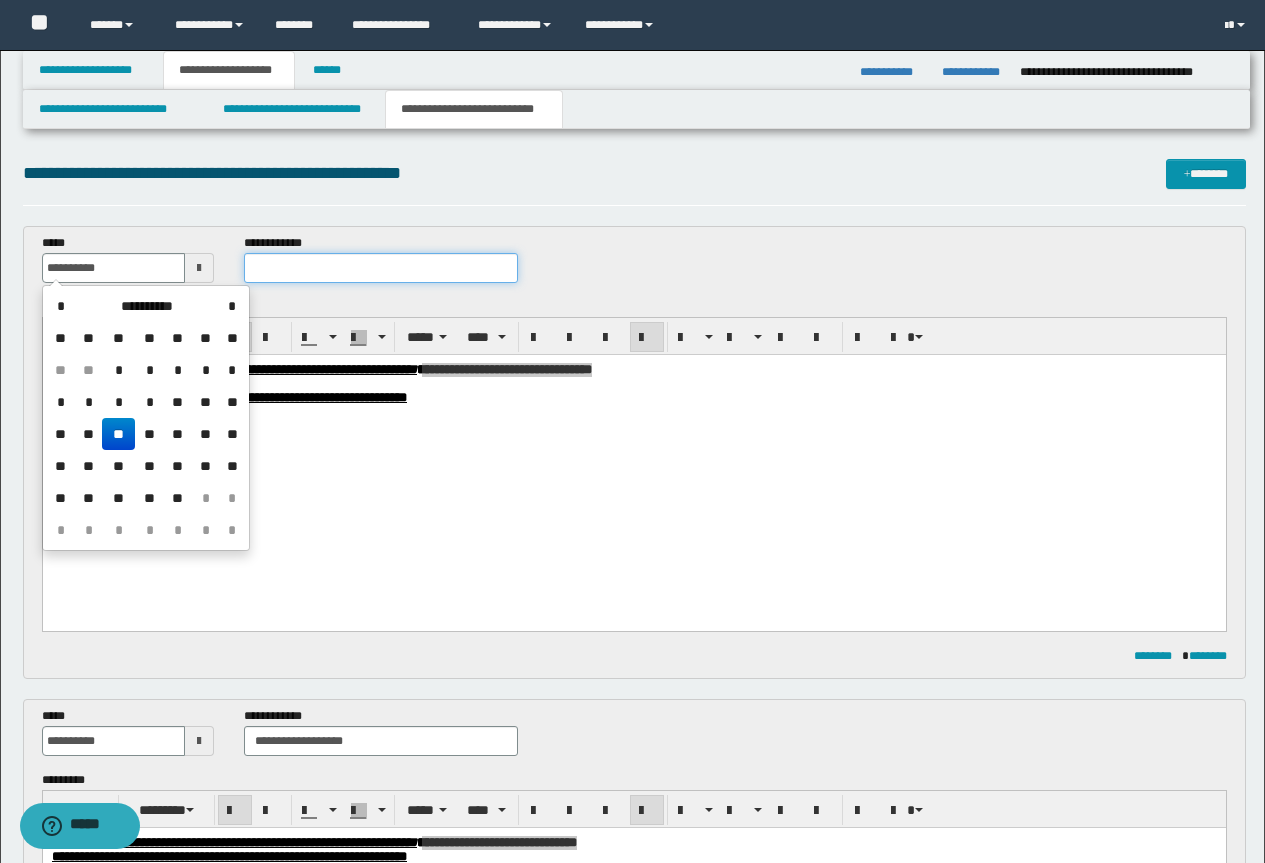 type on "**********" 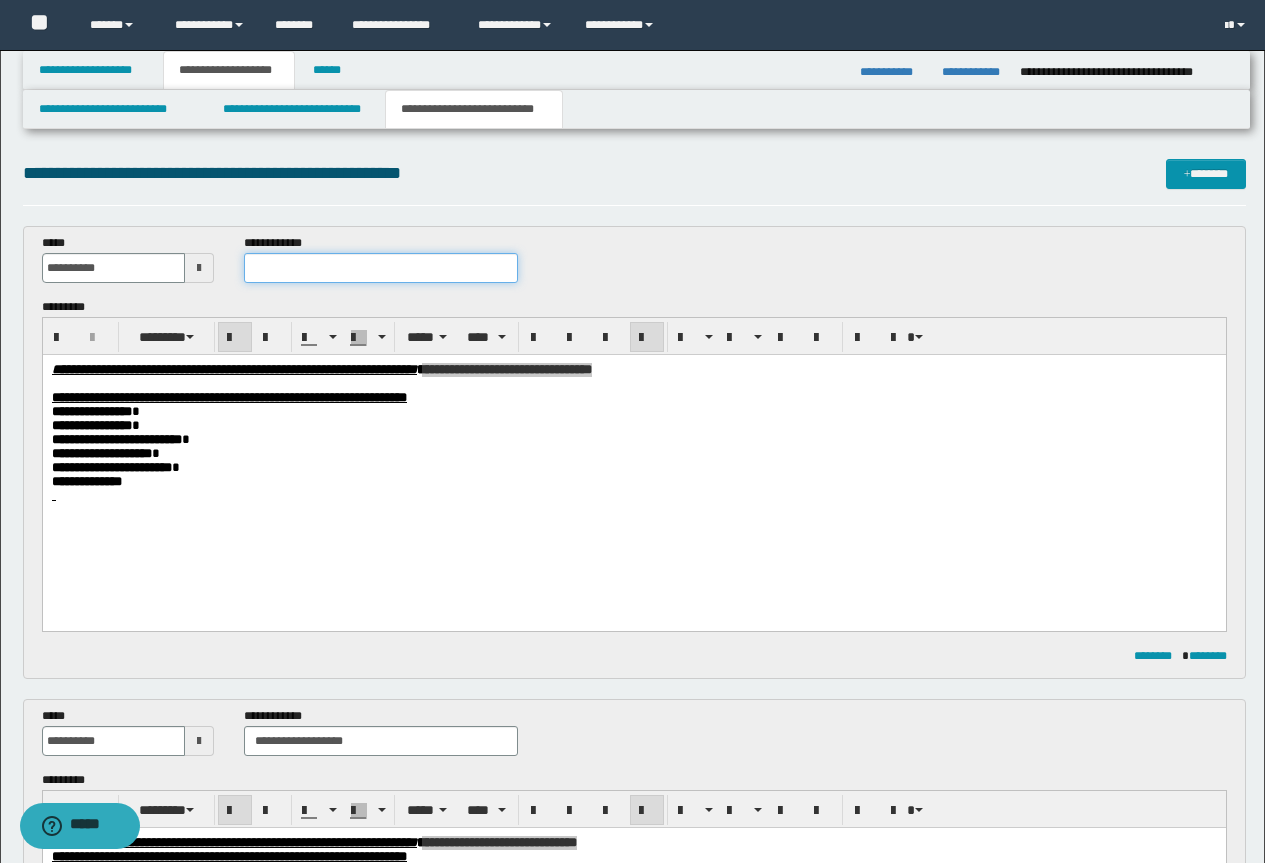 paste on "**********" 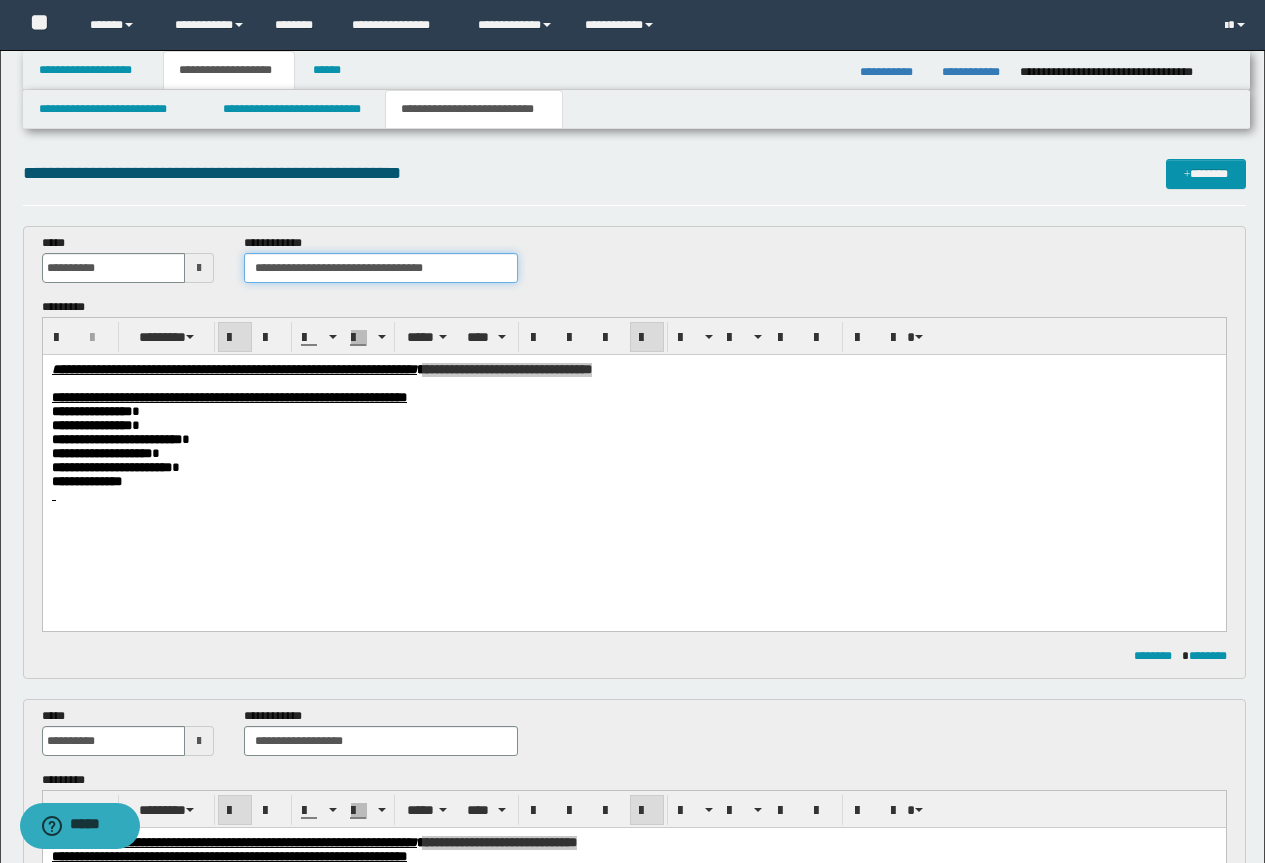 drag, startPoint x: 439, startPoint y: 266, endPoint x: 366, endPoint y: 279, distance: 74.1485 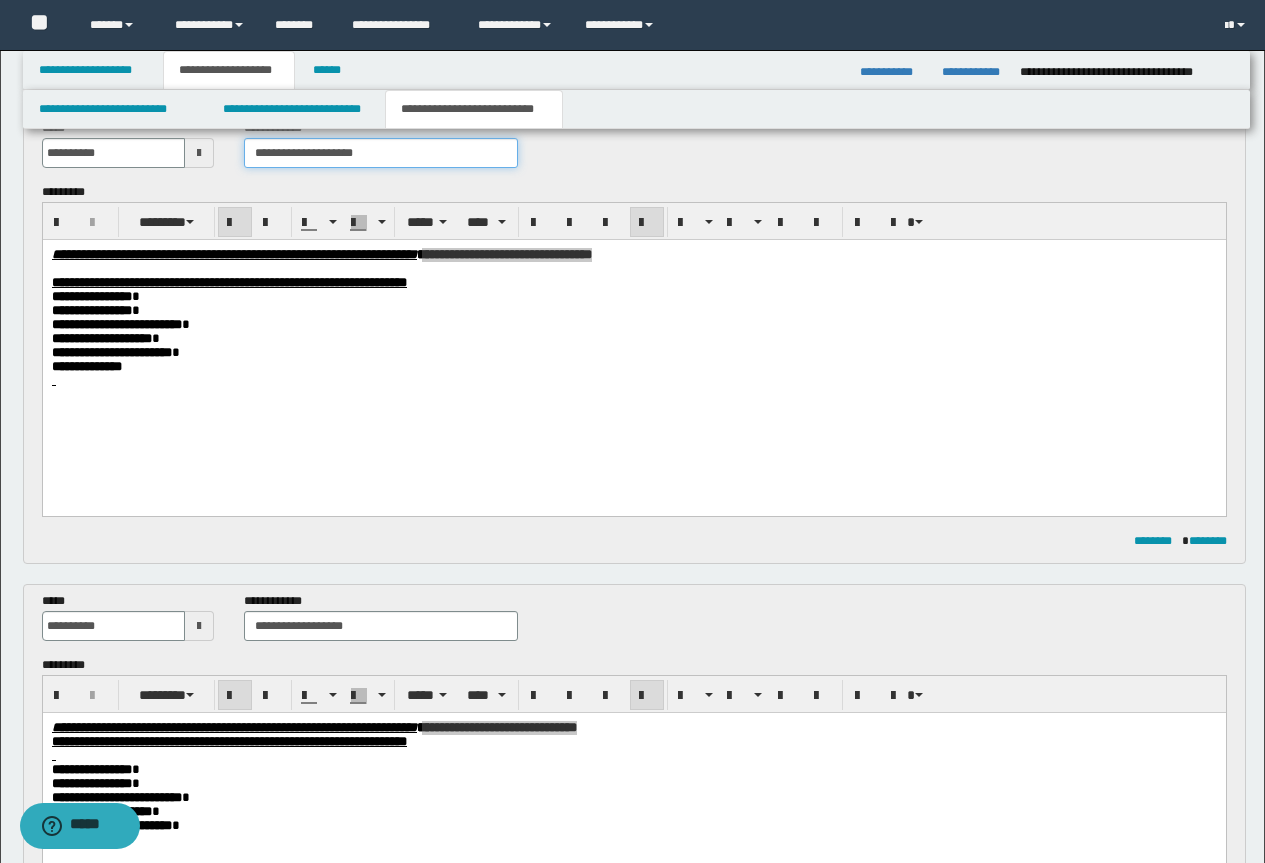 scroll, scrollTop: 600, scrollLeft: 0, axis: vertical 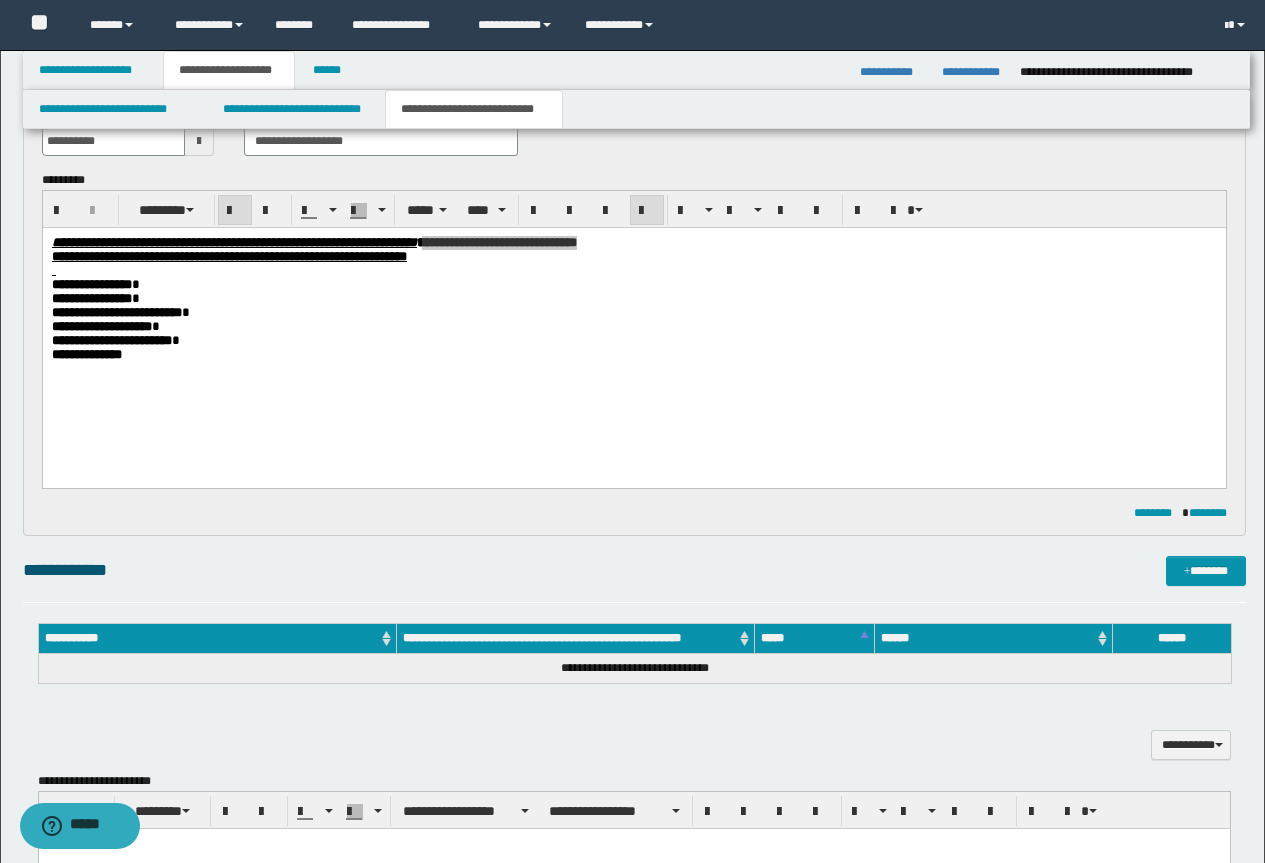 type on "**********" 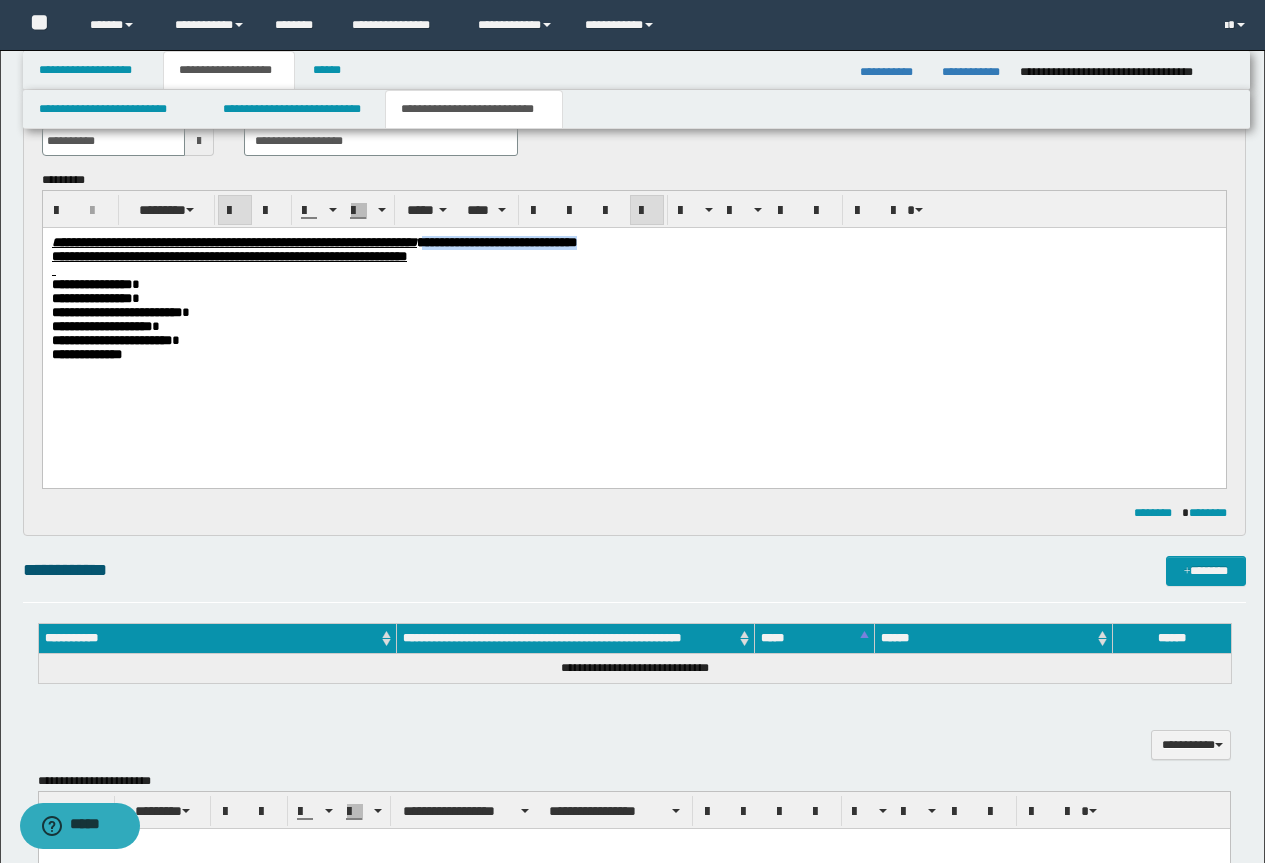 click on "**********" at bounding box center [633, 323] 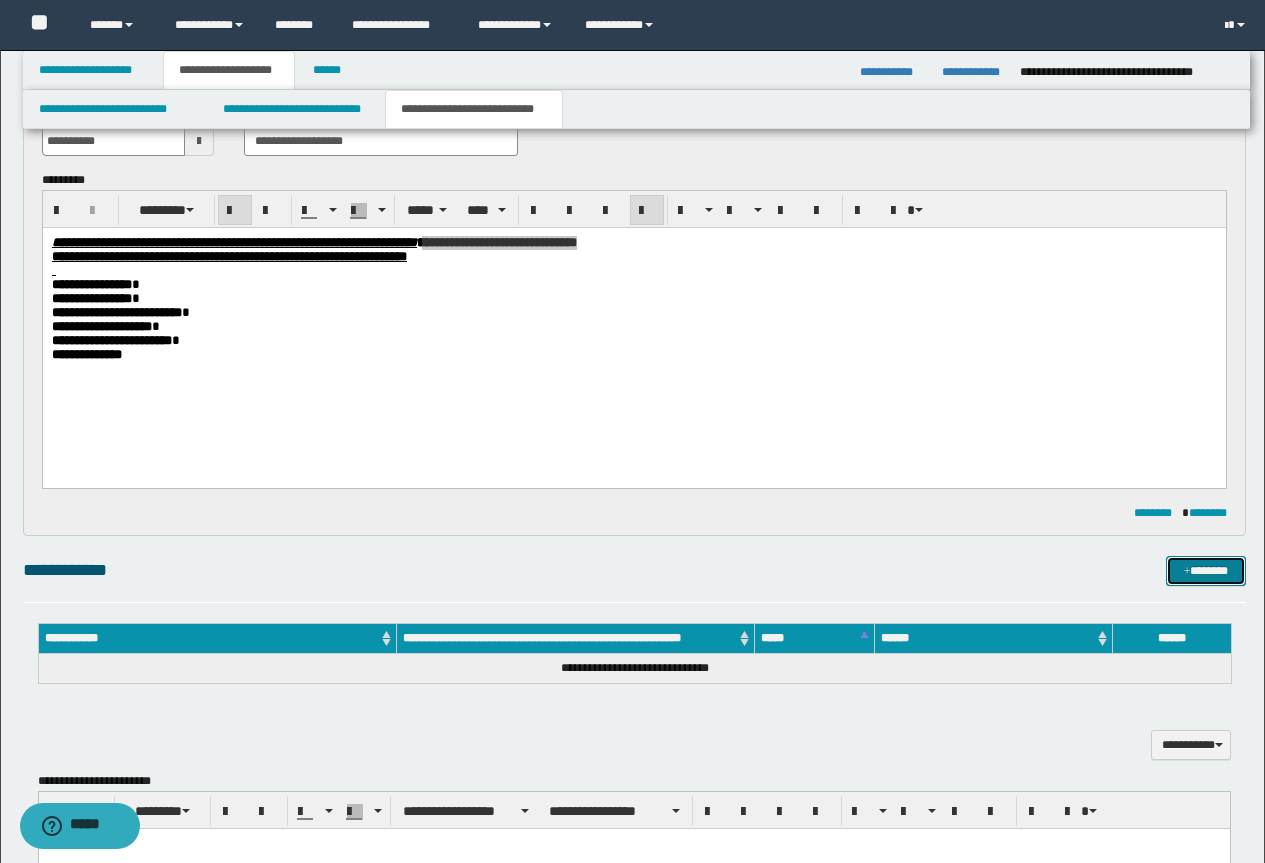 click on "*******" at bounding box center (1206, 571) 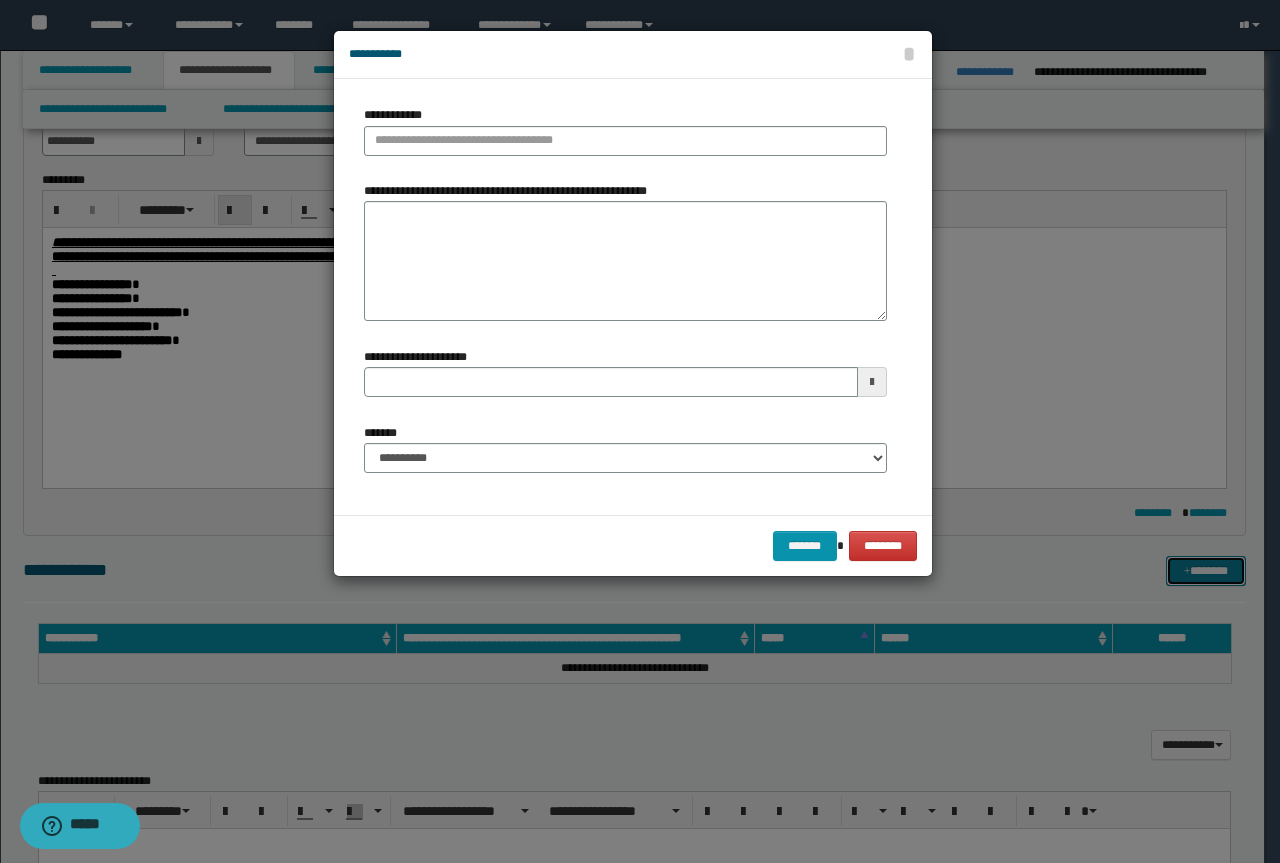 type 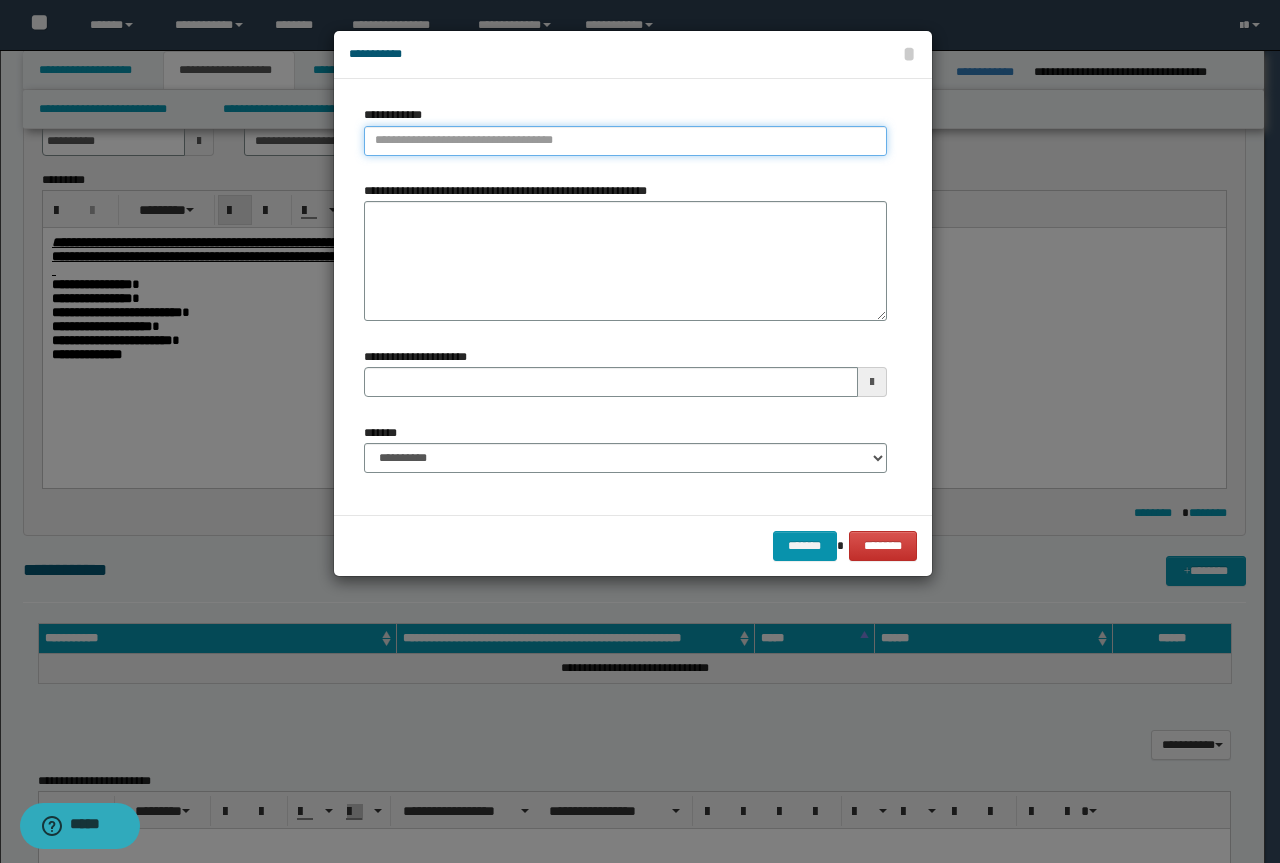 click on "**********" at bounding box center [625, 141] 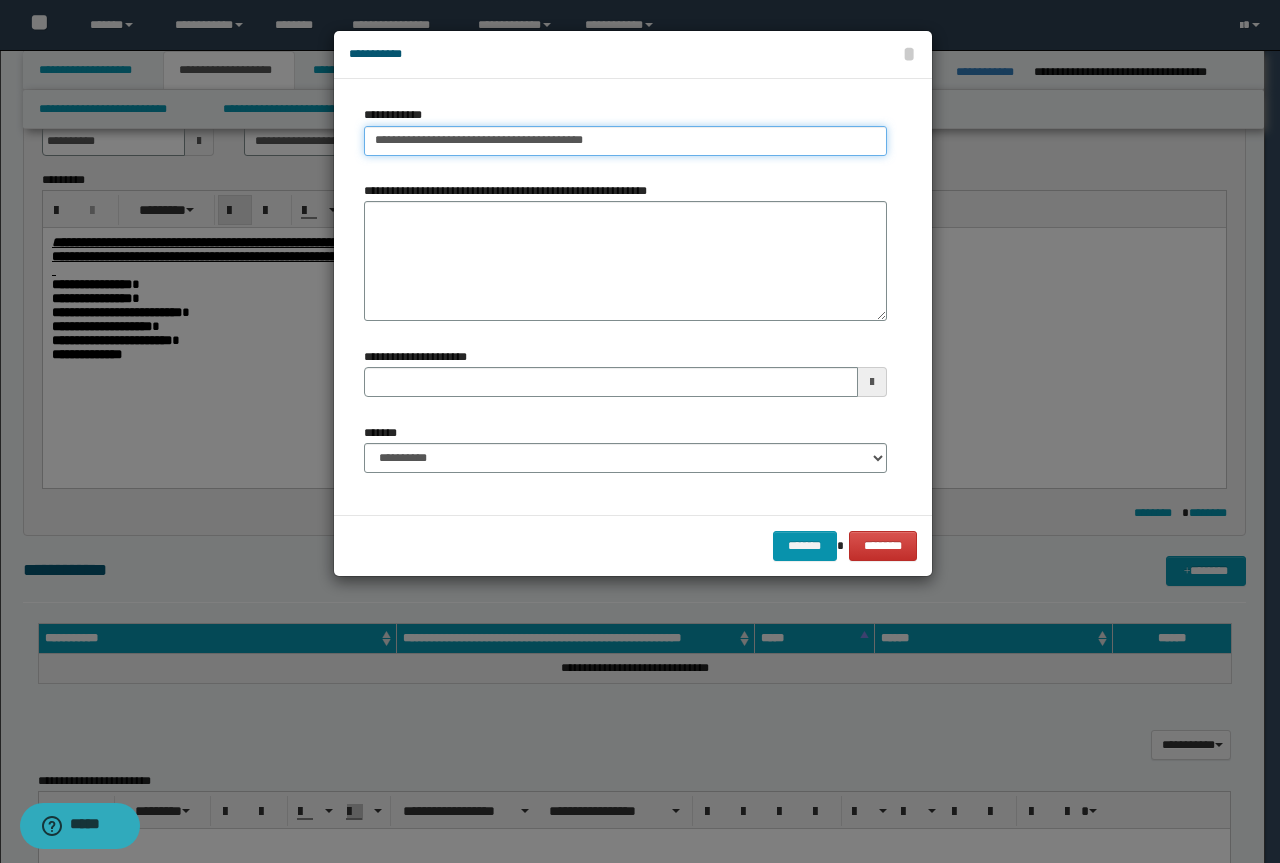 drag, startPoint x: 606, startPoint y: 139, endPoint x: 522, endPoint y: 144, distance: 84.14868 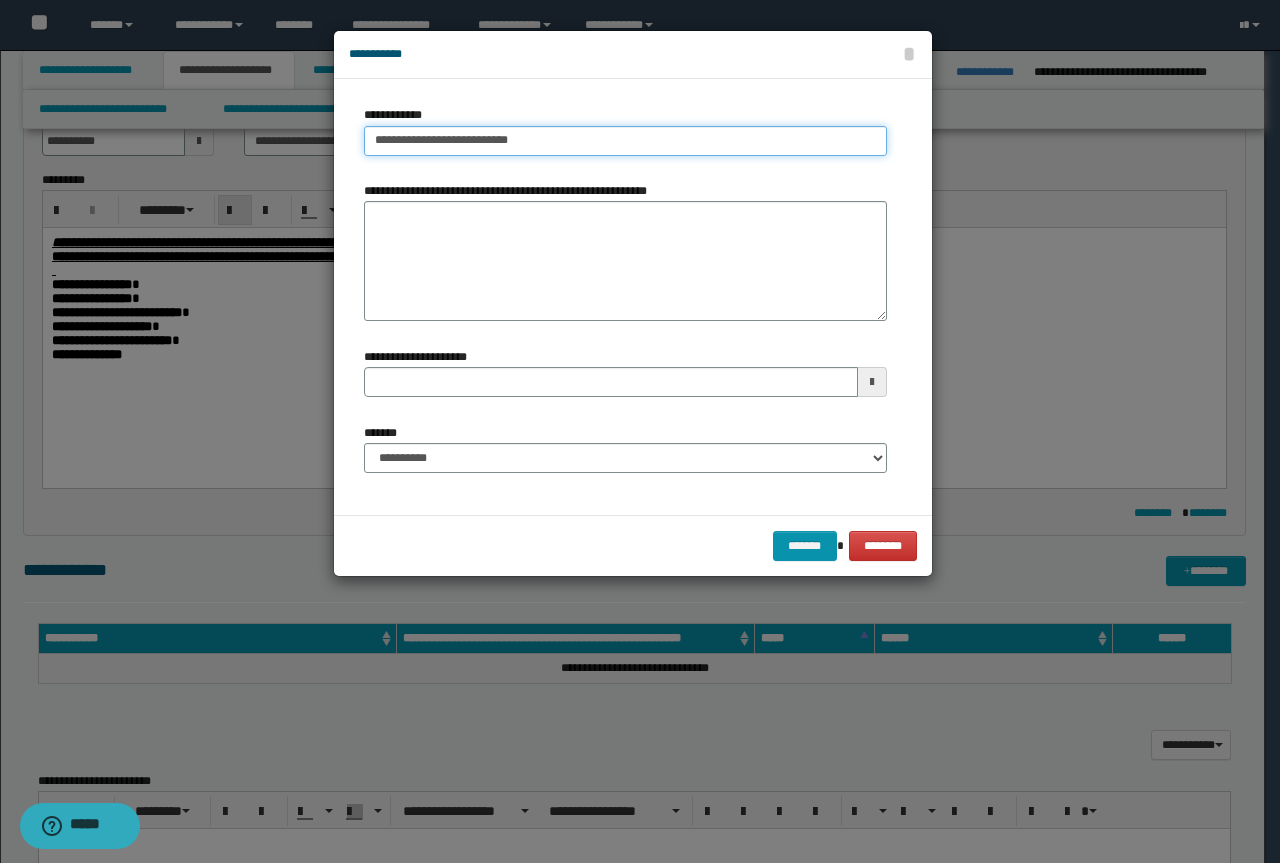 type on "**********" 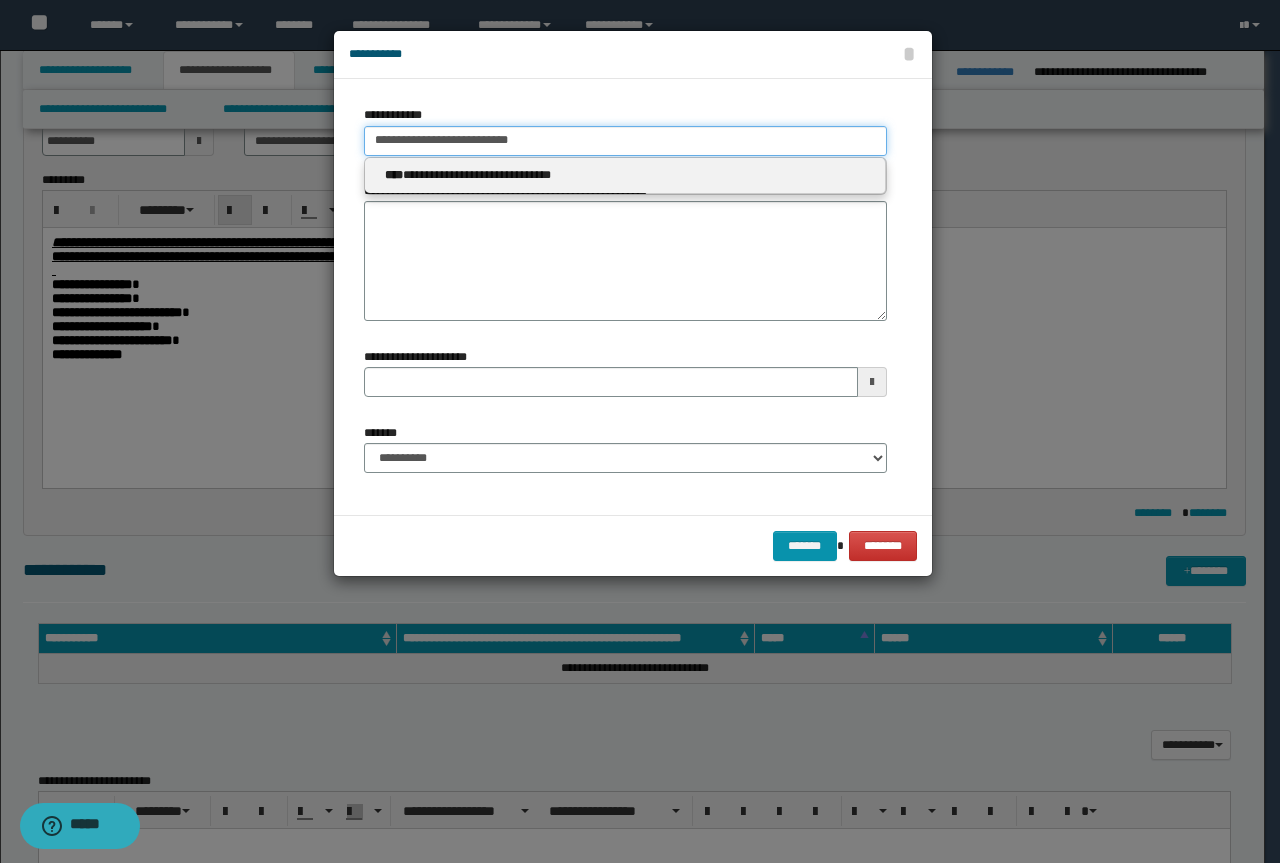 type on "**********" 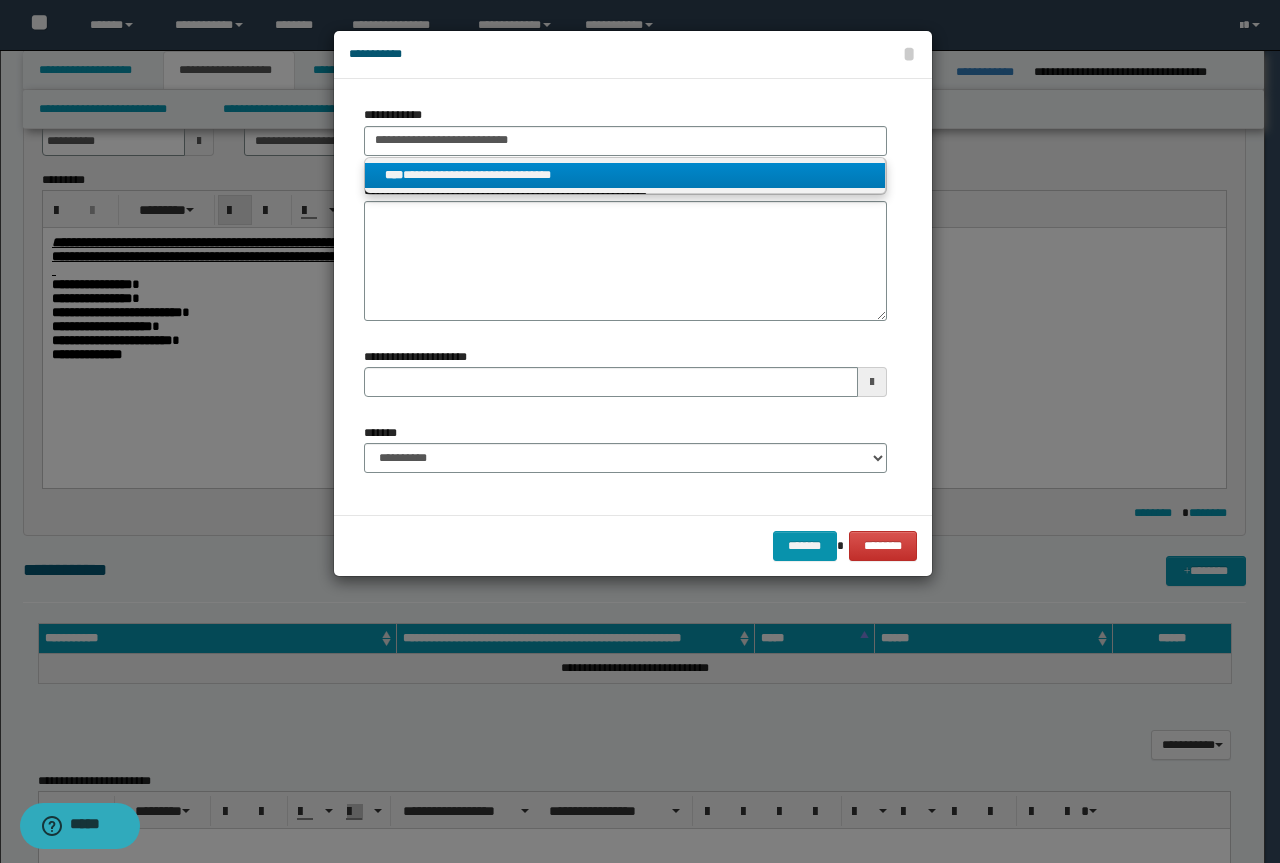 click on "**********" at bounding box center (625, 175) 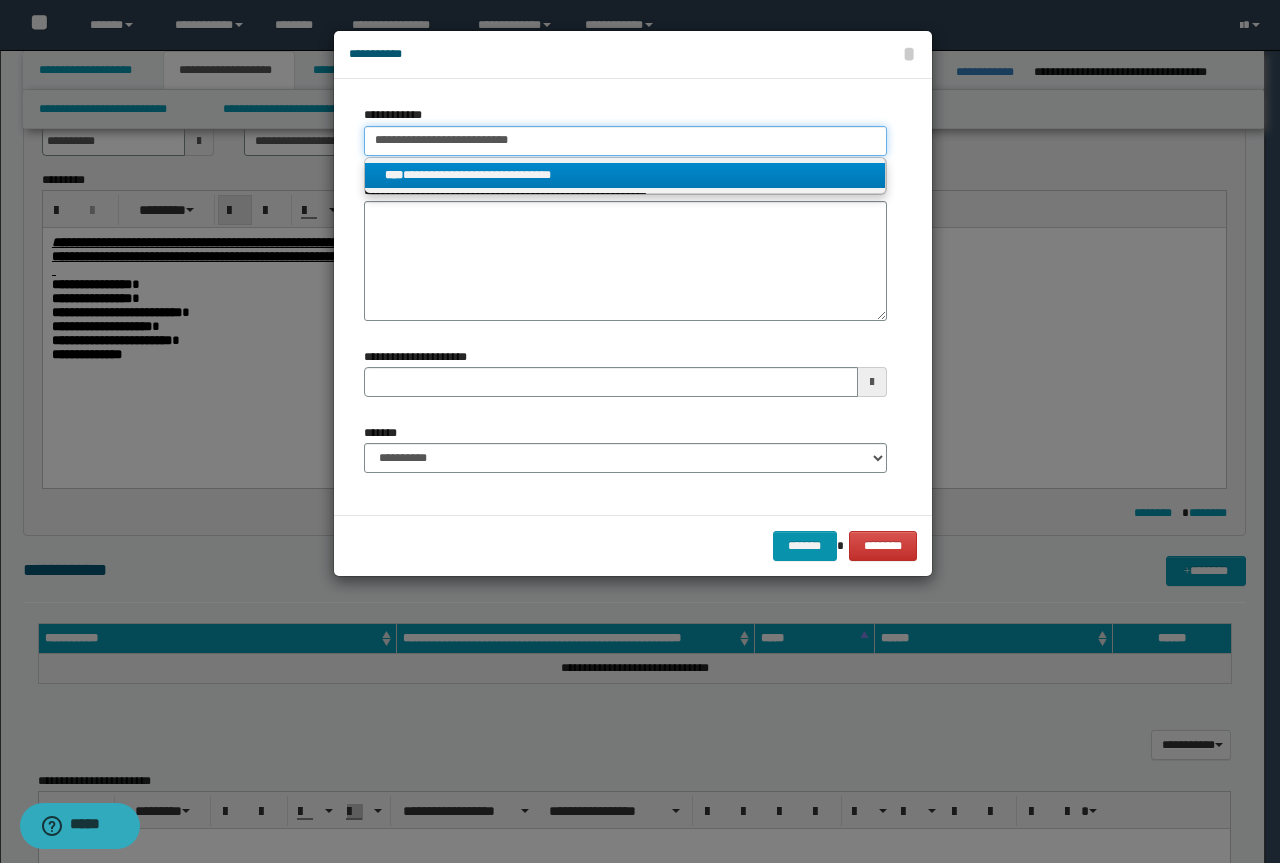 type 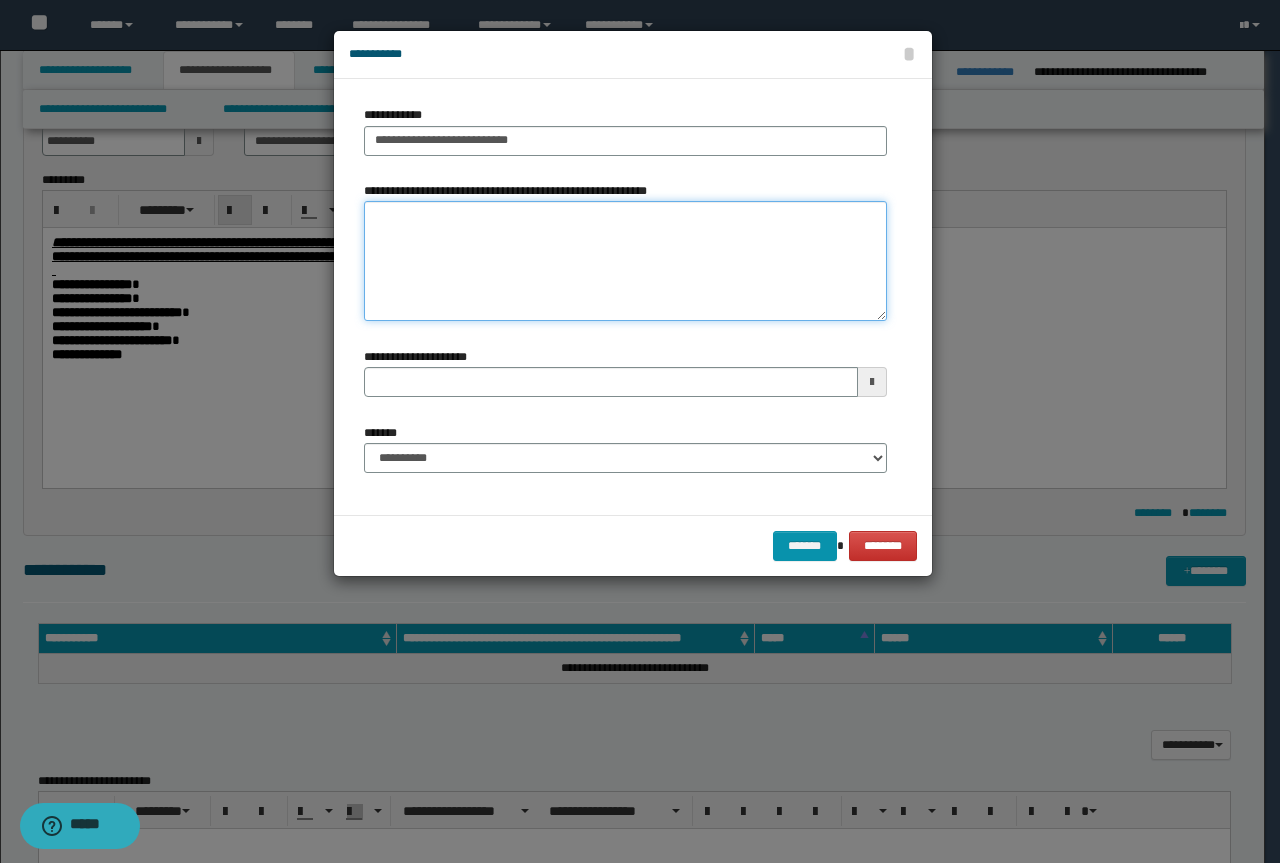 click on "**********" at bounding box center [625, 261] 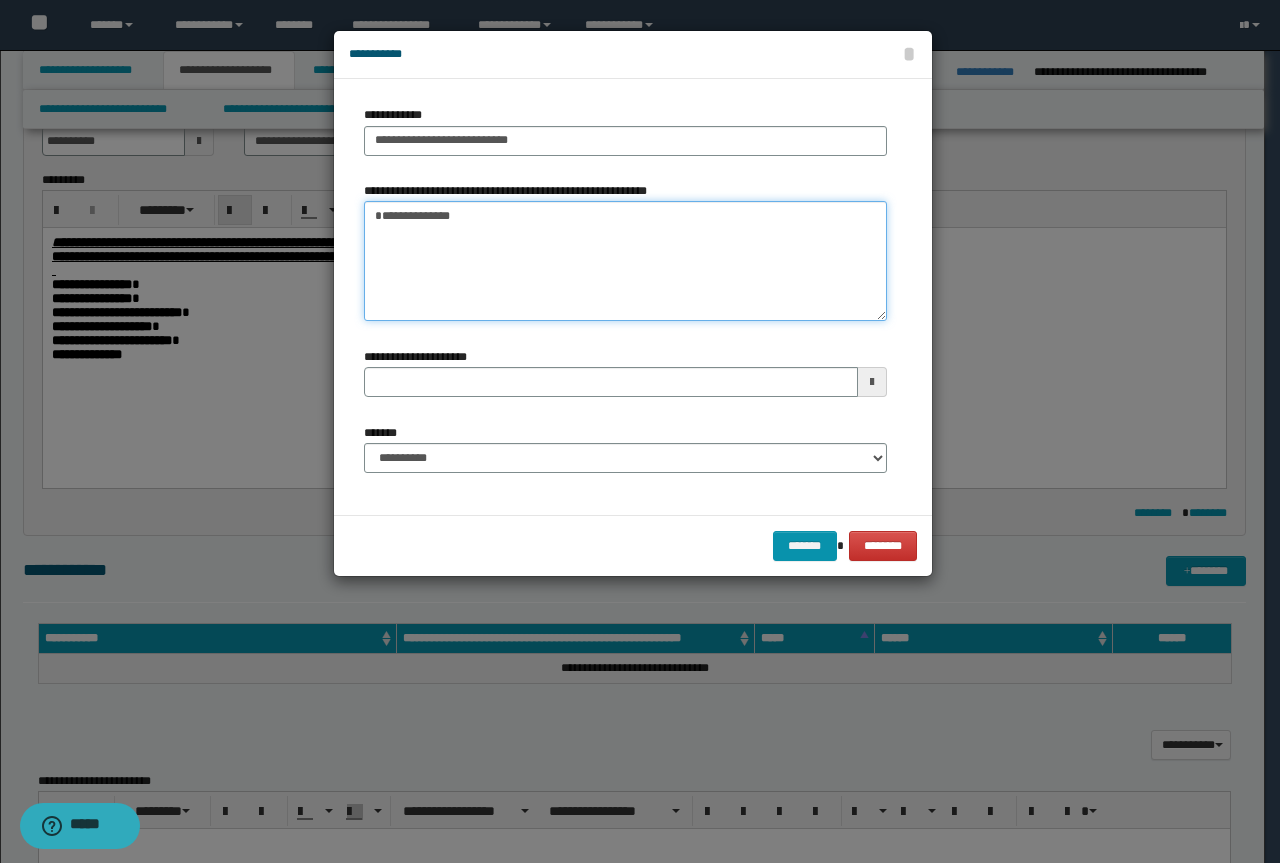 type on "**********" 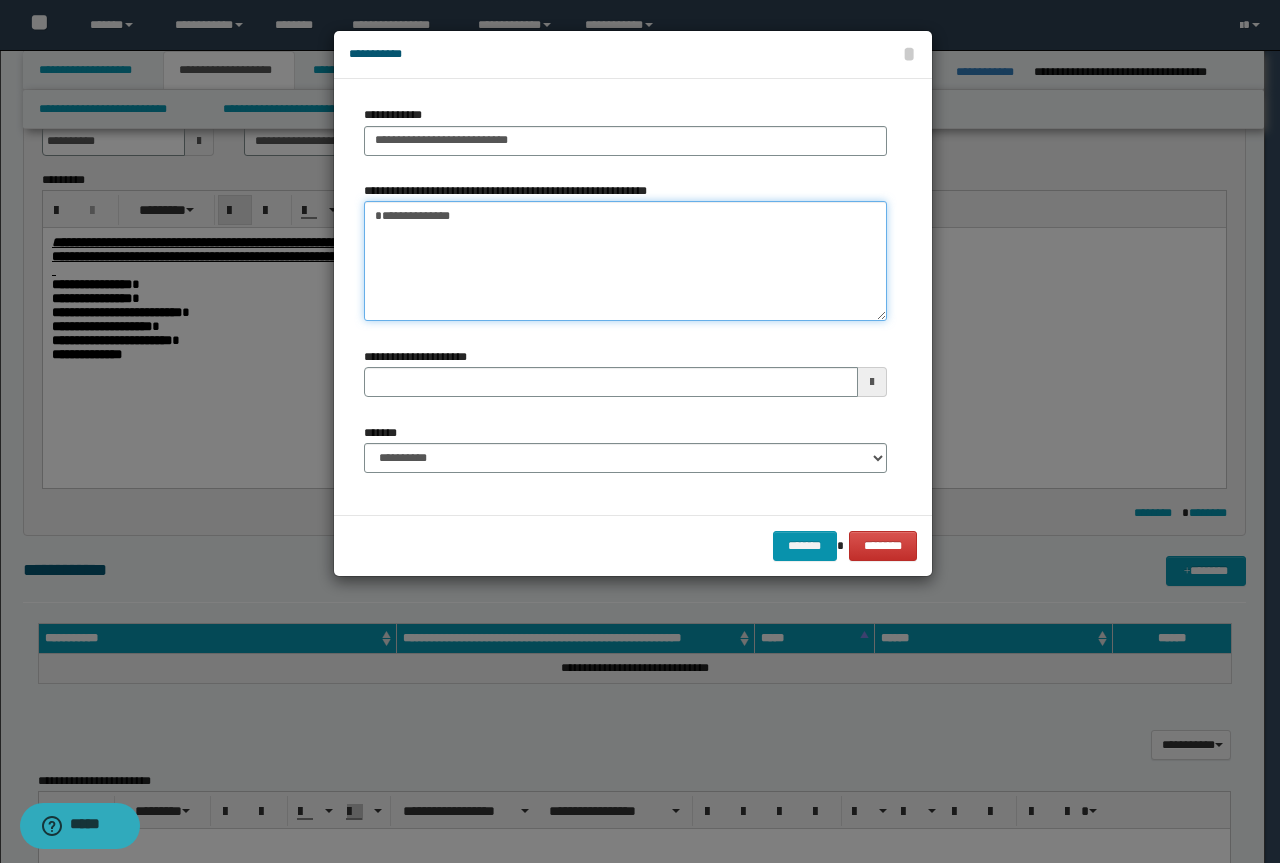 type 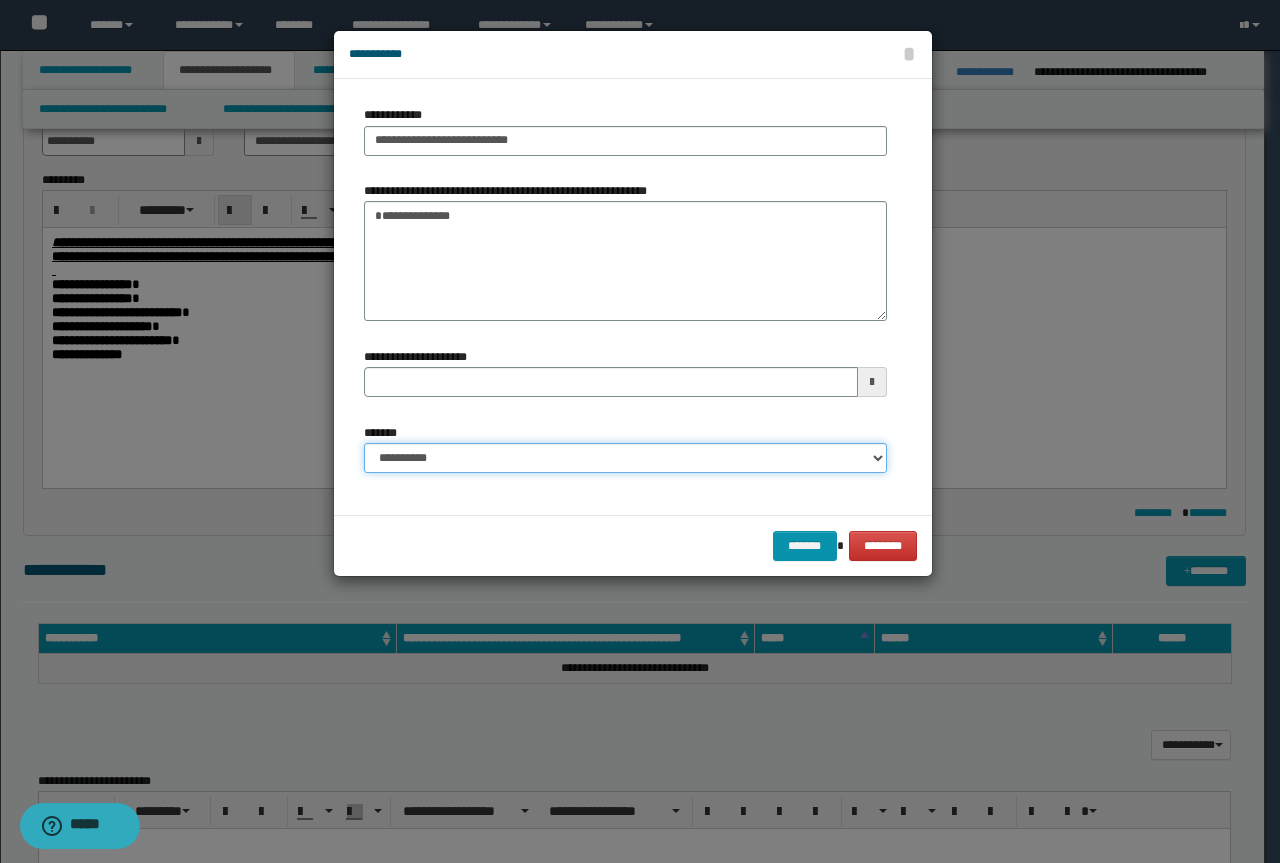 click on "**********" at bounding box center (625, 458) 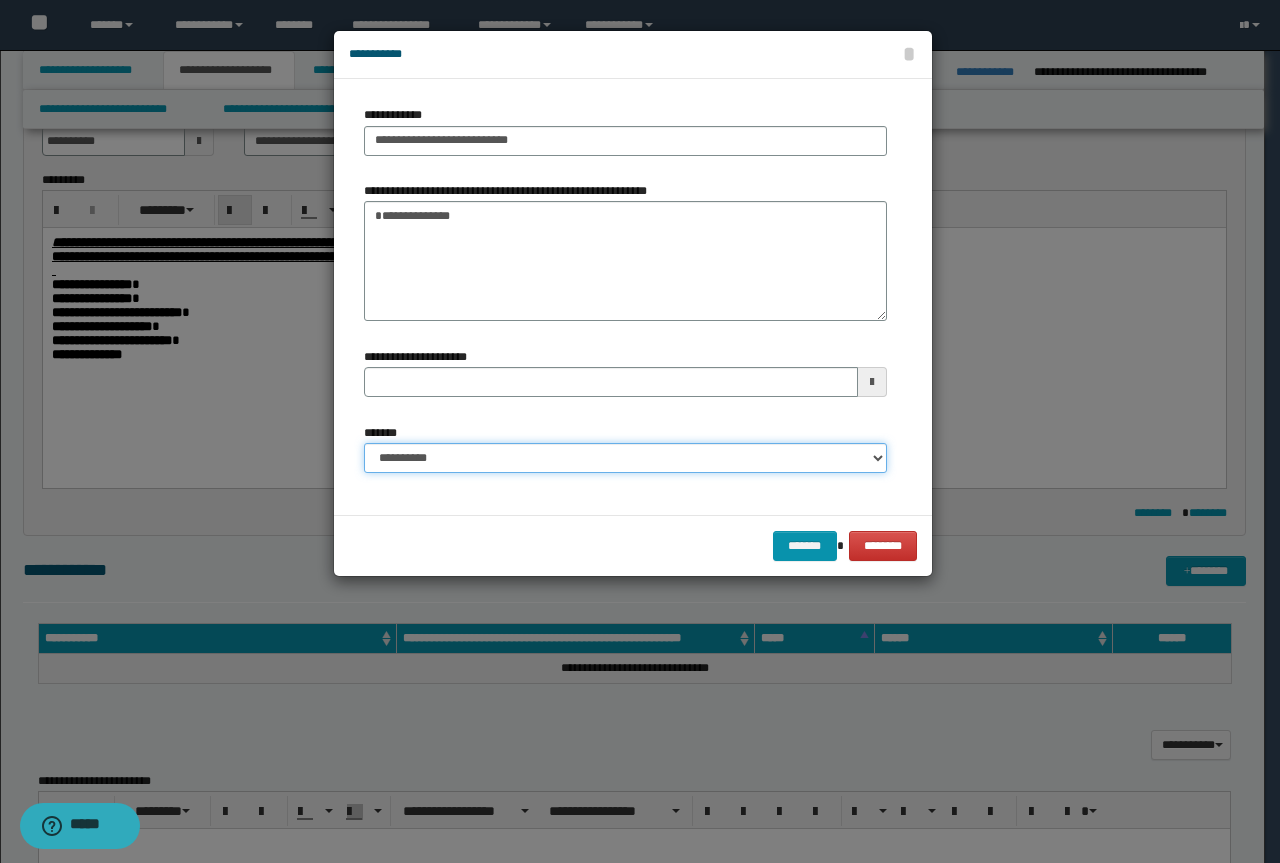 select on "*" 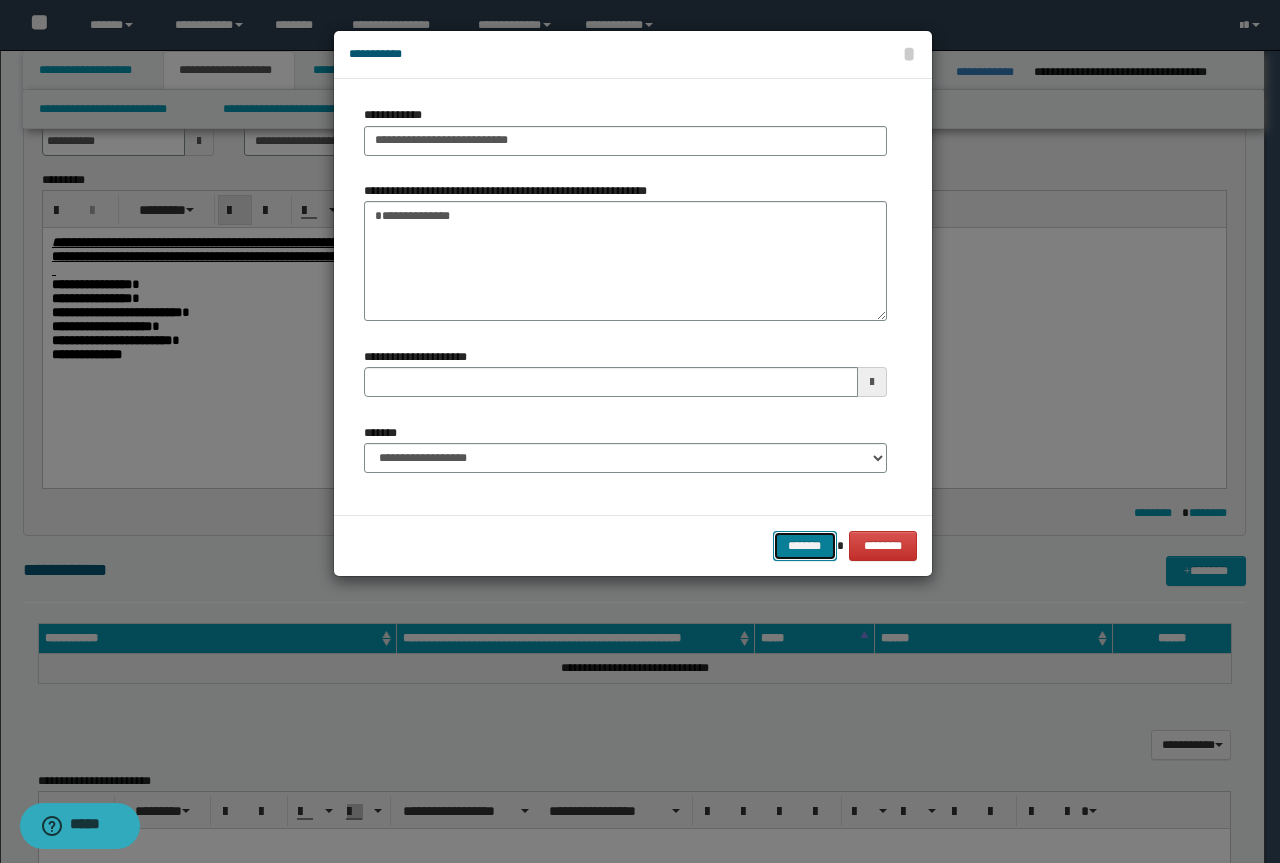 click on "*******" at bounding box center [805, 546] 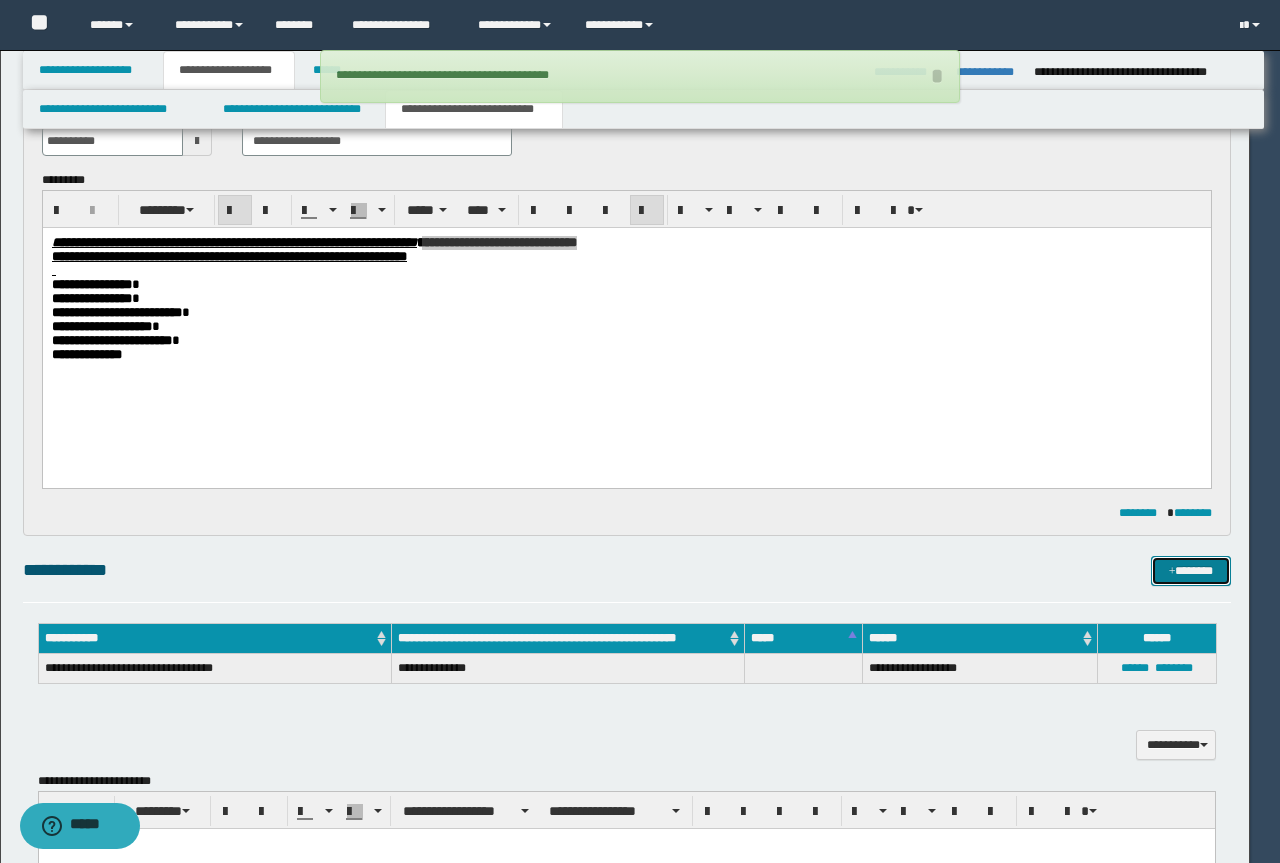 type 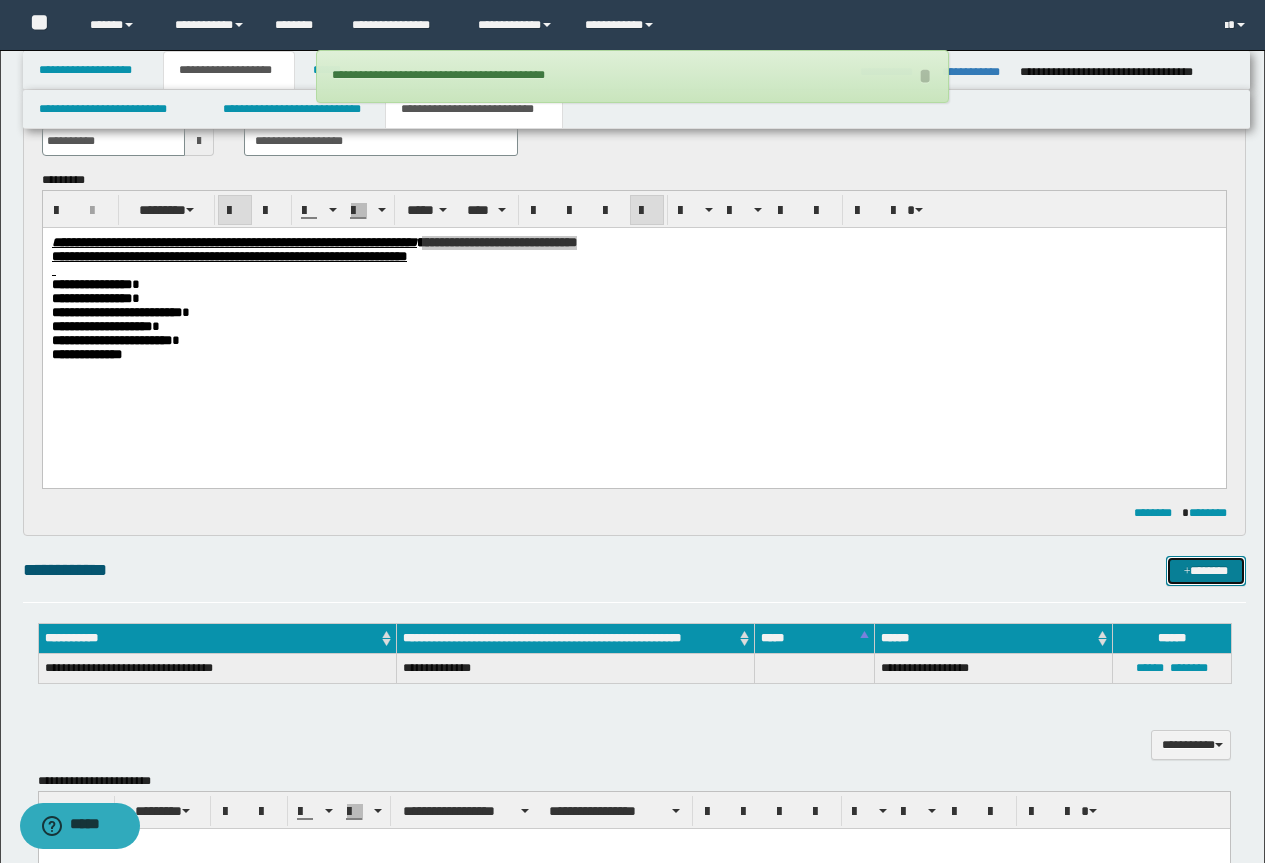 click on "*******" at bounding box center [1206, 571] 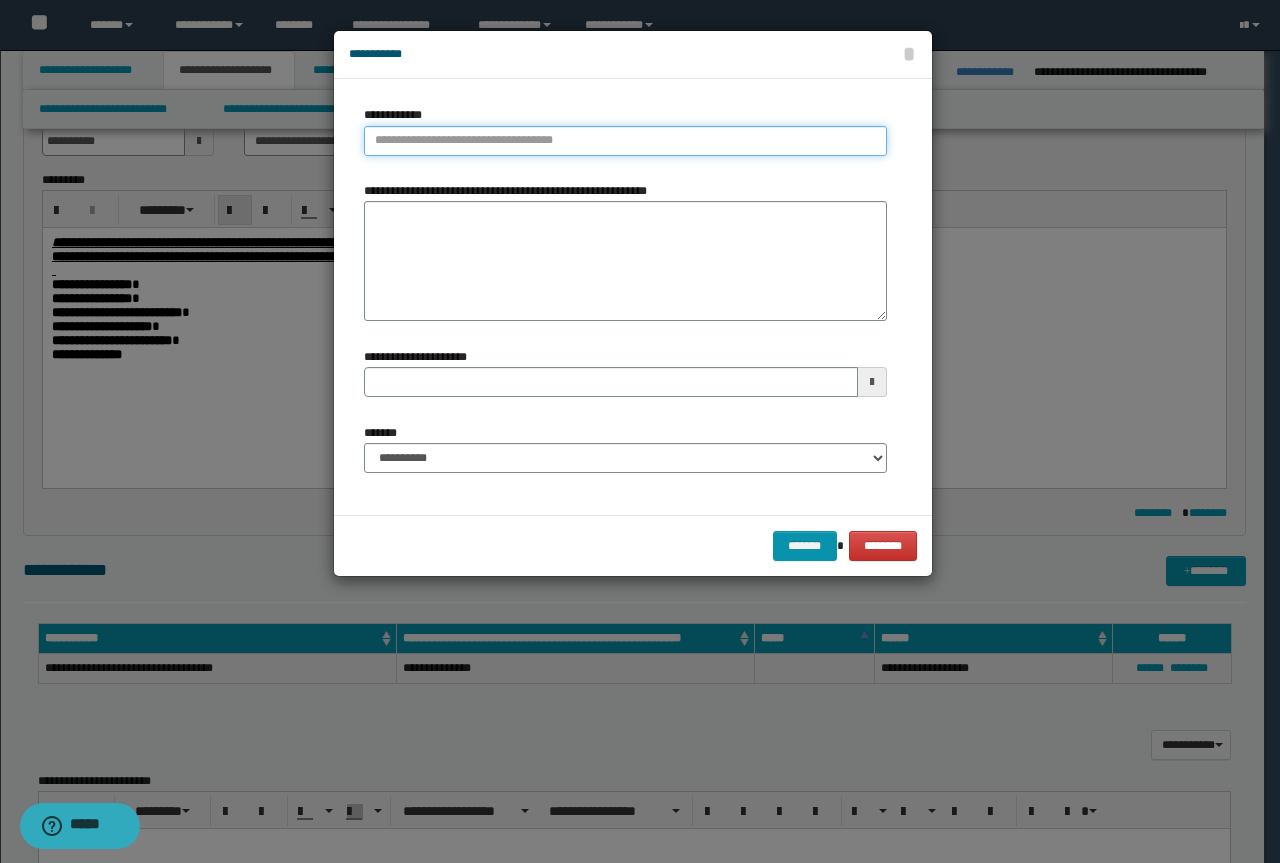 type on "**********" 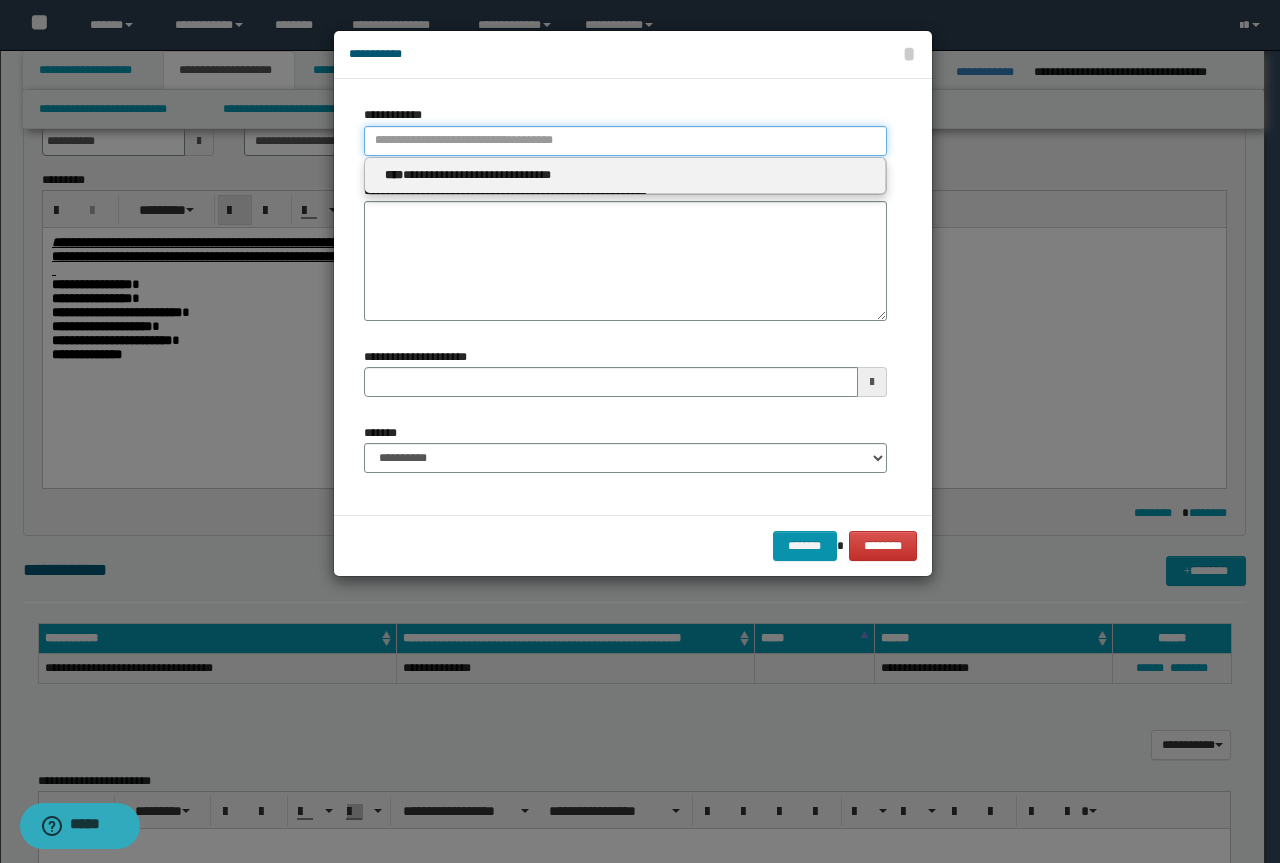 click on "**********" at bounding box center [625, 141] 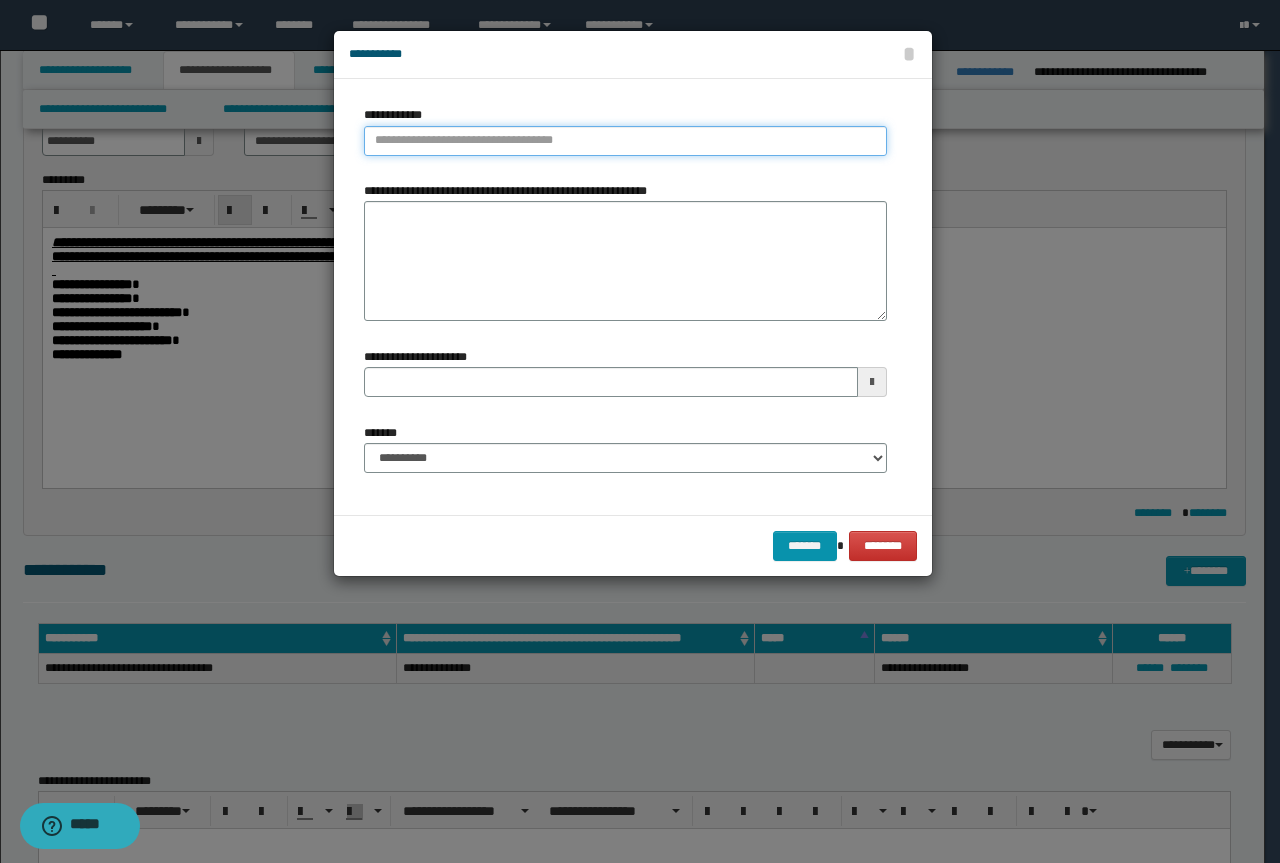 click on "**********" at bounding box center (625, 141) 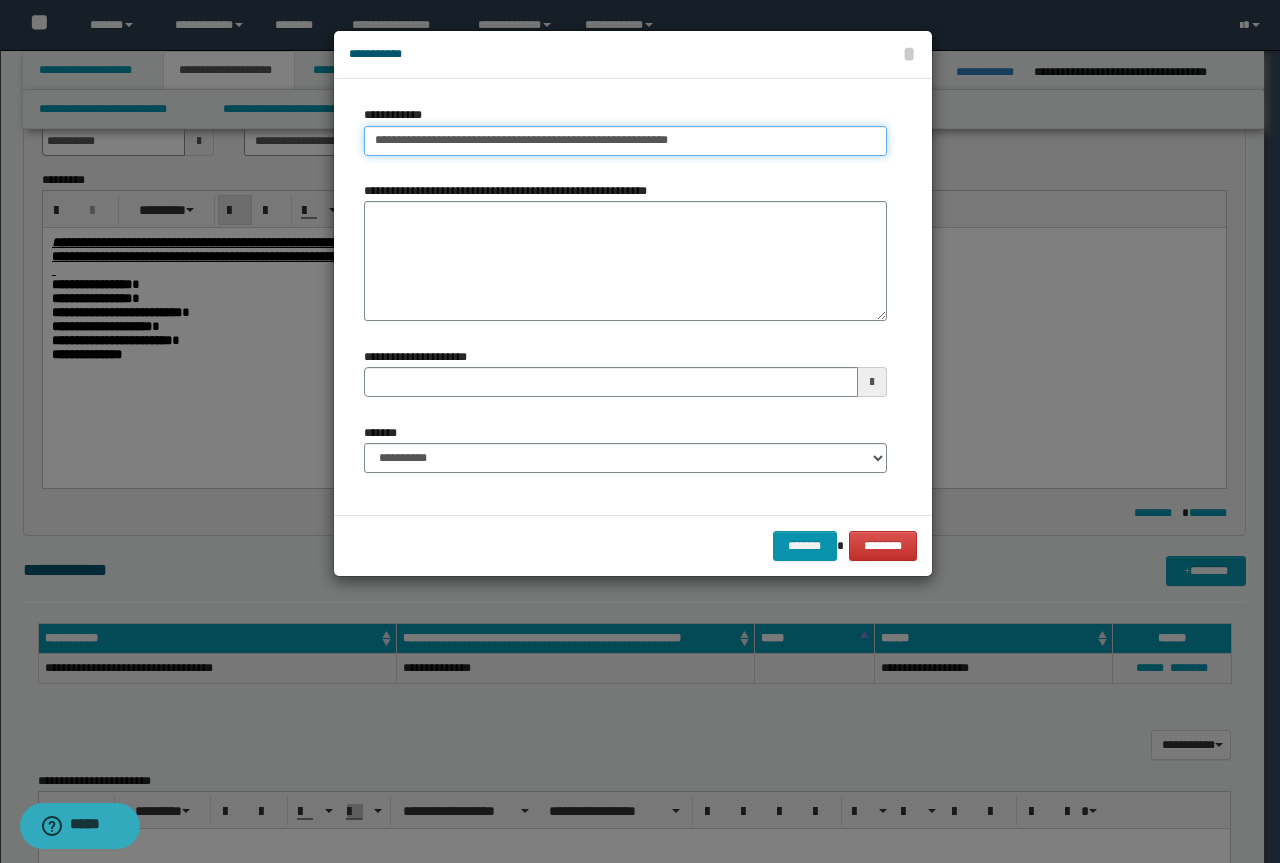 drag, startPoint x: 699, startPoint y: 144, endPoint x: 610, endPoint y: 147, distance: 89.050545 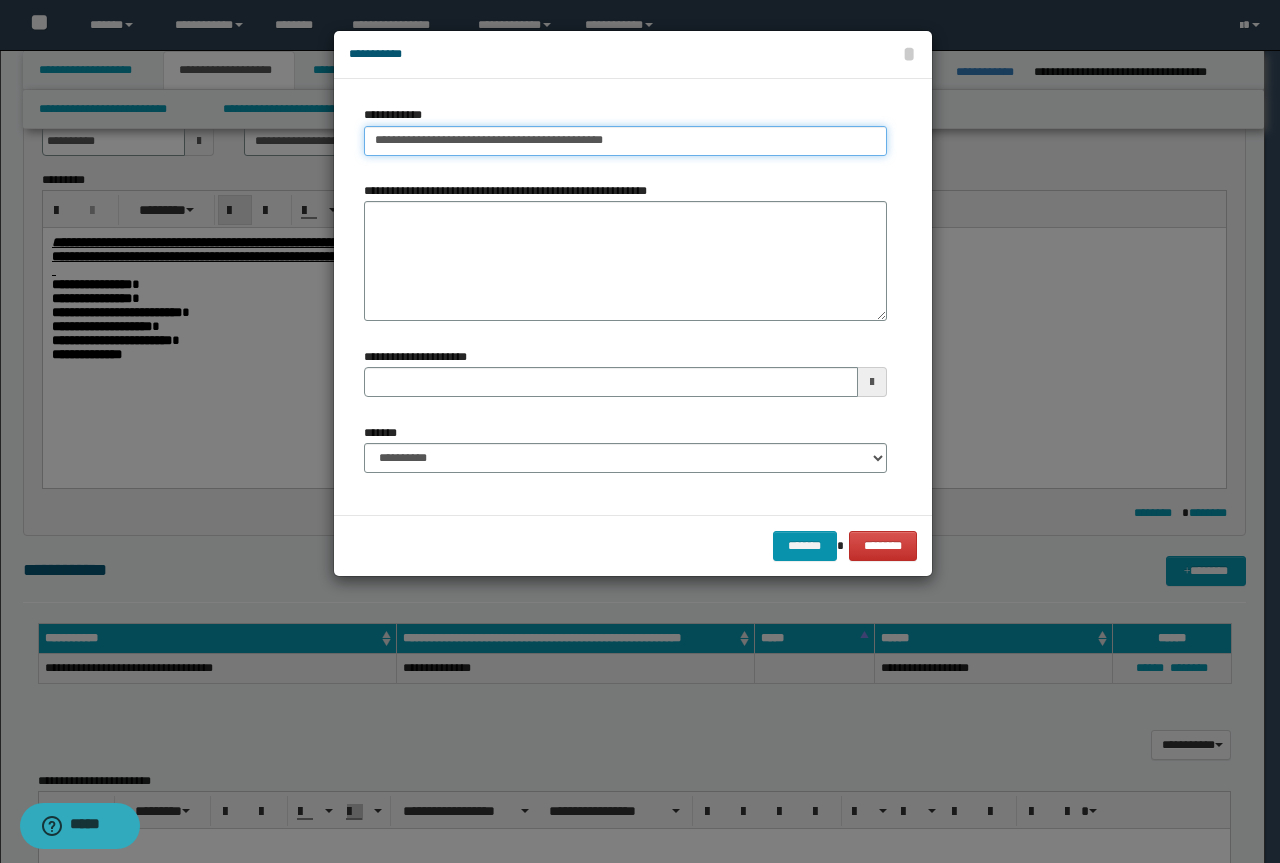 type on "**********" 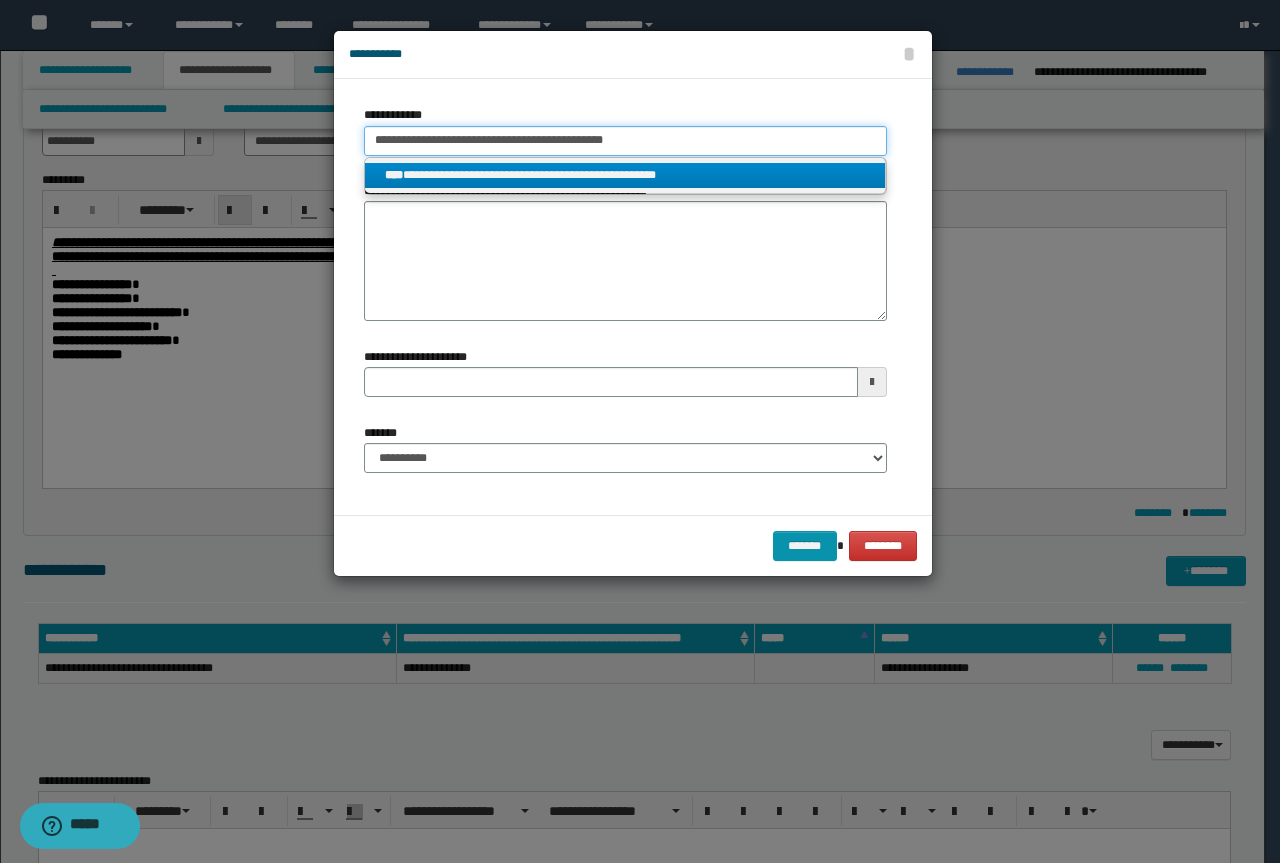 type on "**********" 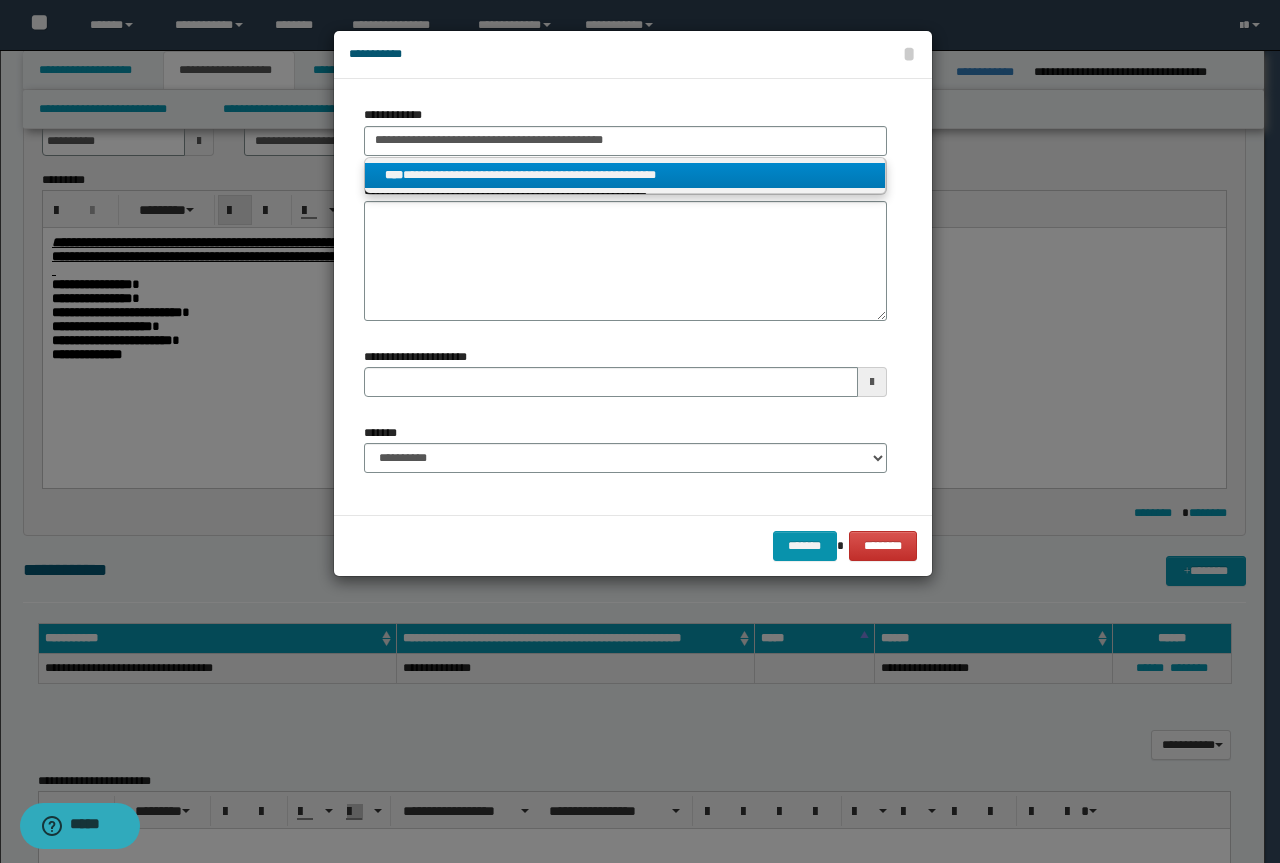 click on "**********" at bounding box center (625, 175) 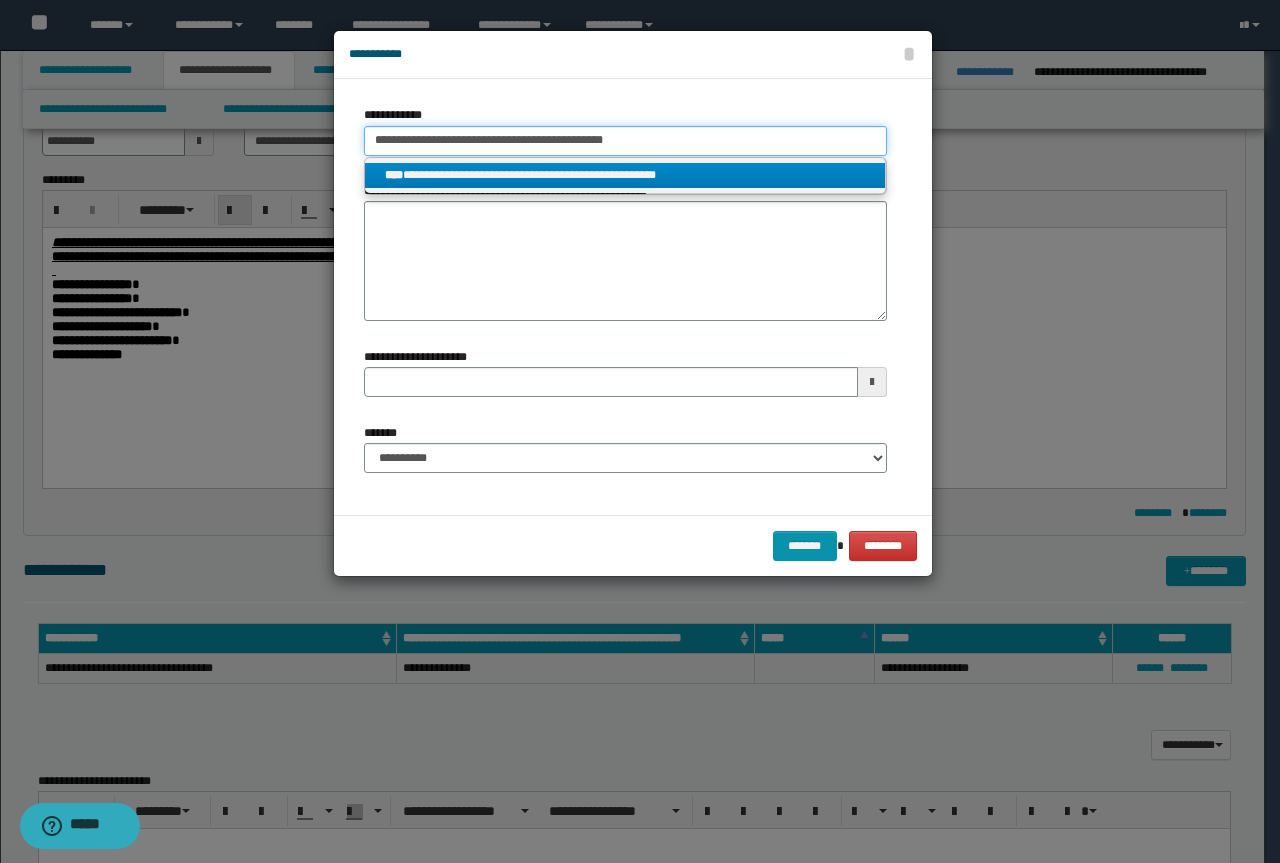 type 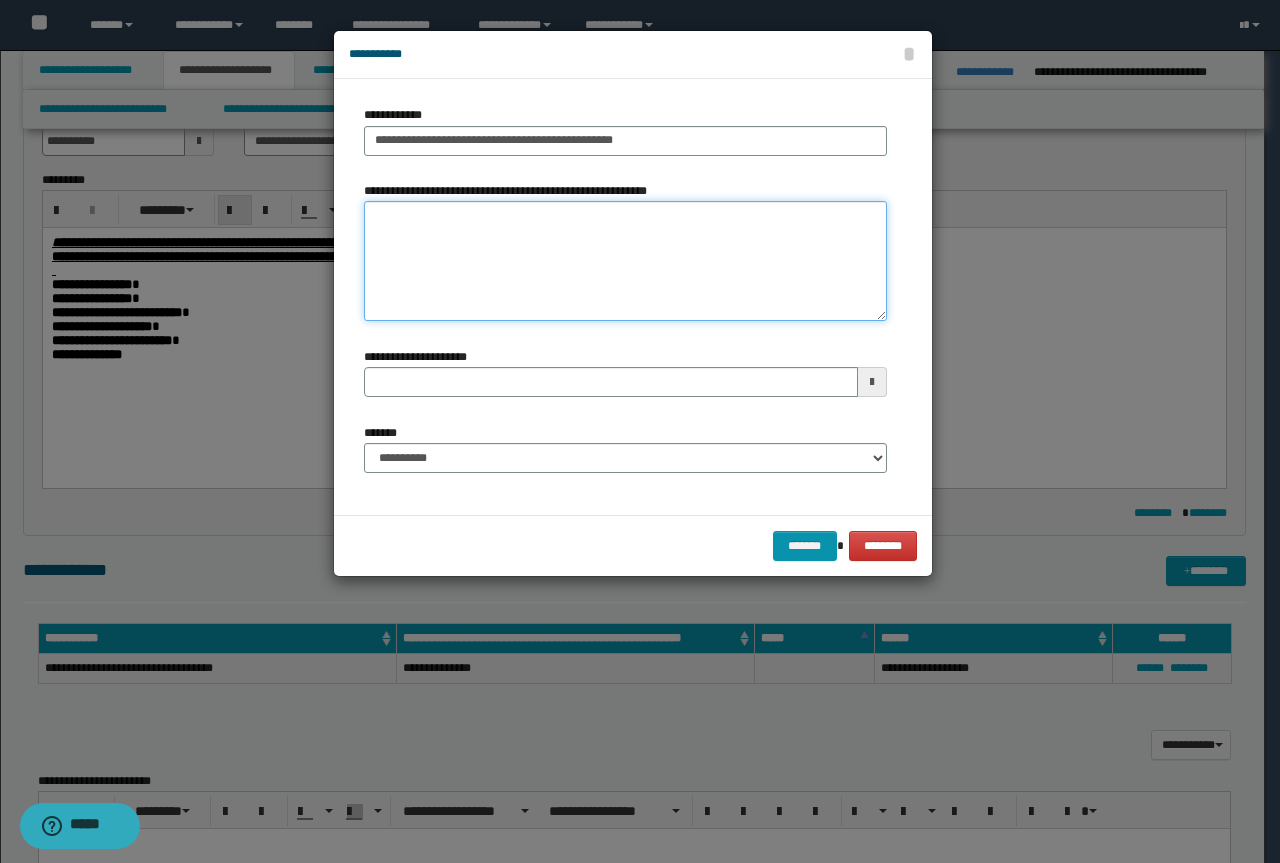 click on "**********" at bounding box center (625, 261) 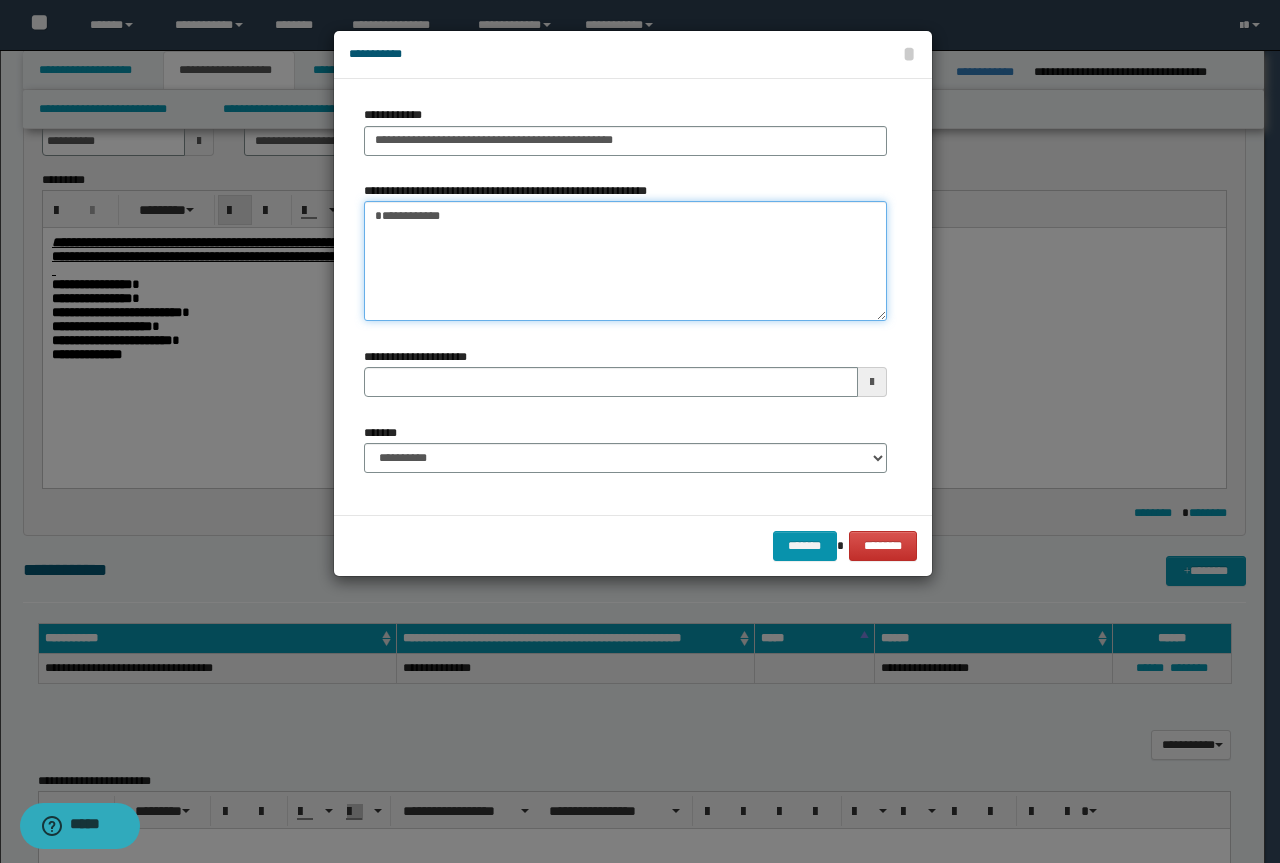 type 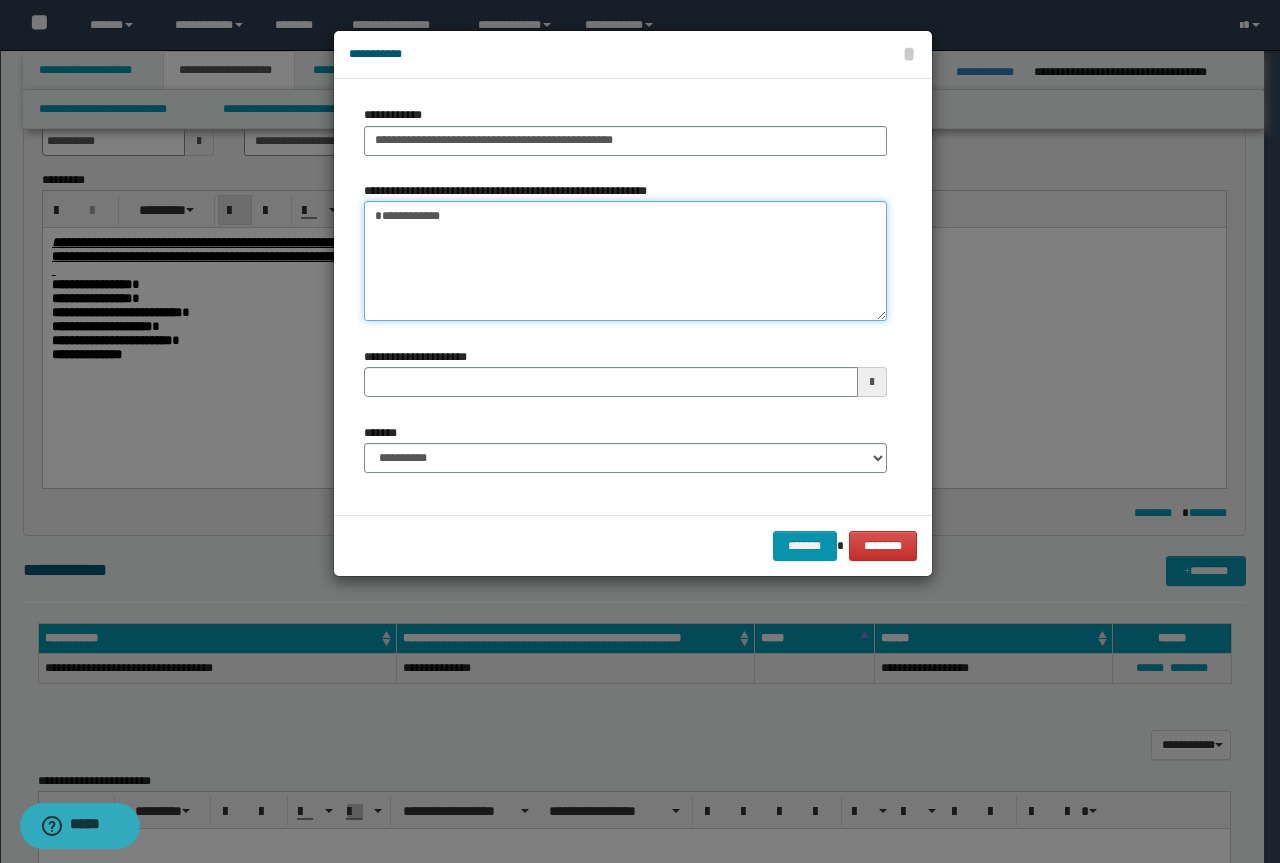 type on "**********" 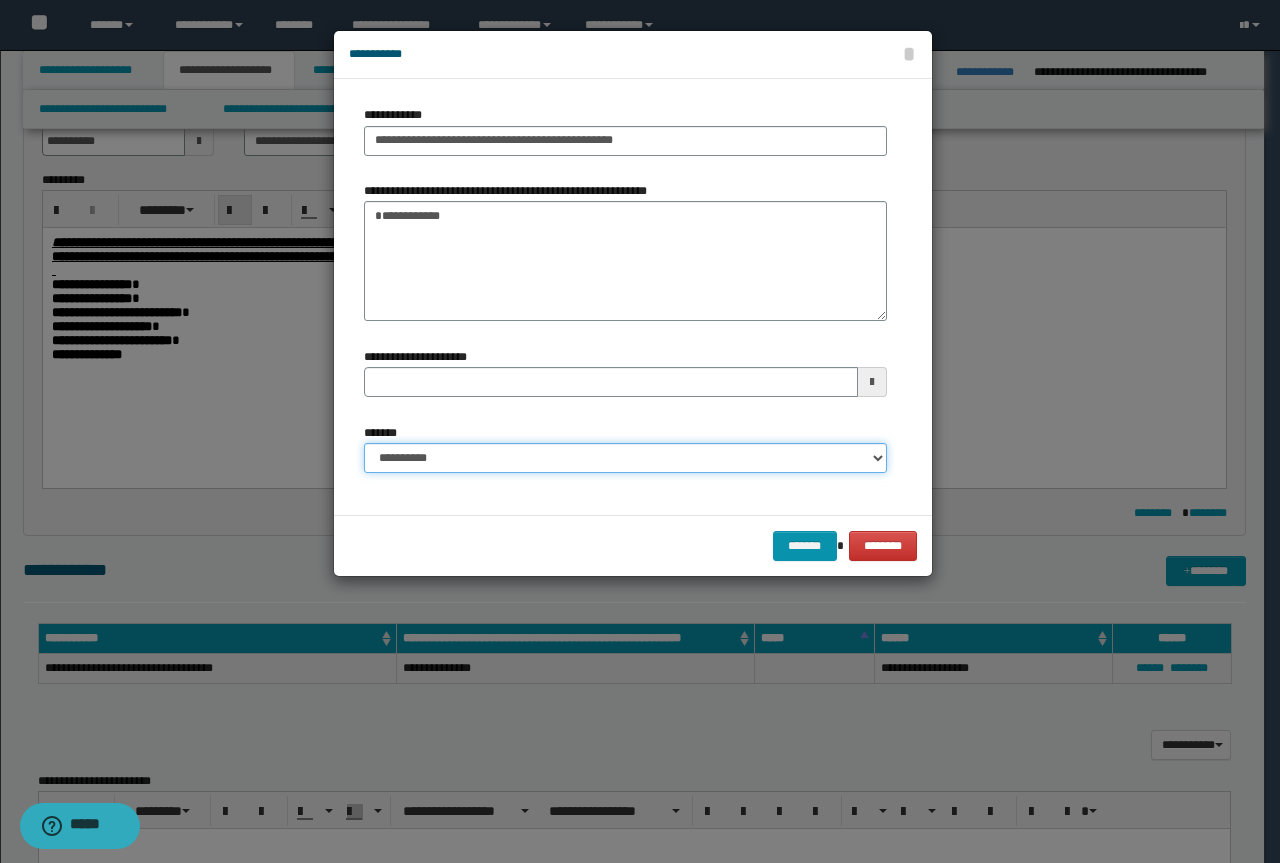 click on "**********" at bounding box center (625, 458) 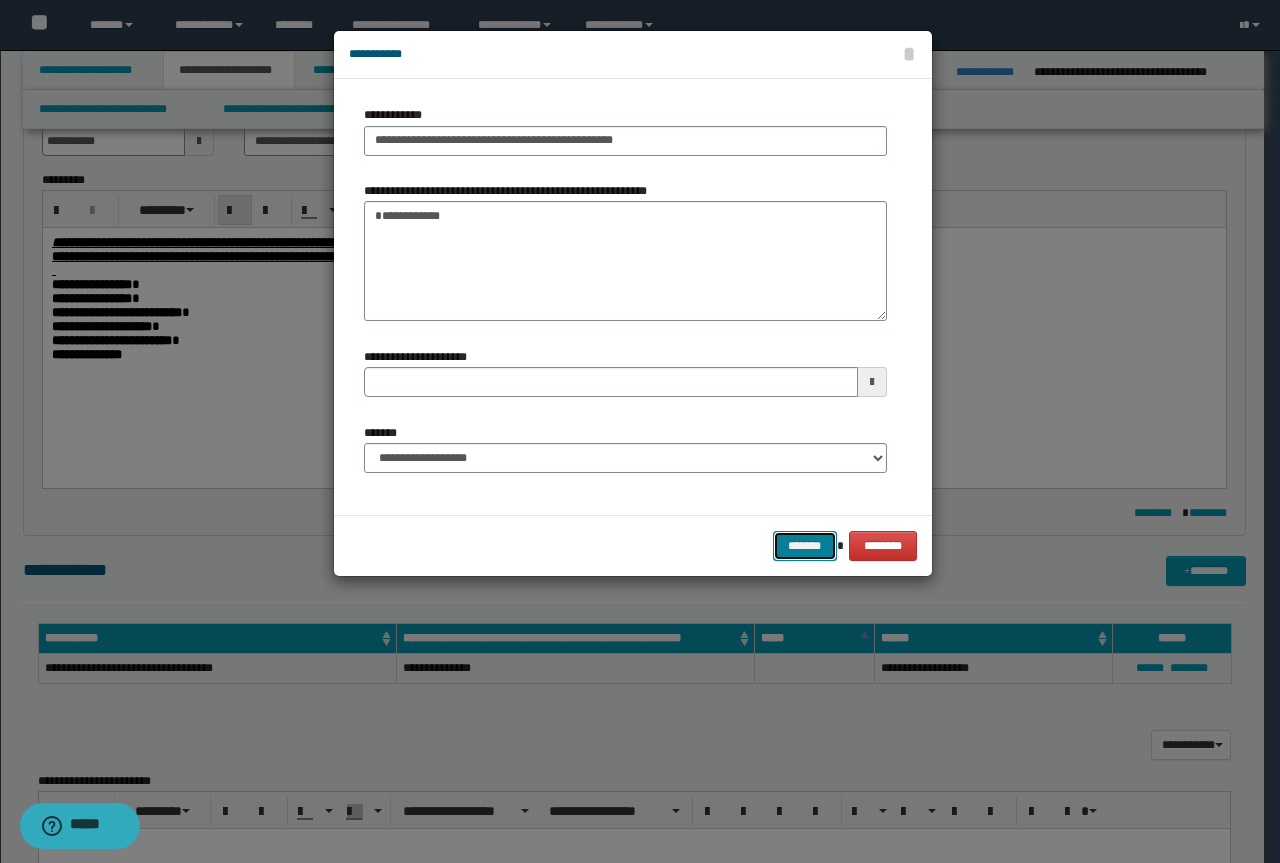 click on "*******" at bounding box center [805, 546] 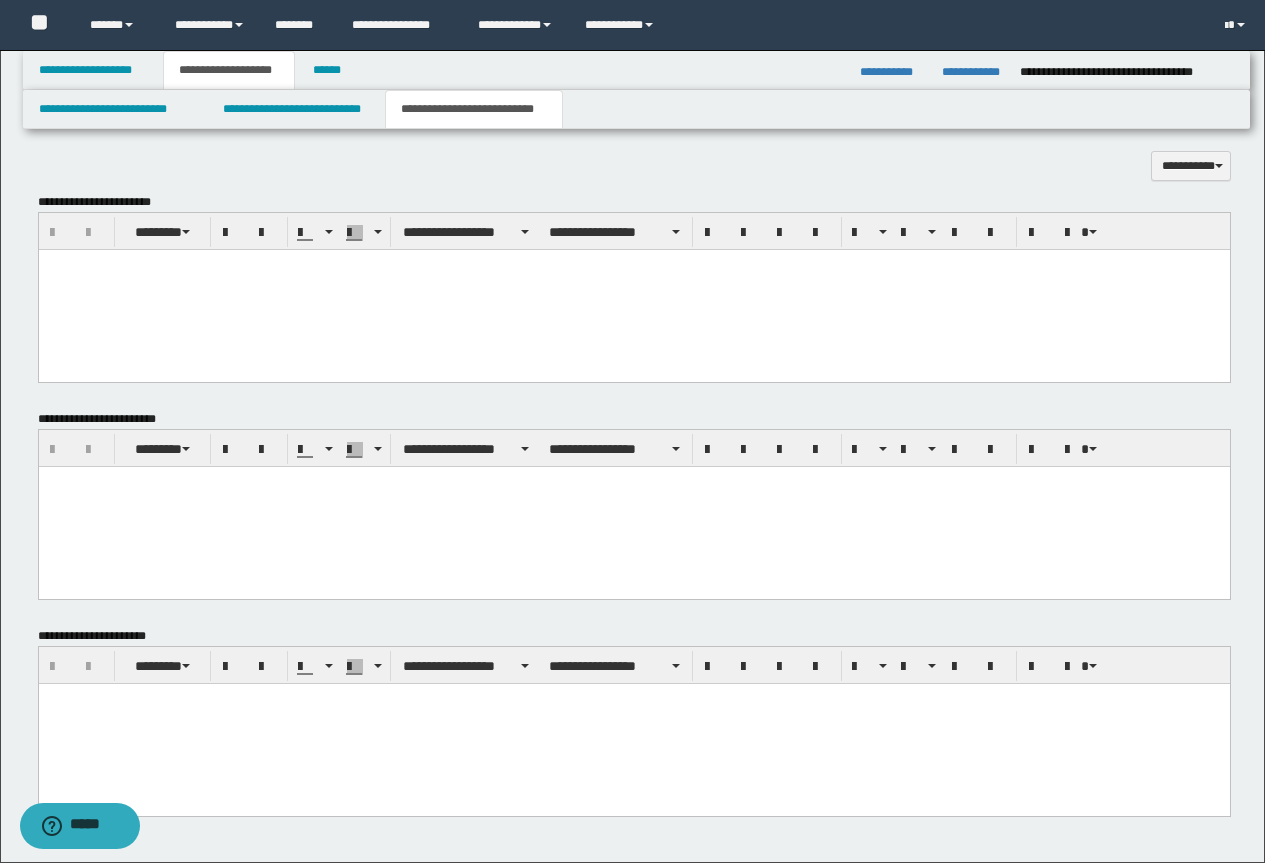 scroll, scrollTop: 1286, scrollLeft: 0, axis: vertical 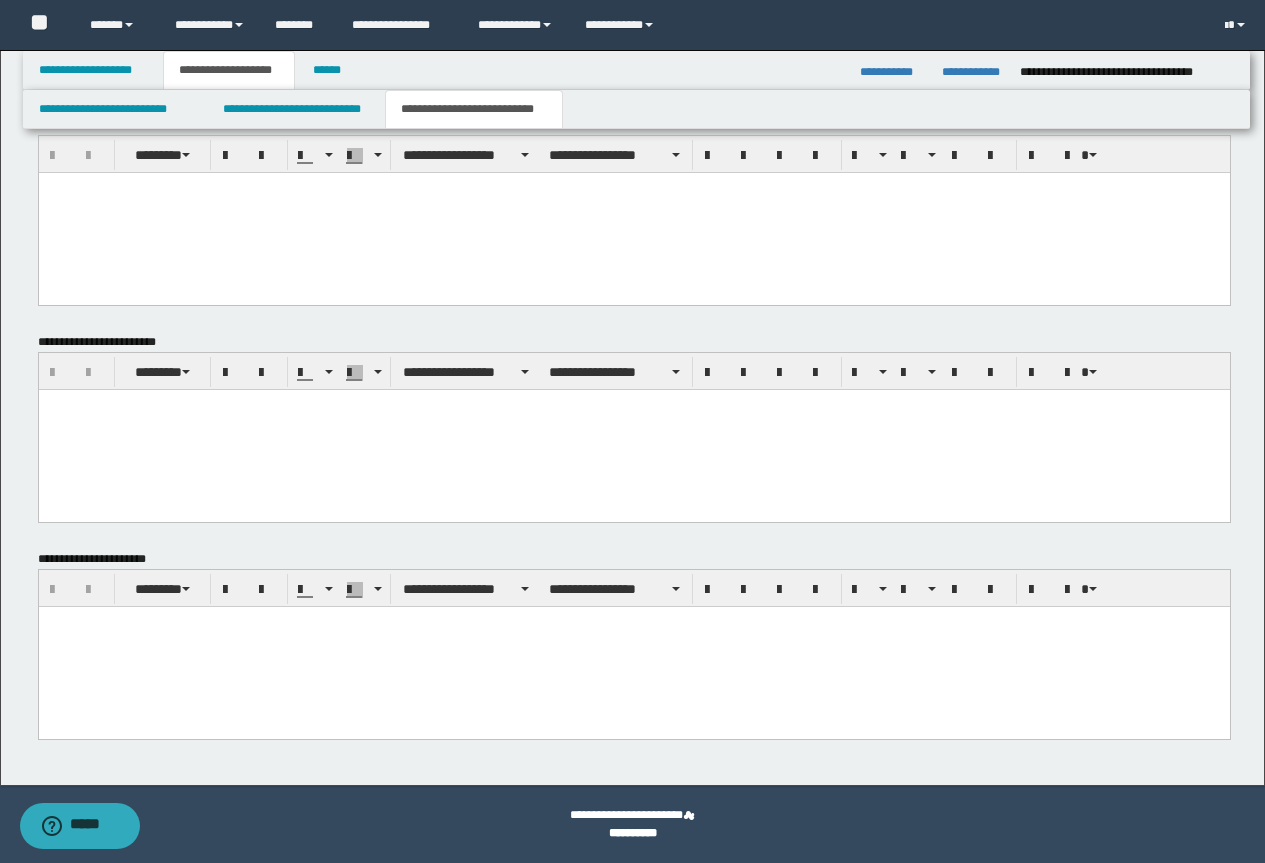 click at bounding box center [633, 646] 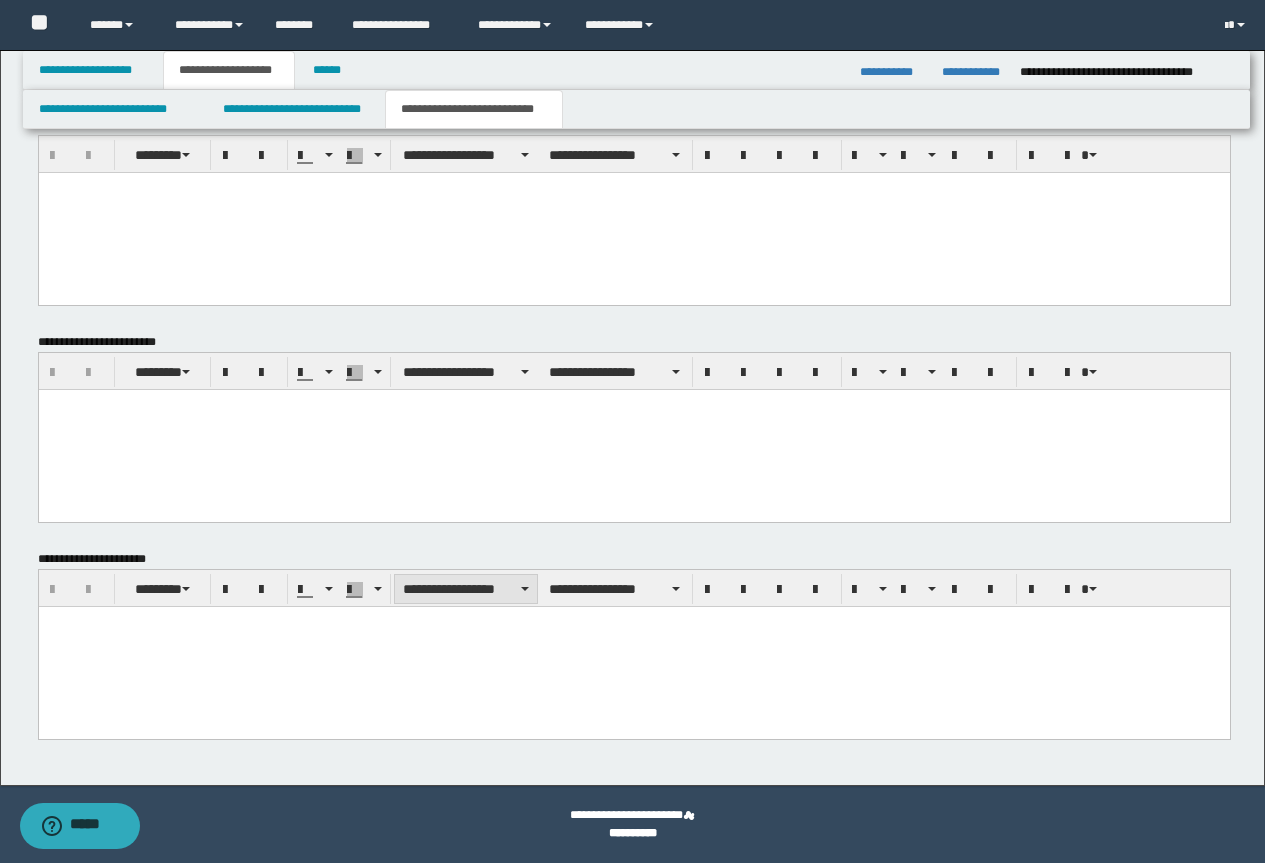 type 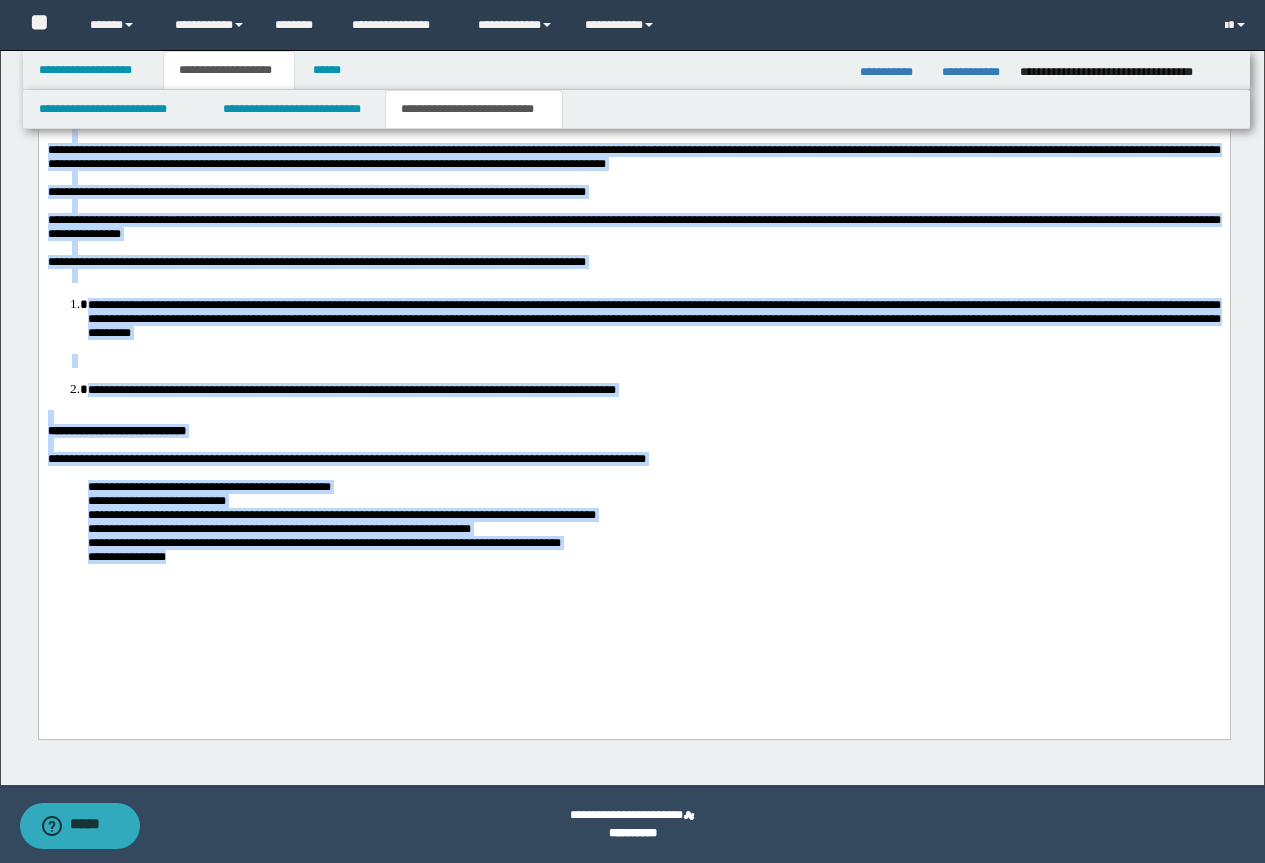 drag, startPoint x: 46, startPoint y: -22, endPoint x: 707, endPoint y: 665, distance: 953.35724 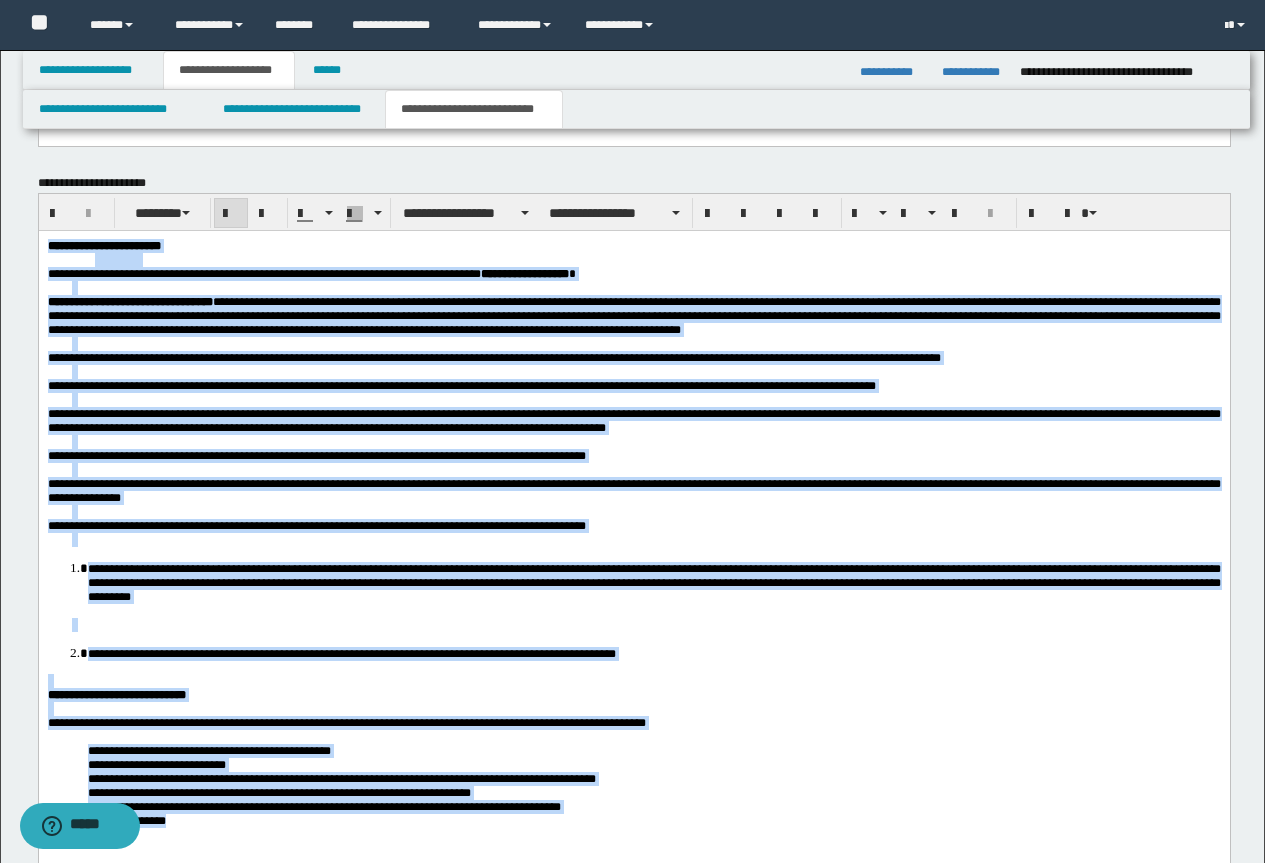 scroll, scrollTop: 1426, scrollLeft: 0, axis: vertical 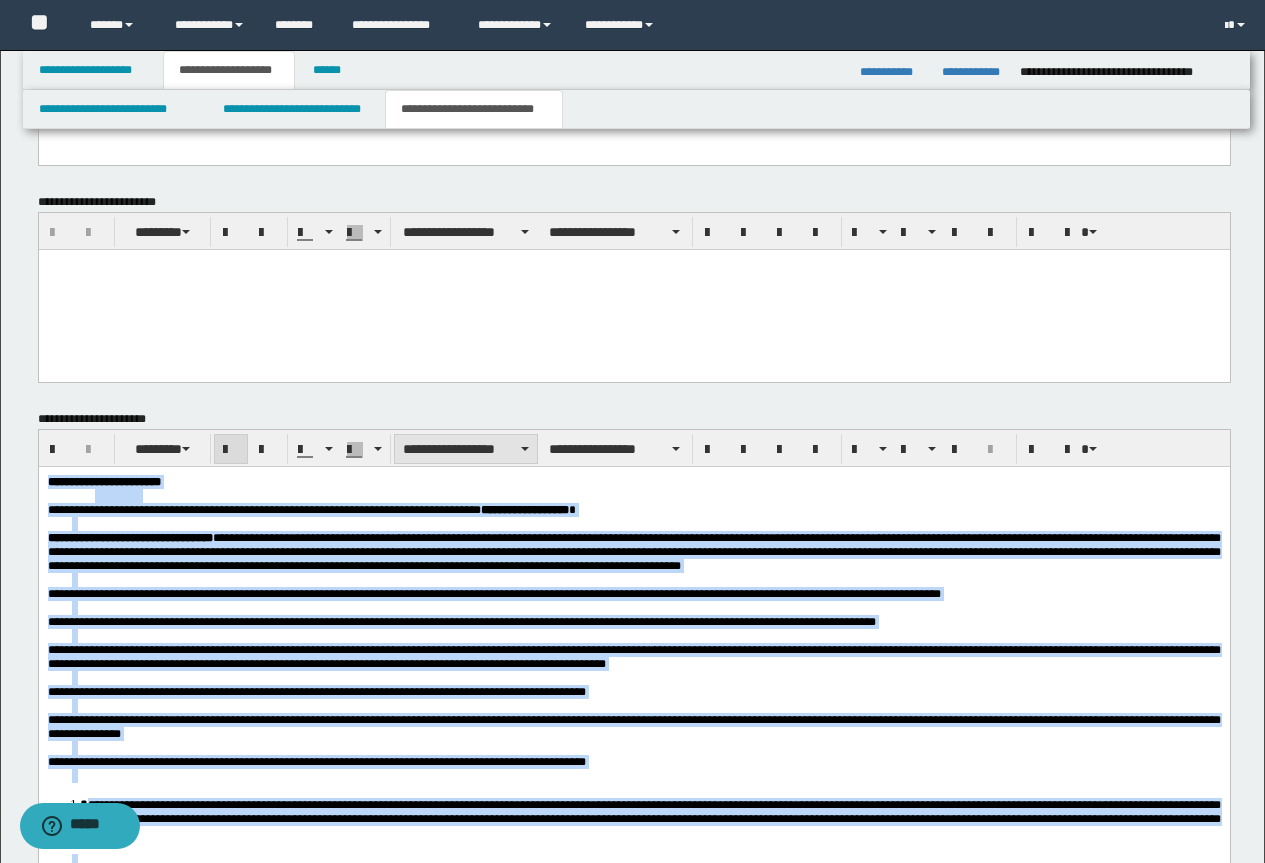 click on "**********" at bounding box center [466, 449] 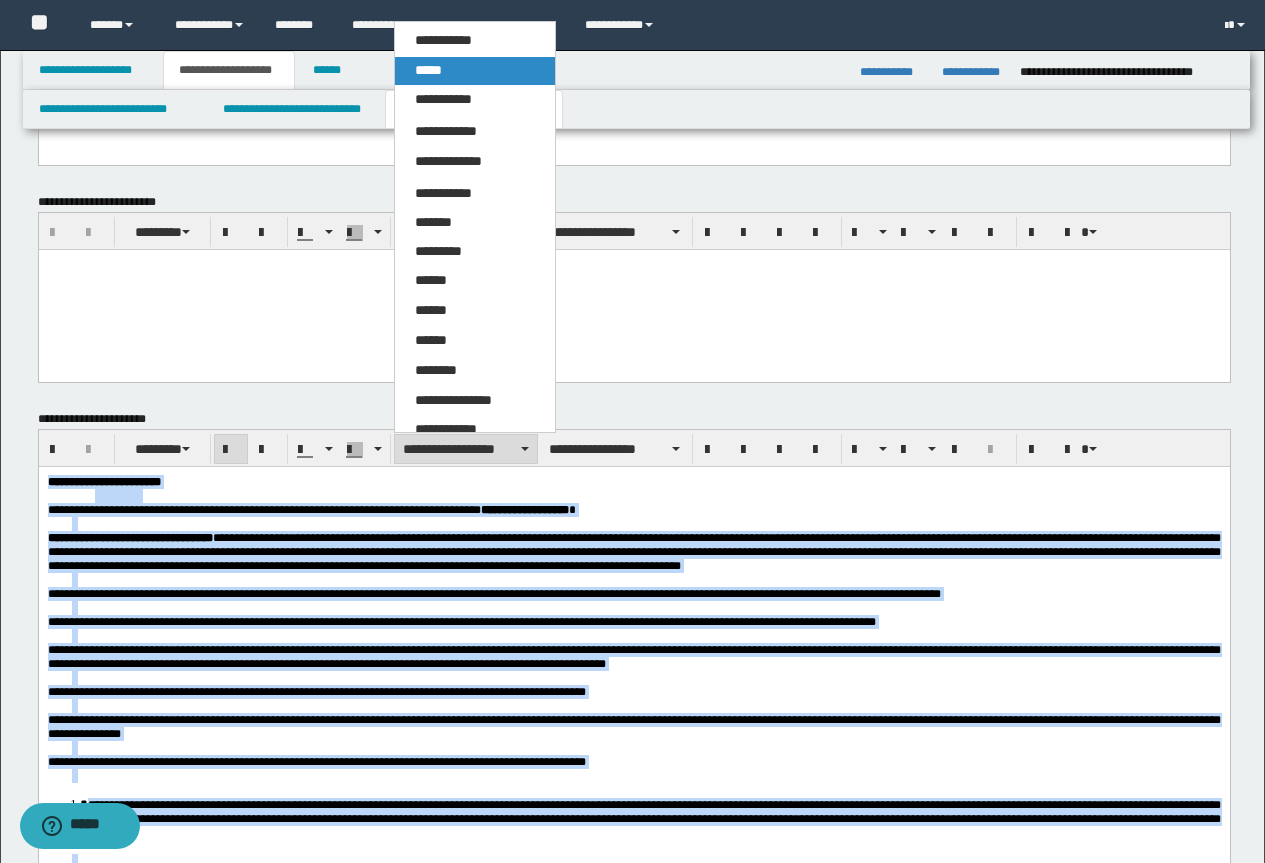 click on "*****" at bounding box center (475, 71) 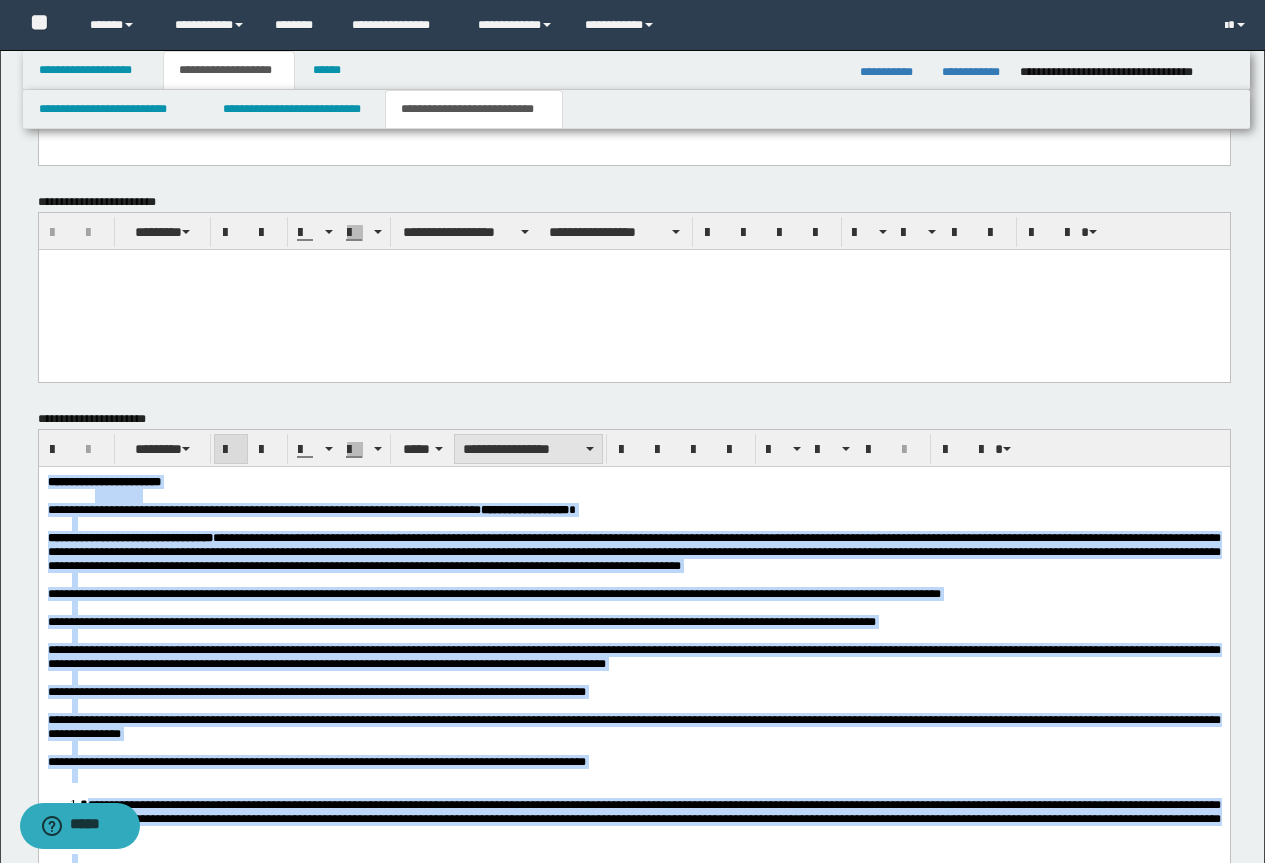 click on "**********" at bounding box center [528, 449] 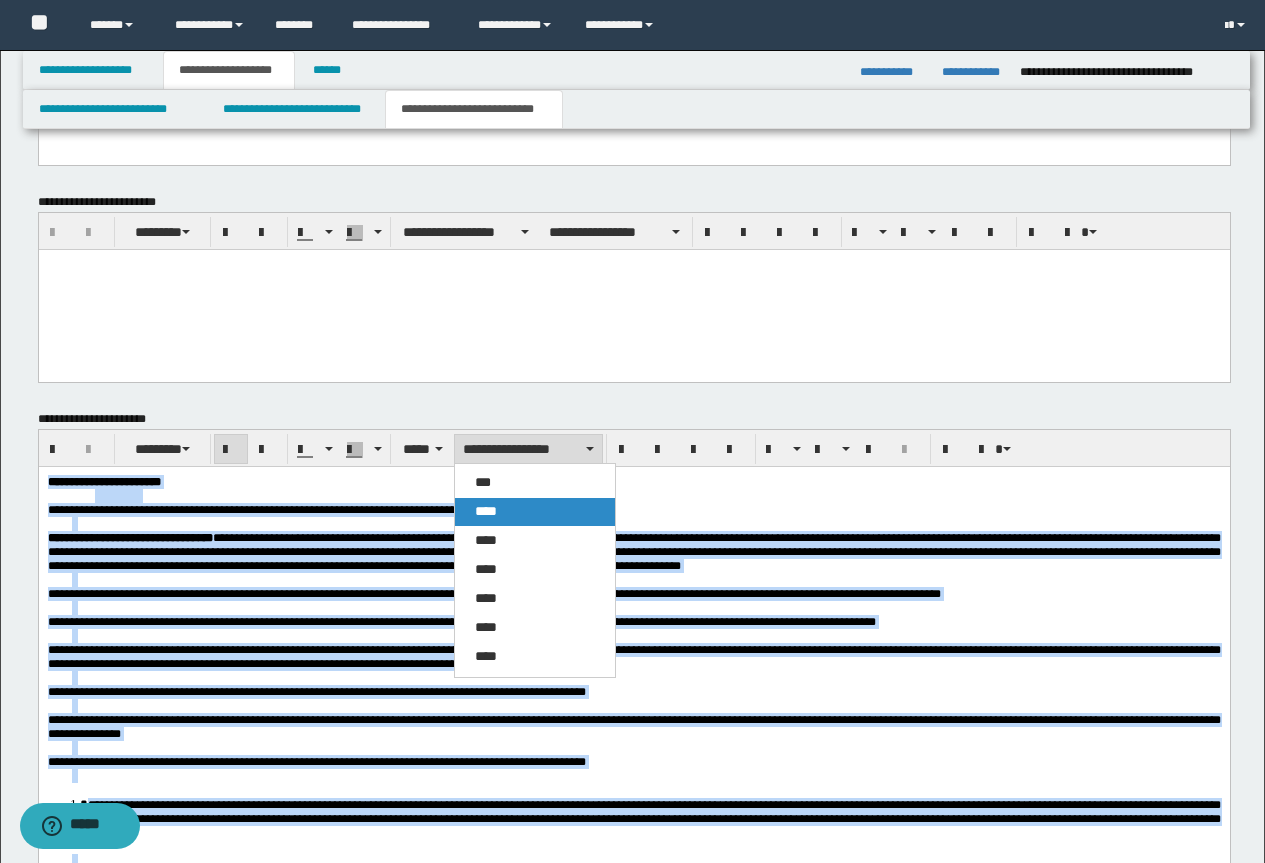 click on "****" at bounding box center [486, 511] 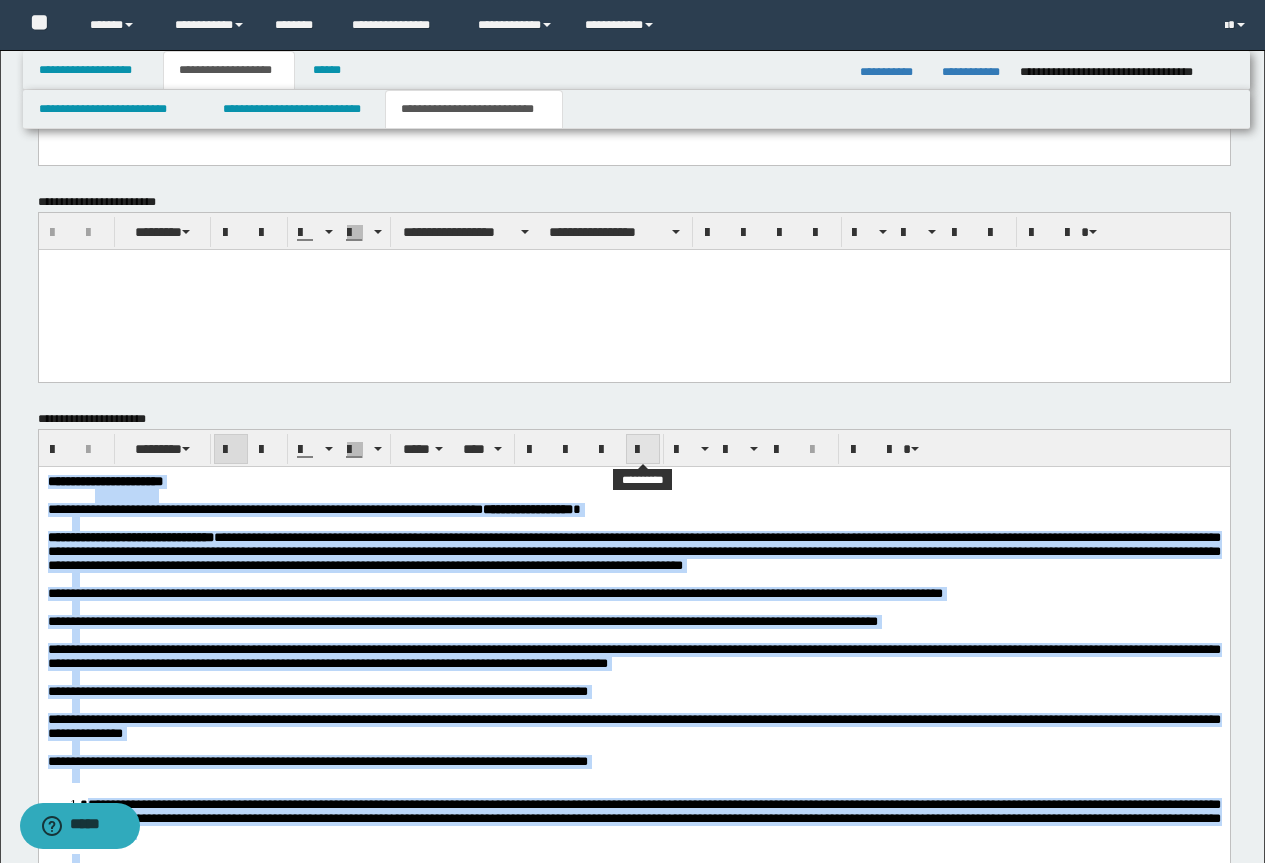 click at bounding box center [643, 450] 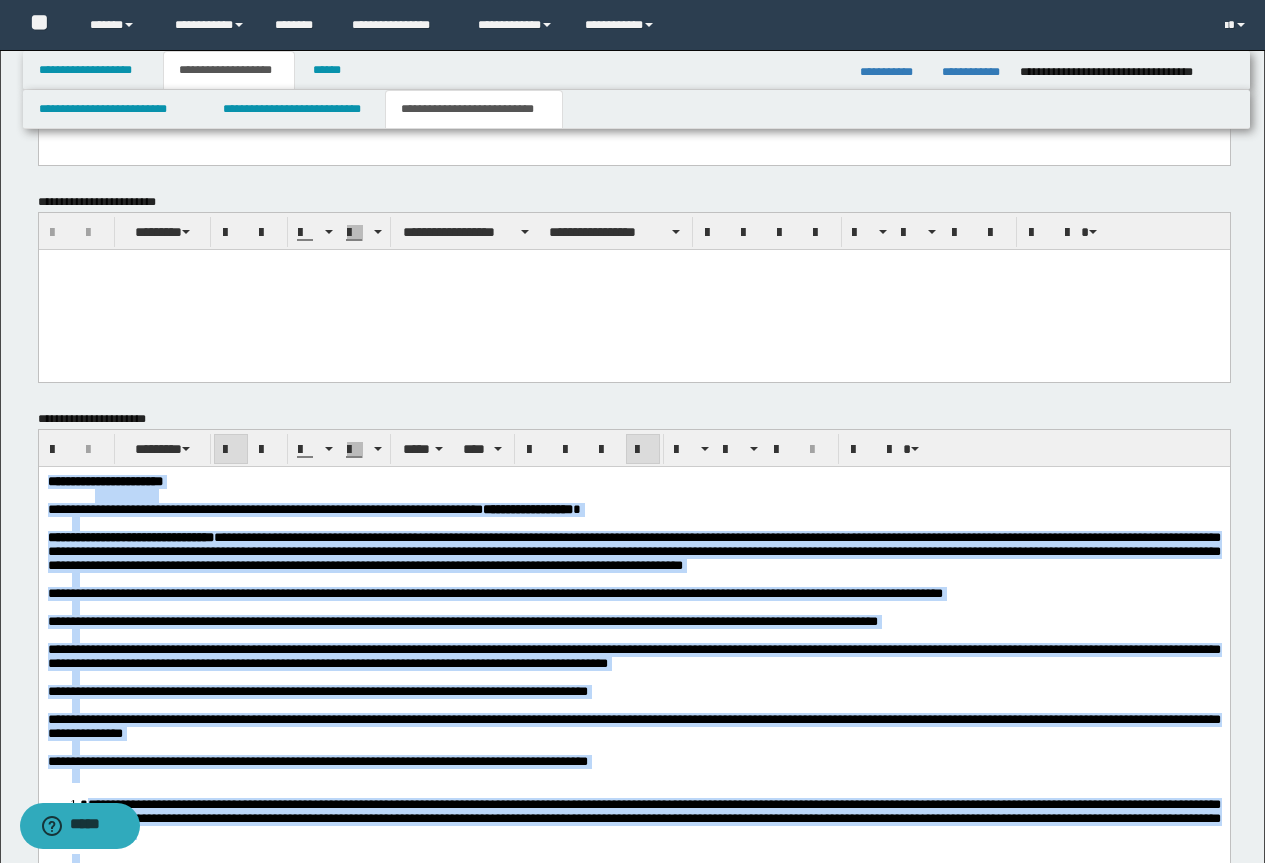 click at bounding box center [643, 450] 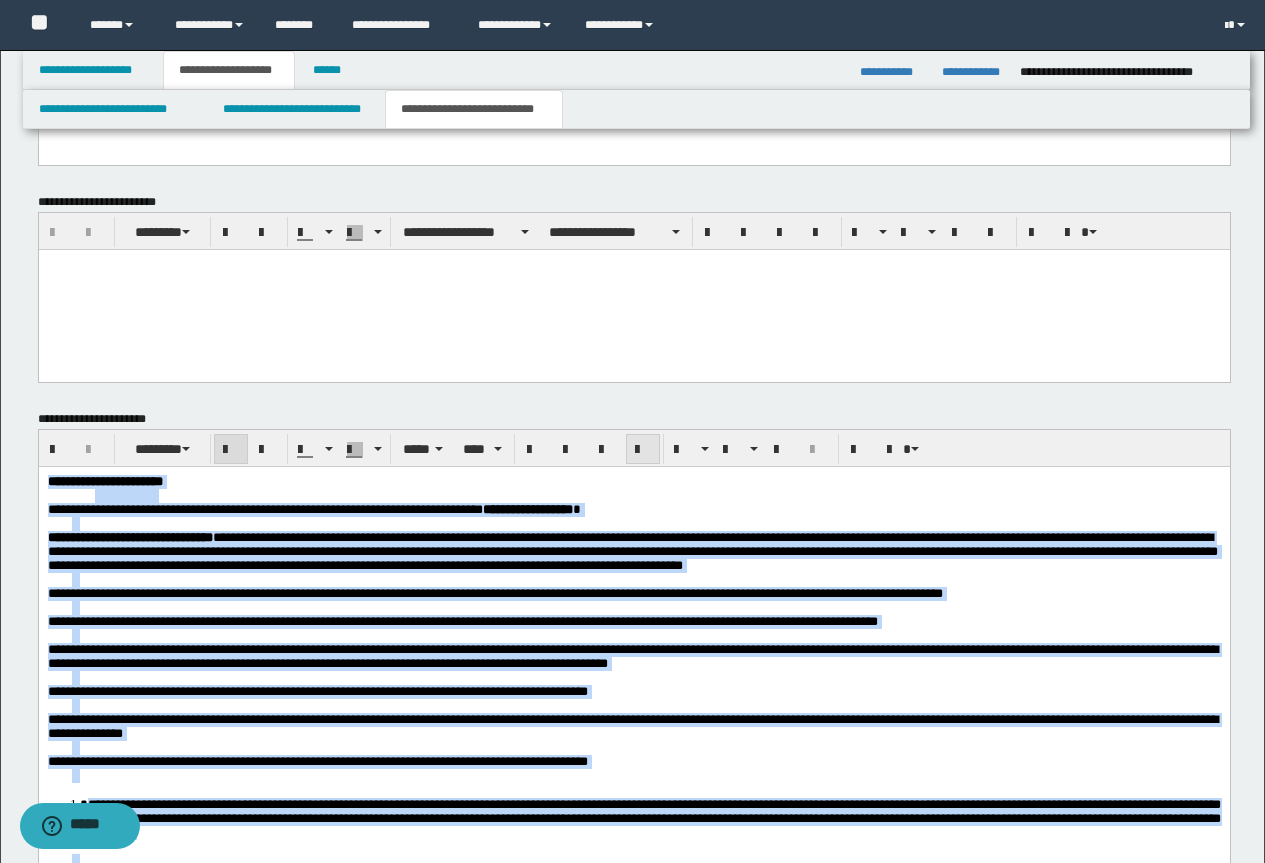 click at bounding box center (643, 450) 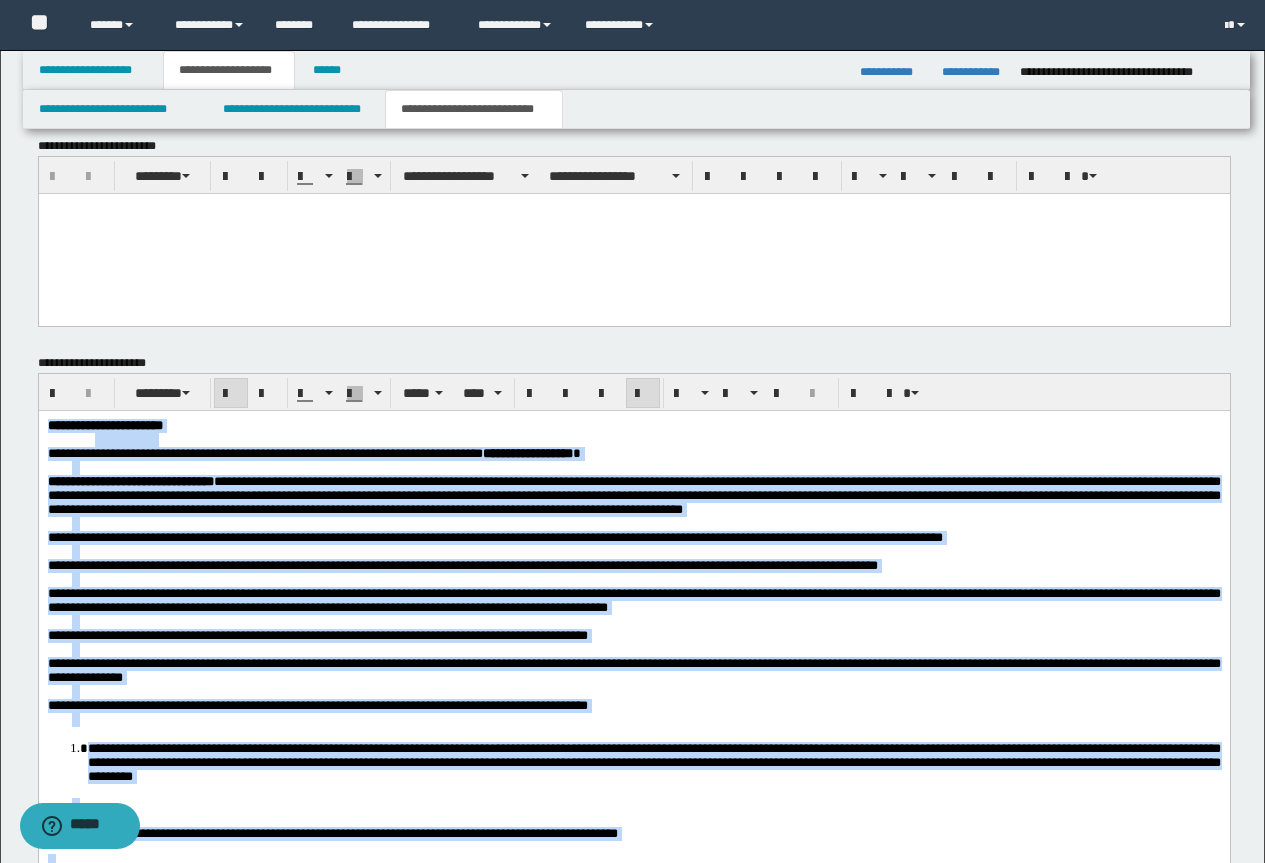 scroll, scrollTop: 1926, scrollLeft: 0, axis: vertical 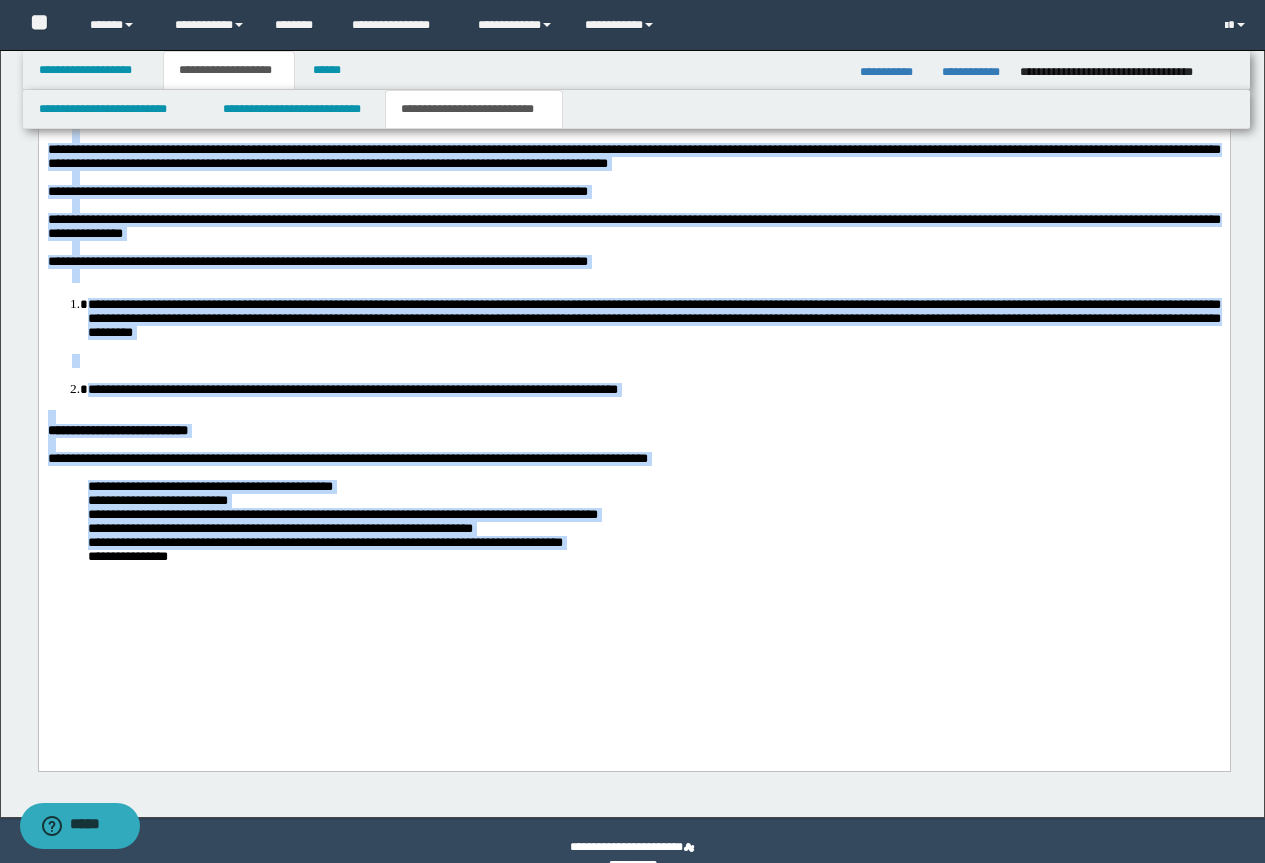 click on "**********" at bounding box center (665, 557) 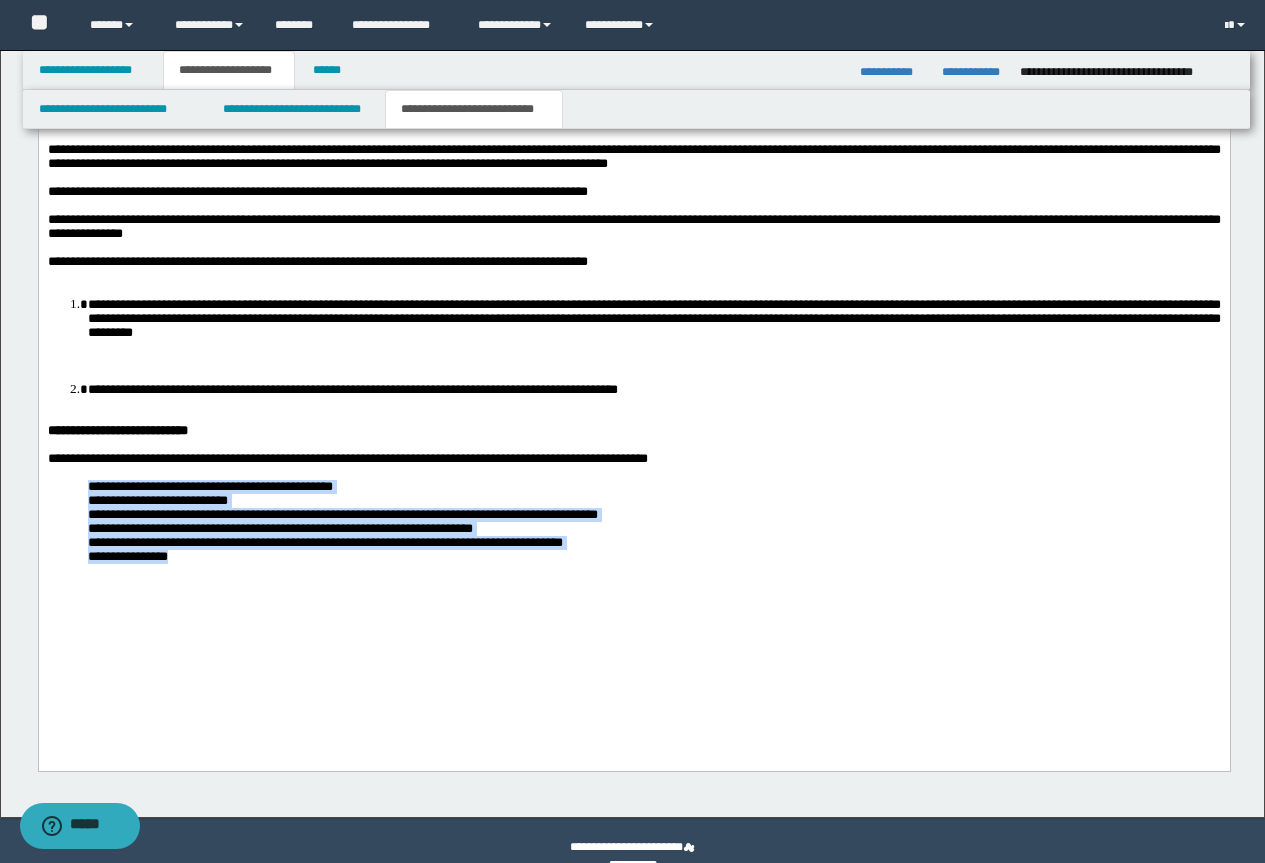 drag, startPoint x: 209, startPoint y: 646, endPoint x: 75, endPoint y: 566, distance: 156.06409 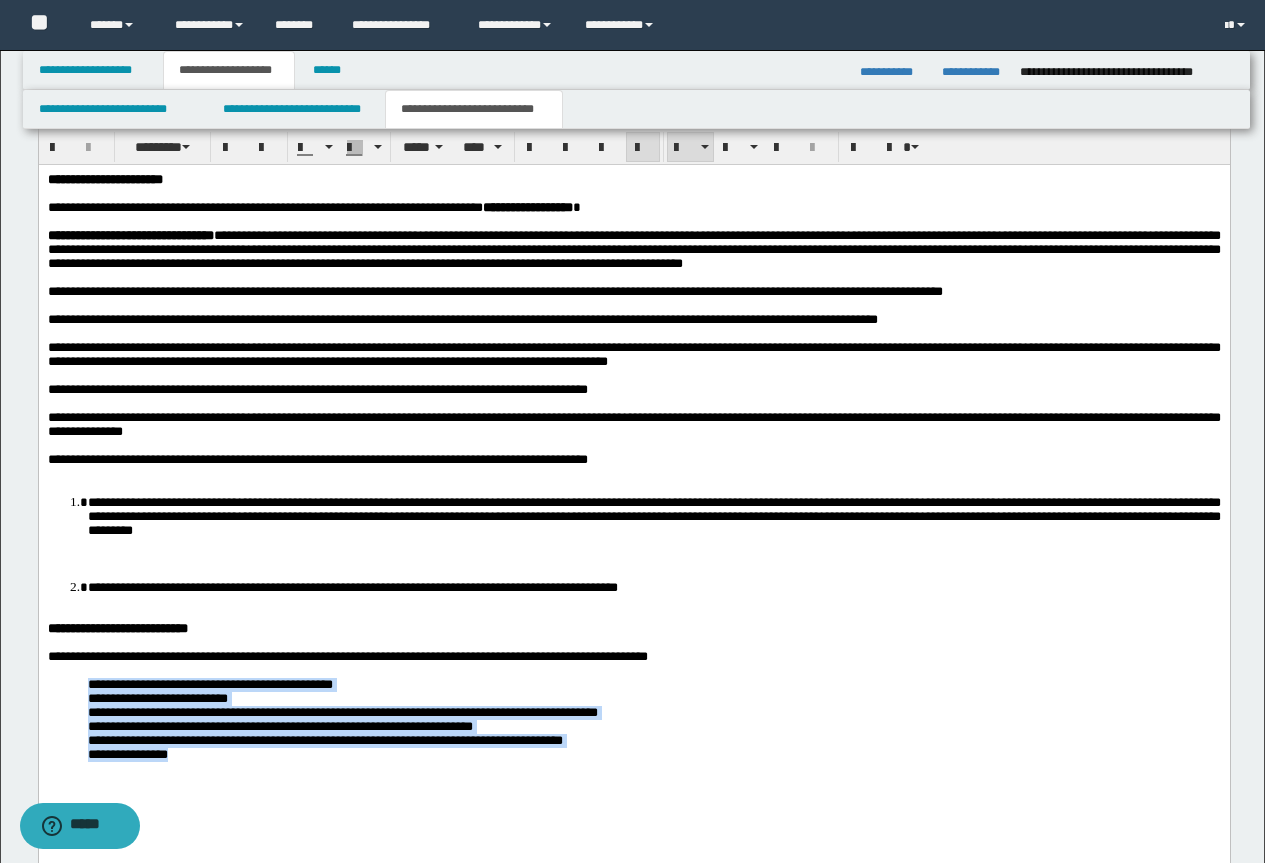 scroll, scrollTop: 1626, scrollLeft: 0, axis: vertical 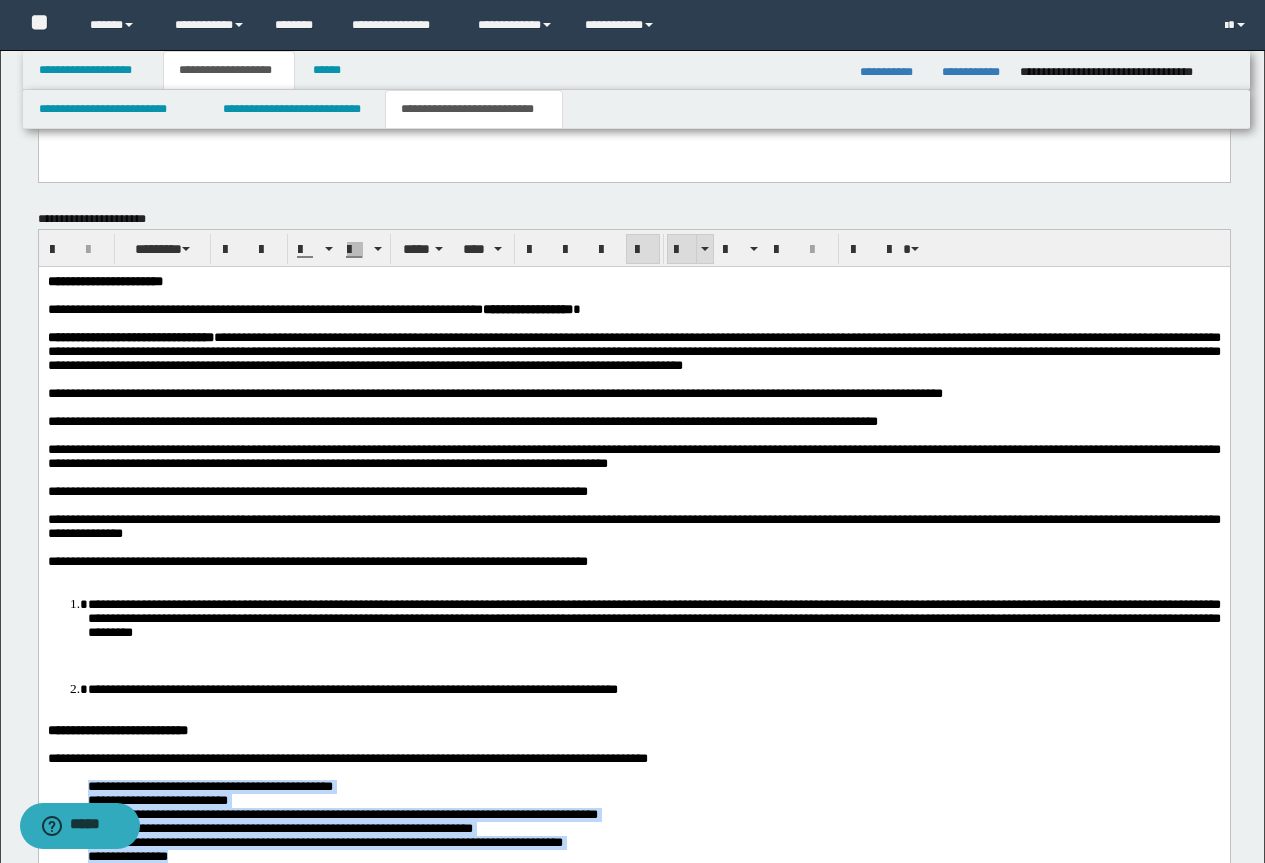 click at bounding box center [682, 250] 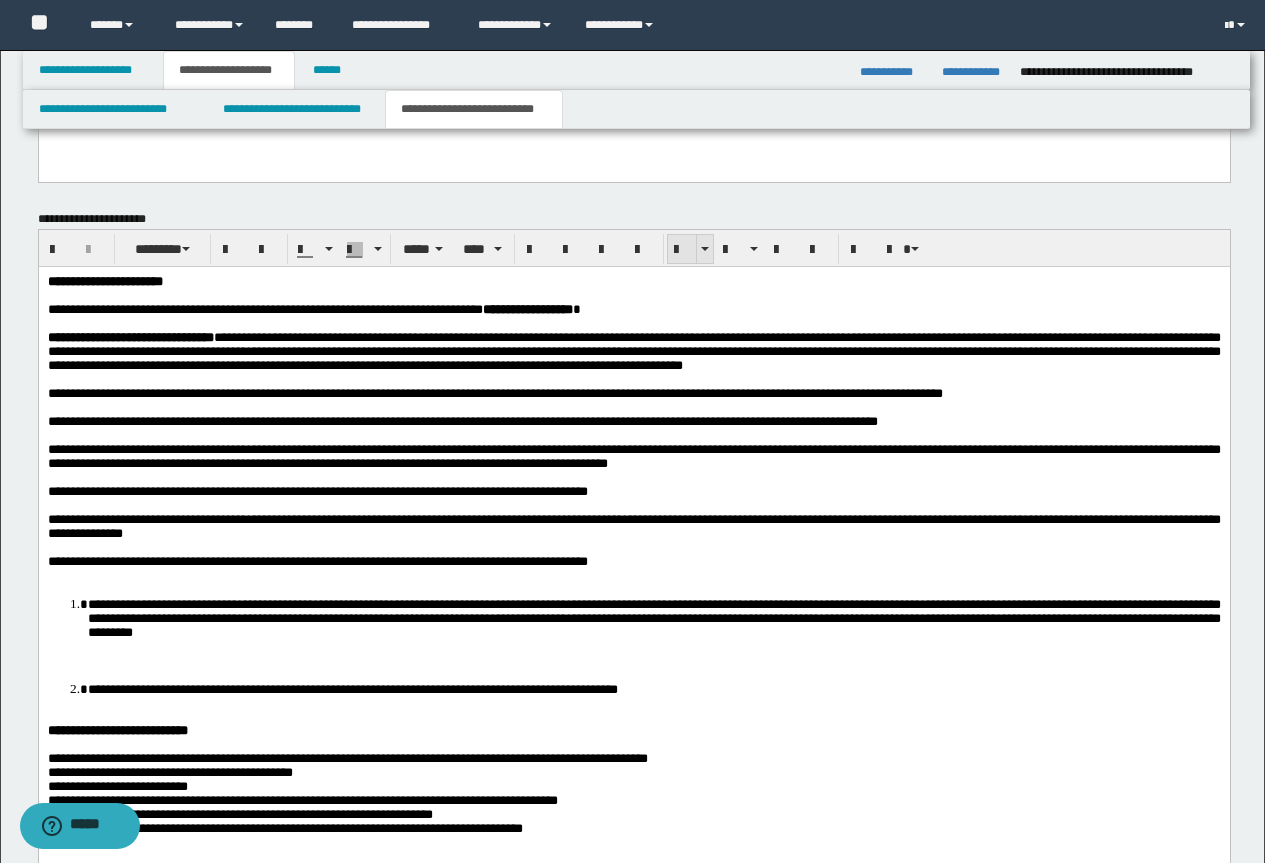 click at bounding box center [682, 250] 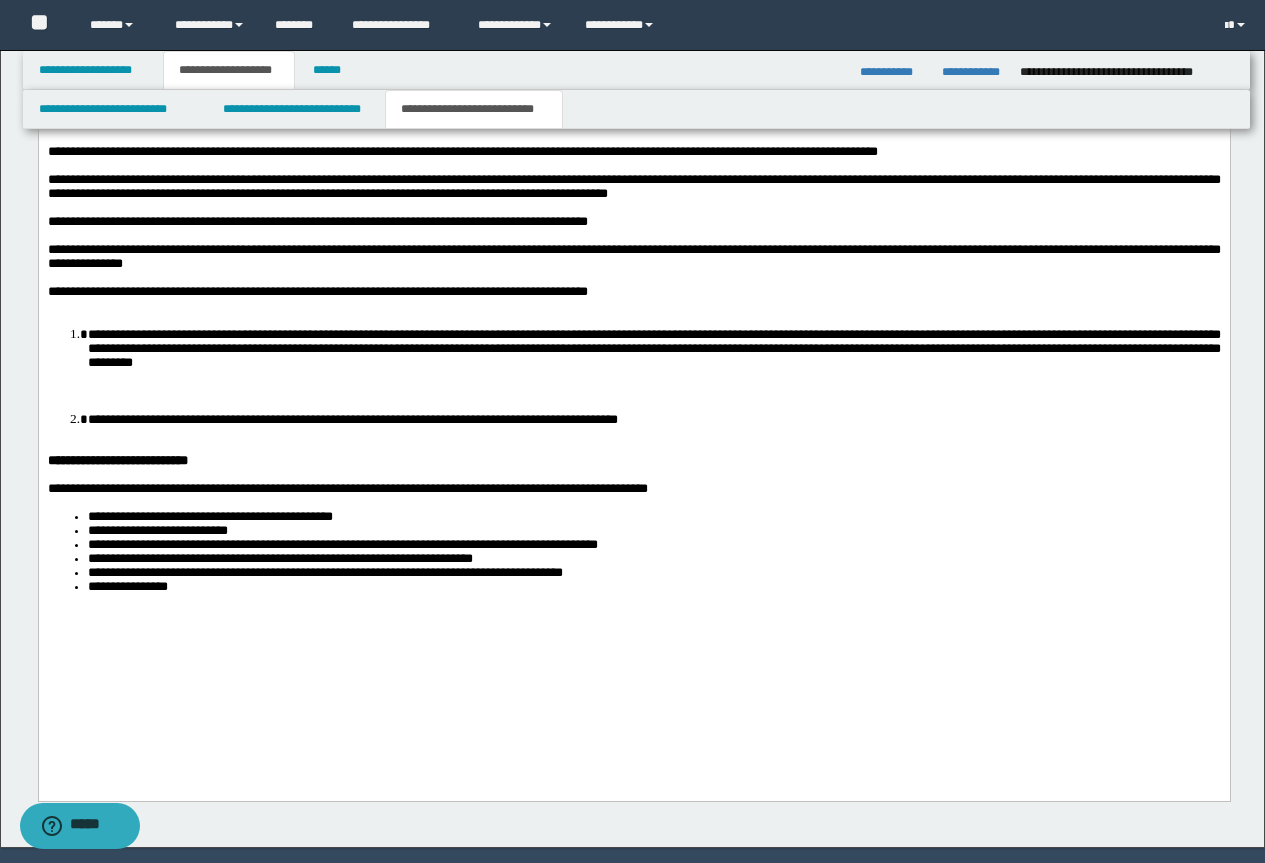 scroll, scrollTop: 1926, scrollLeft: 0, axis: vertical 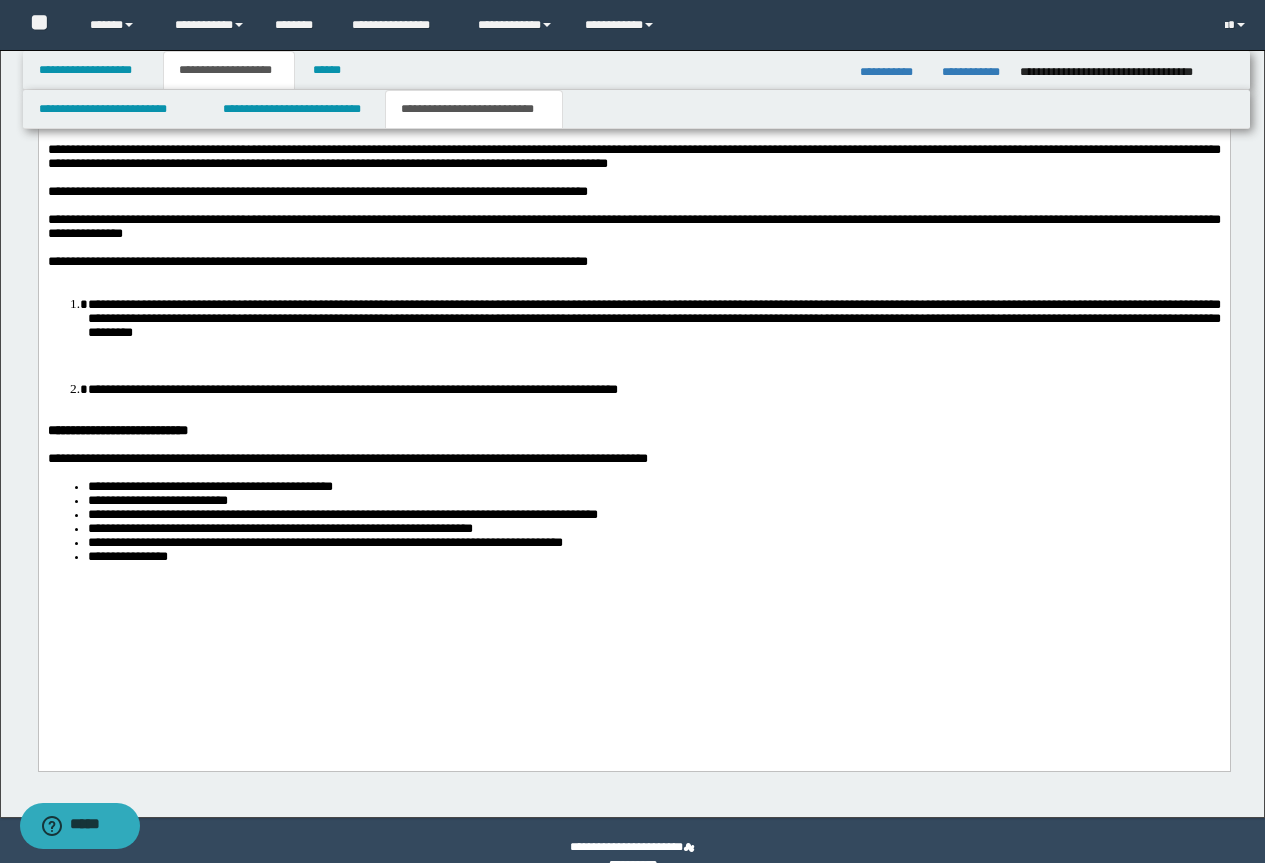 click on "**********" at bounding box center [653, 318] 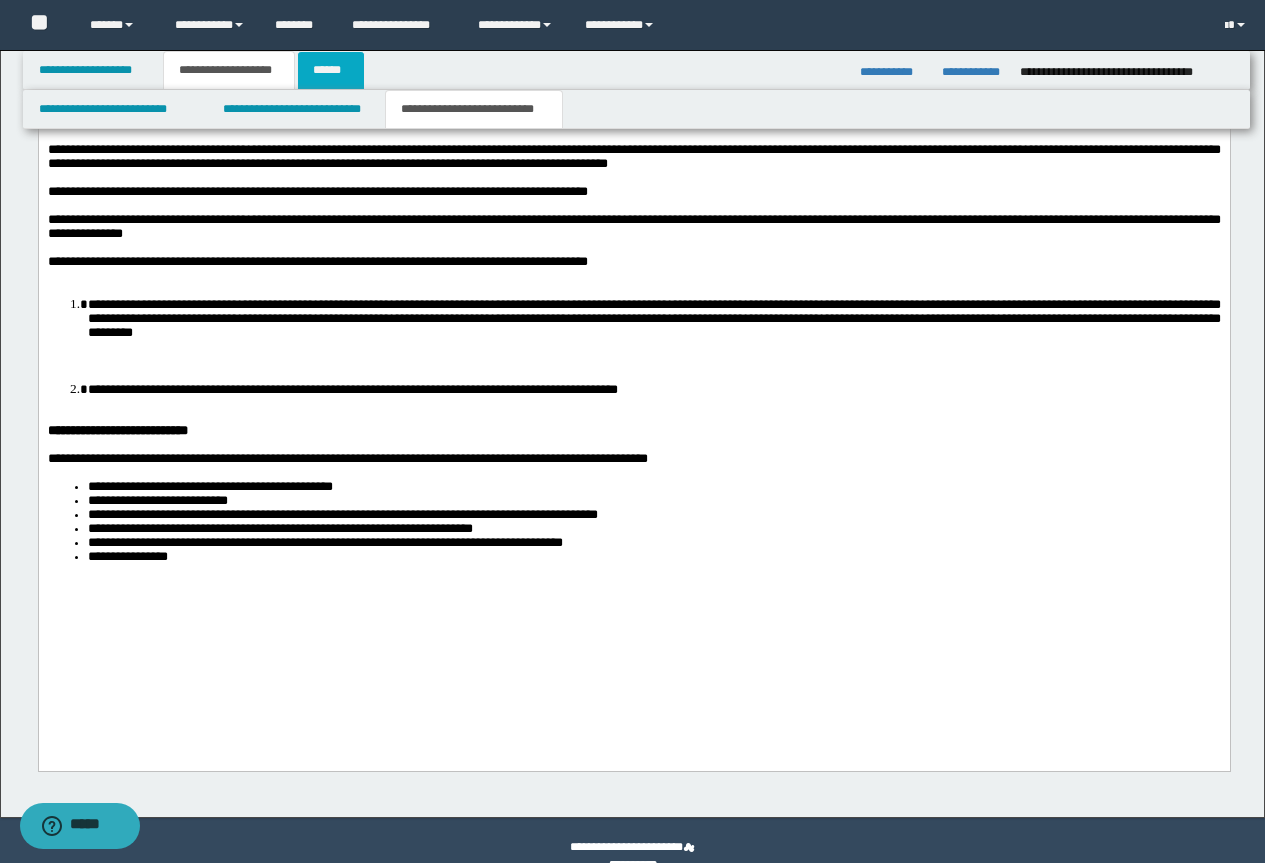 click on "******" at bounding box center (331, 70) 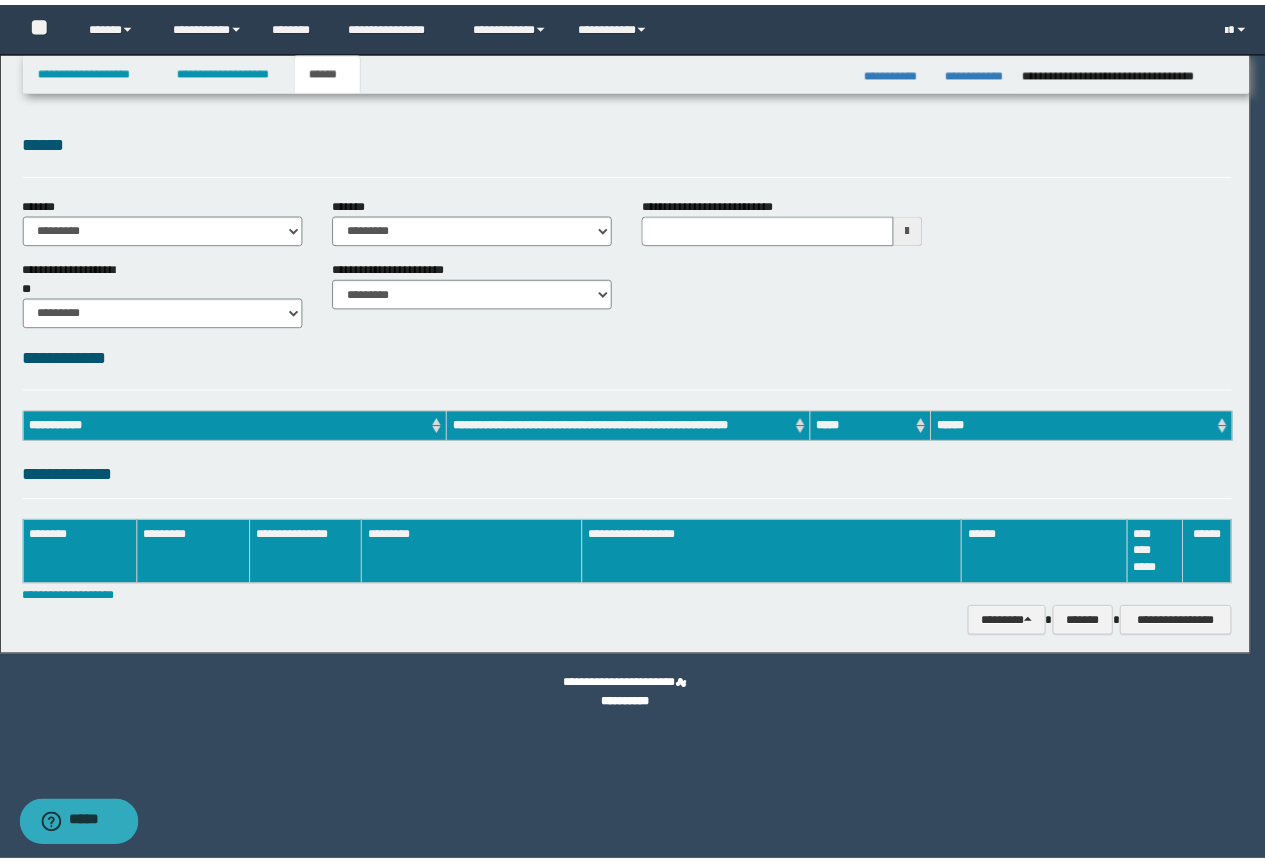 scroll, scrollTop: 0, scrollLeft: 0, axis: both 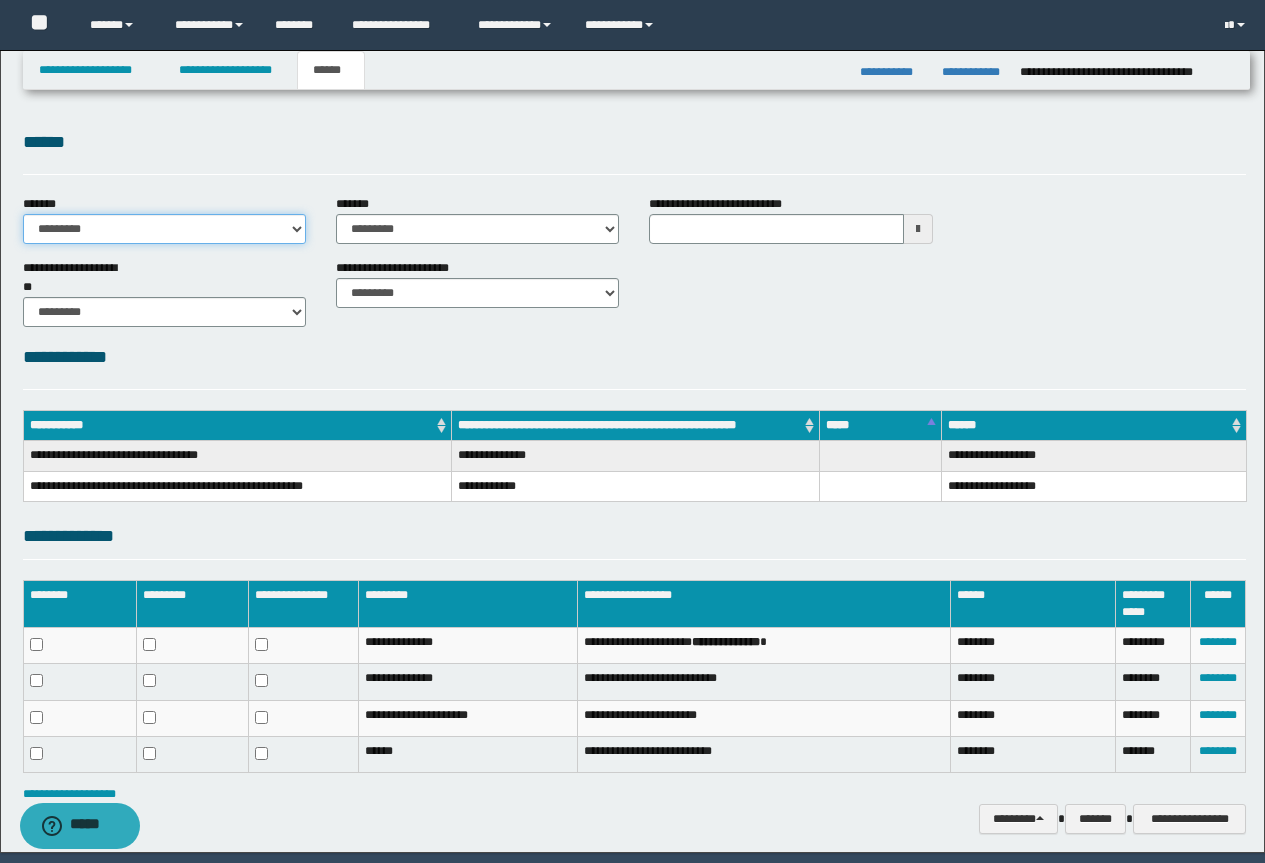 click on "**********" at bounding box center (164, 229) 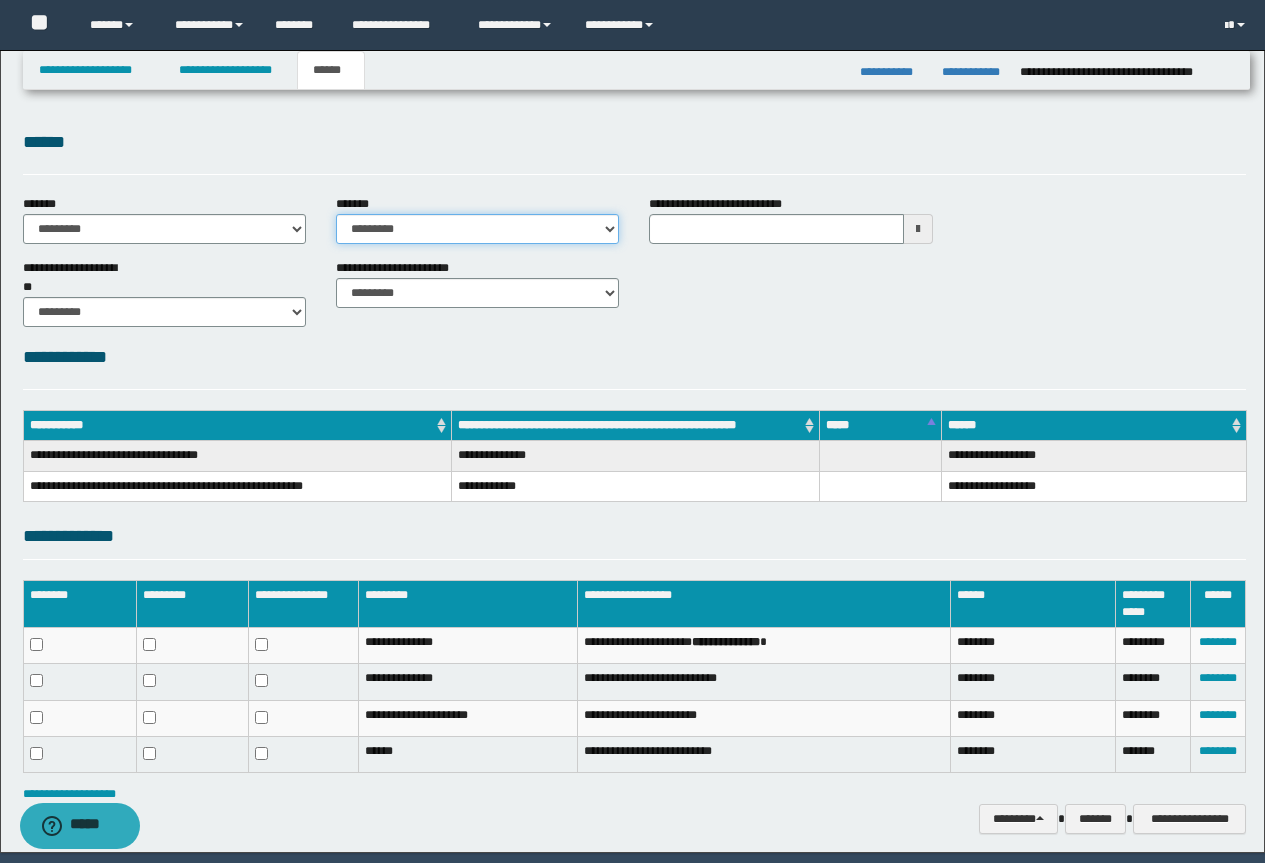 click on "**********" at bounding box center (477, 229) 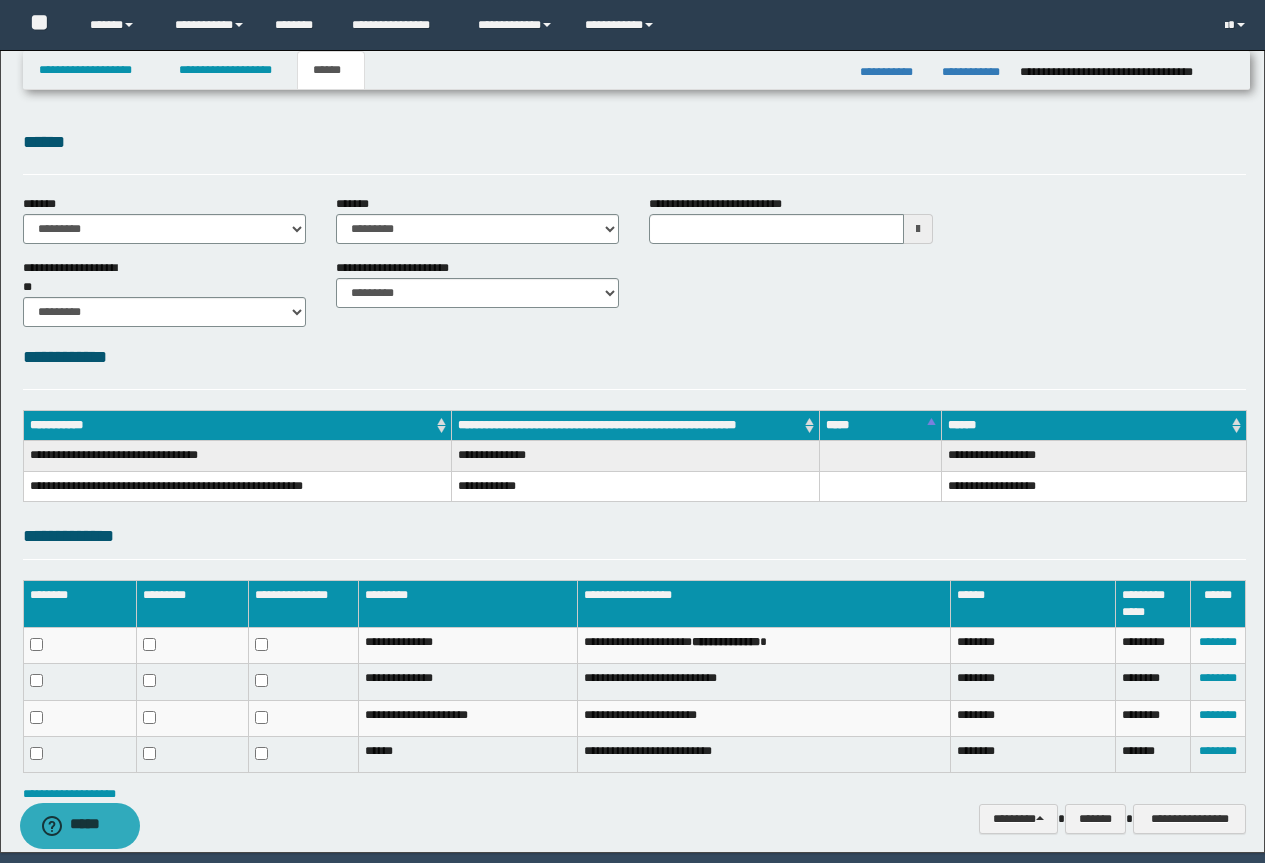 click on "**********" at bounding box center [477, 219] 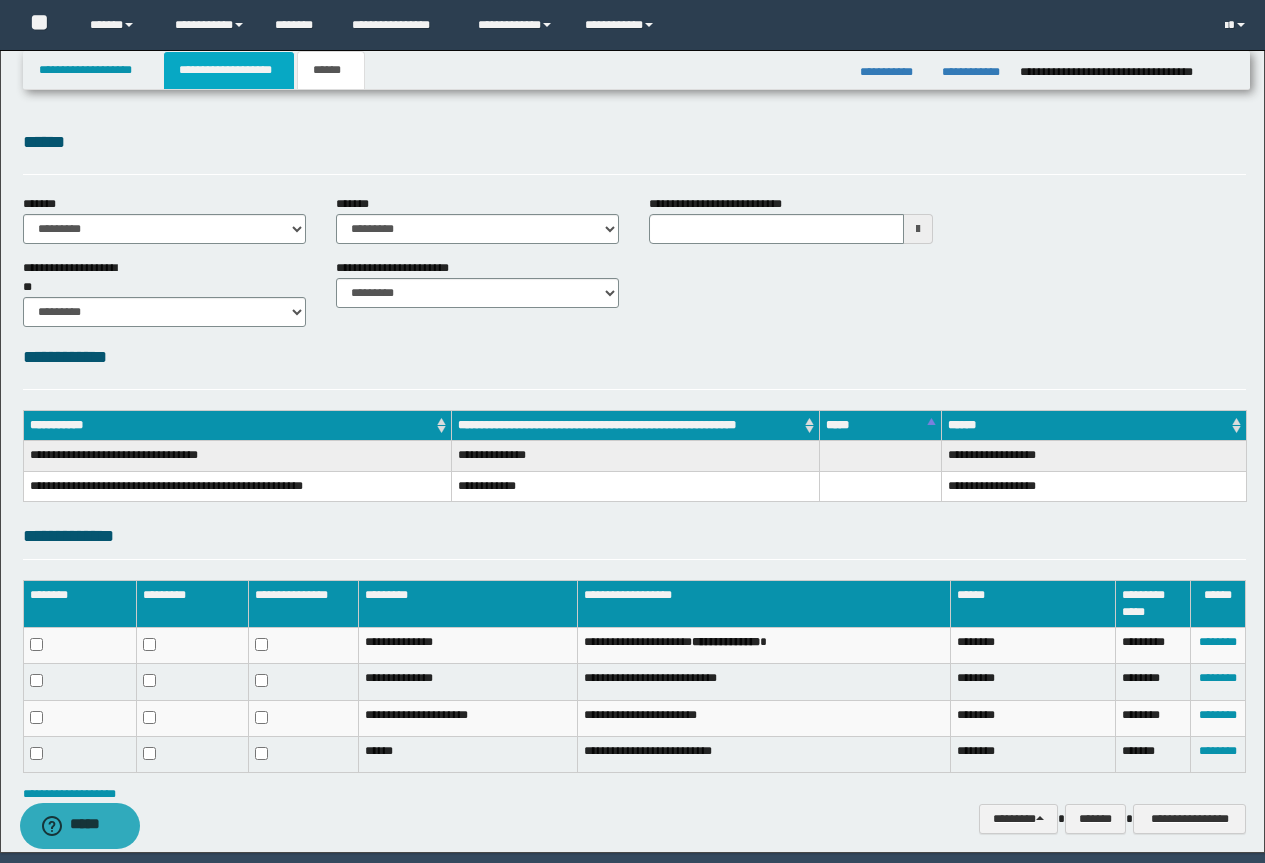 click on "**********" at bounding box center [229, 70] 